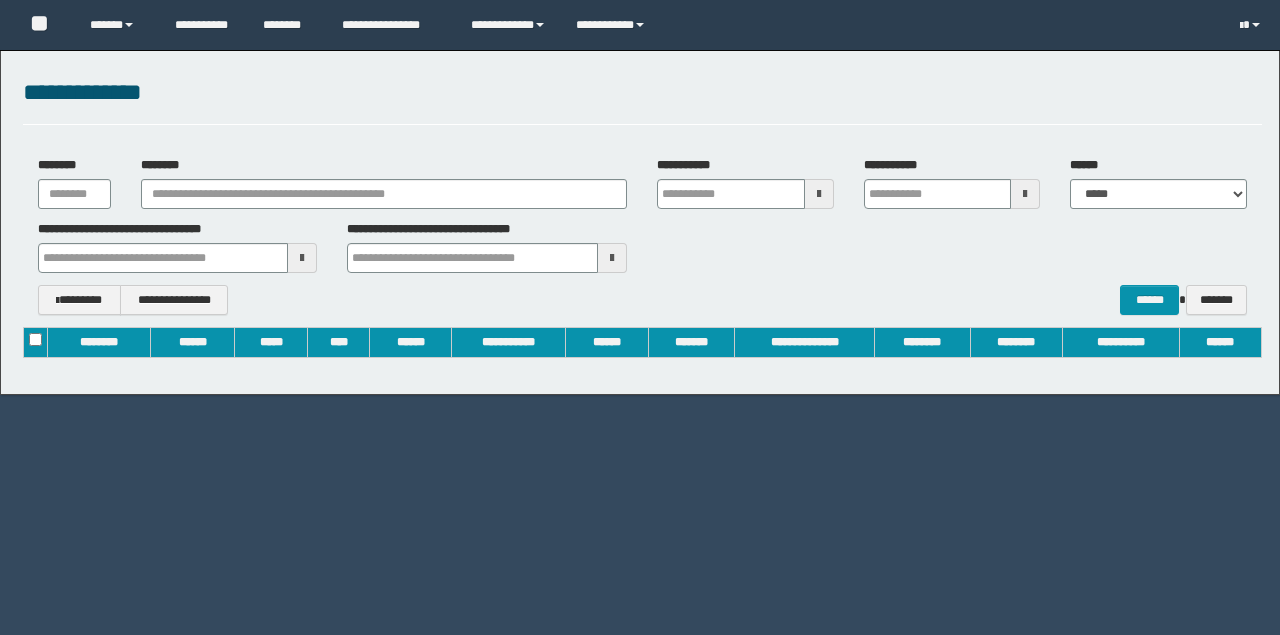 scroll, scrollTop: 0, scrollLeft: 0, axis: both 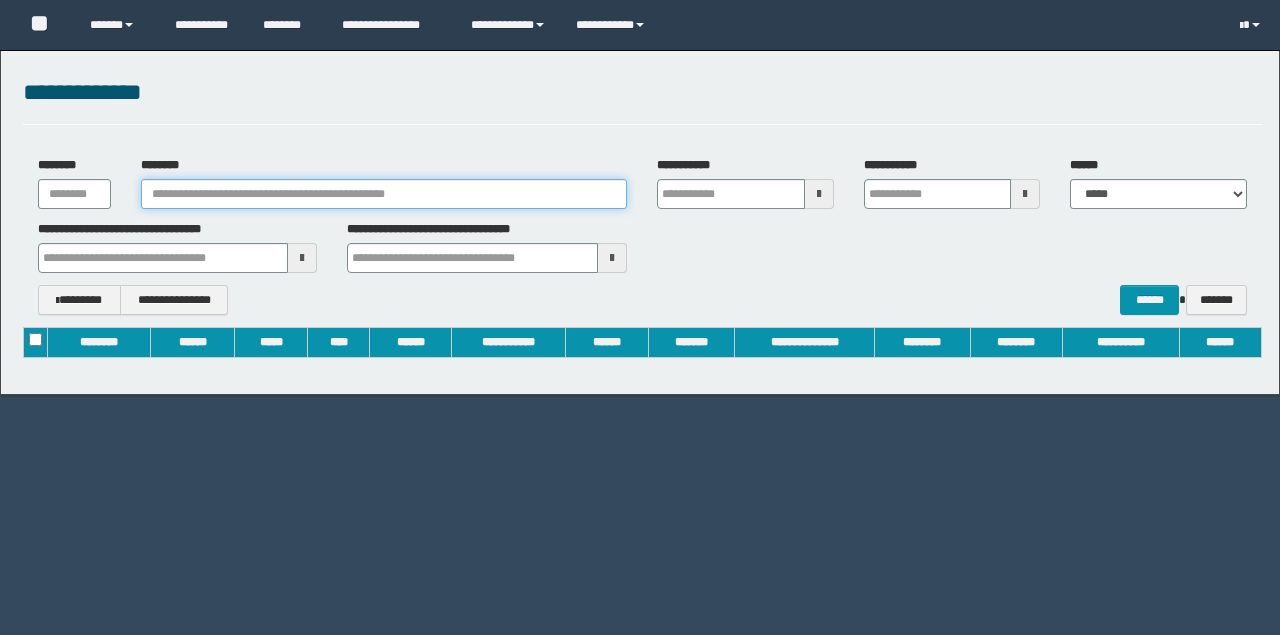click on "********" at bounding box center (384, 194) 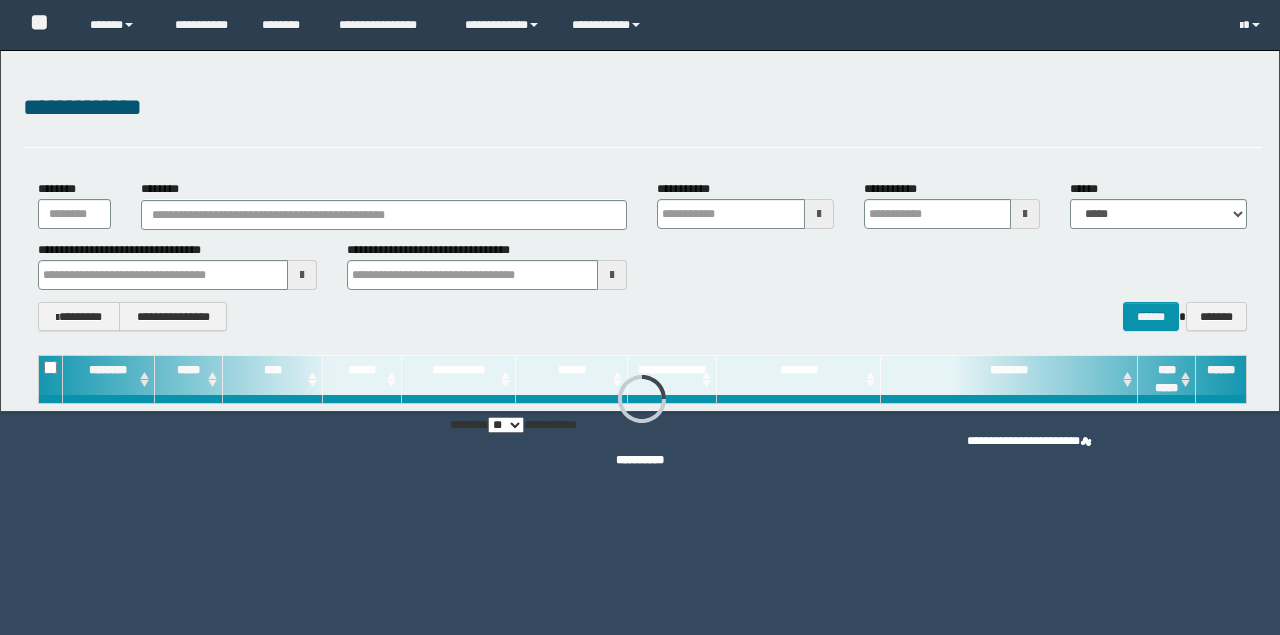 type on "**********" 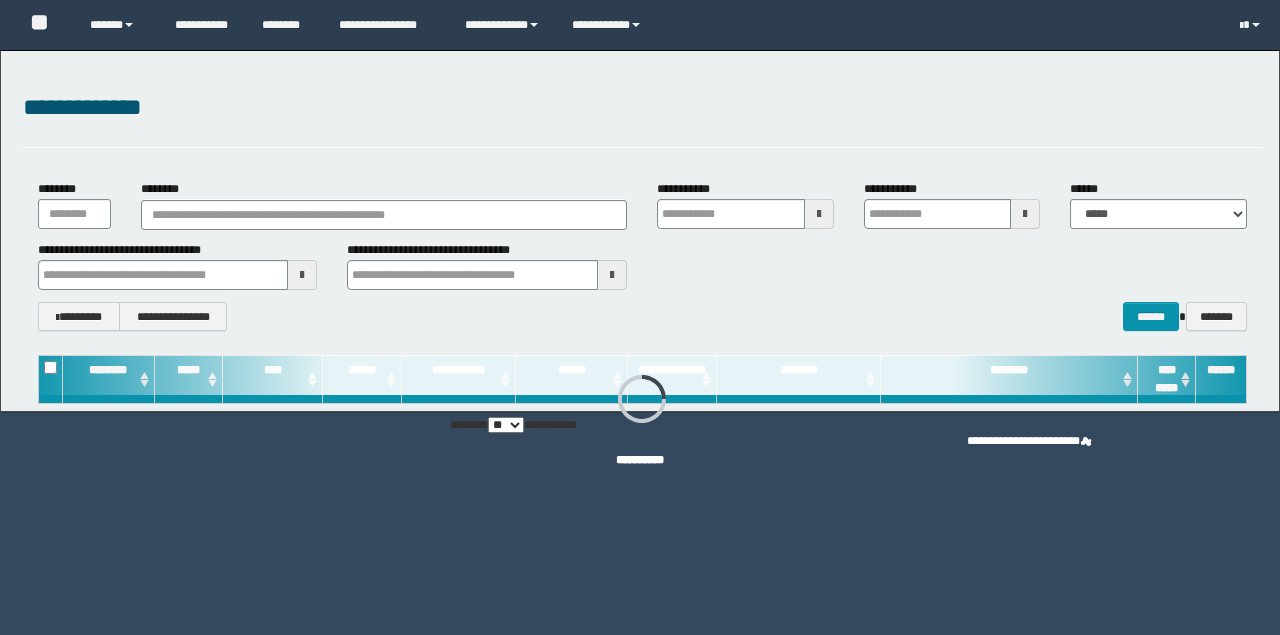 type on "**********" 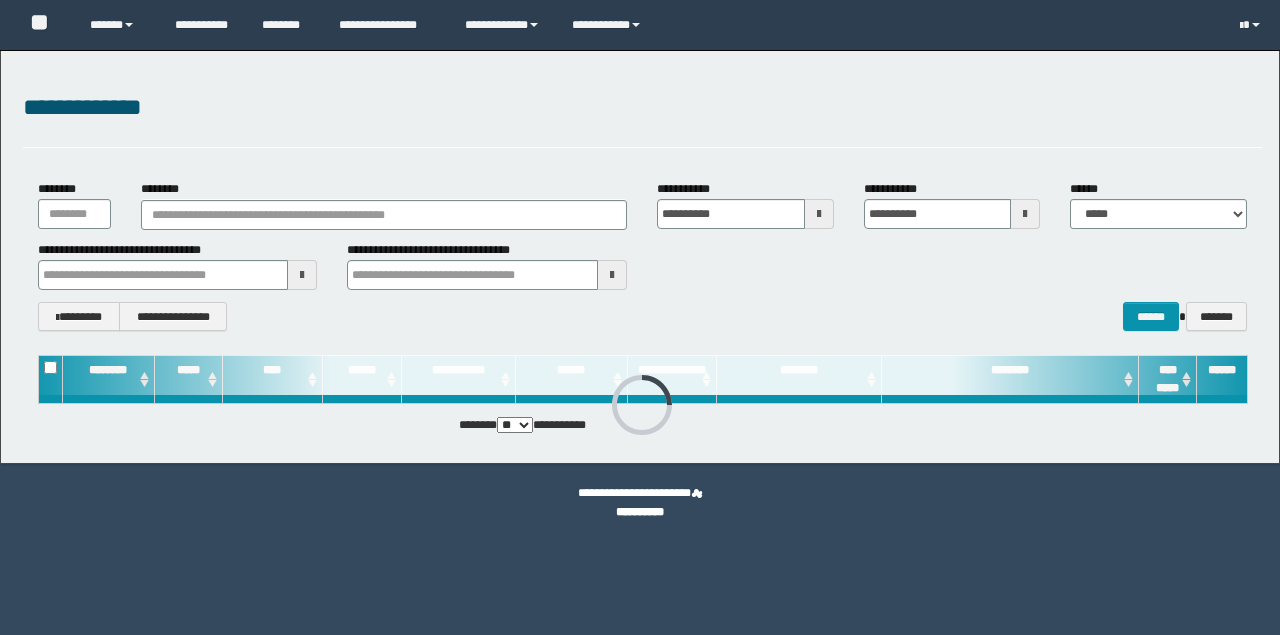 scroll, scrollTop: 0, scrollLeft: 0, axis: both 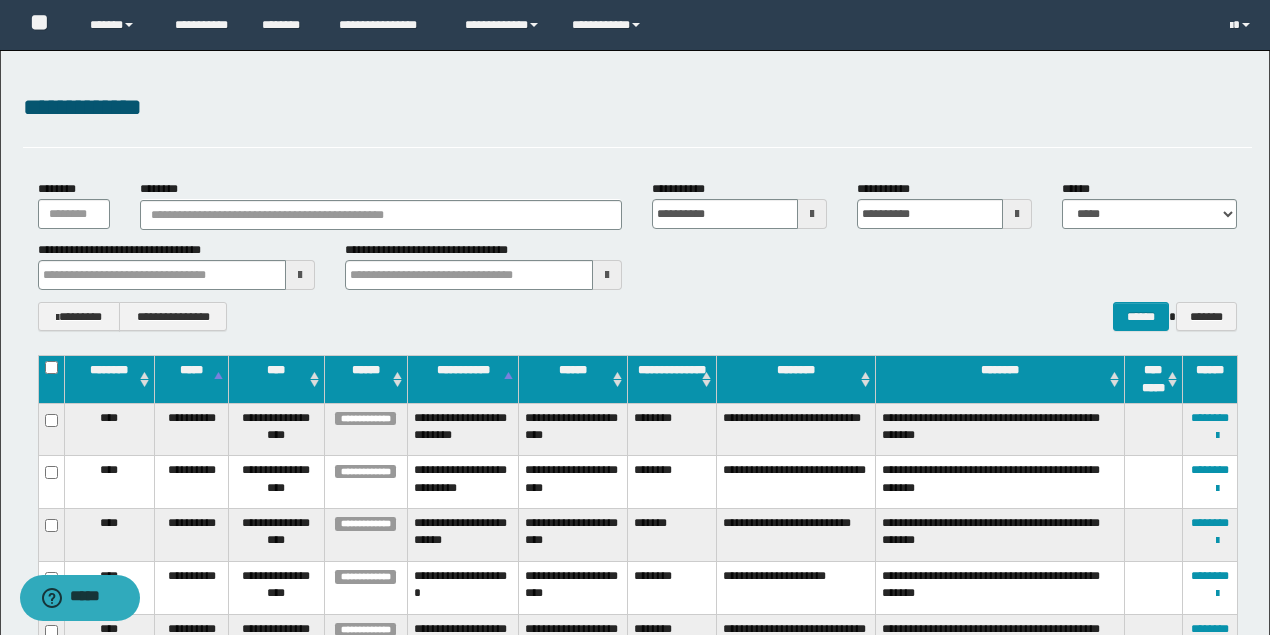 type 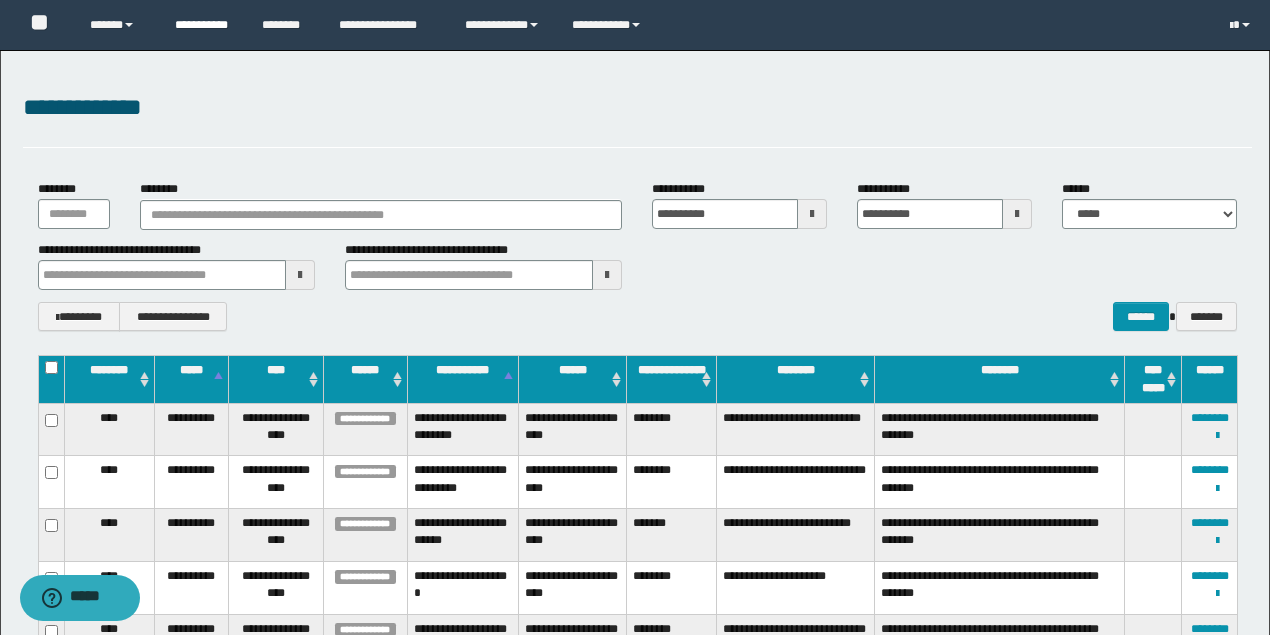 type 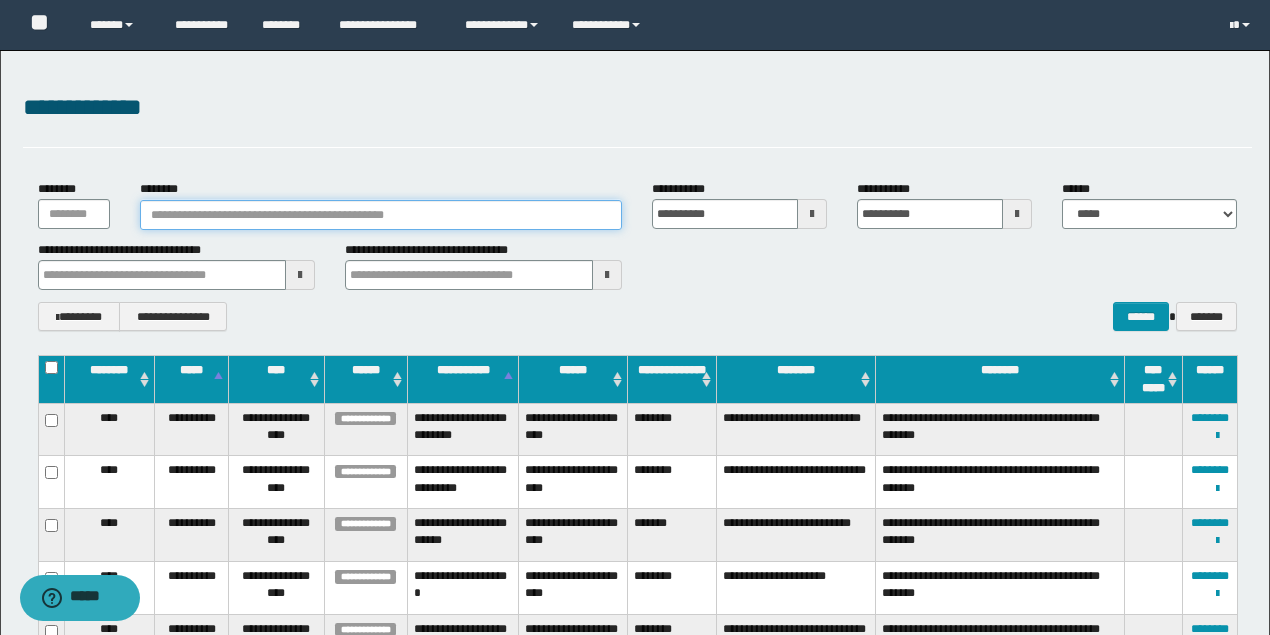 click on "********" at bounding box center [381, 215] 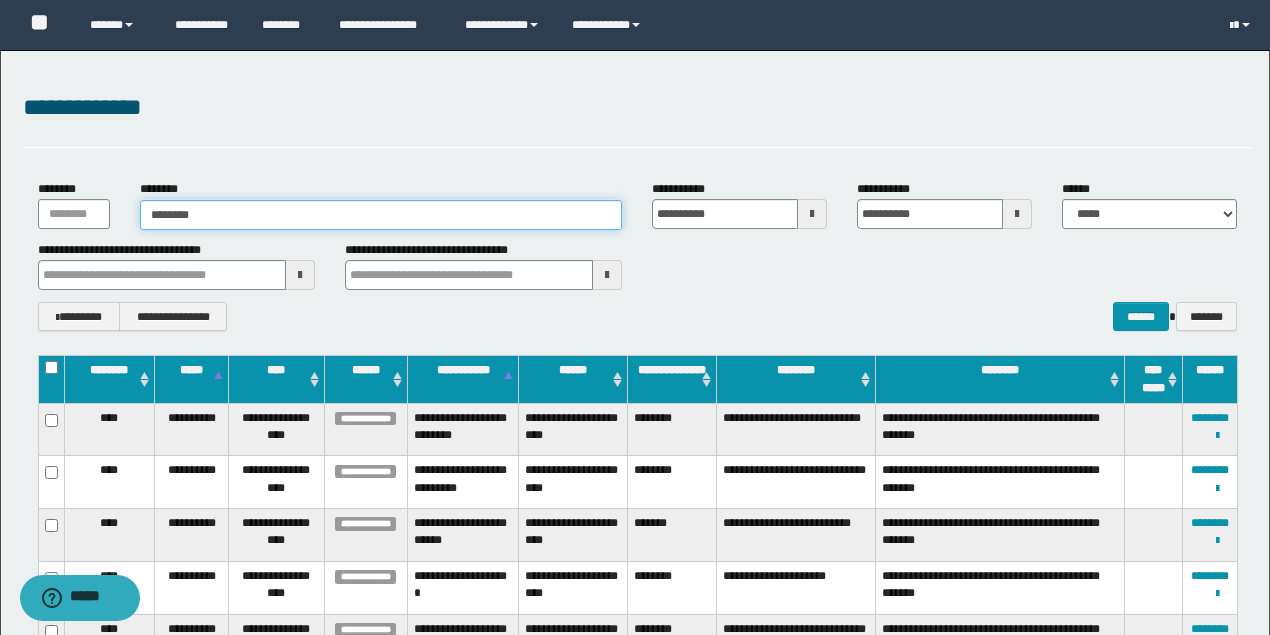 type on "********" 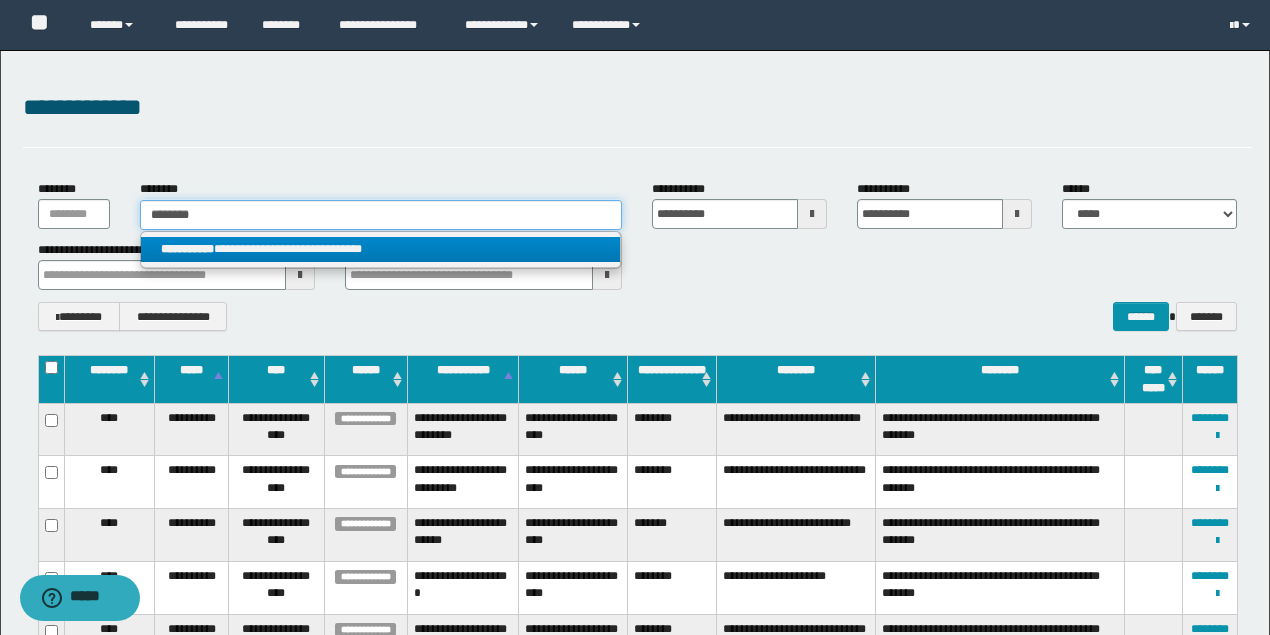 type on "********" 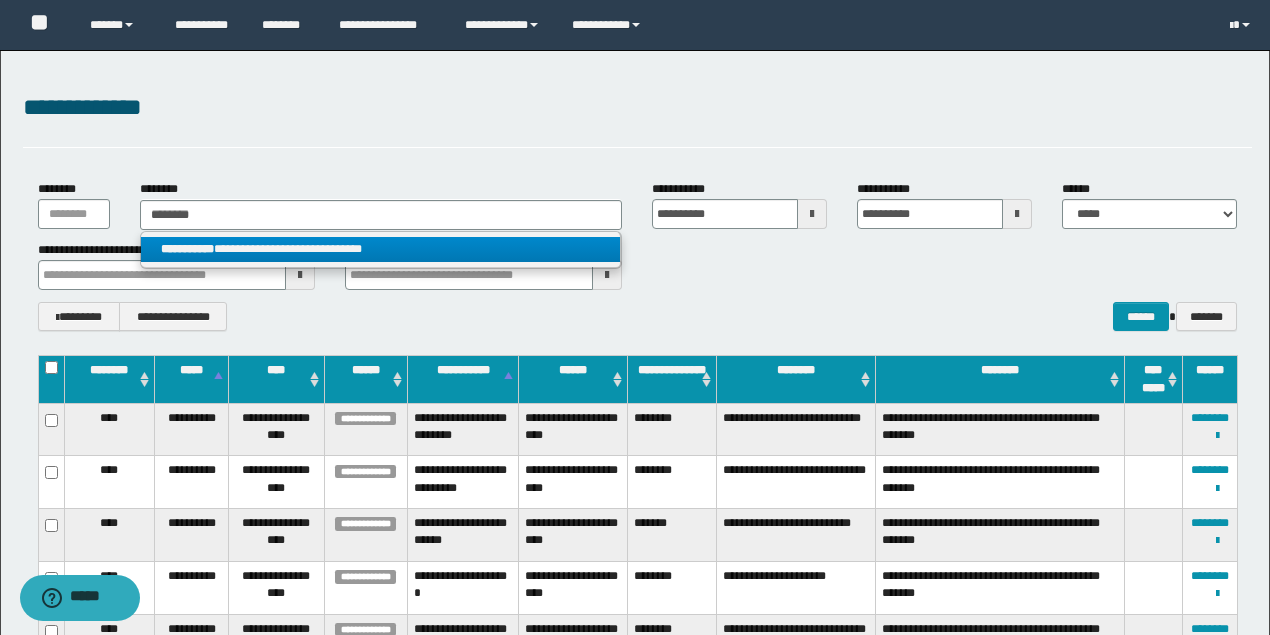 click on "**********" at bounding box center [380, 249] 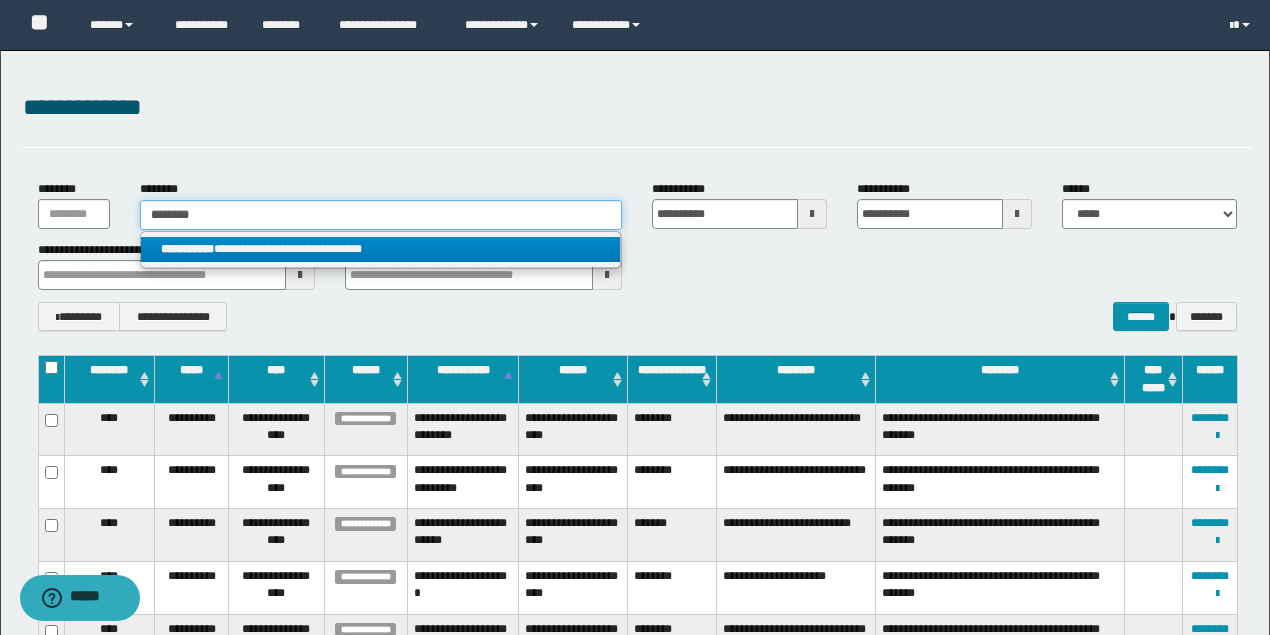 type 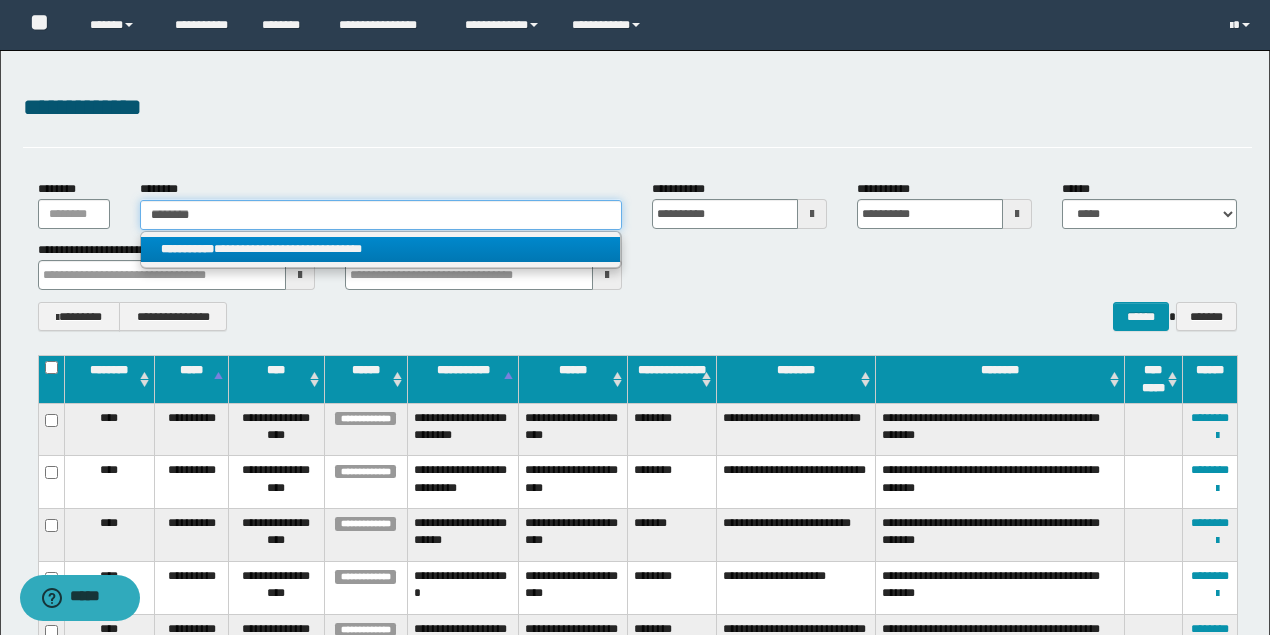 type 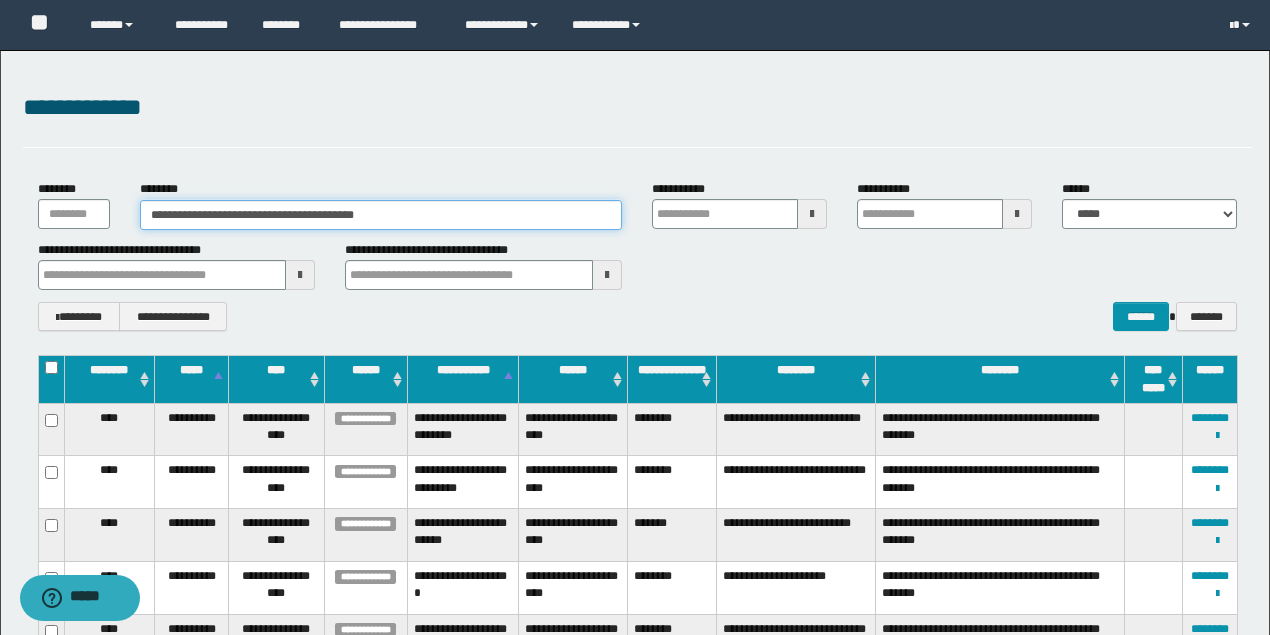 type 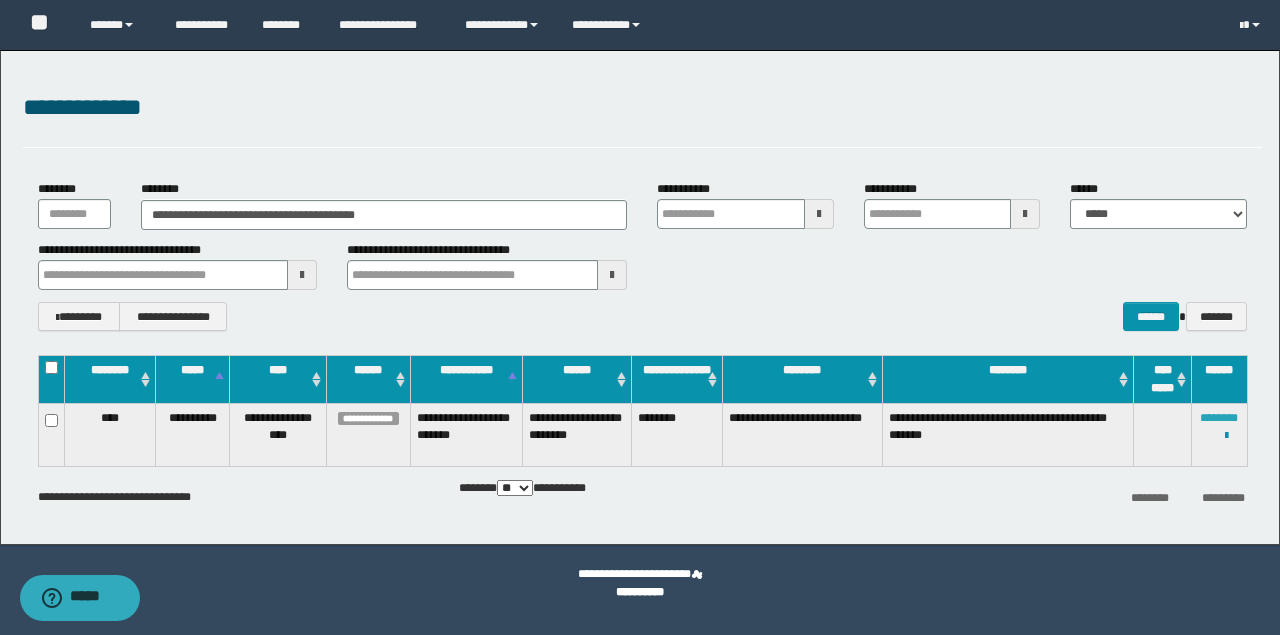 click on "********" at bounding box center [1219, 418] 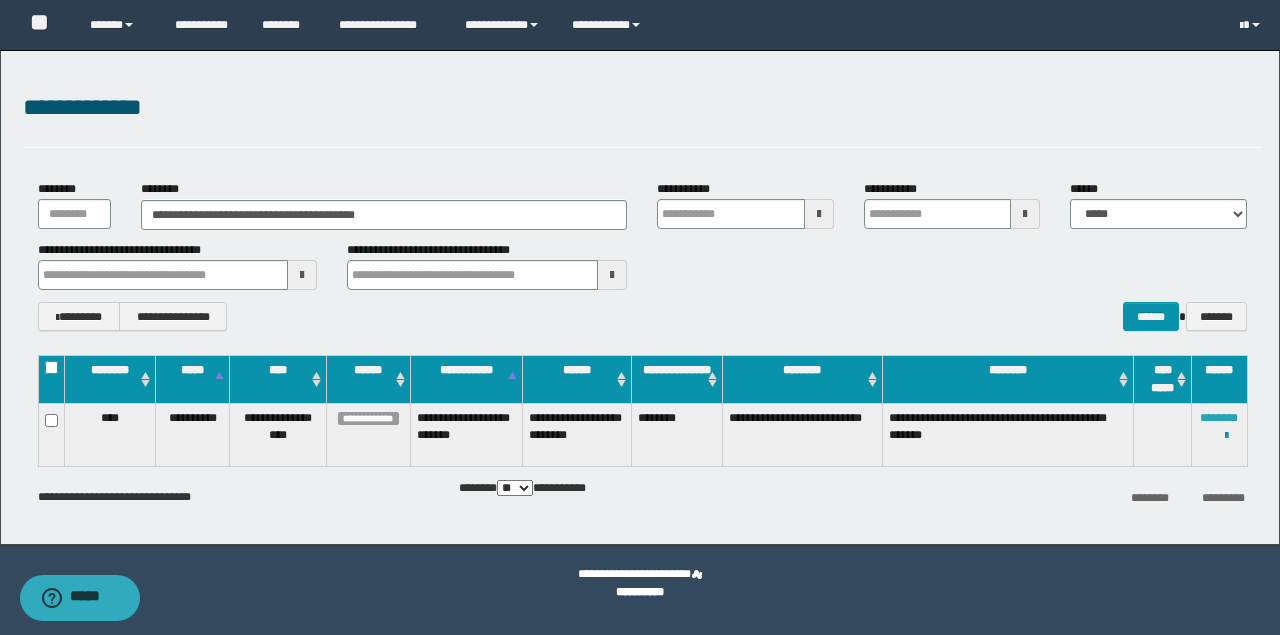 type 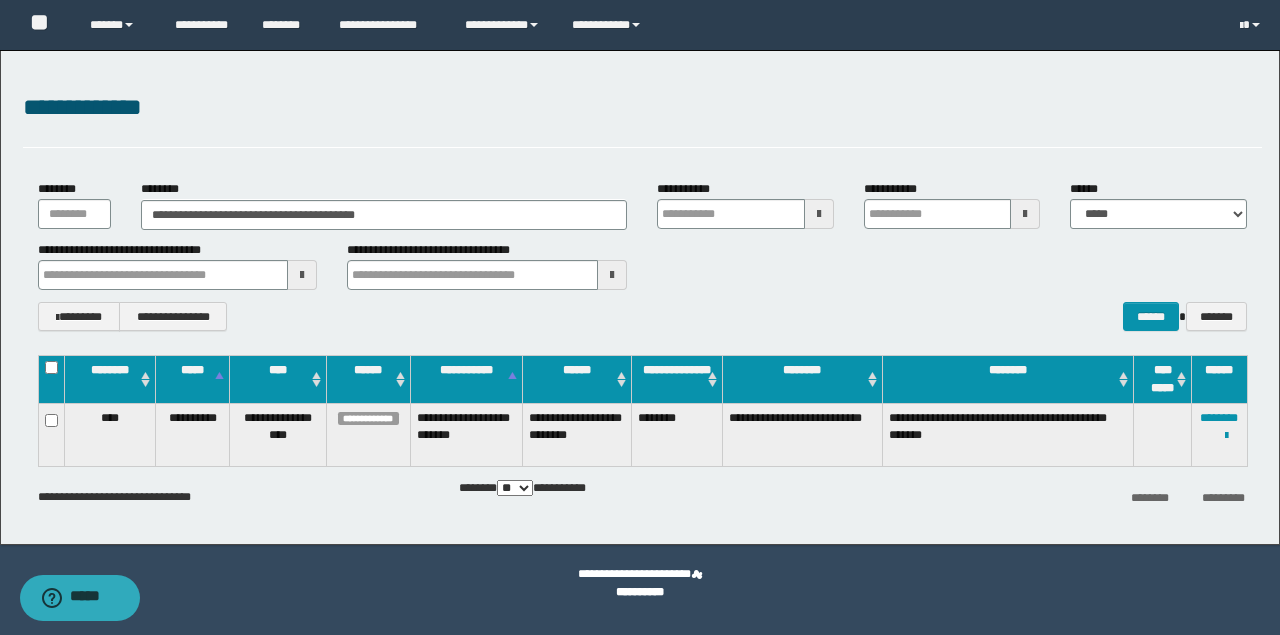 type 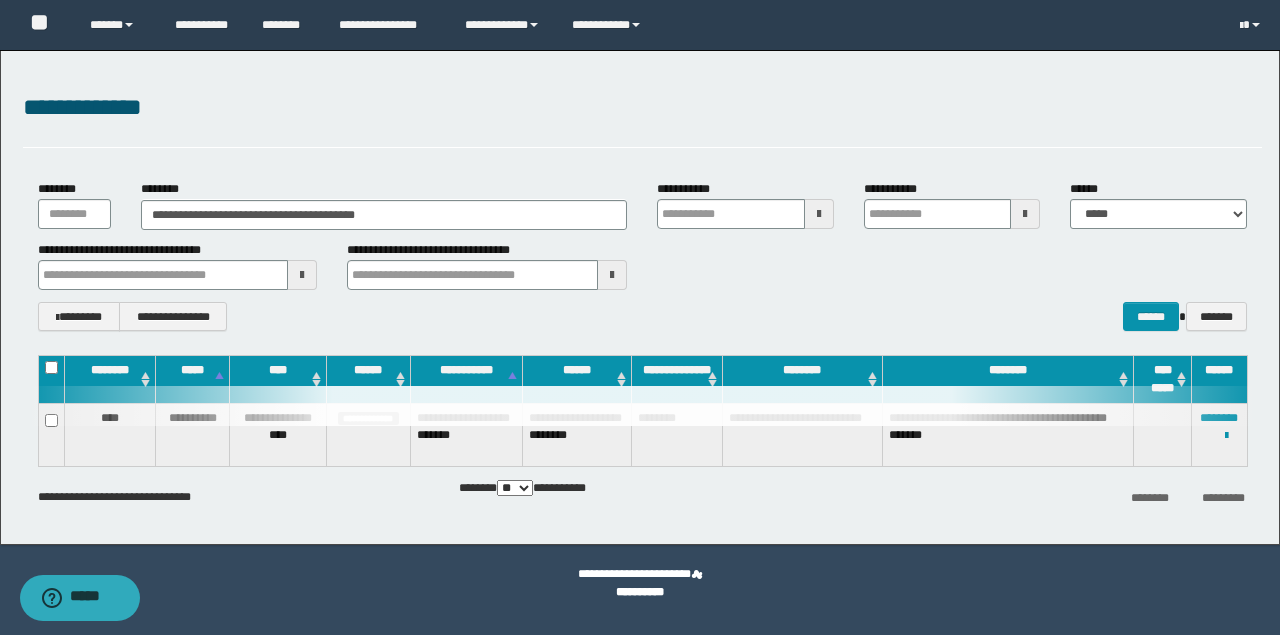 type 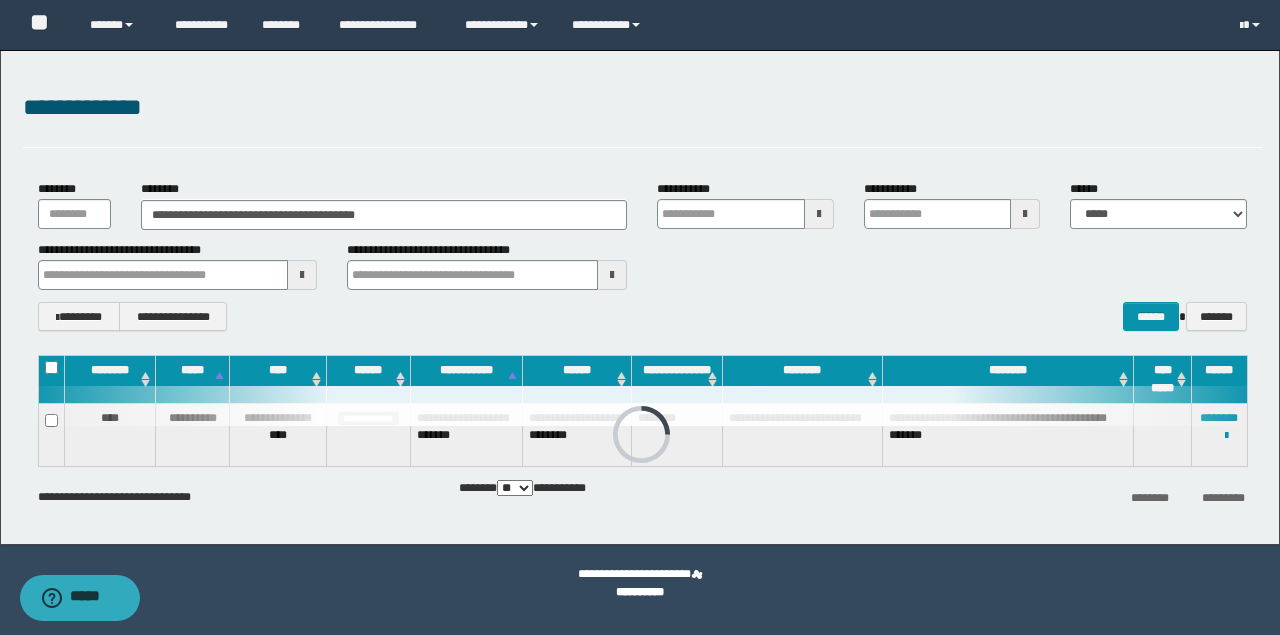 type 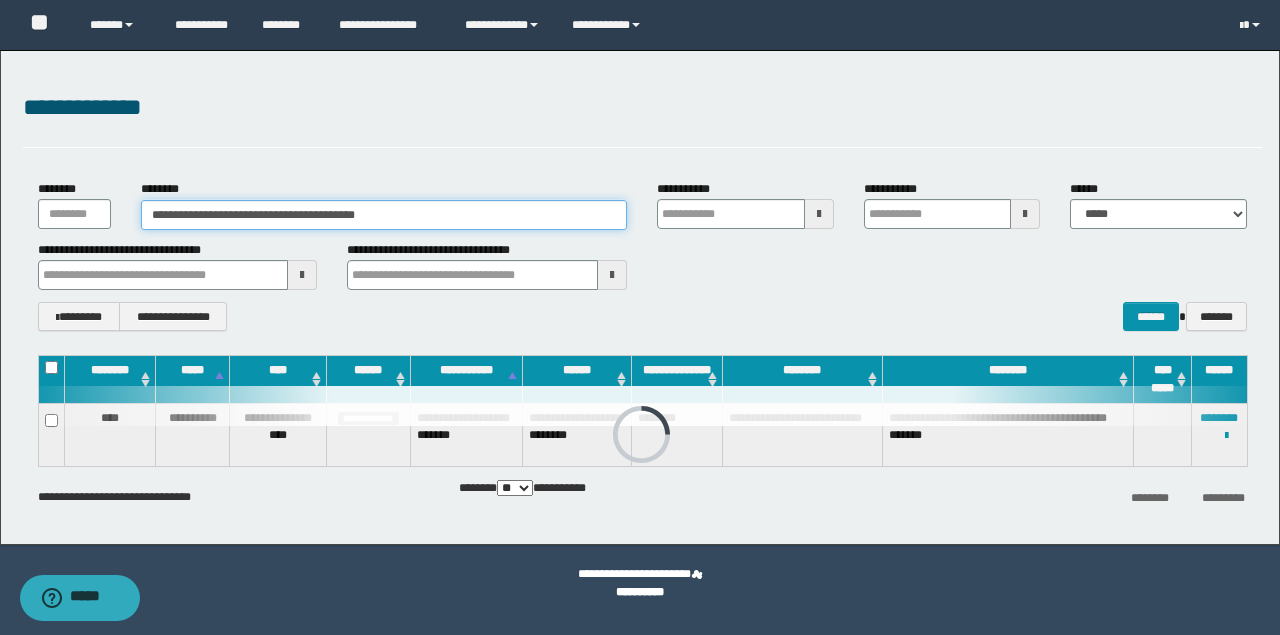 click on "**********" at bounding box center [384, 215] 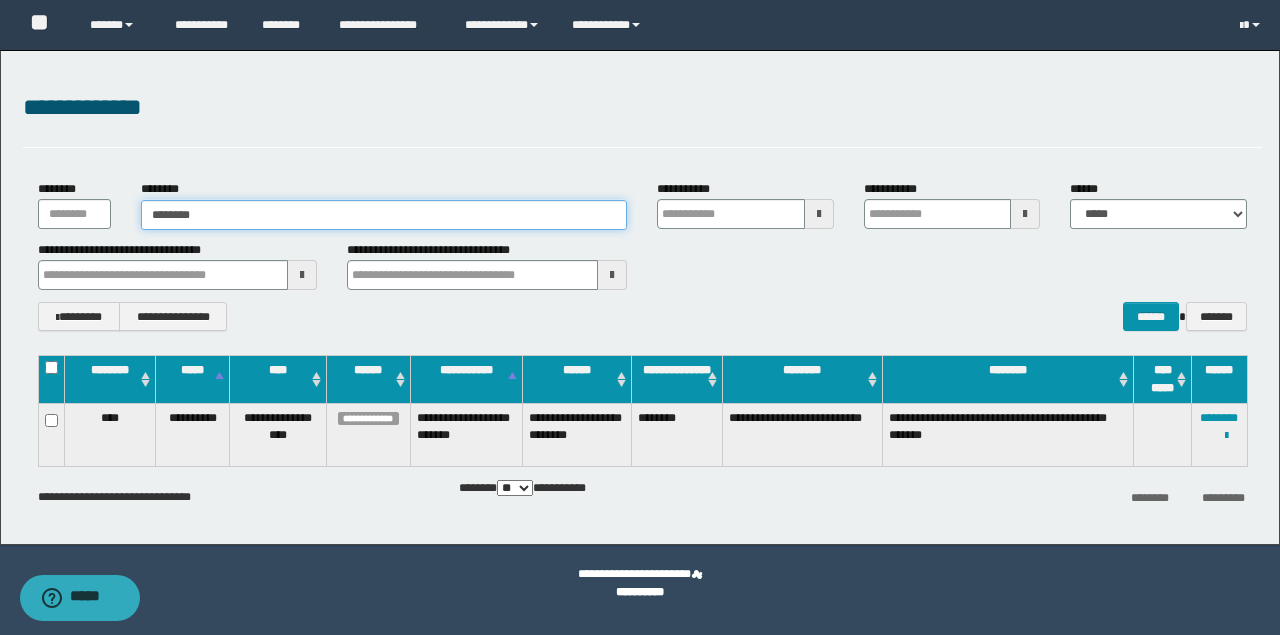 type on "********" 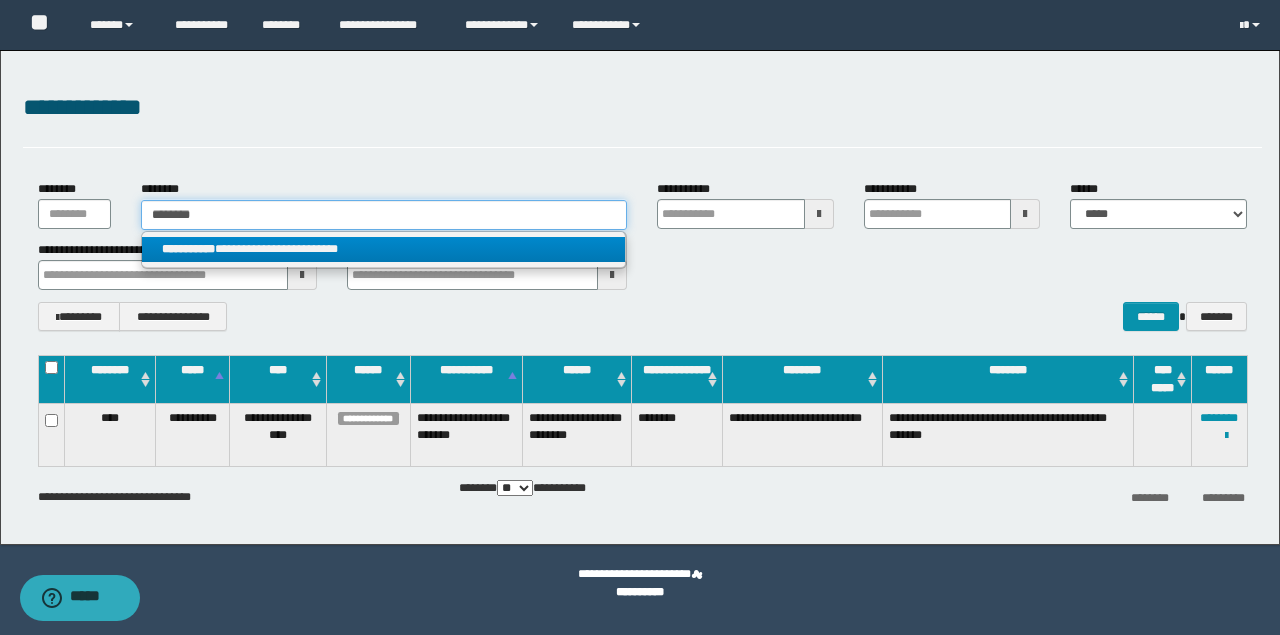 type on "********" 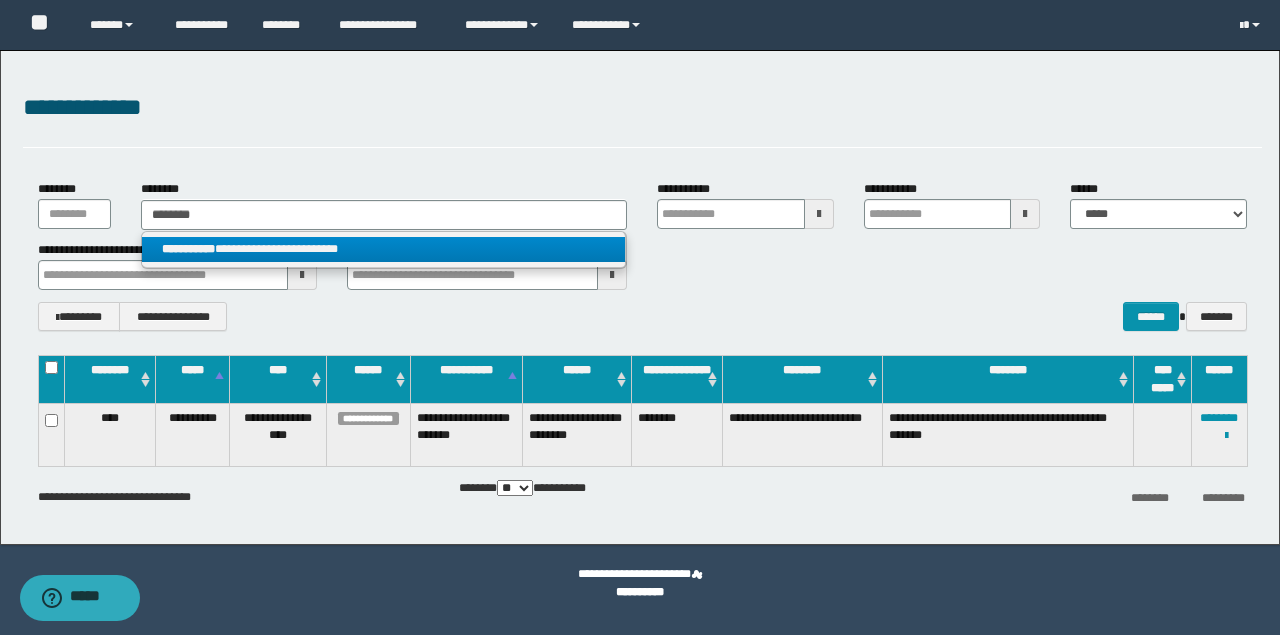 click on "**********" at bounding box center (384, 249) 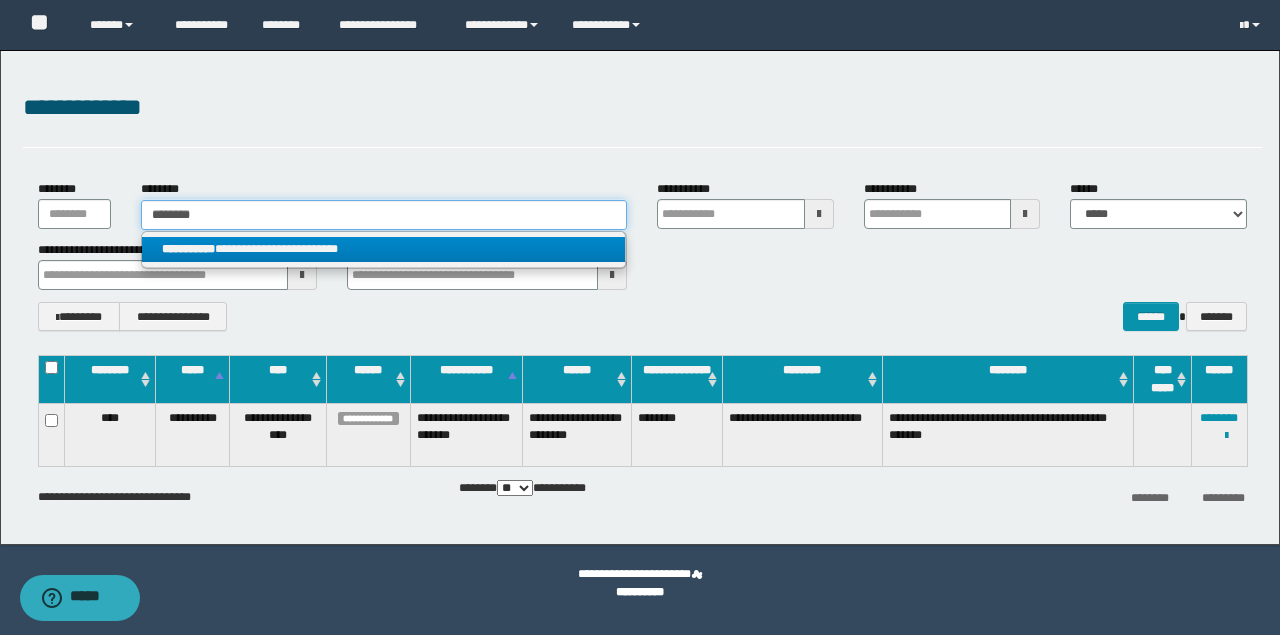 type 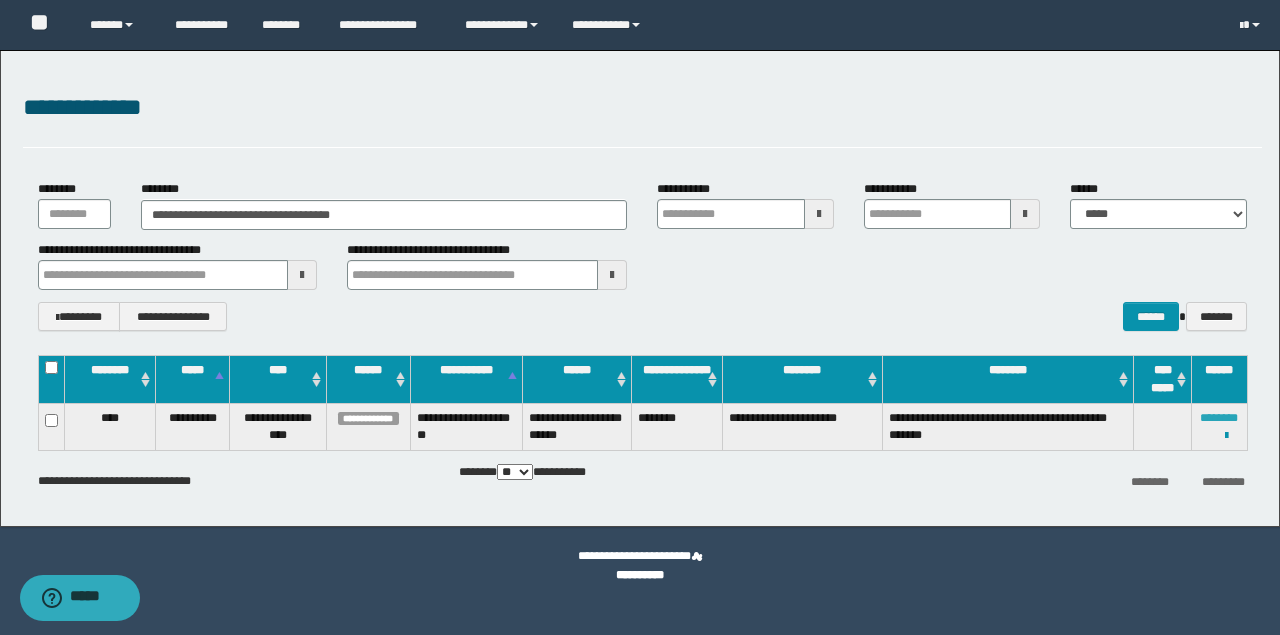 click on "********" at bounding box center (1219, 418) 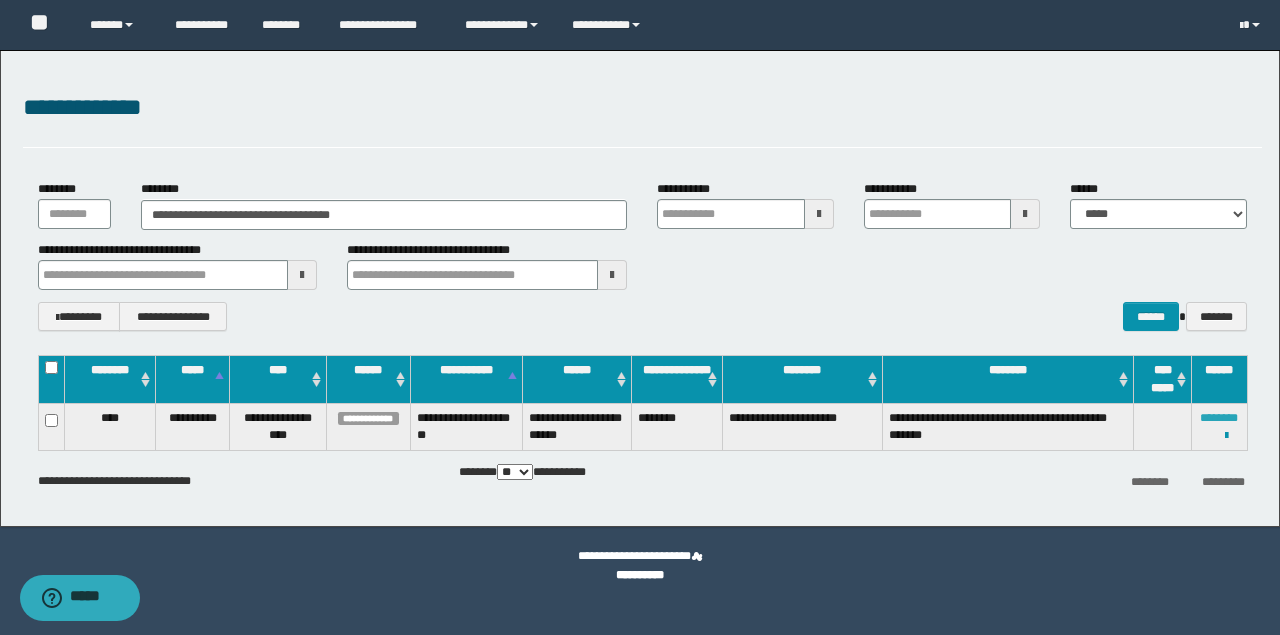 type 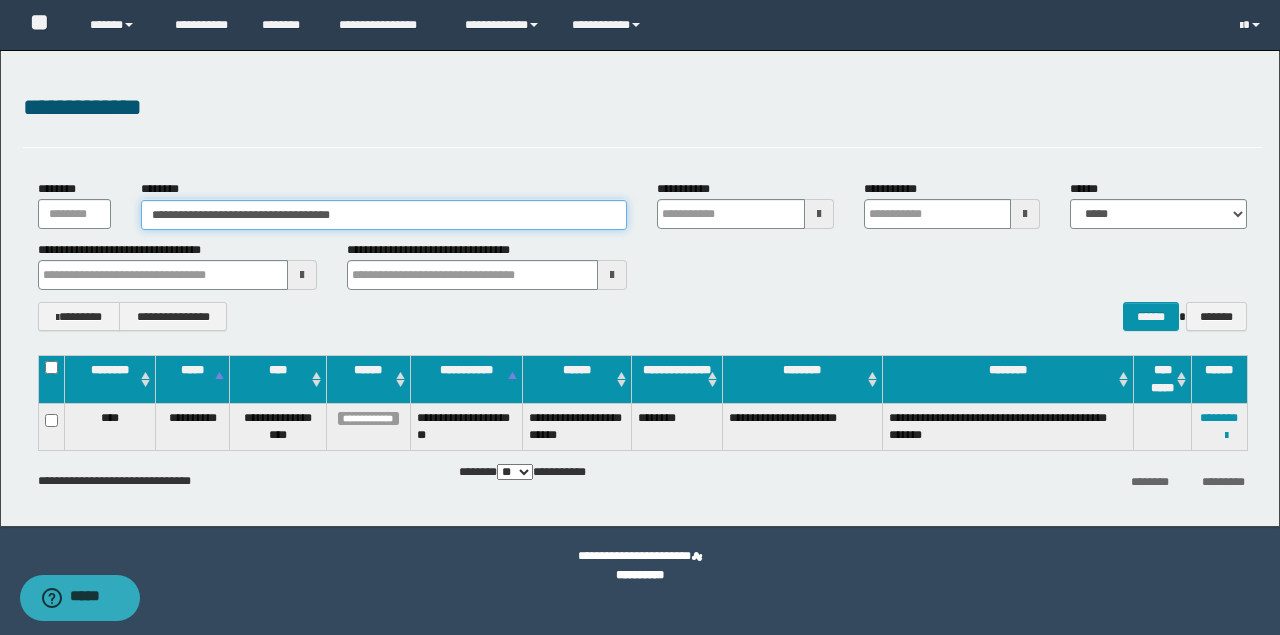 click on "**********" at bounding box center (384, 215) 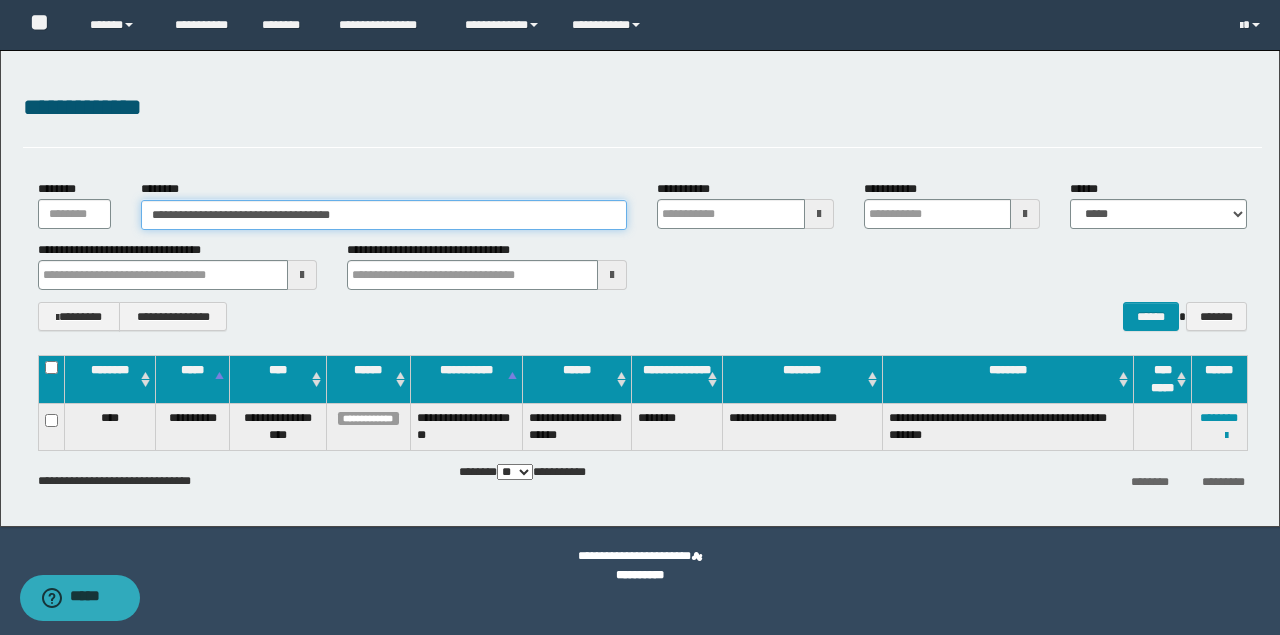 click on "**********" at bounding box center [640, 288] 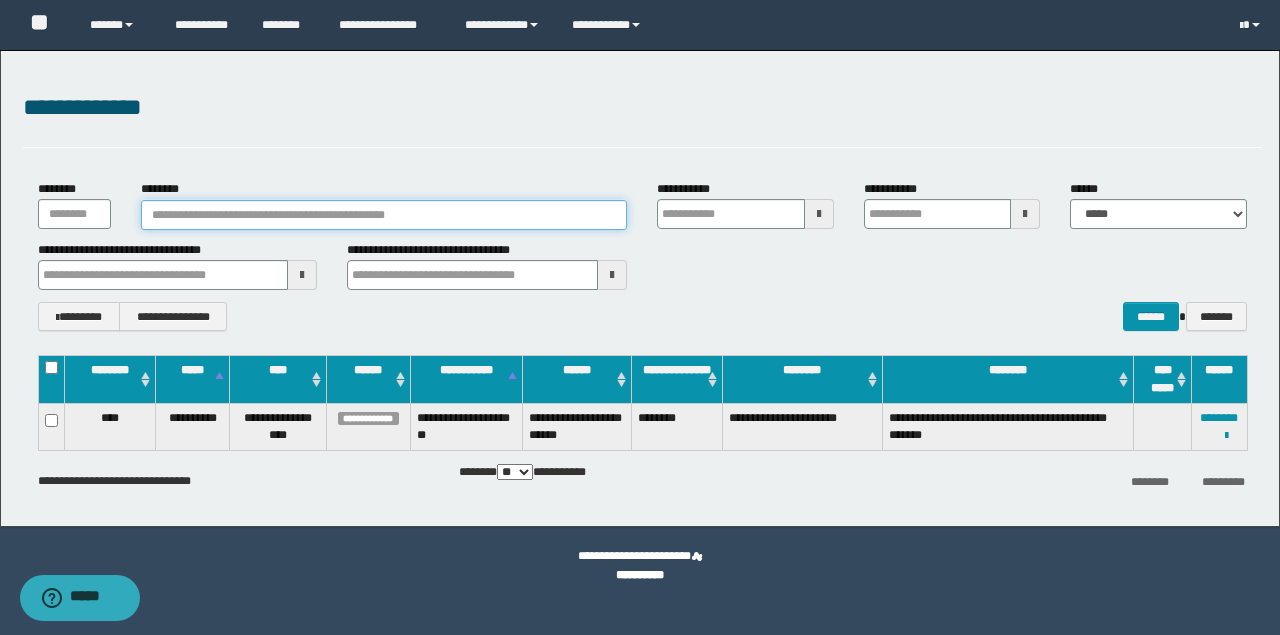 type 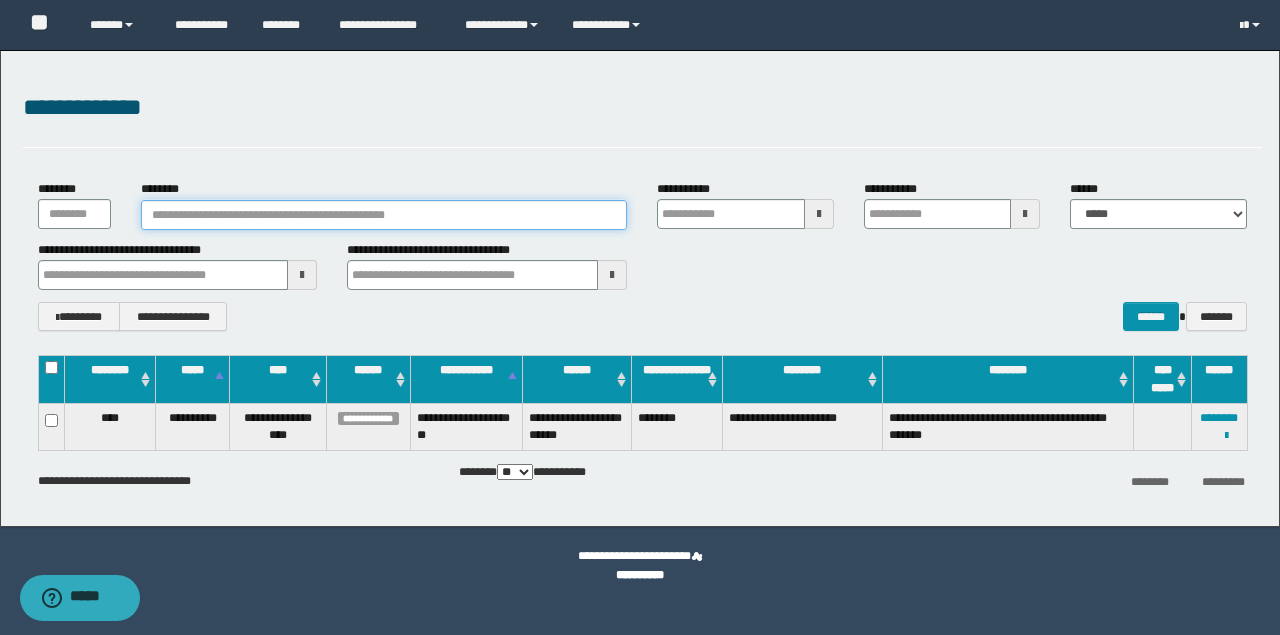 type 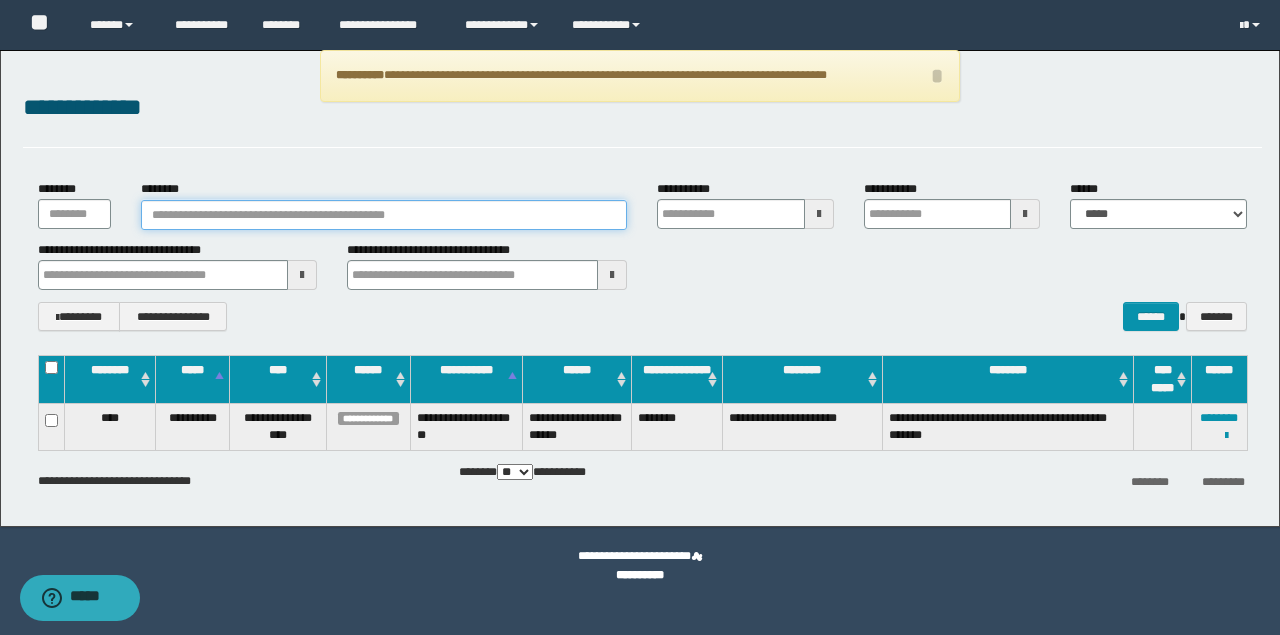 click on "********" at bounding box center [384, 215] 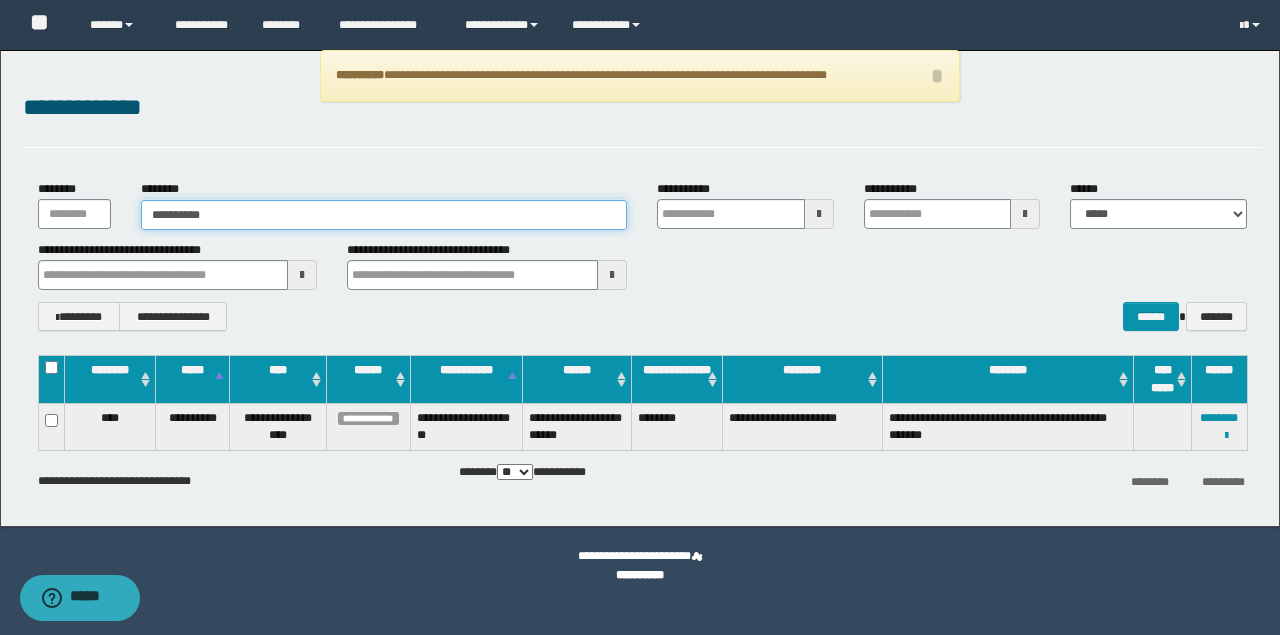 type on "**********" 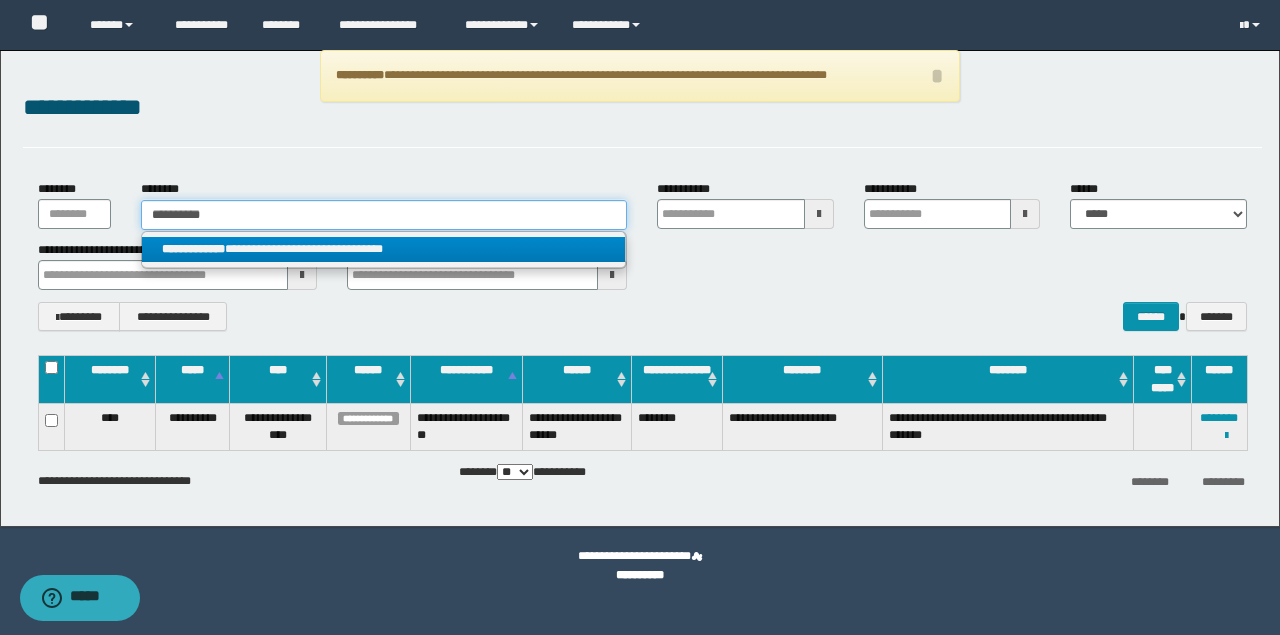type on "**********" 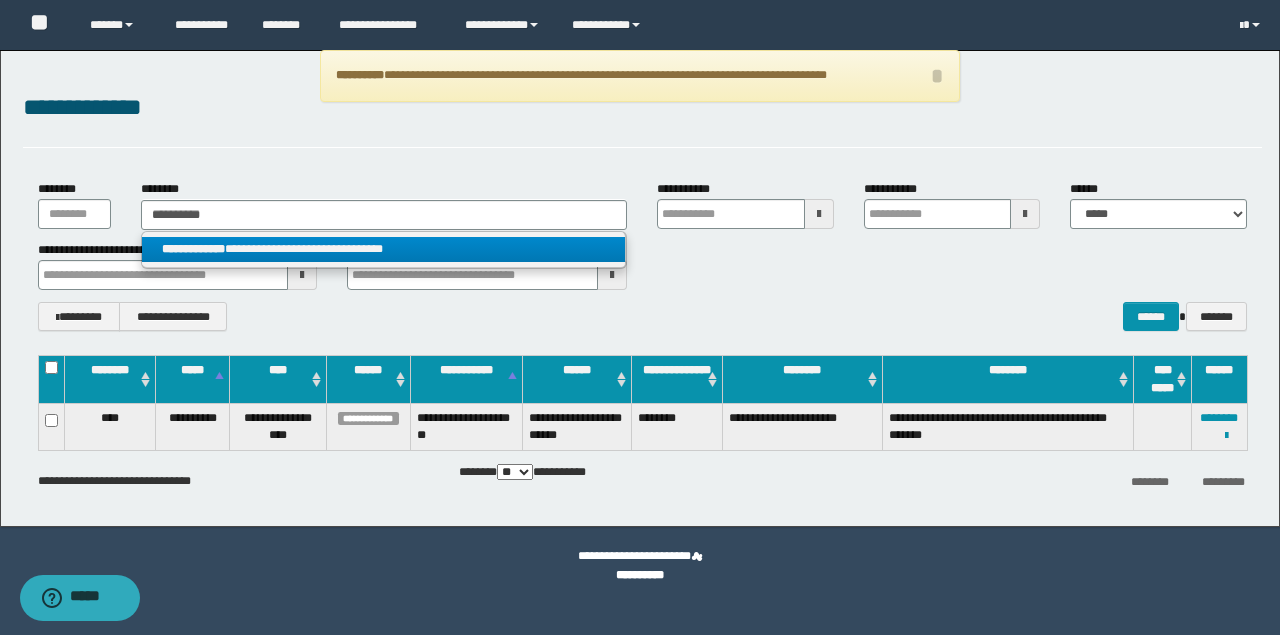 click on "**********" at bounding box center (384, 249) 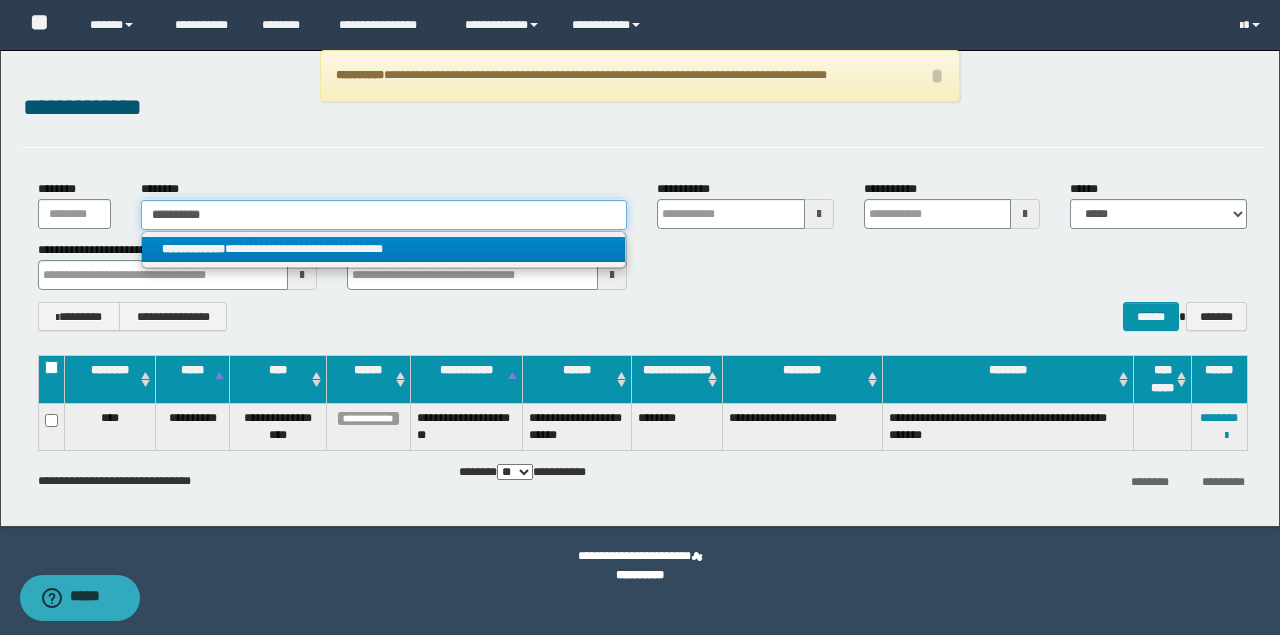 type 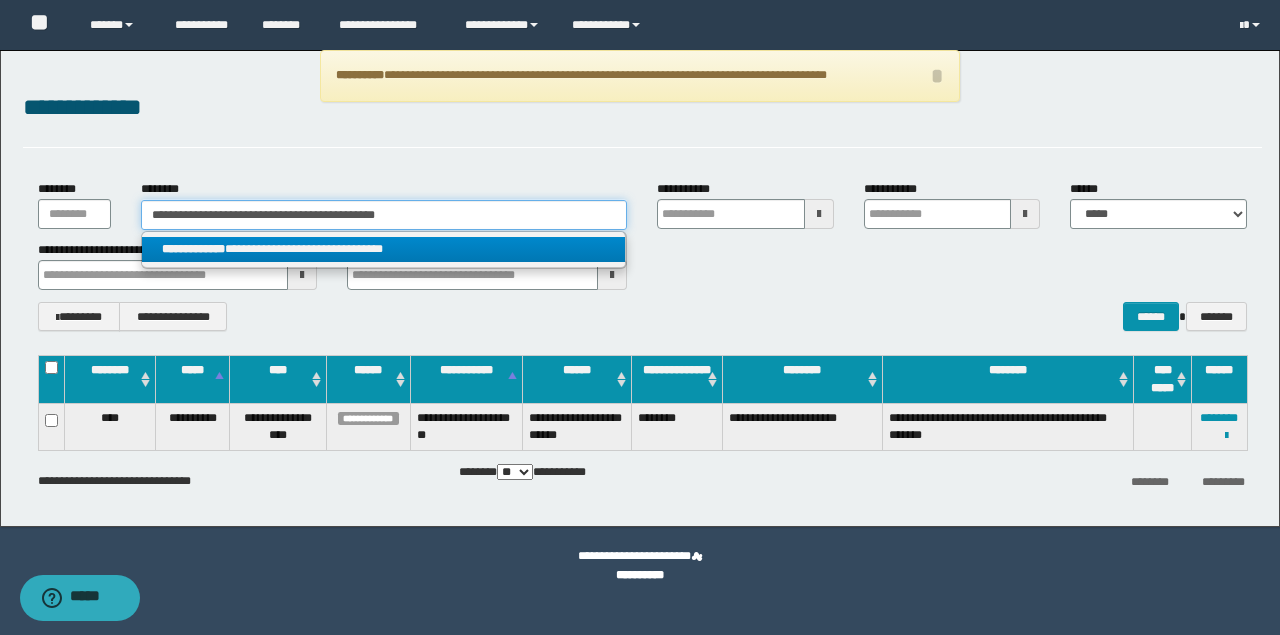 type 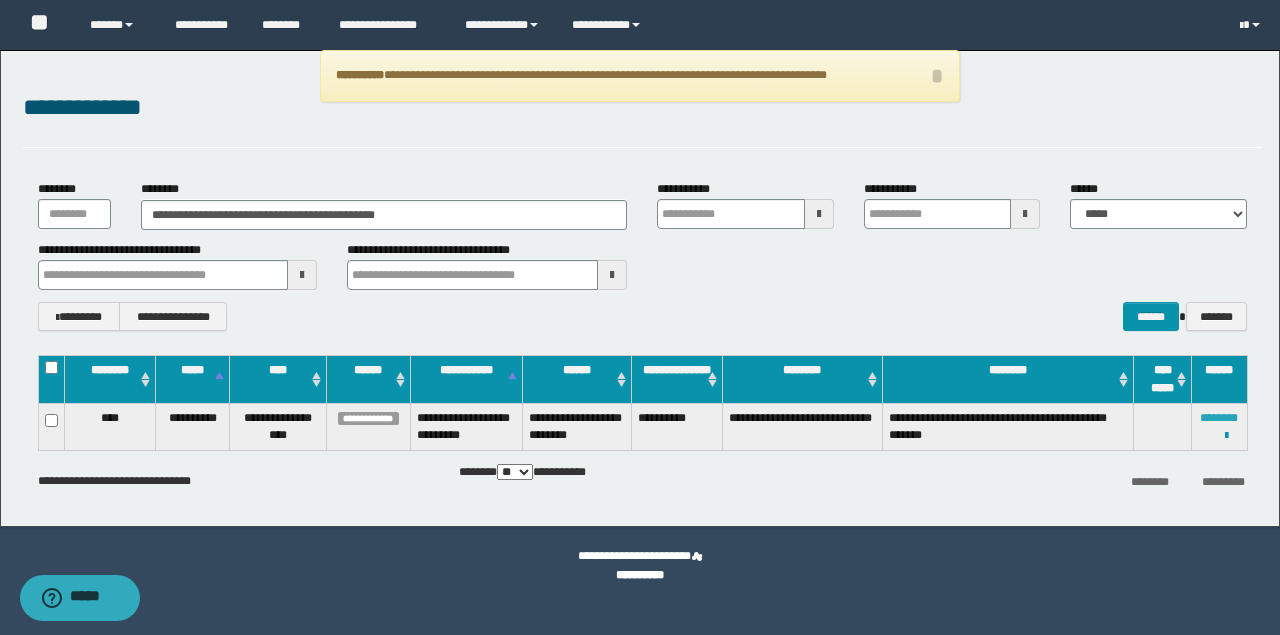 click on "********" at bounding box center (1219, 418) 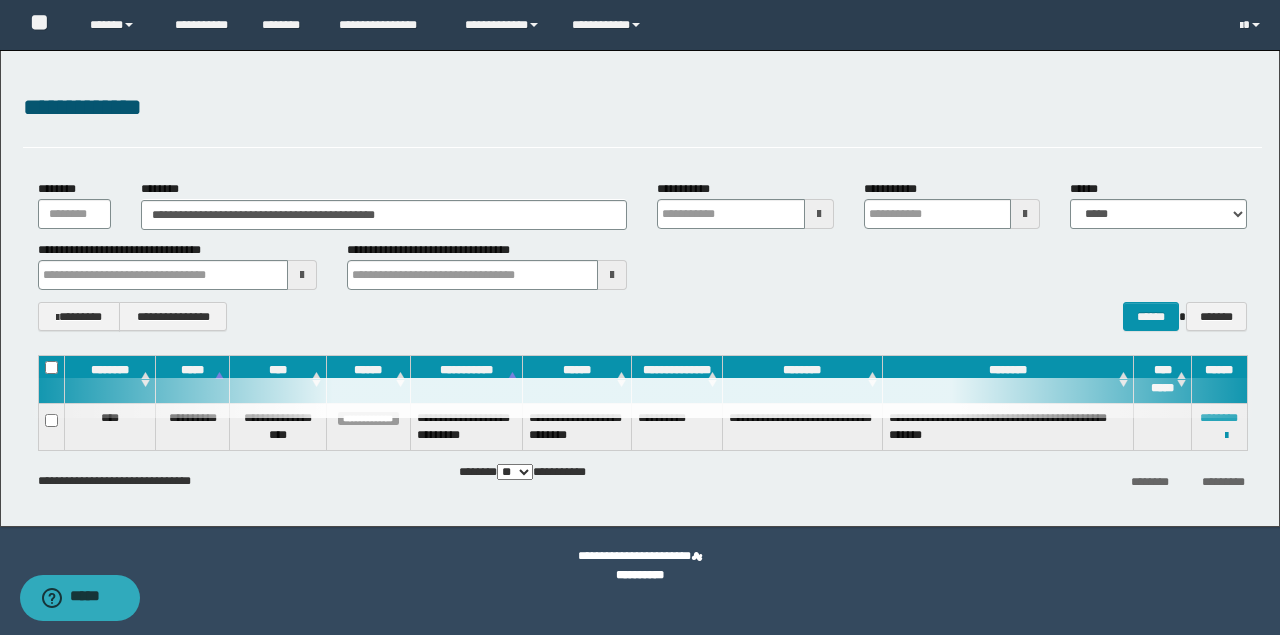 type 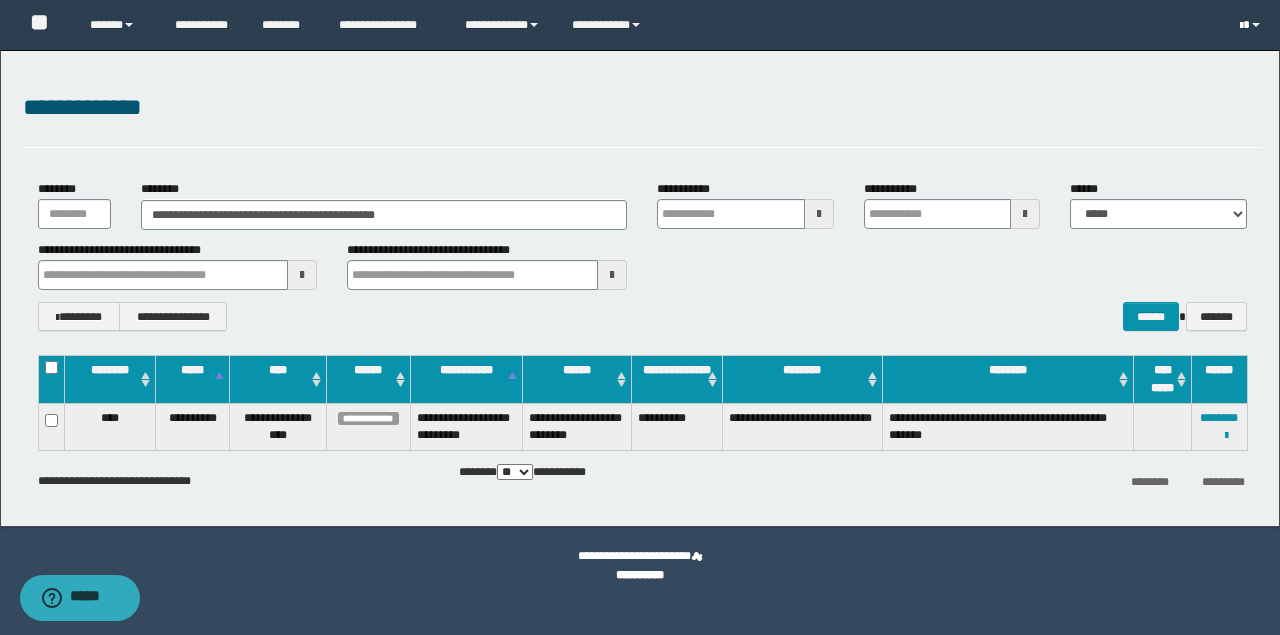 click at bounding box center (1252, 25) 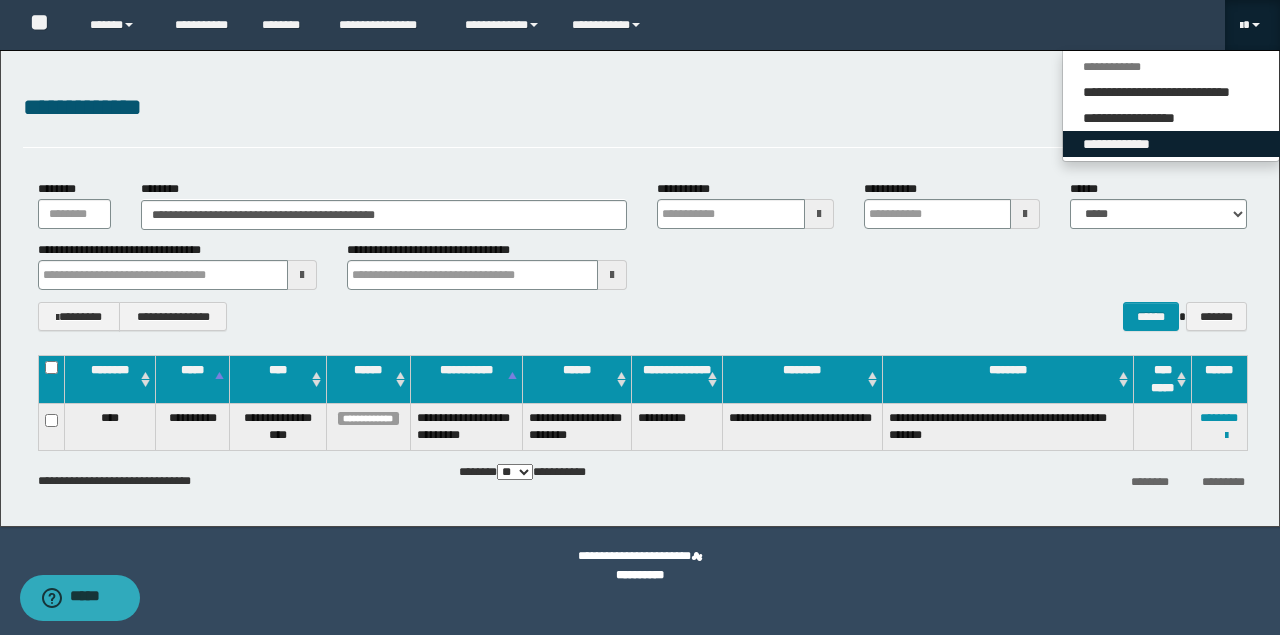 click on "**********" at bounding box center (1171, 144) 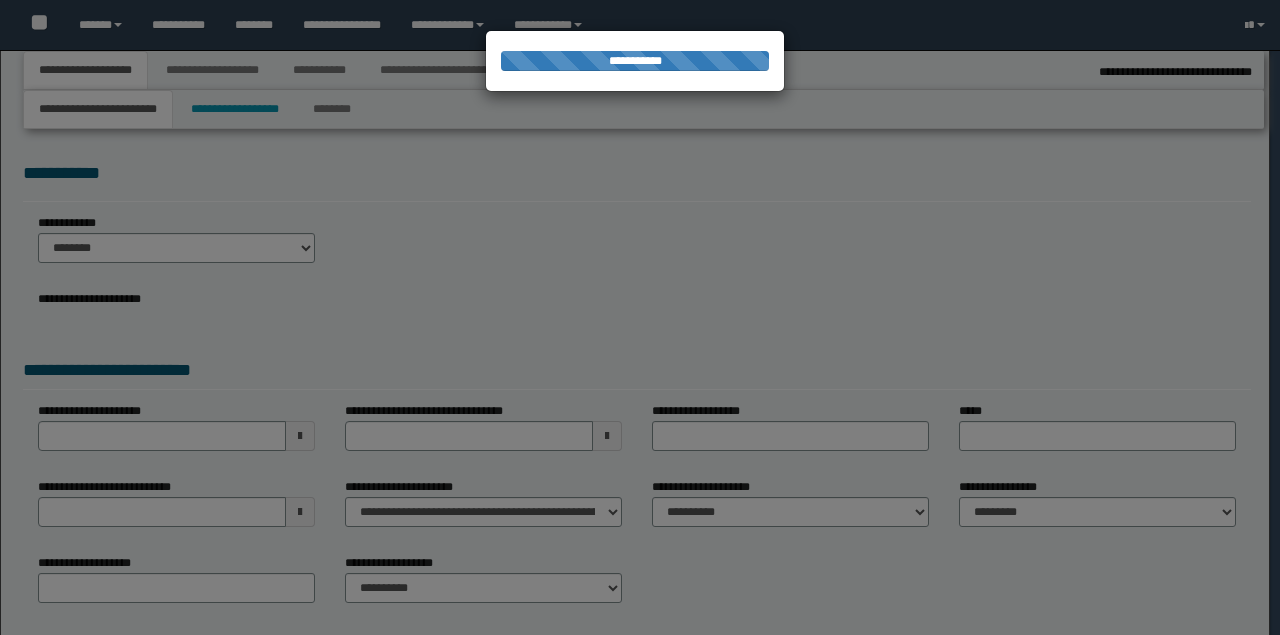 type on "**********" 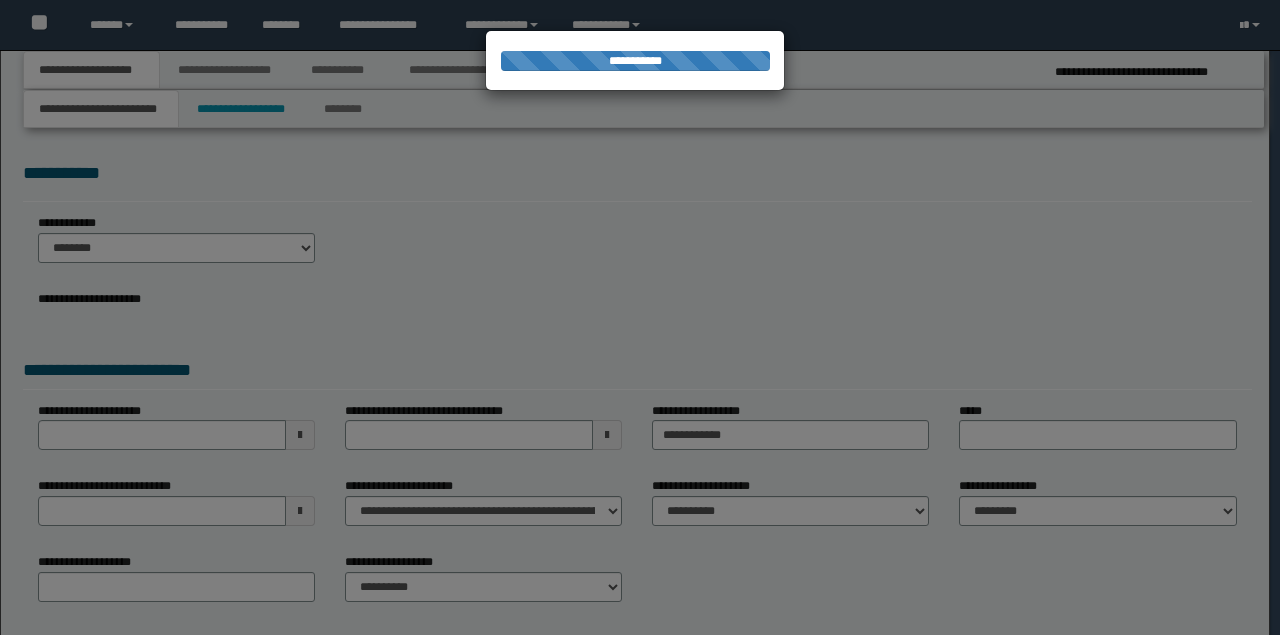 scroll, scrollTop: 0, scrollLeft: 0, axis: both 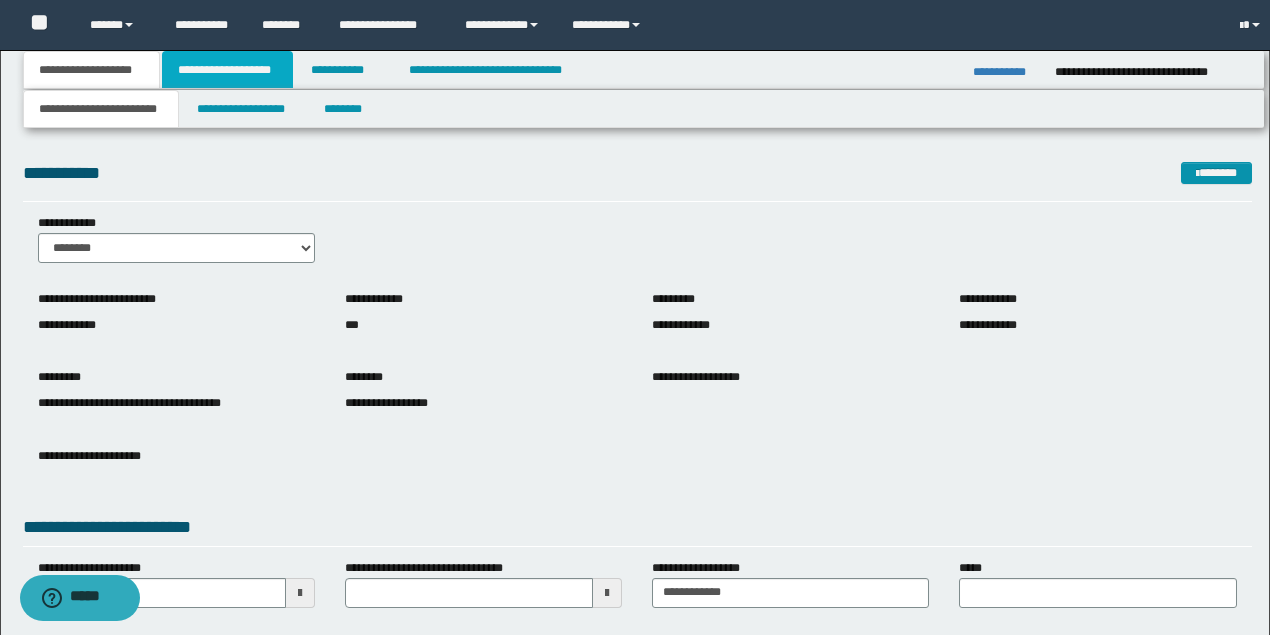 click on "**********" at bounding box center (227, 70) 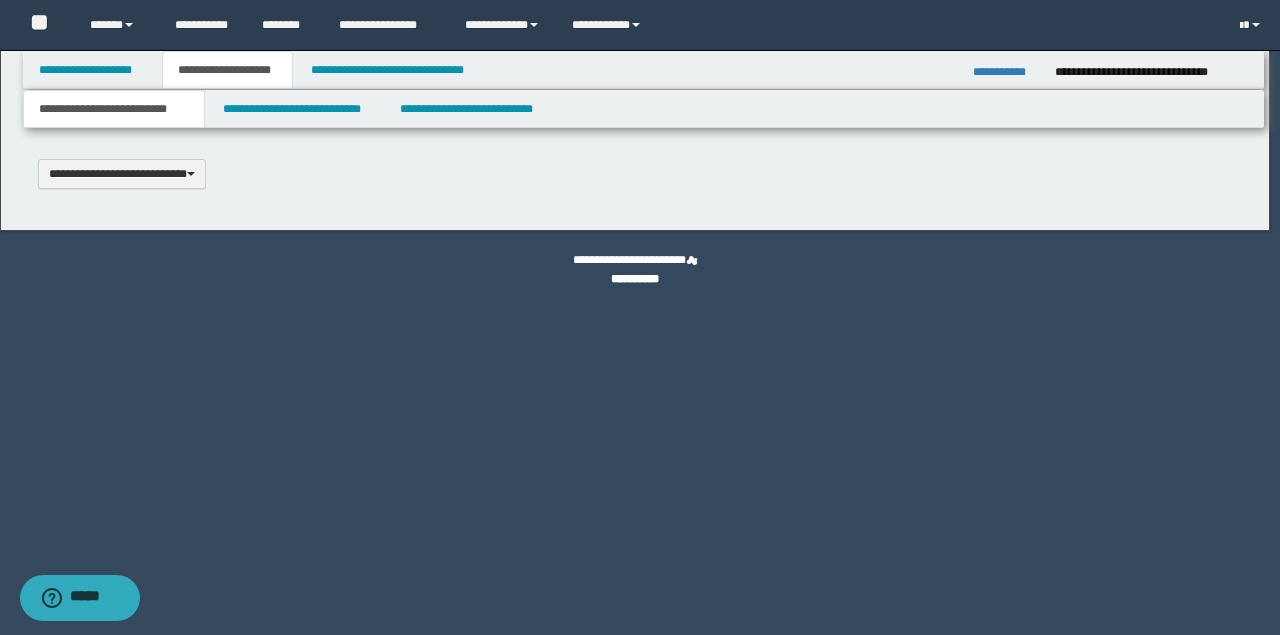 type 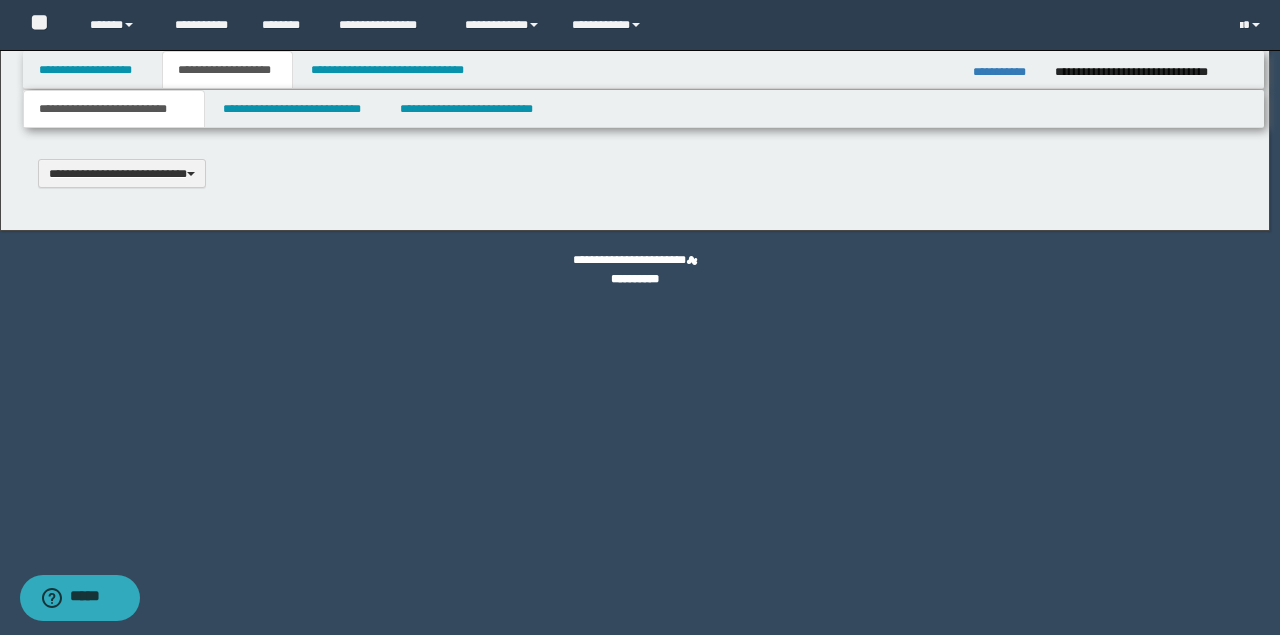 scroll, scrollTop: 0, scrollLeft: 0, axis: both 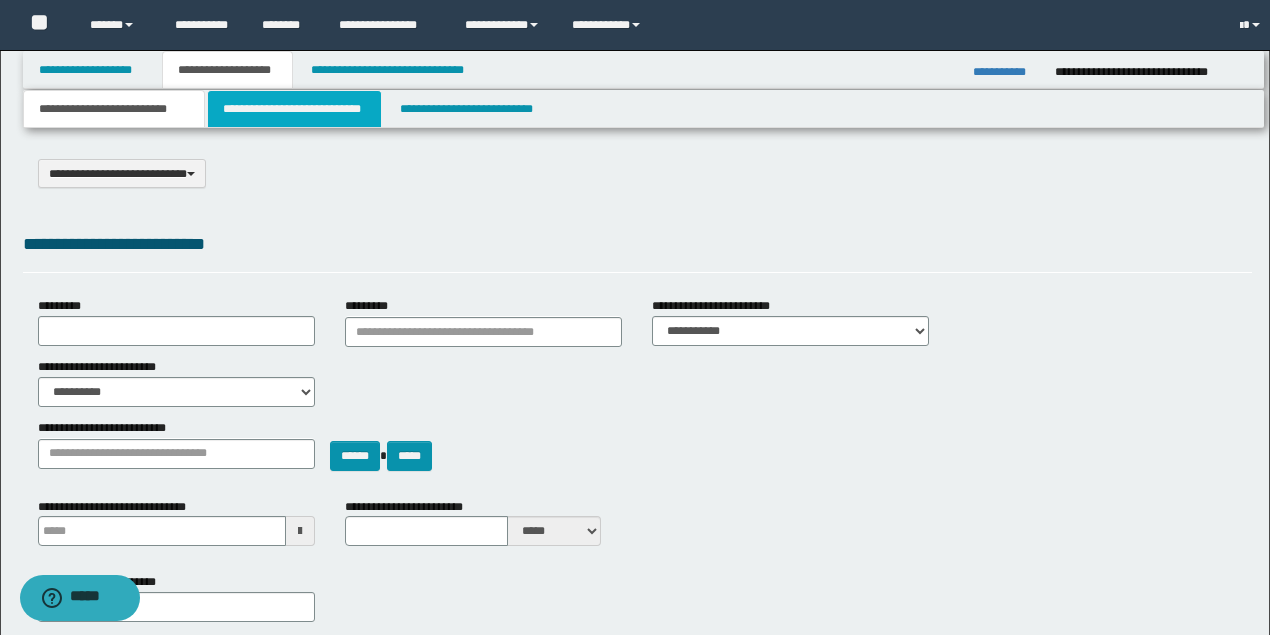 click on "**********" at bounding box center [294, 109] 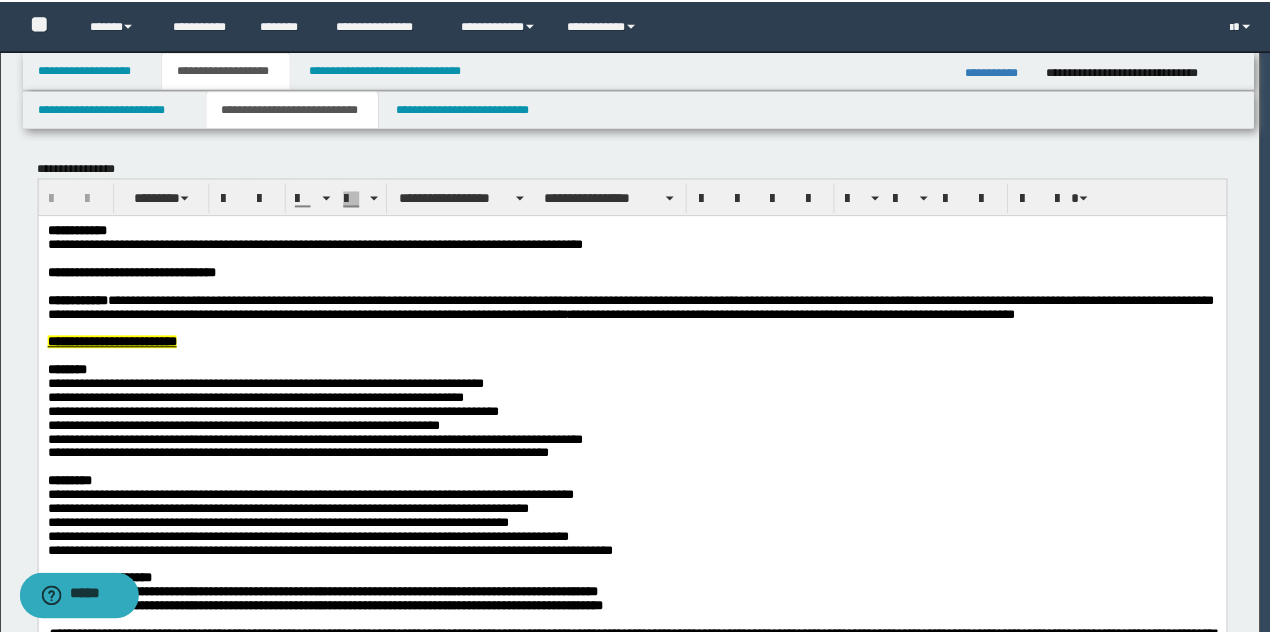 scroll, scrollTop: 0, scrollLeft: 0, axis: both 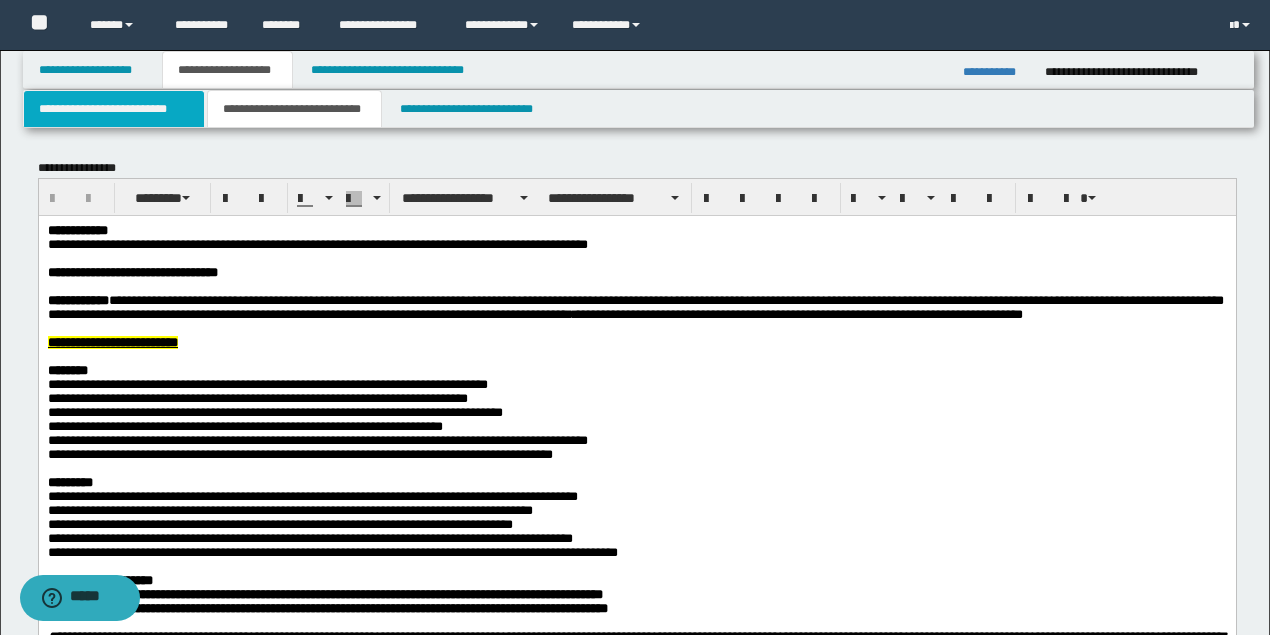 click on "**********" at bounding box center [114, 109] 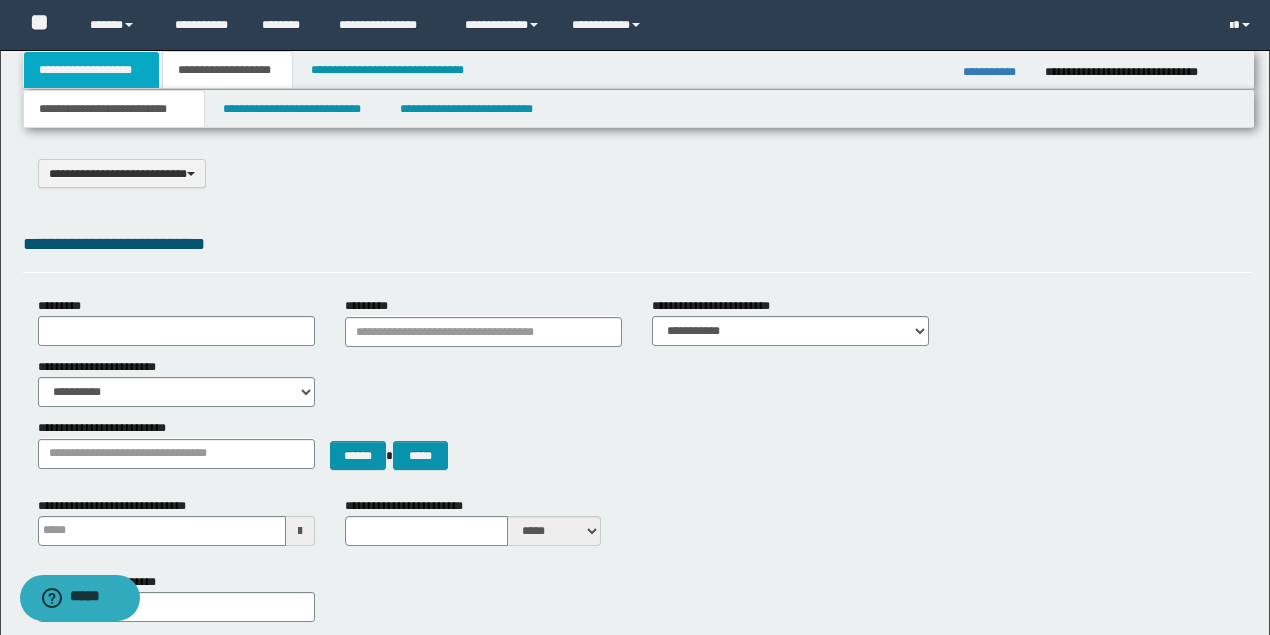 click on "**********" at bounding box center [92, 70] 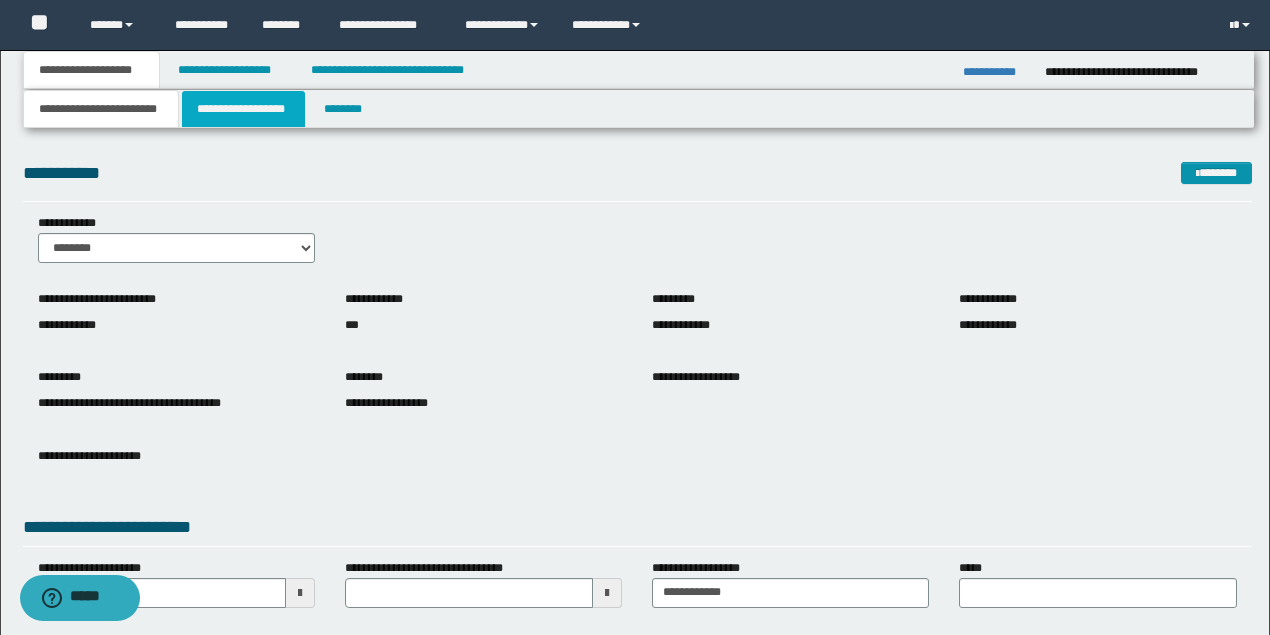 click on "**********" at bounding box center [243, 109] 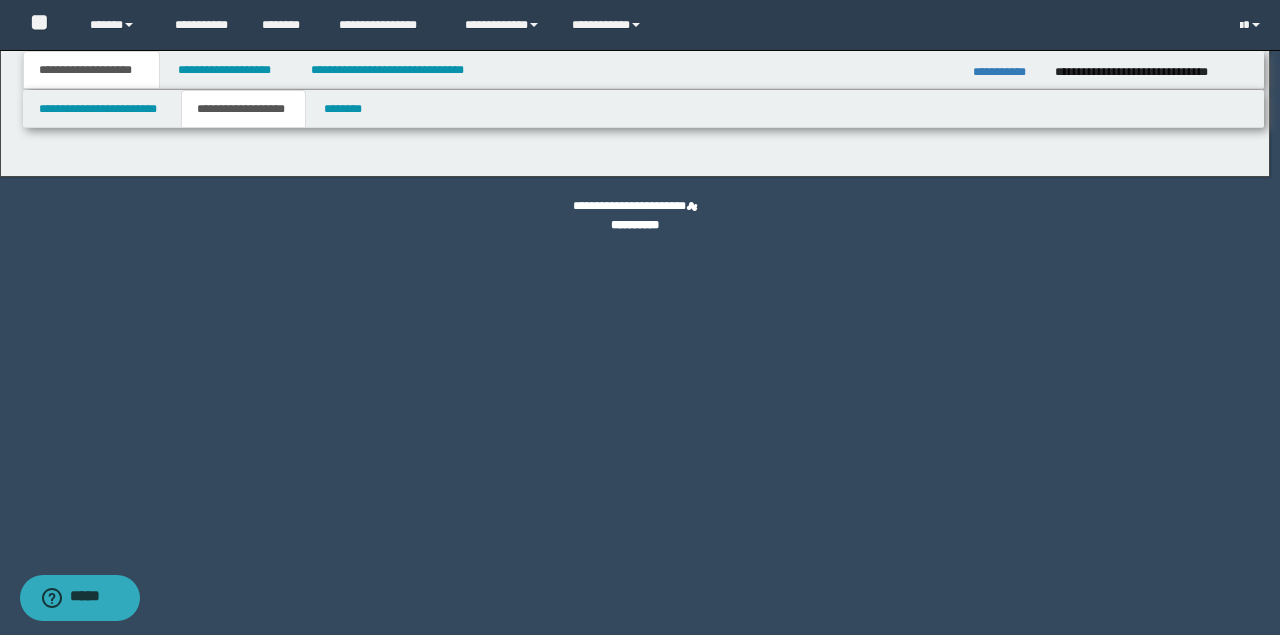 type on "********" 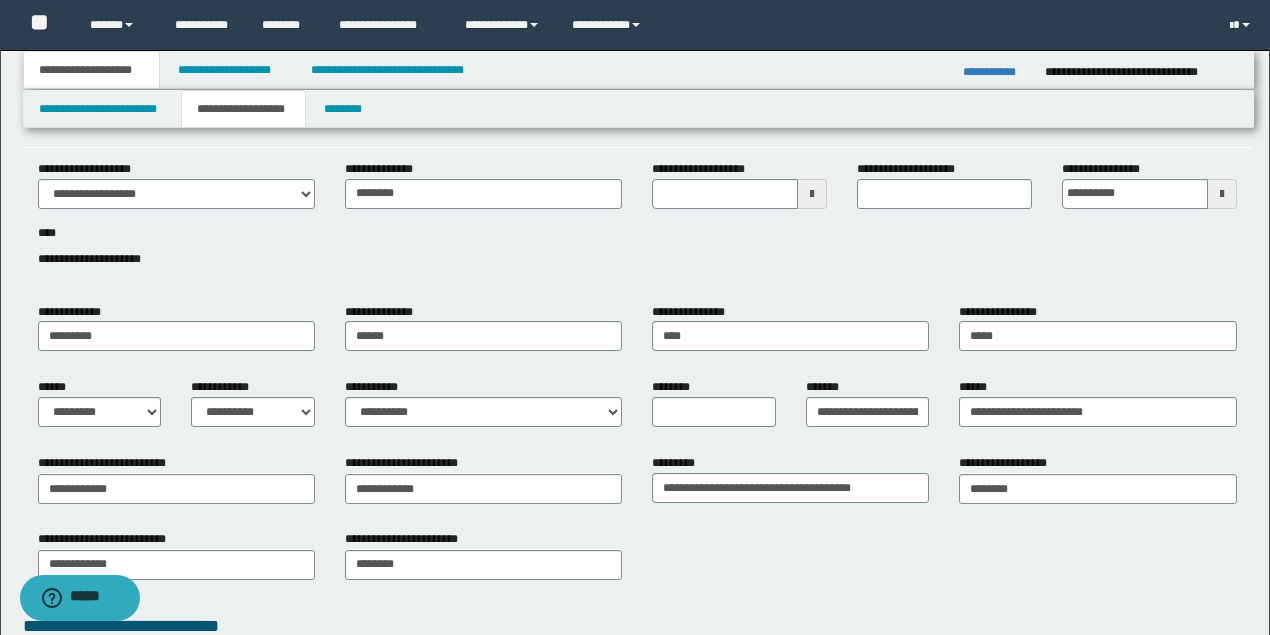 scroll, scrollTop: 133, scrollLeft: 0, axis: vertical 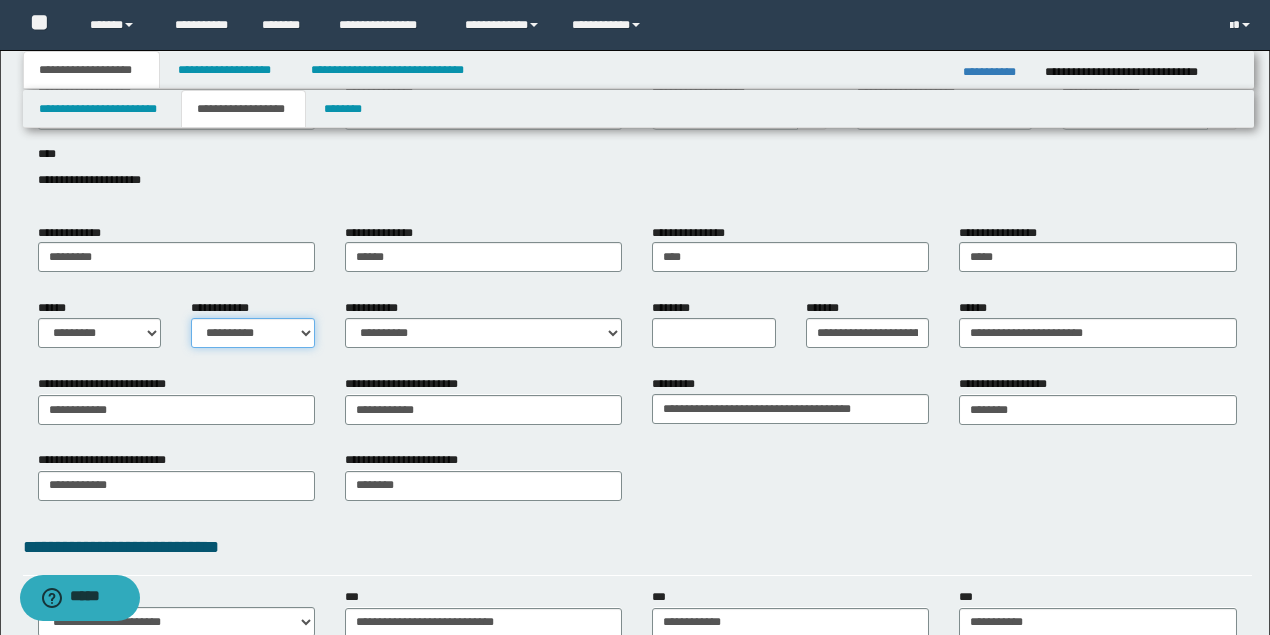 click on "**********" at bounding box center [253, 333] 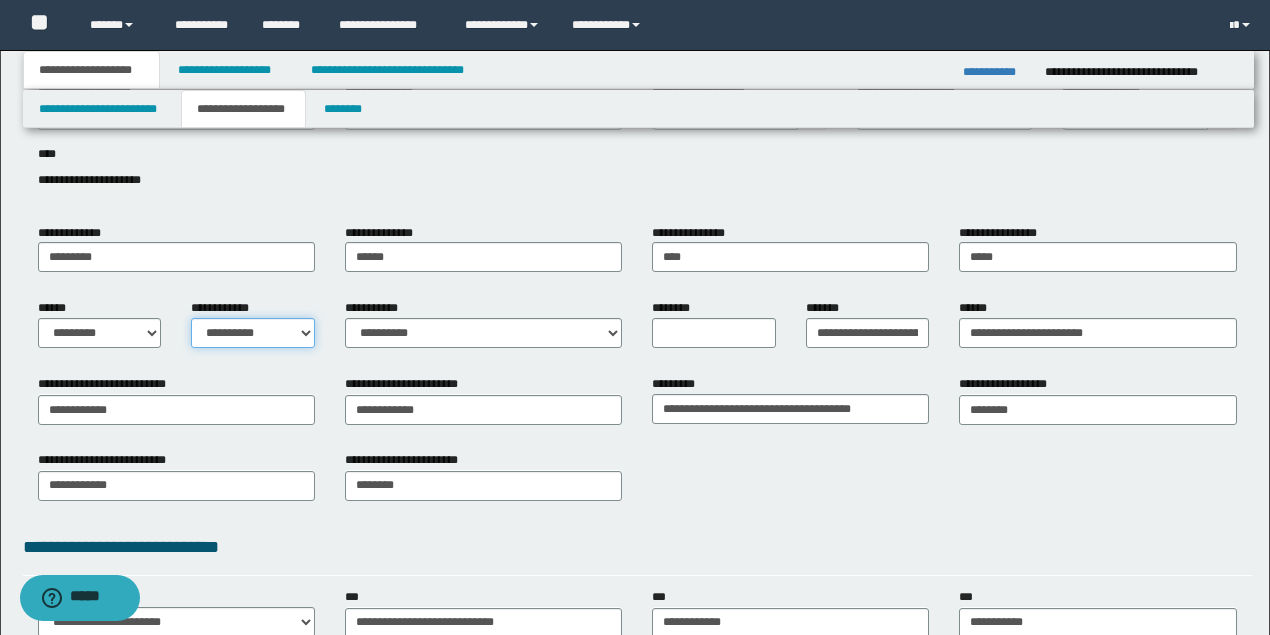 select on "*" 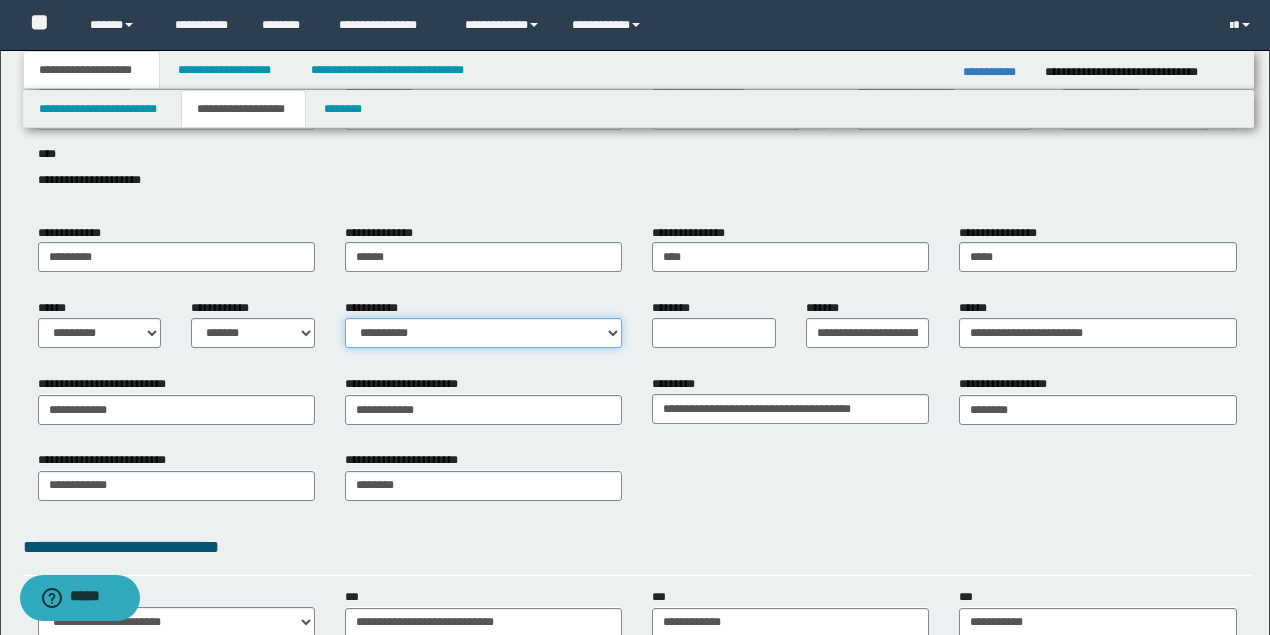 click on "**********" at bounding box center [483, 333] 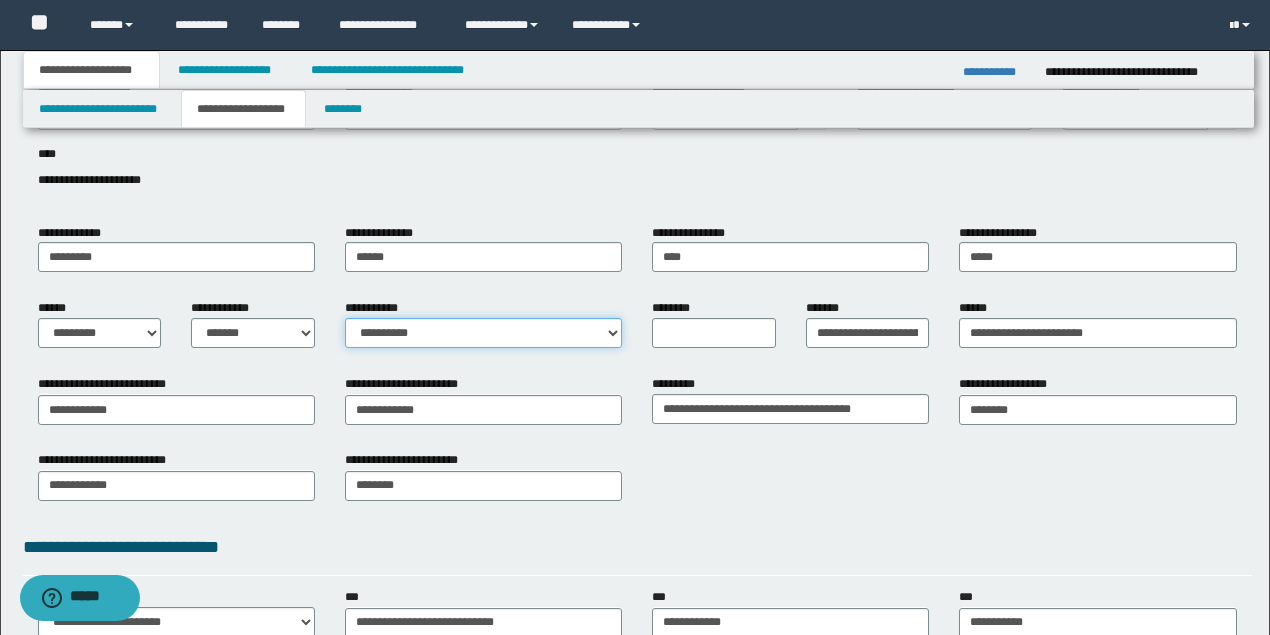 select on "*" 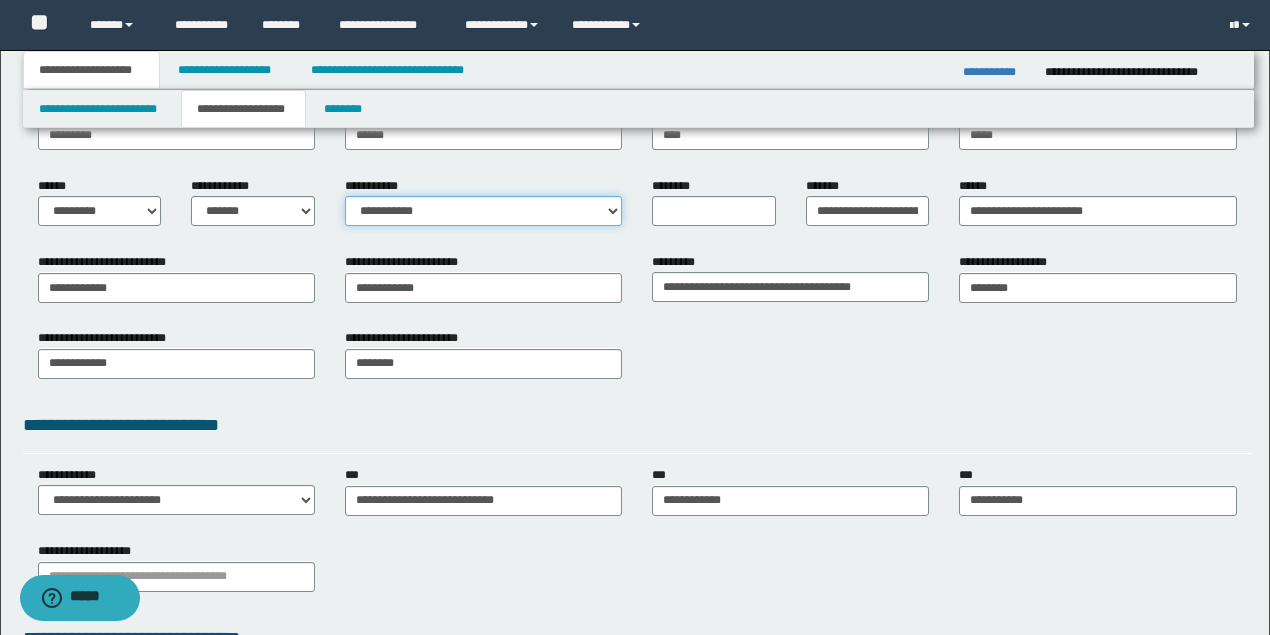 scroll, scrollTop: 266, scrollLeft: 0, axis: vertical 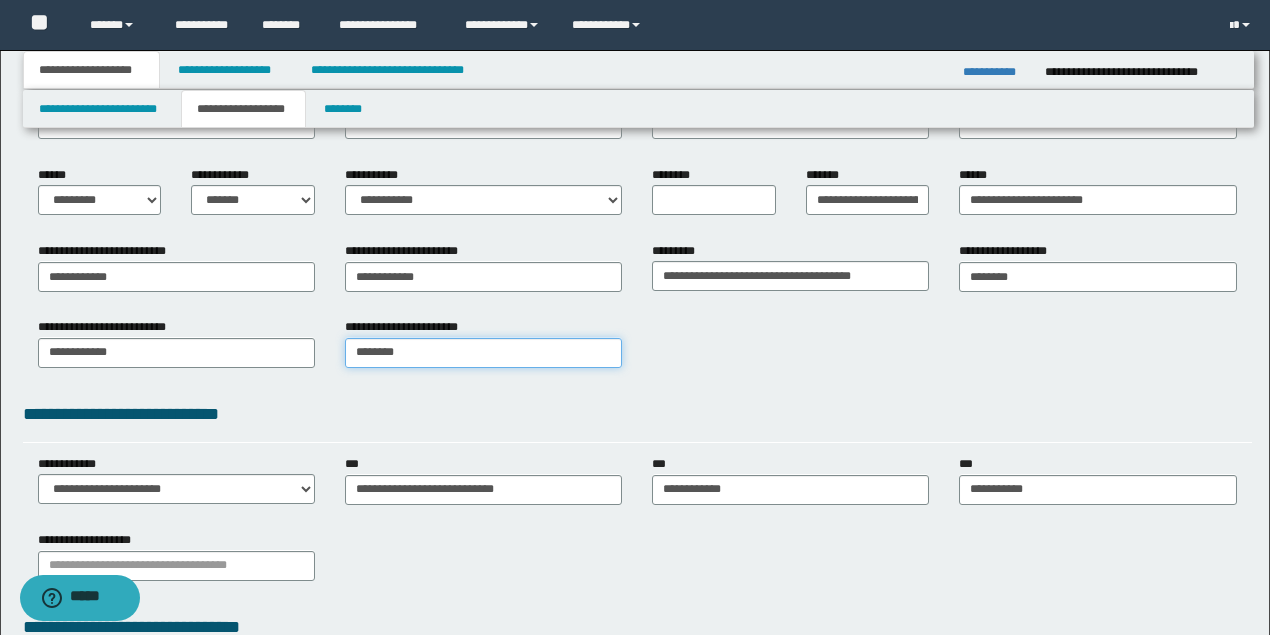 type on "********" 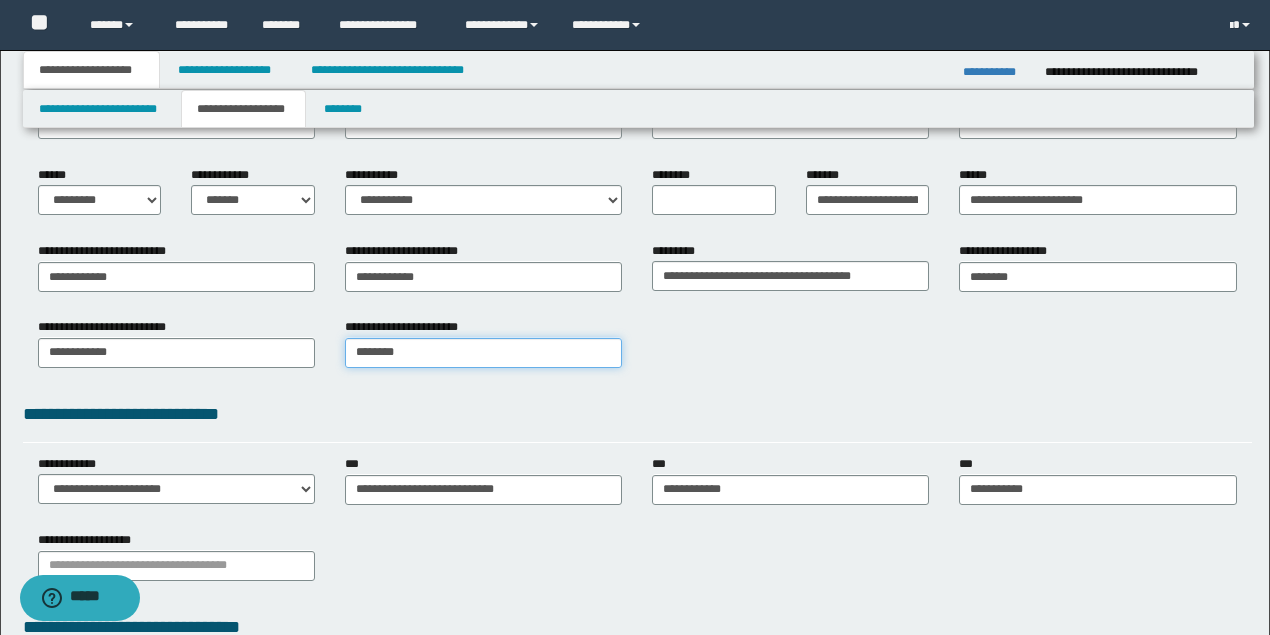 click on "********" at bounding box center [483, 353] 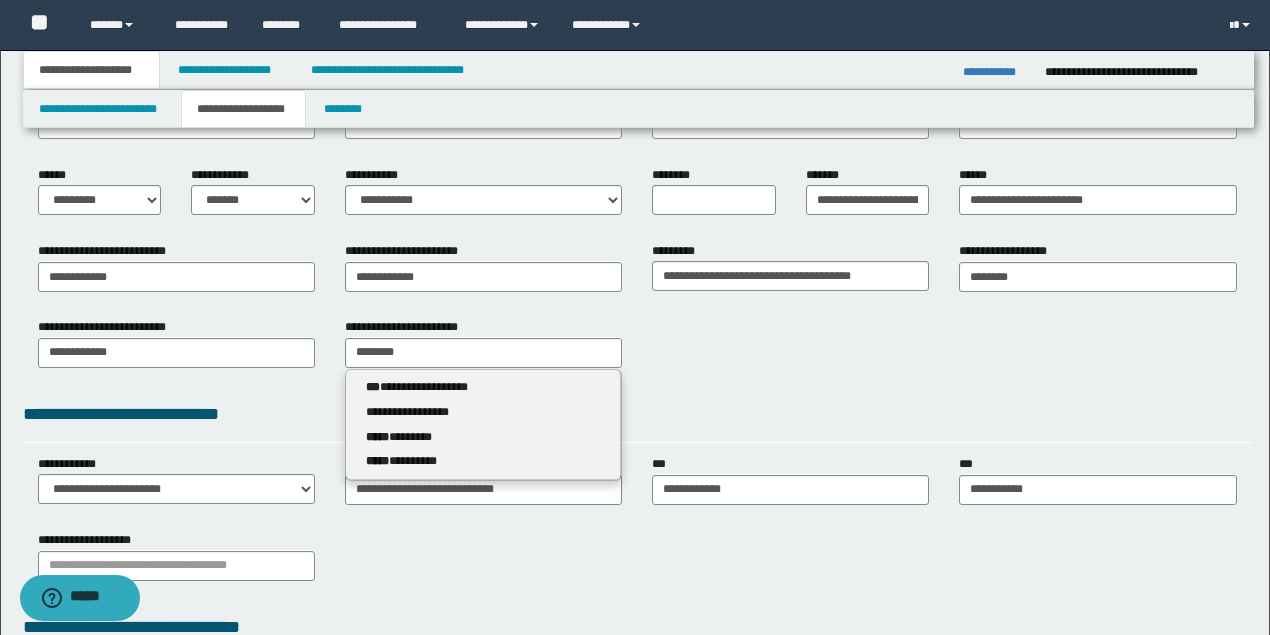 type 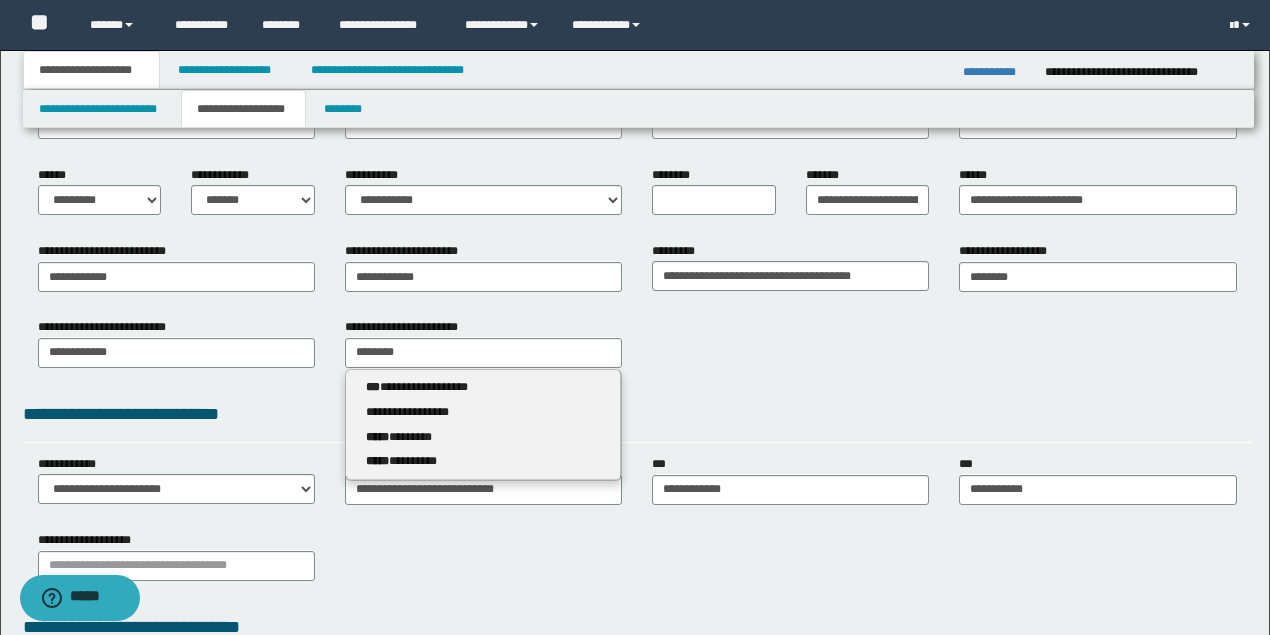 click on "**********" at bounding box center [637, 350] 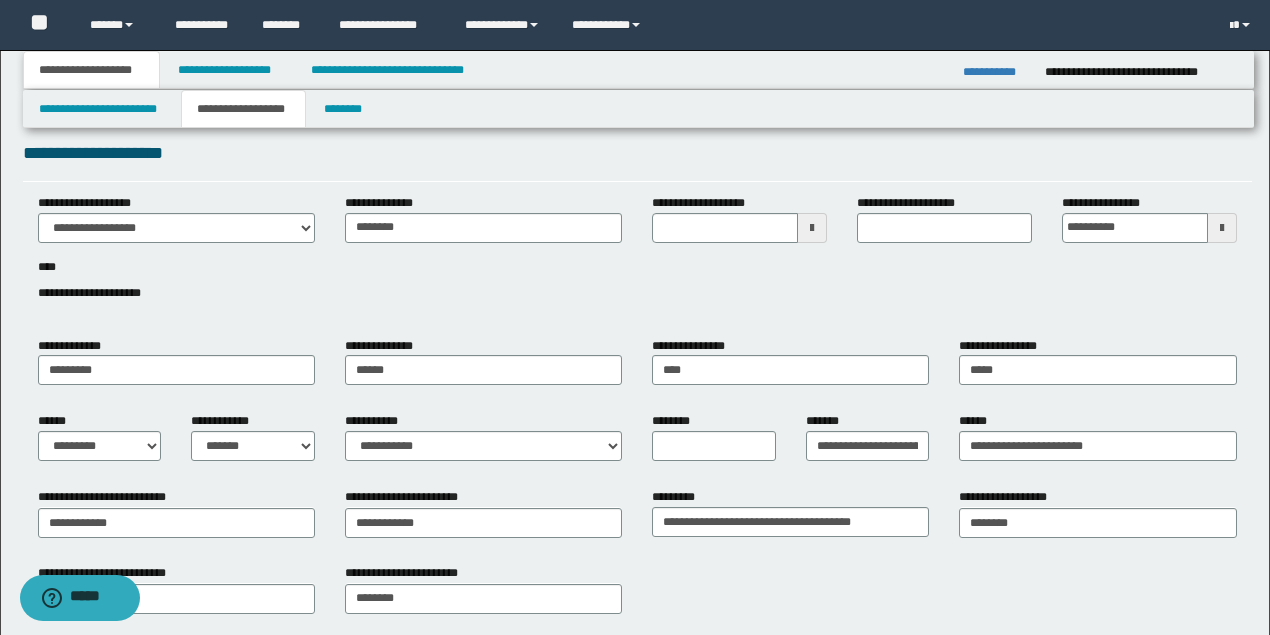 scroll, scrollTop: 0, scrollLeft: 0, axis: both 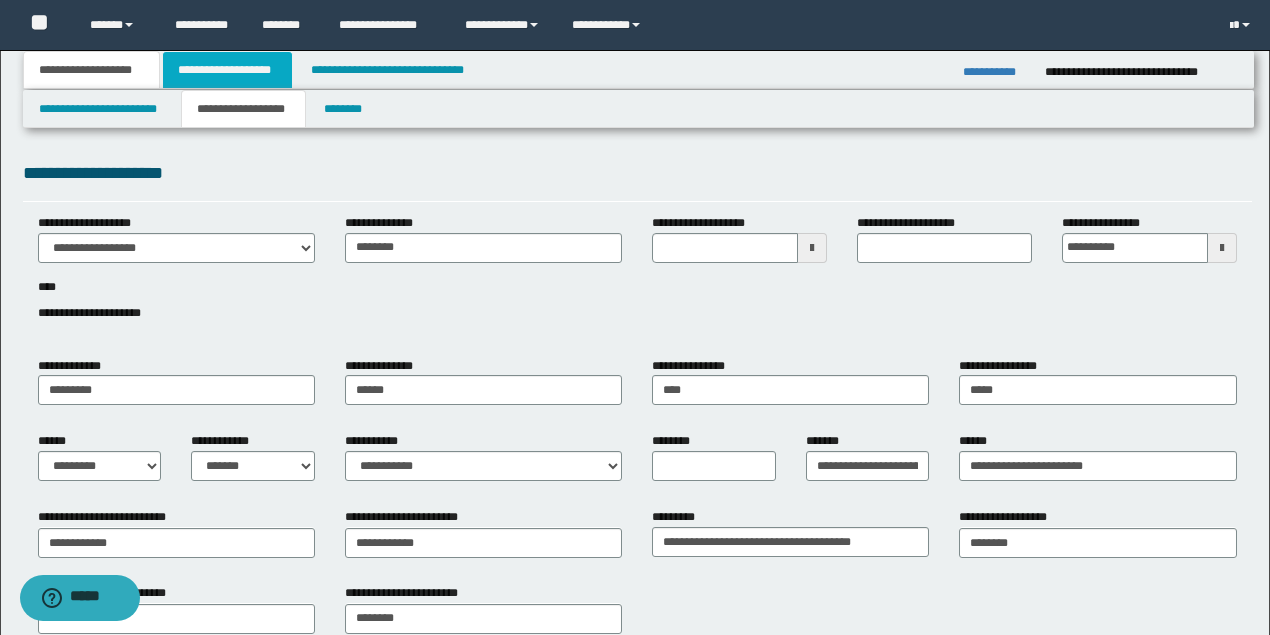 click on "**********" at bounding box center (227, 70) 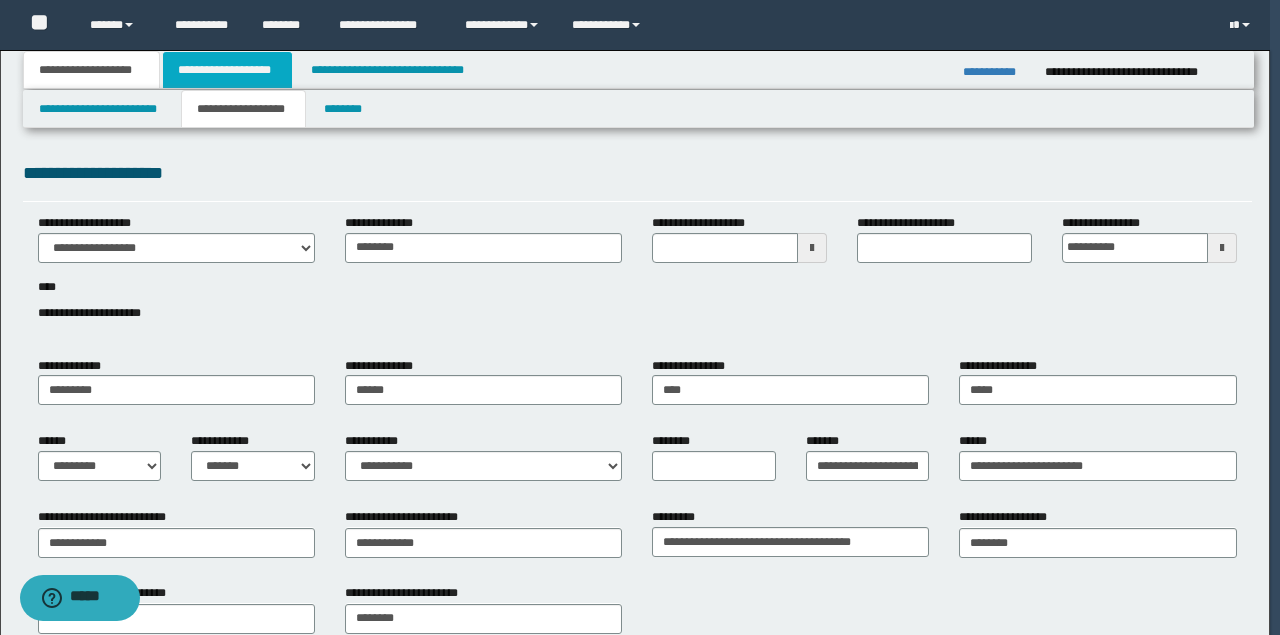 type 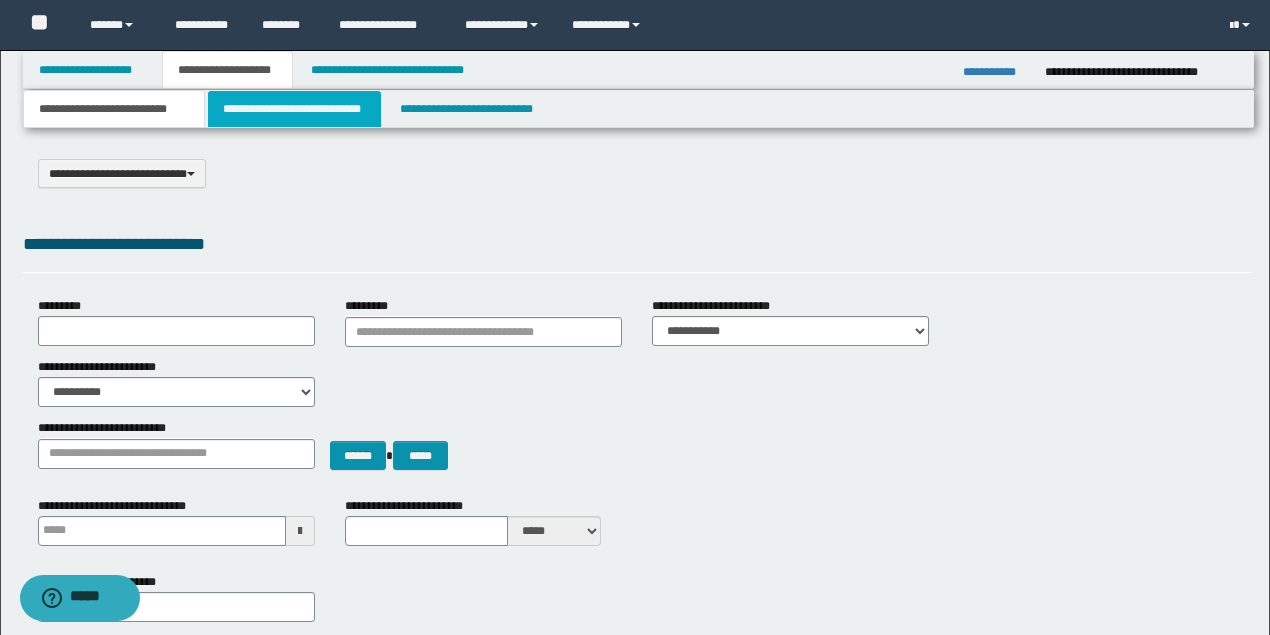 click on "**********" at bounding box center (294, 109) 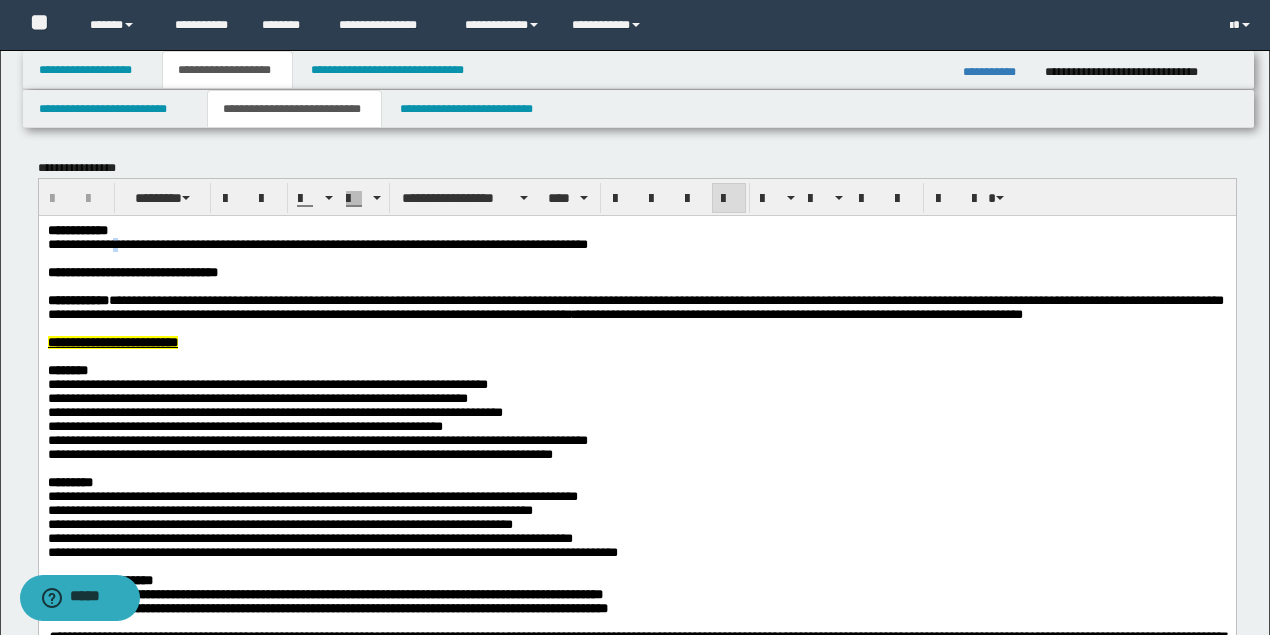 click on "**********" at bounding box center [132, 243] 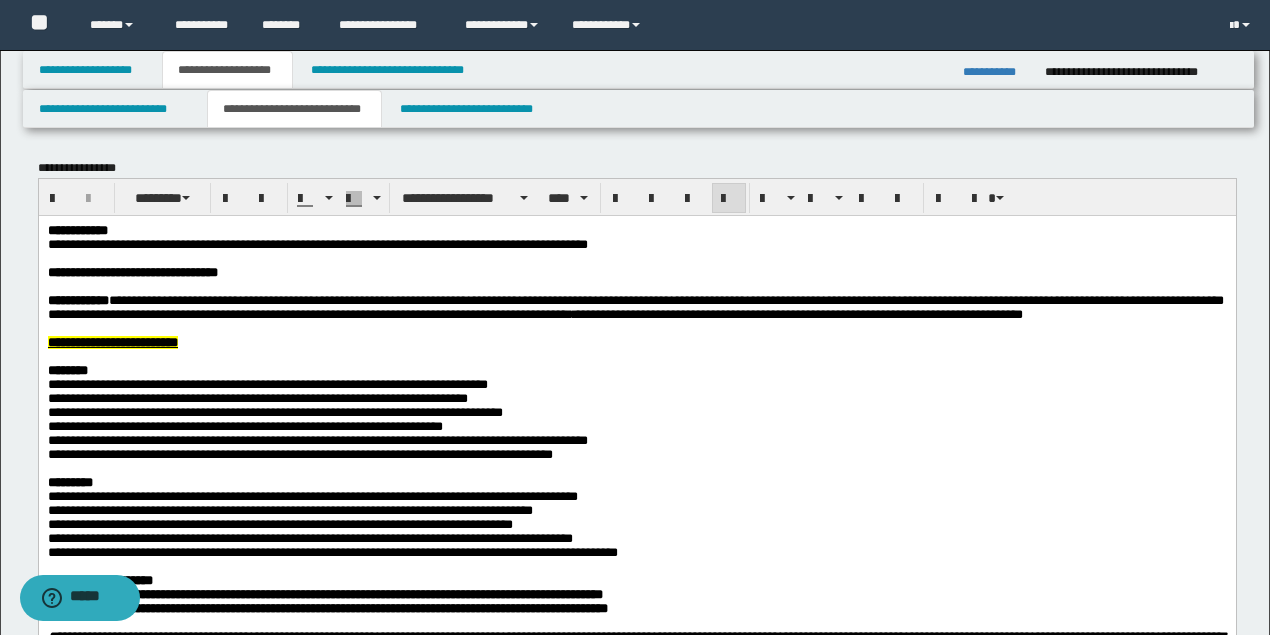 click on "**********" at bounding box center (132, 243) 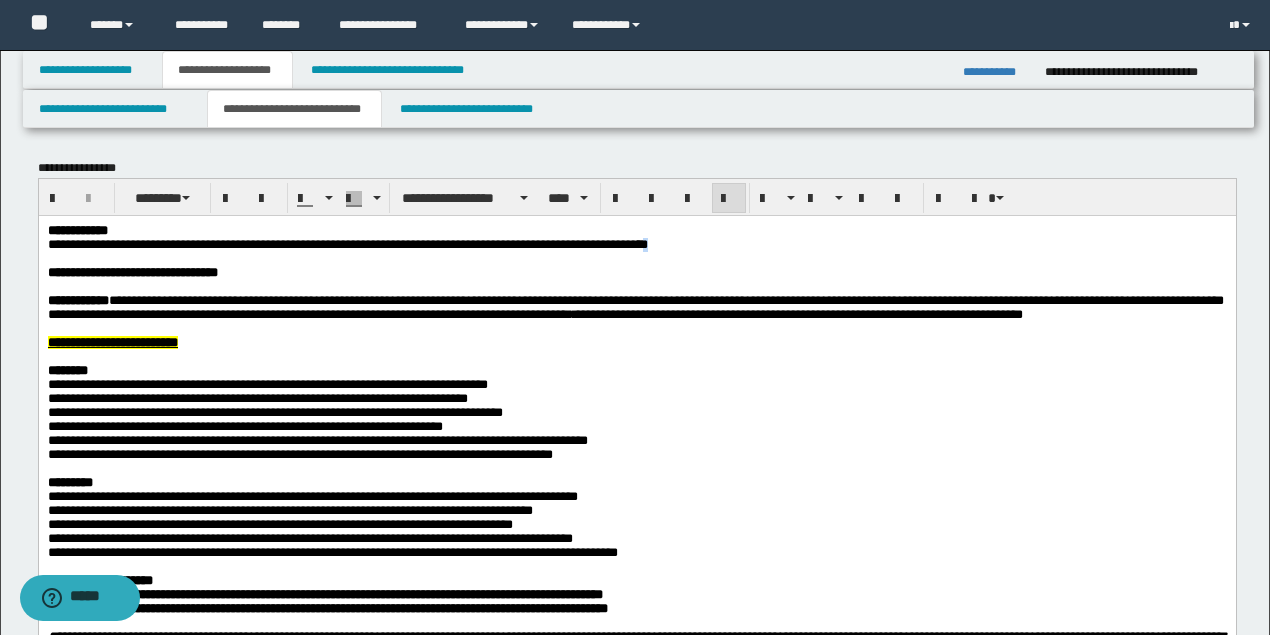 drag, startPoint x: 826, startPoint y: 246, endPoint x: 816, endPoint y: 244, distance: 10.198039 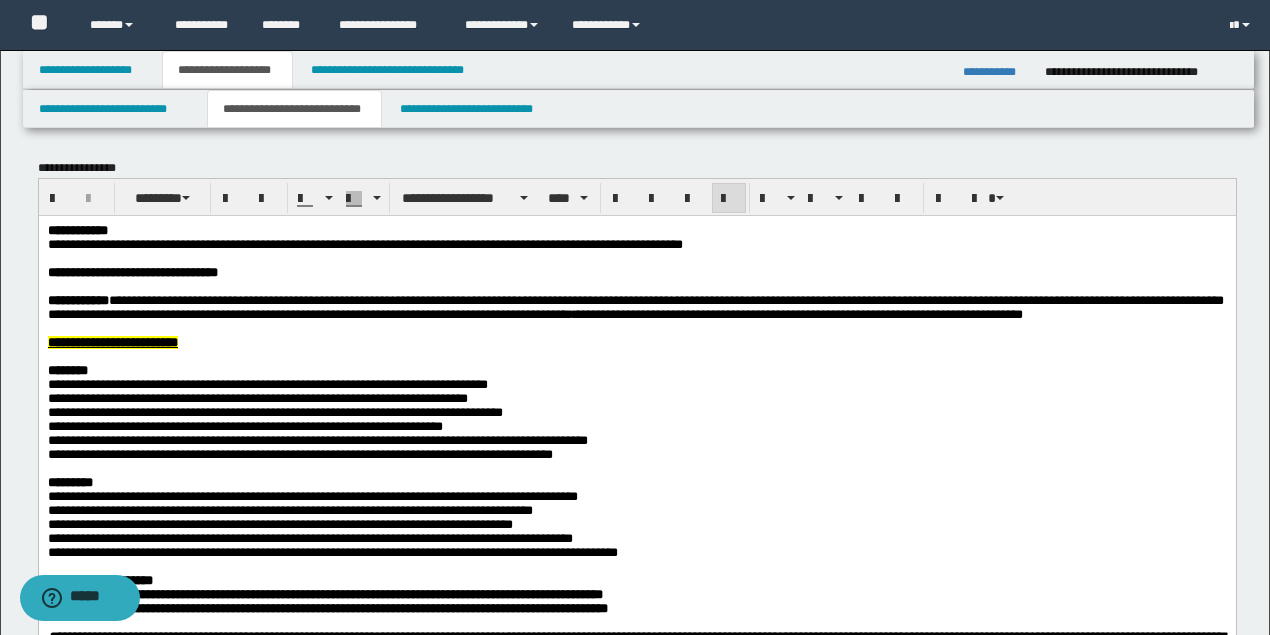 click on "**********" at bounding box center [162, 243] 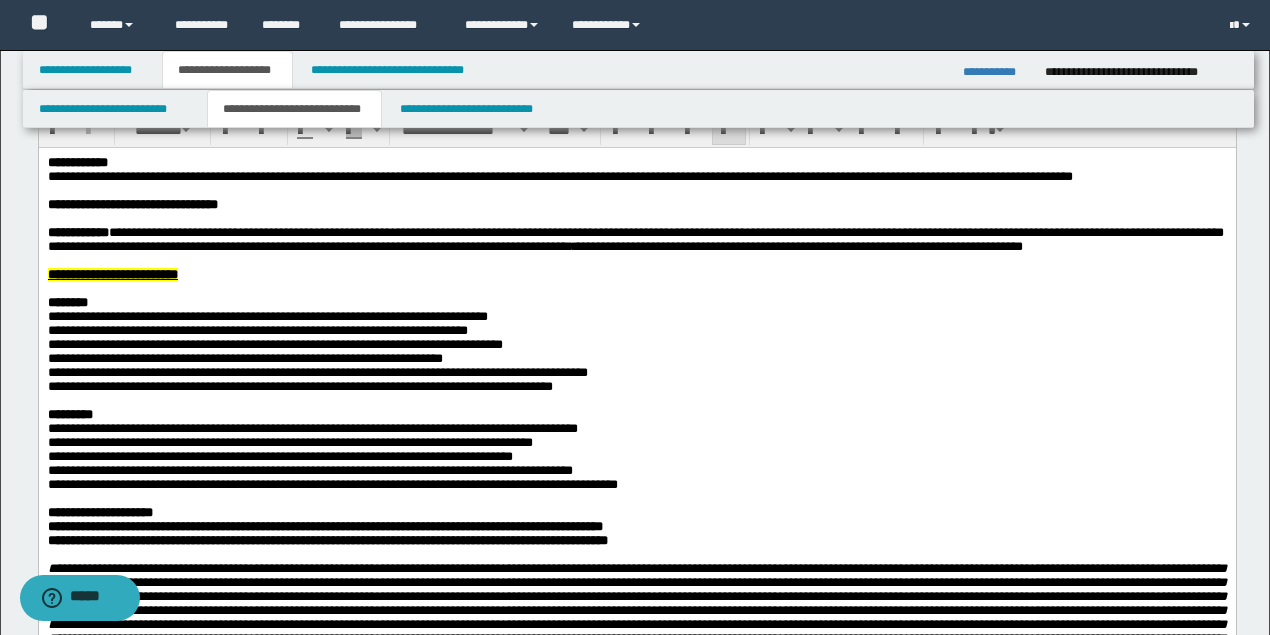 scroll, scrollTop: 66, scrollLeft: 0, axis: vertical 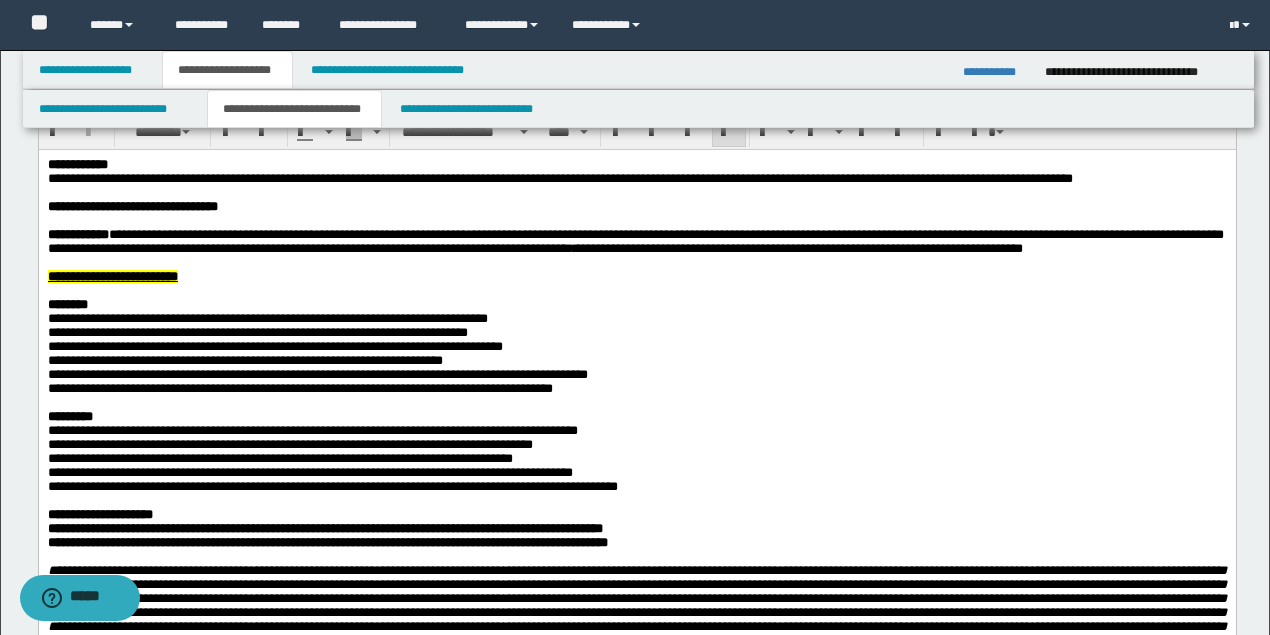 click at bounding box center [635, 262] 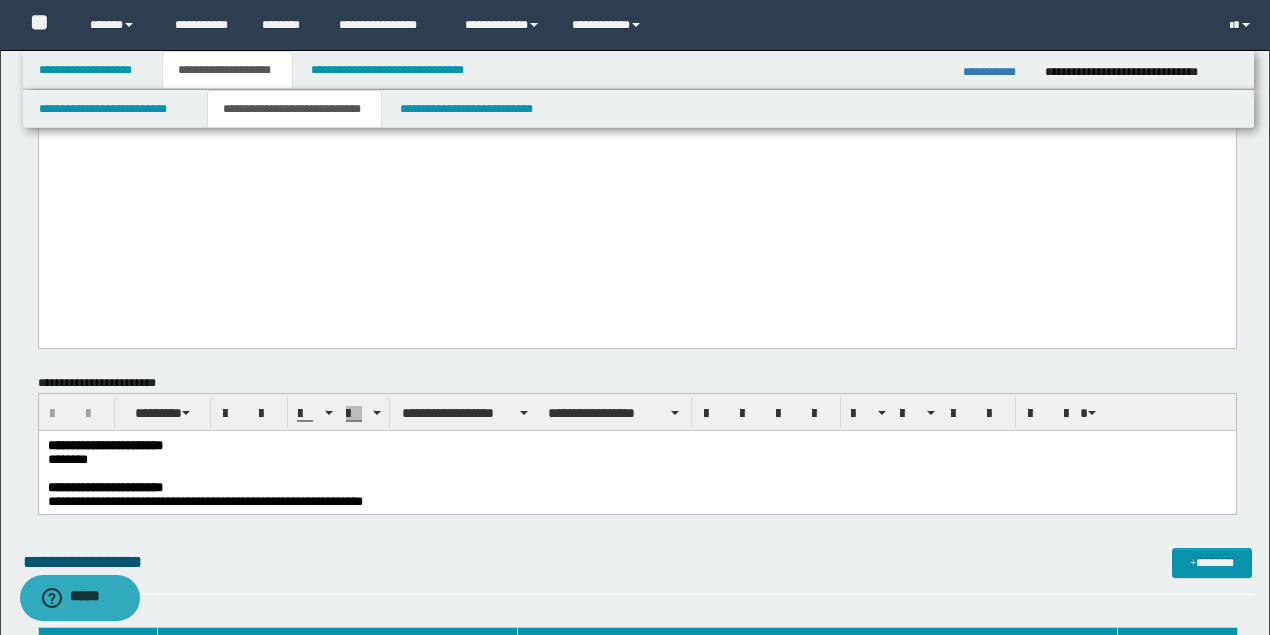 scroll, scrollTop: 1266, scrollLeft: 0, axis: vertical 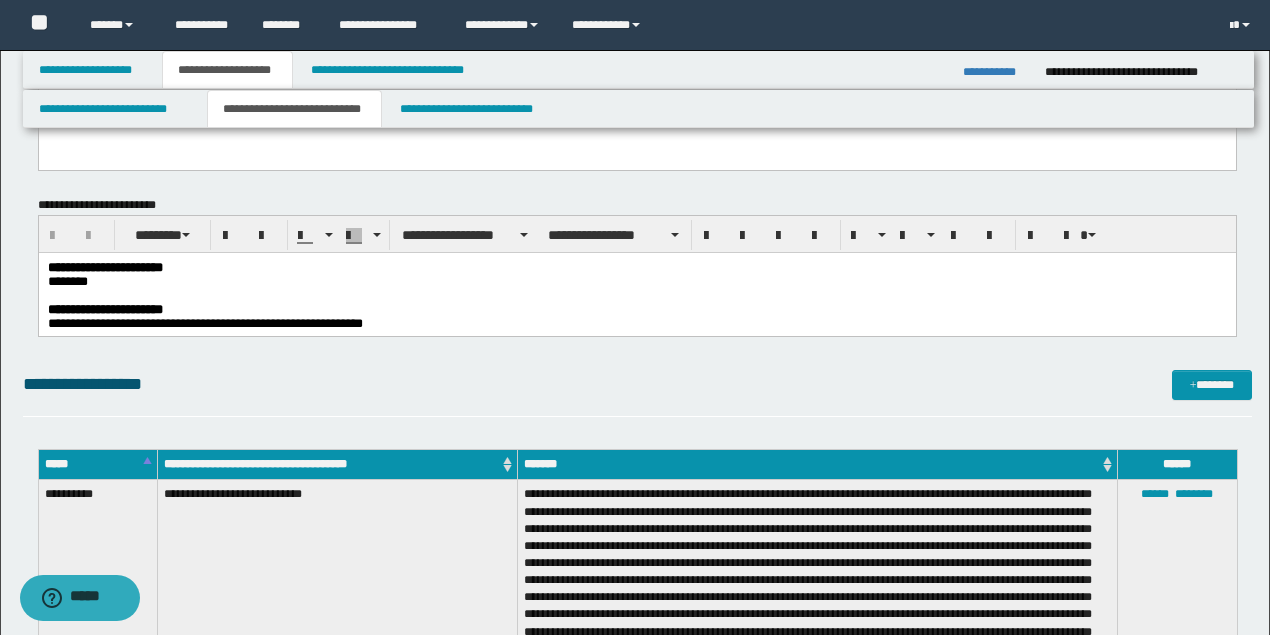 click on "********" at bounding box center [635, 282] 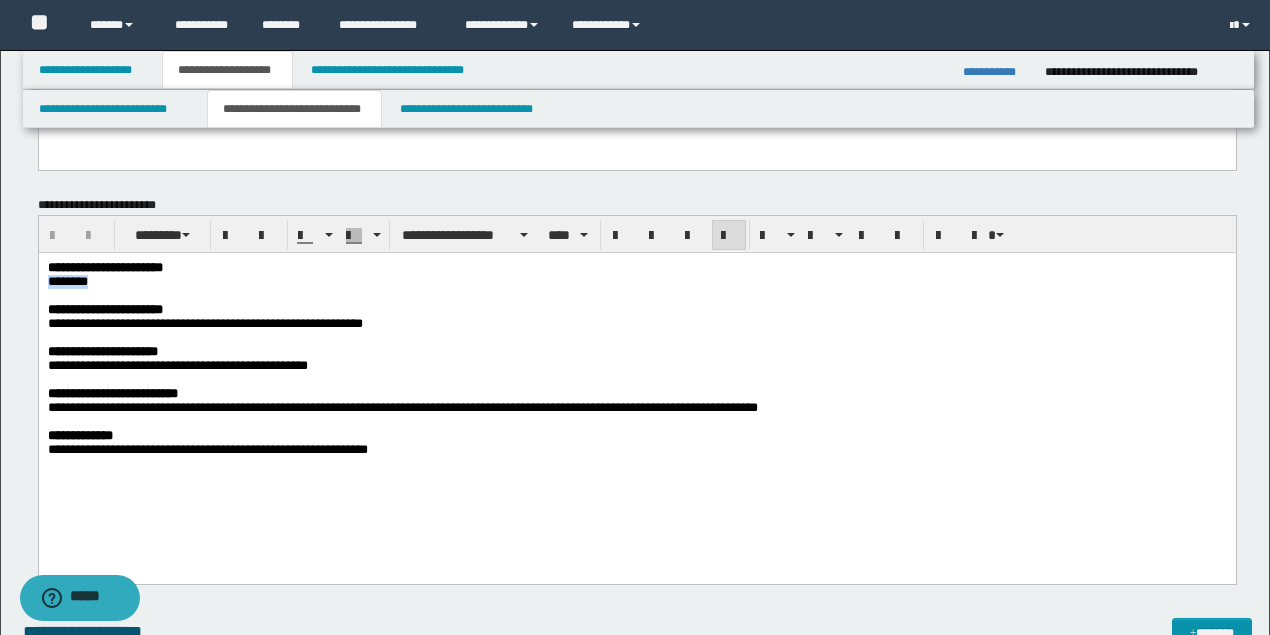 drag, startPoint x: 110, startPoint y: 284, endPoint x: 68, endPoint y: 533, distance: 252.51732 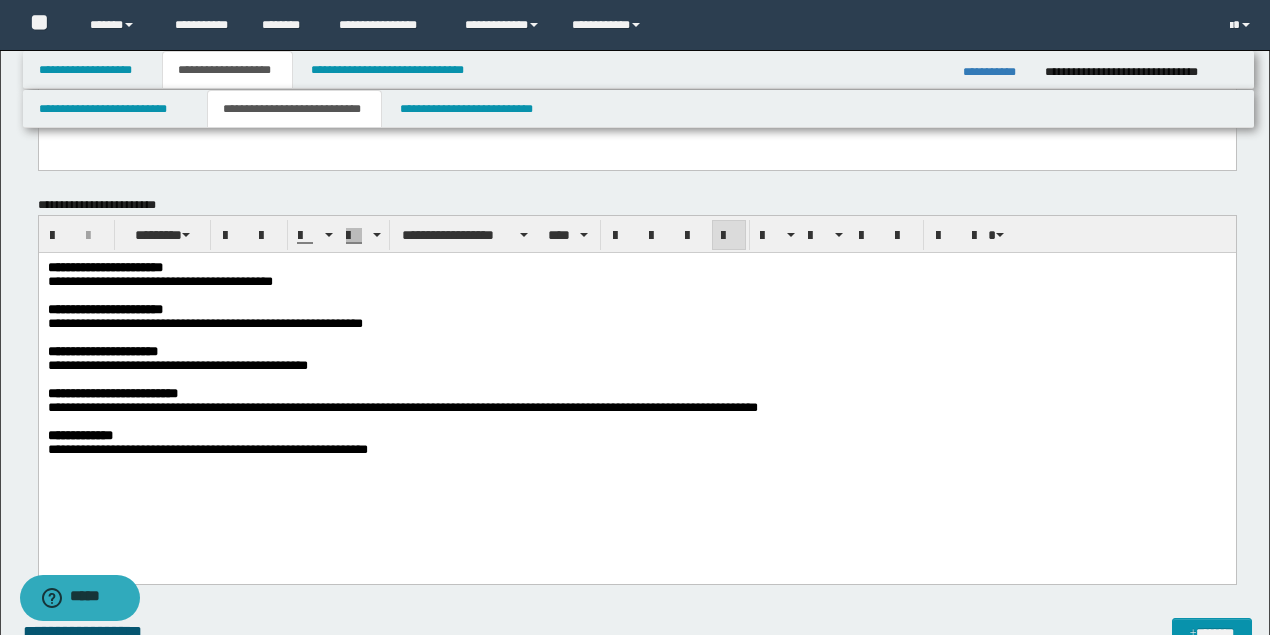 click on "**********" at bounding box center (635, 324) 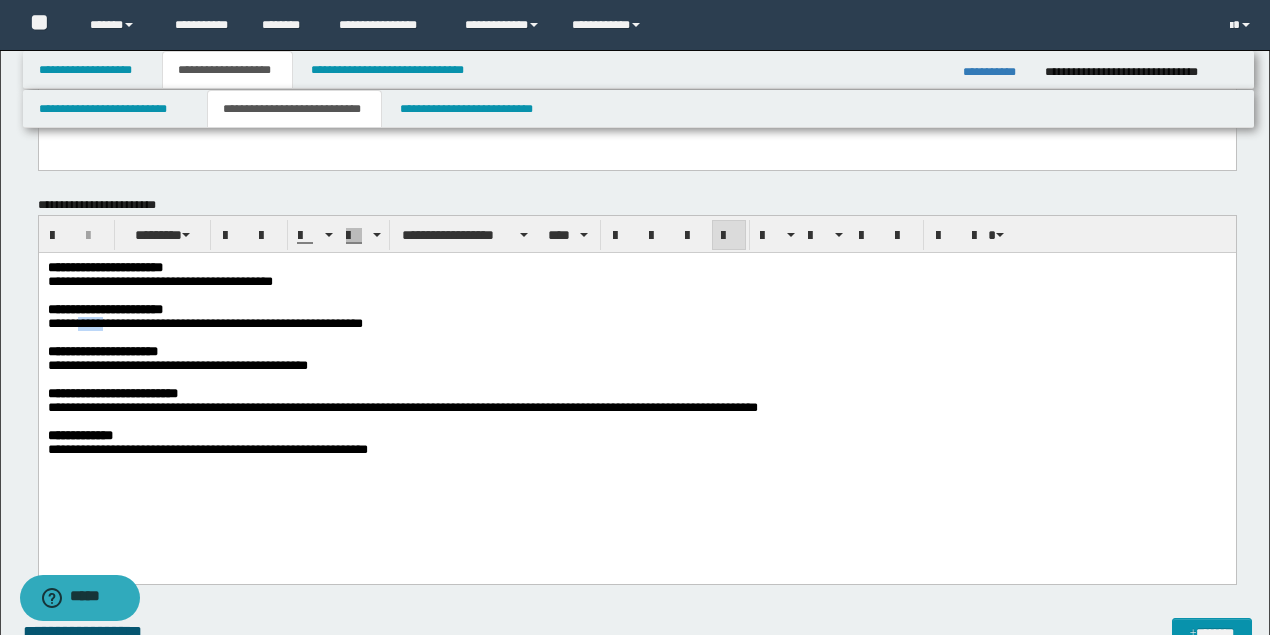 drag, startPoint x: 118, startPoint y: 330, endPoint x: 89, endPoint y: 322, distance: 30.083218 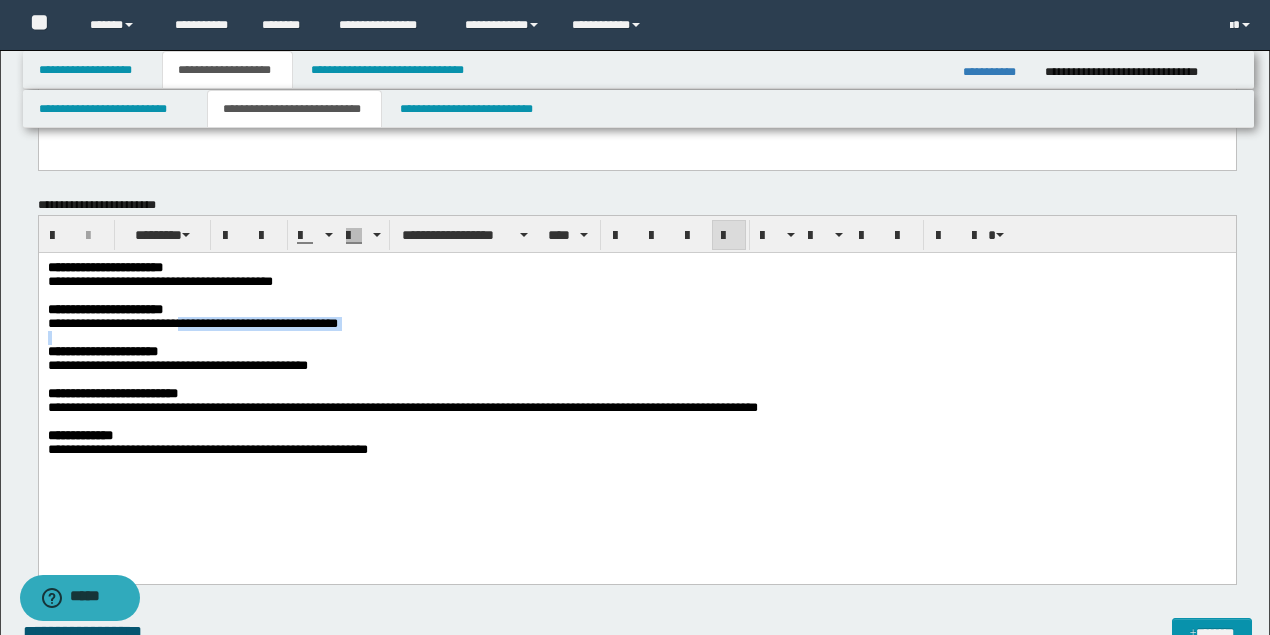 drag, startPoint x: 200, startPoint y: 329, endPoint x: 503, endPoint y: 338, distance: 303.13364 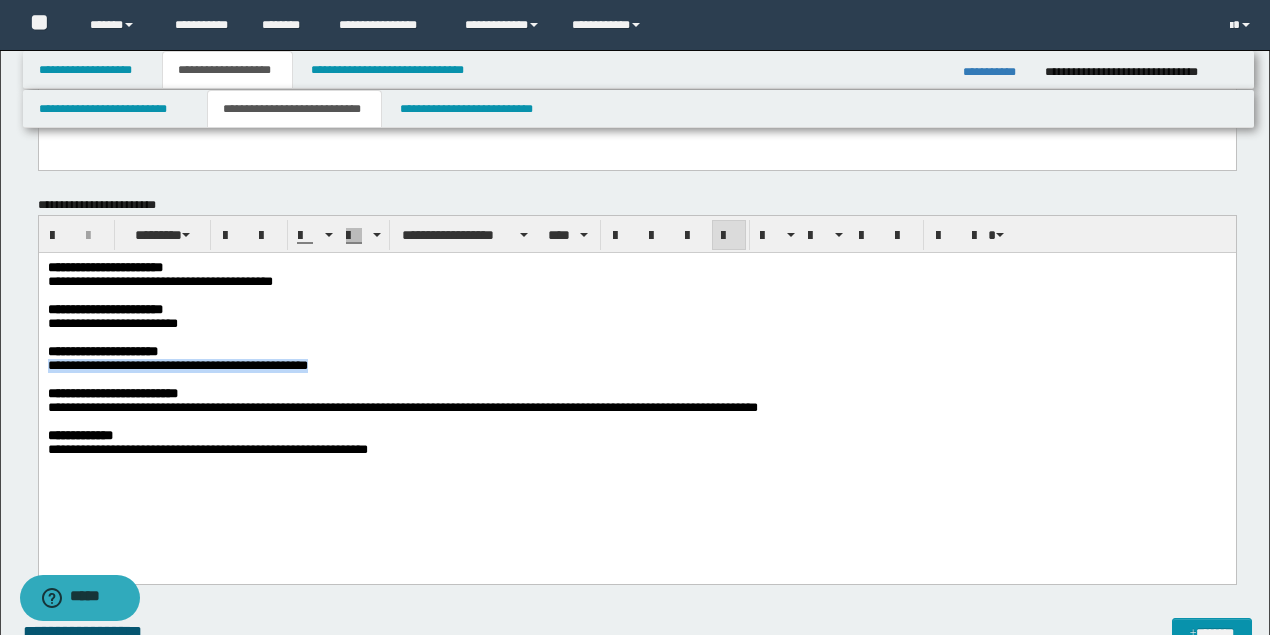 drag, startPoint x: 304, startPoint y: 372, endPoint x: 50, endPoint y: 374, distance: 254.00787 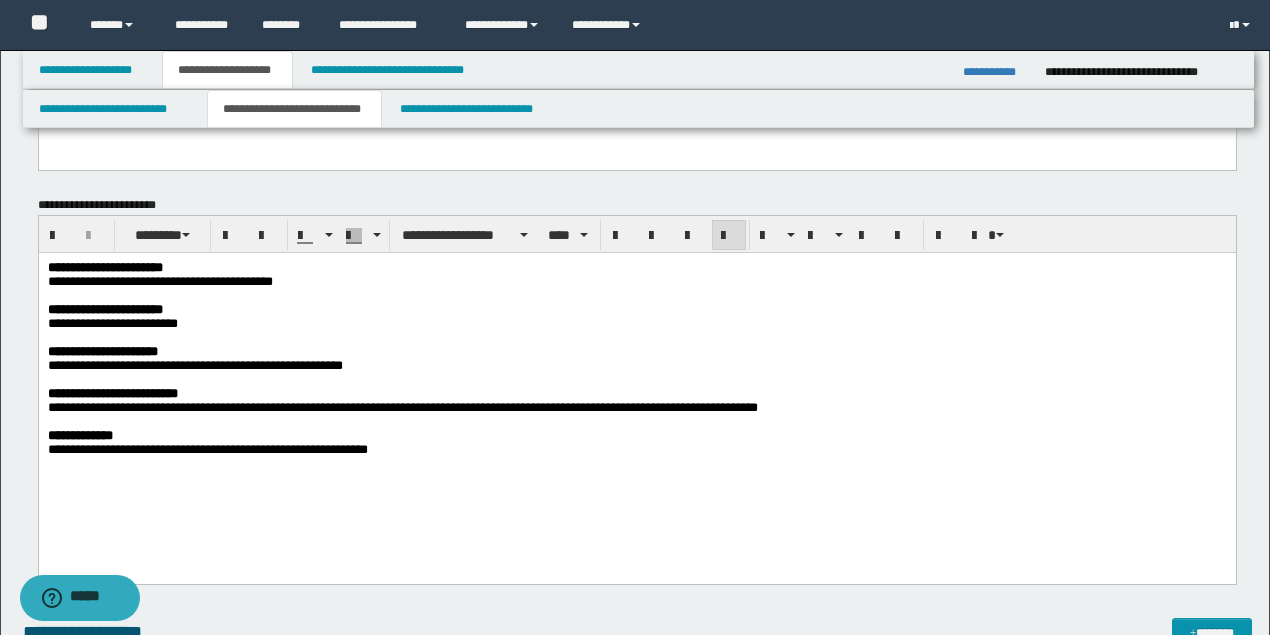 click on "**********" at bounding box center [635, 366] 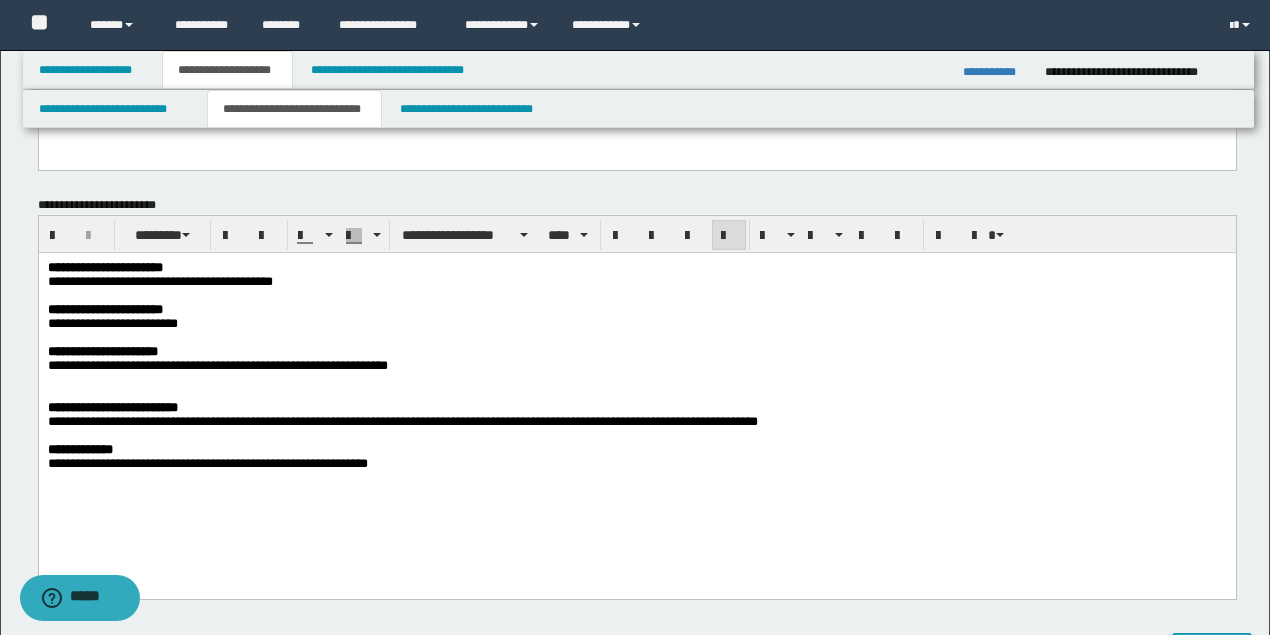 click at bounding box center [635, 380] 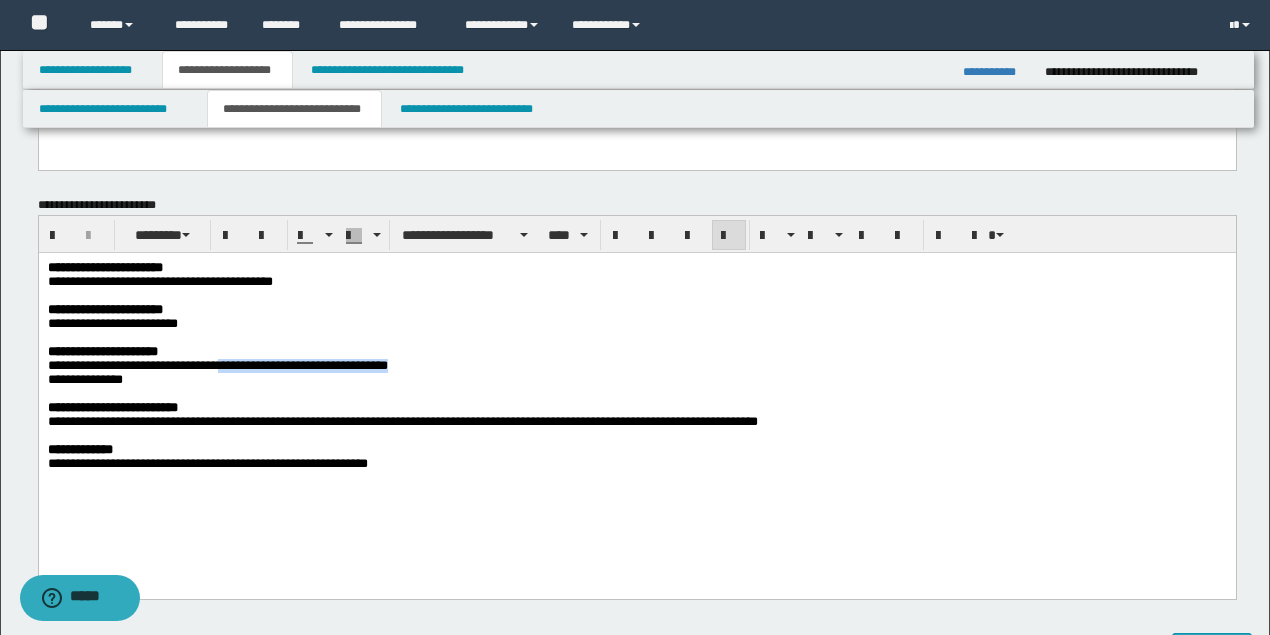 drag, startPoint x: 470, startPoint y: 375, endPoint x: 290, endPoint y: 375, distance: 180 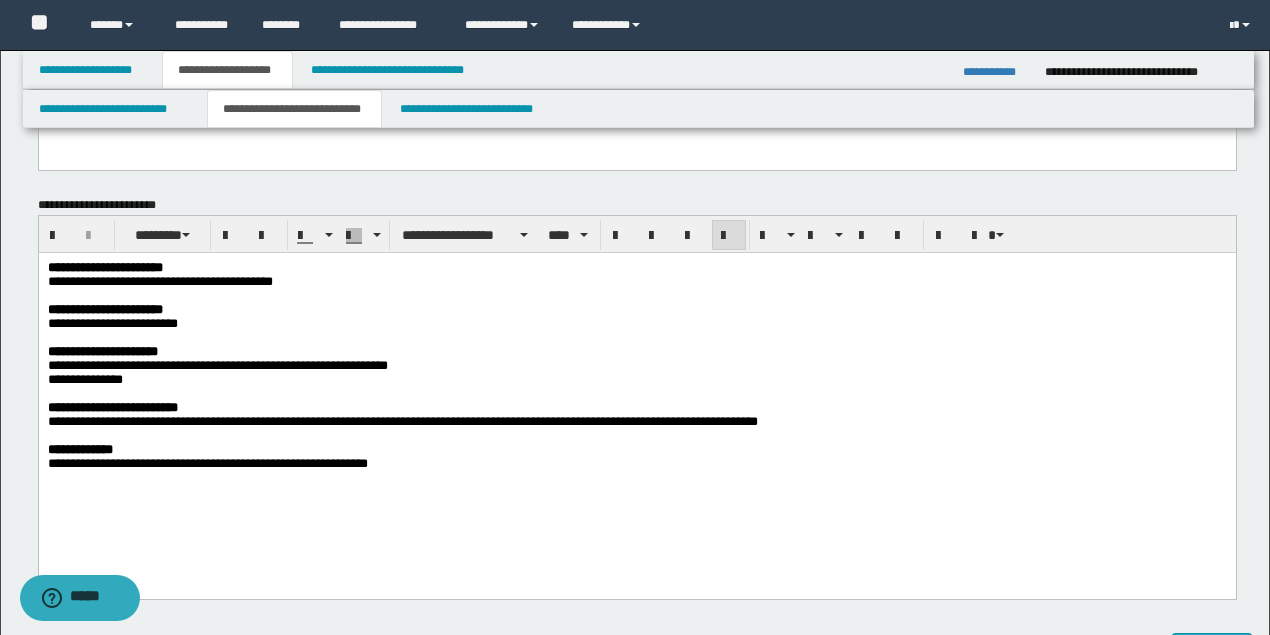 click on "**********" at bounding box center (635, 380) 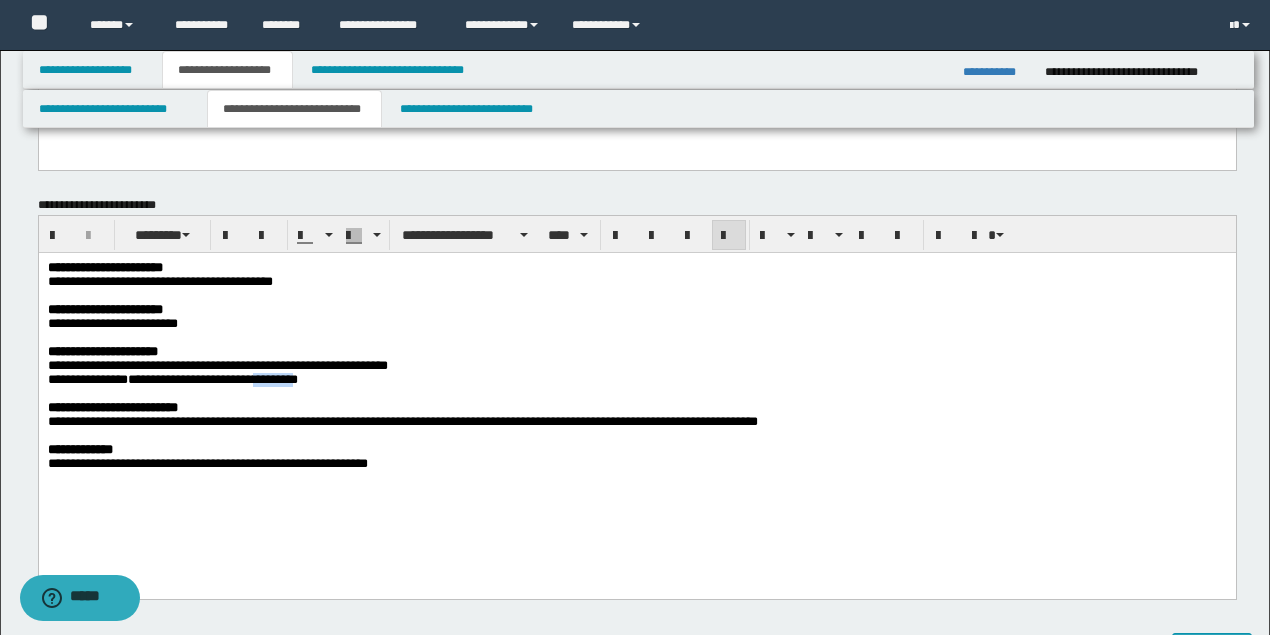 drag, startPoint x: 473, startPoint y: 390, endPoint x: 428, endPoint y: 388, distance: 45.044422 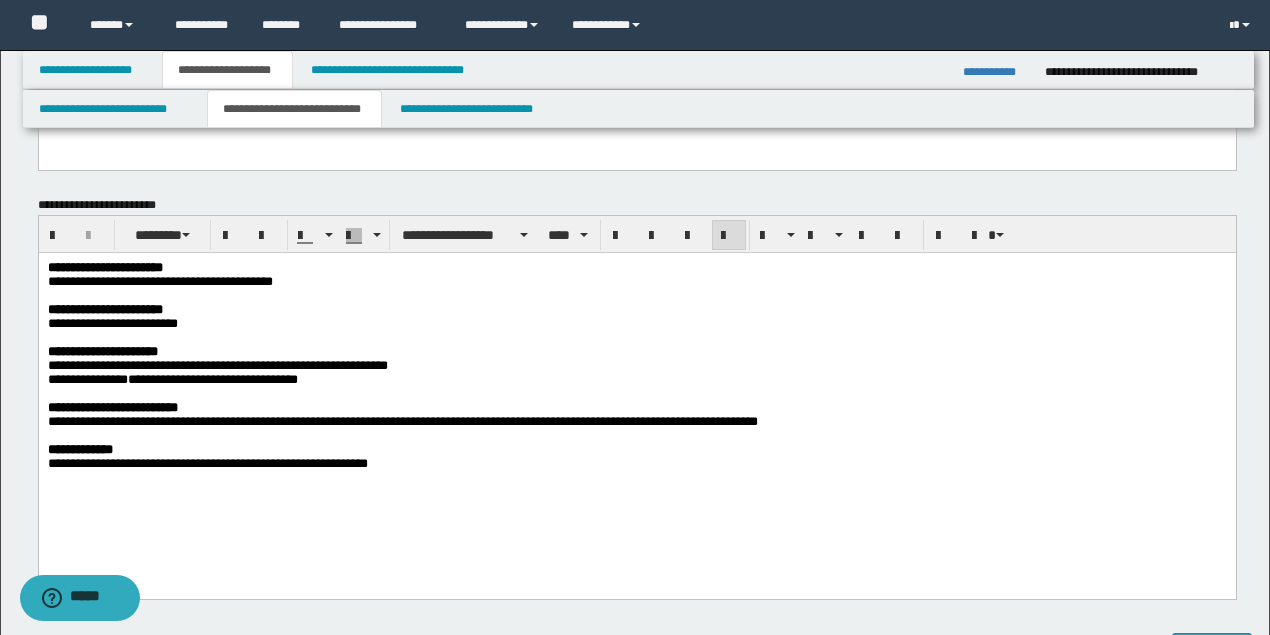 click at bounding box center (635, 394) 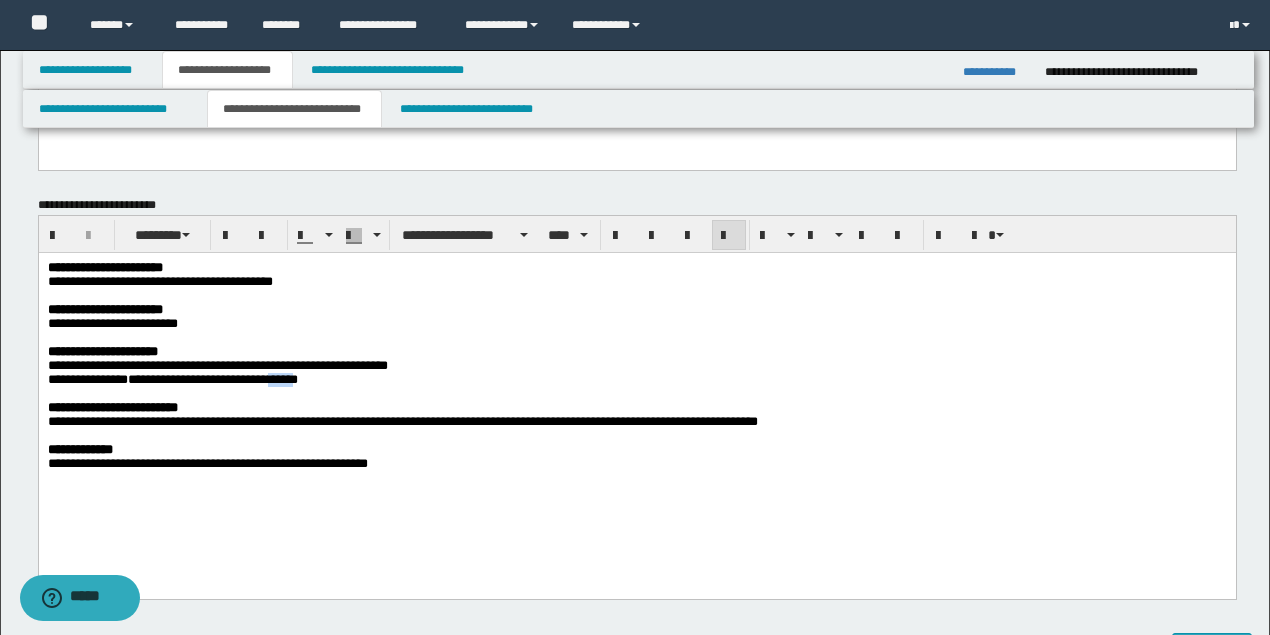drag, startPoint x: 473, startPoint y: 394, endPoint x: 442, endPoint y: 390, distance: 31.257 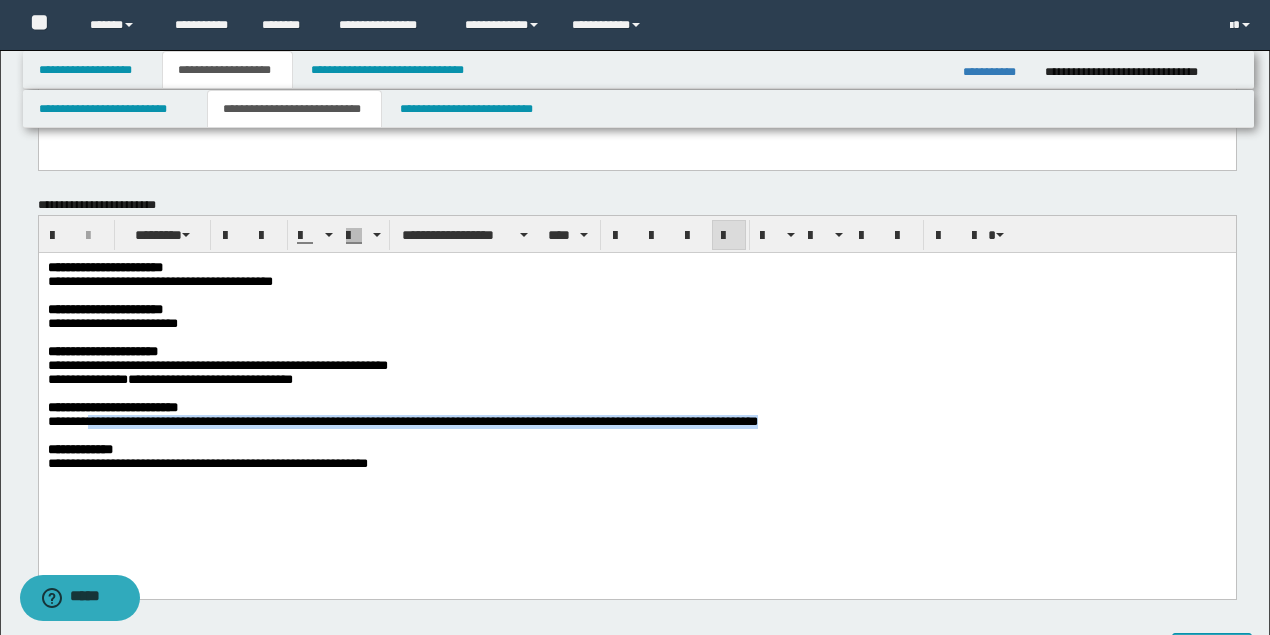drag, startPoint x: 96, startPoint y: 435, endPoint x: 918, endPoint y: 437, distance: 822.00244 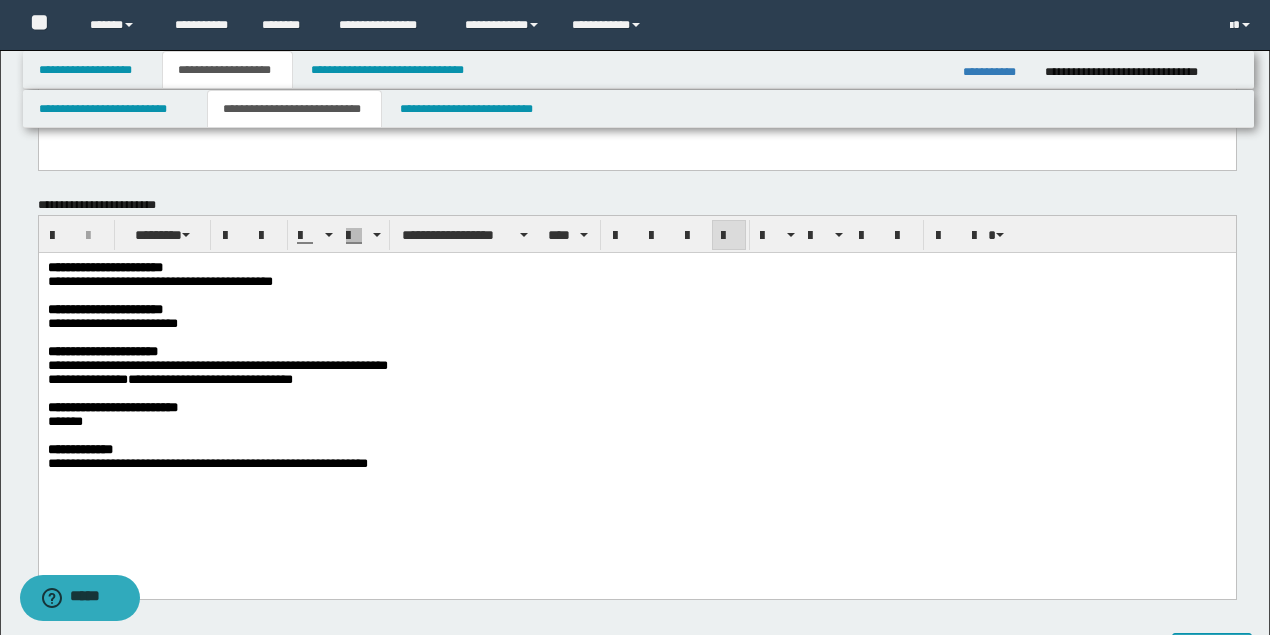 click on "**********" at bounding box center [635, 450] 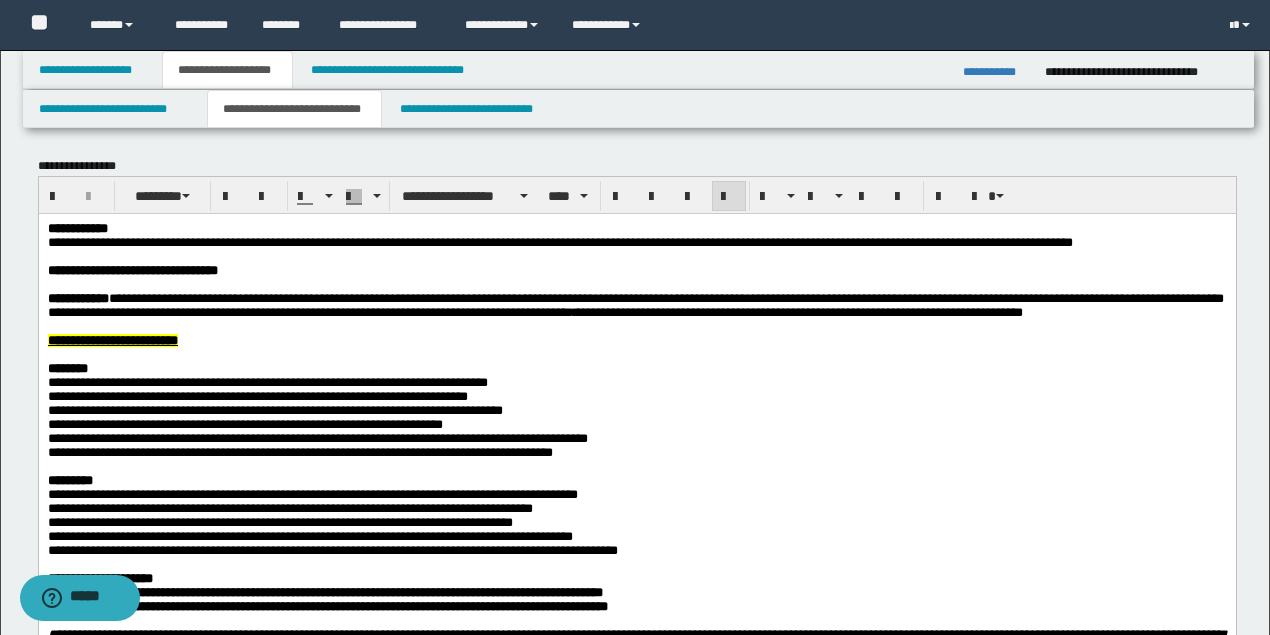 scroll, scrollTop: 0, scrollLeft: 0, axis: both 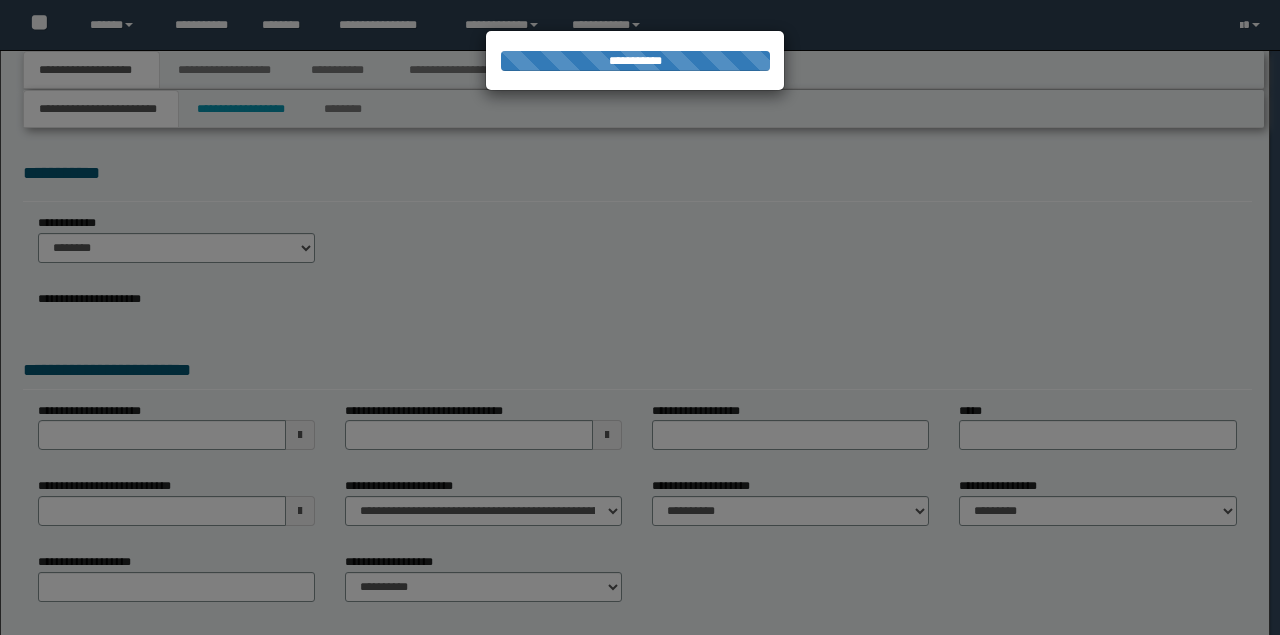 type on "**********" 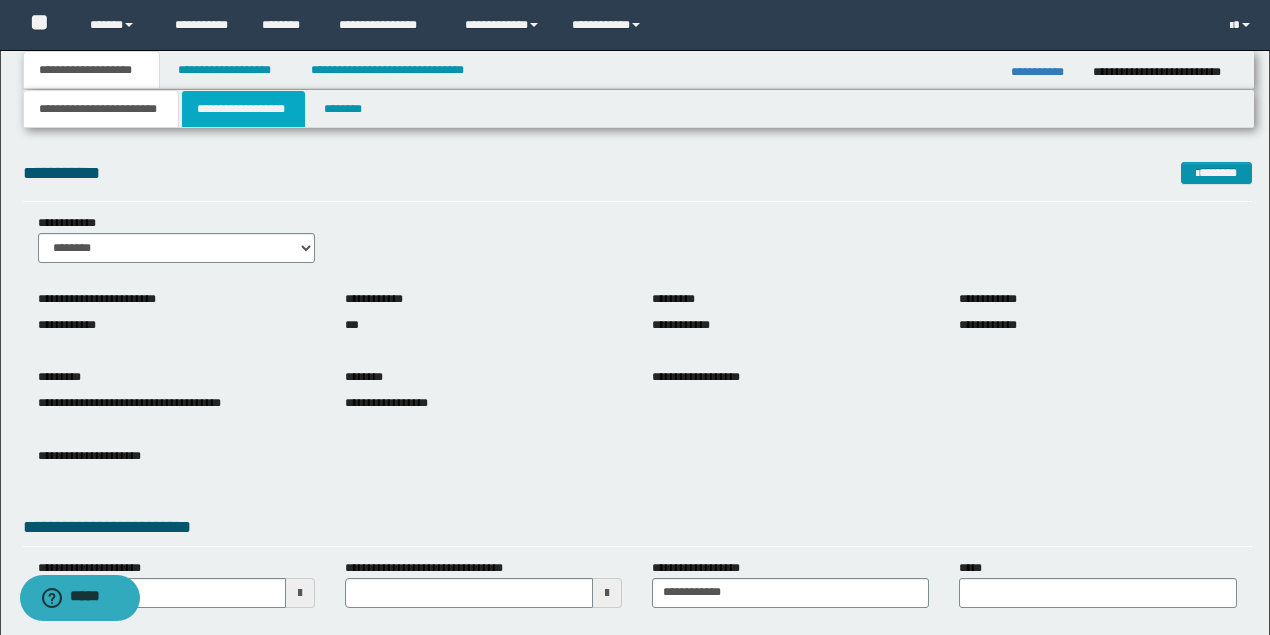 click on "**********" at bounding box center (243, 109) 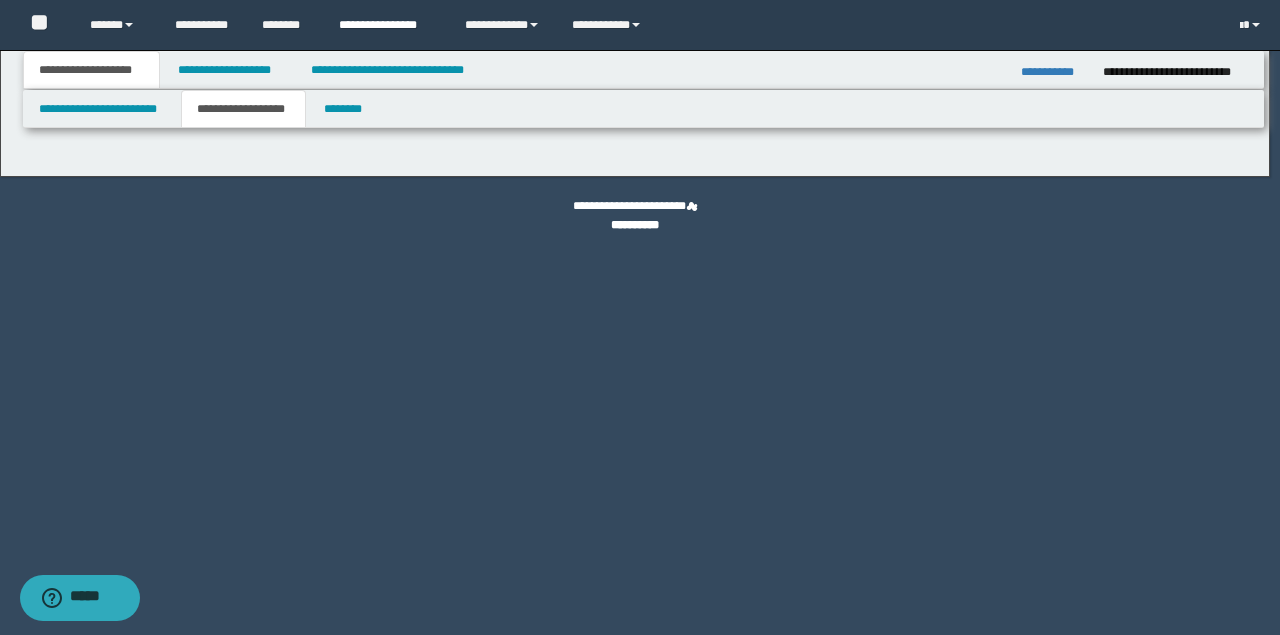 type on "********" 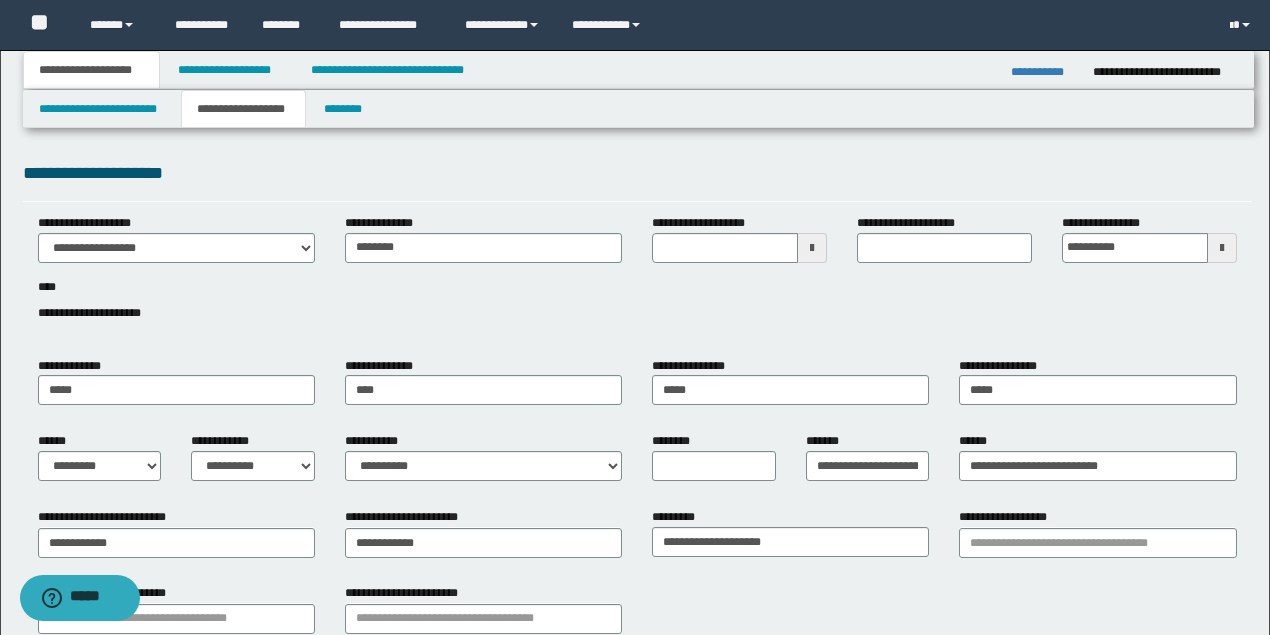 click on "**********" at bounding box center (637, 279) 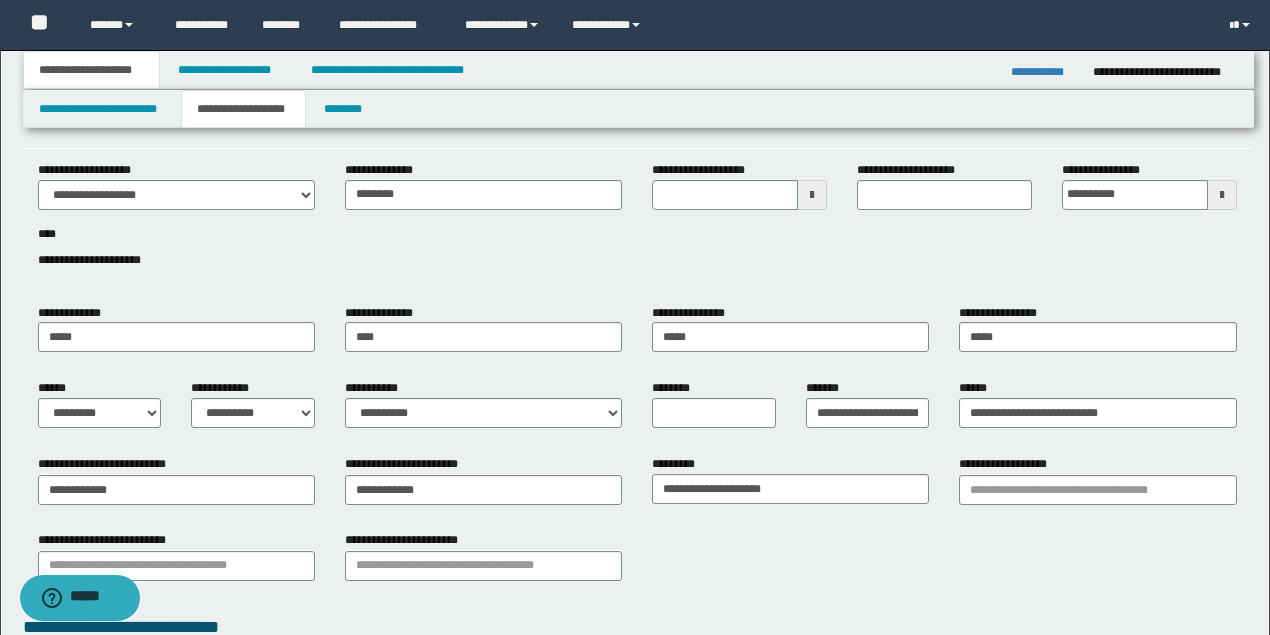 scroll, scrollTop: 133, scrollLeft: 0, axis: vertical 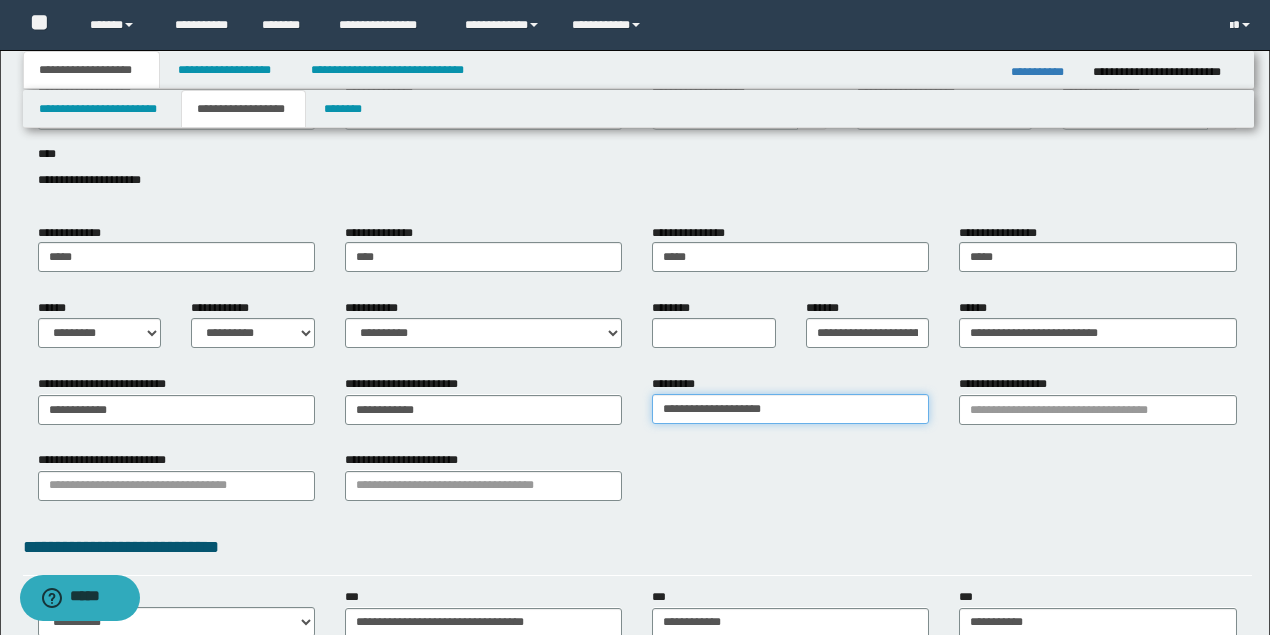 drag, startPoint x: 787, startPoint y: 410, endPoint x: 590, endPoint y: 427, distance: 197.73215 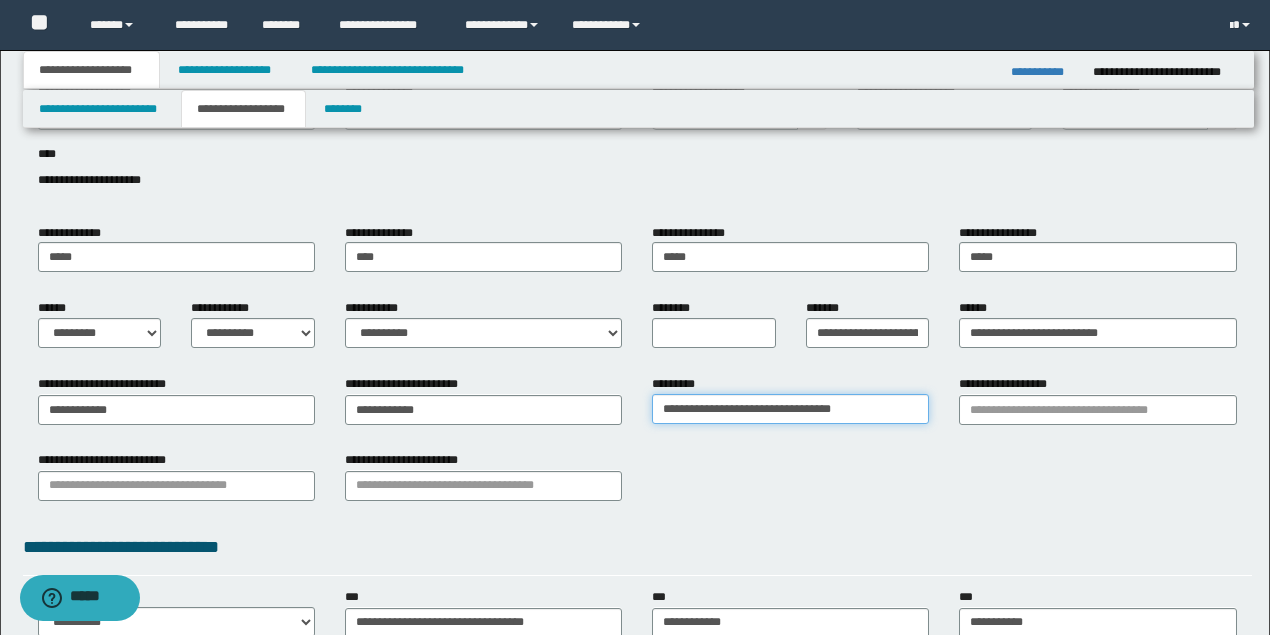 type on "**********" 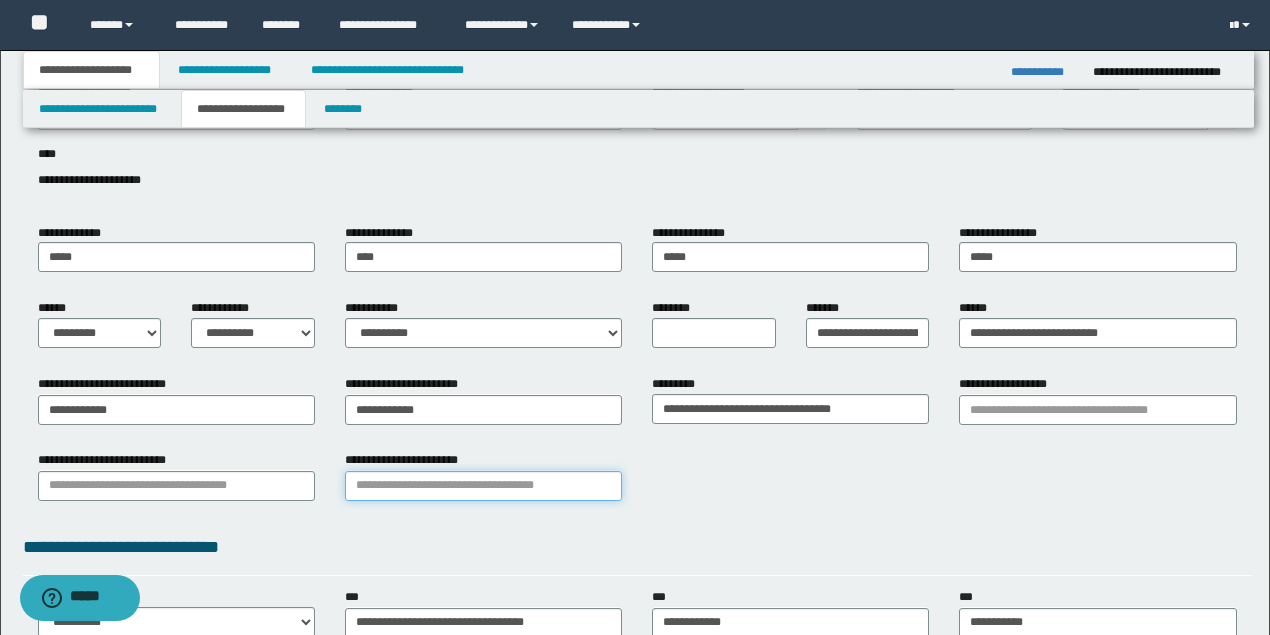 click on "**********" at bounding box center (483, 486) 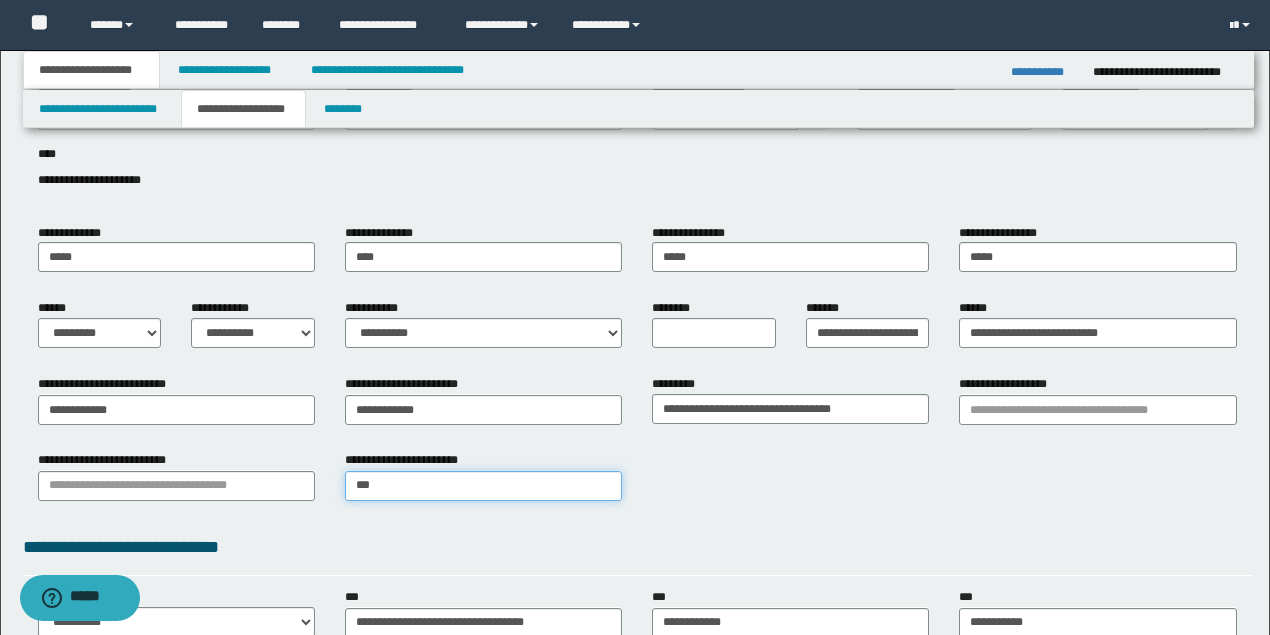 type on "****" 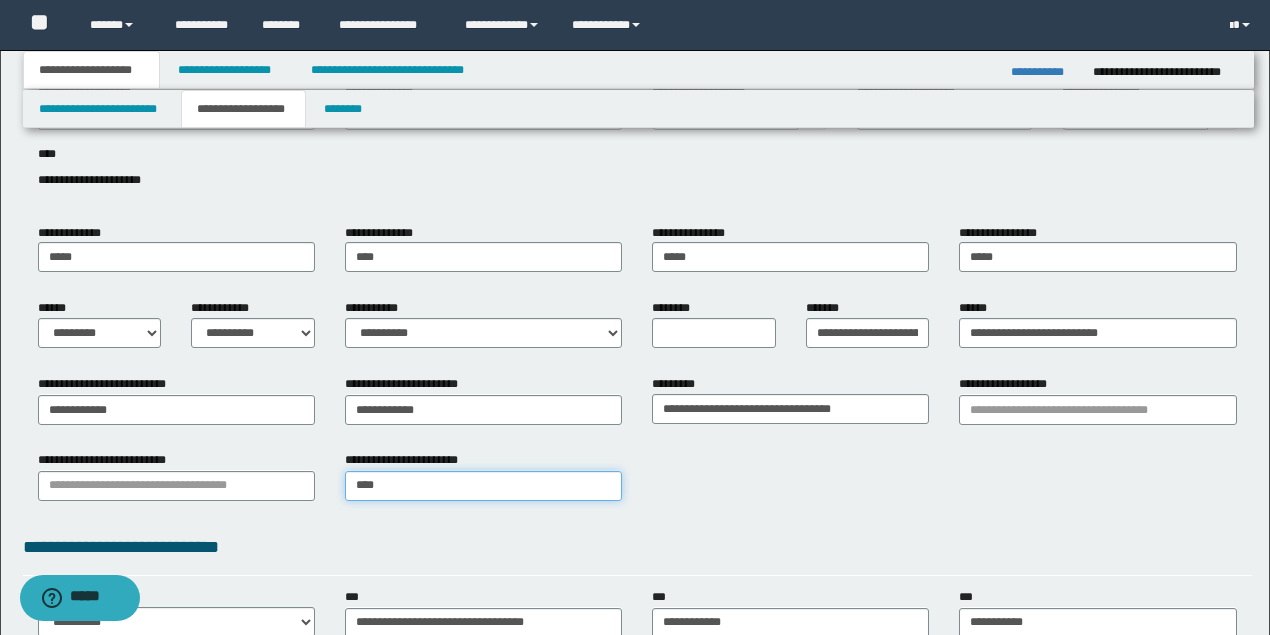 type on "****" 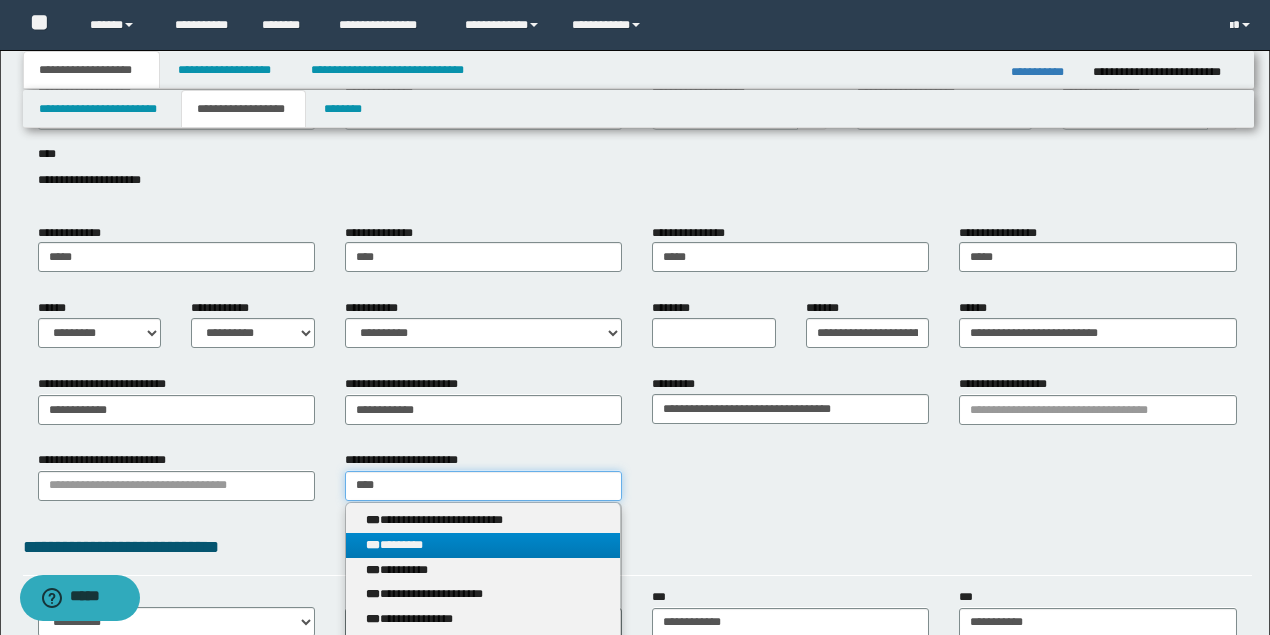 type 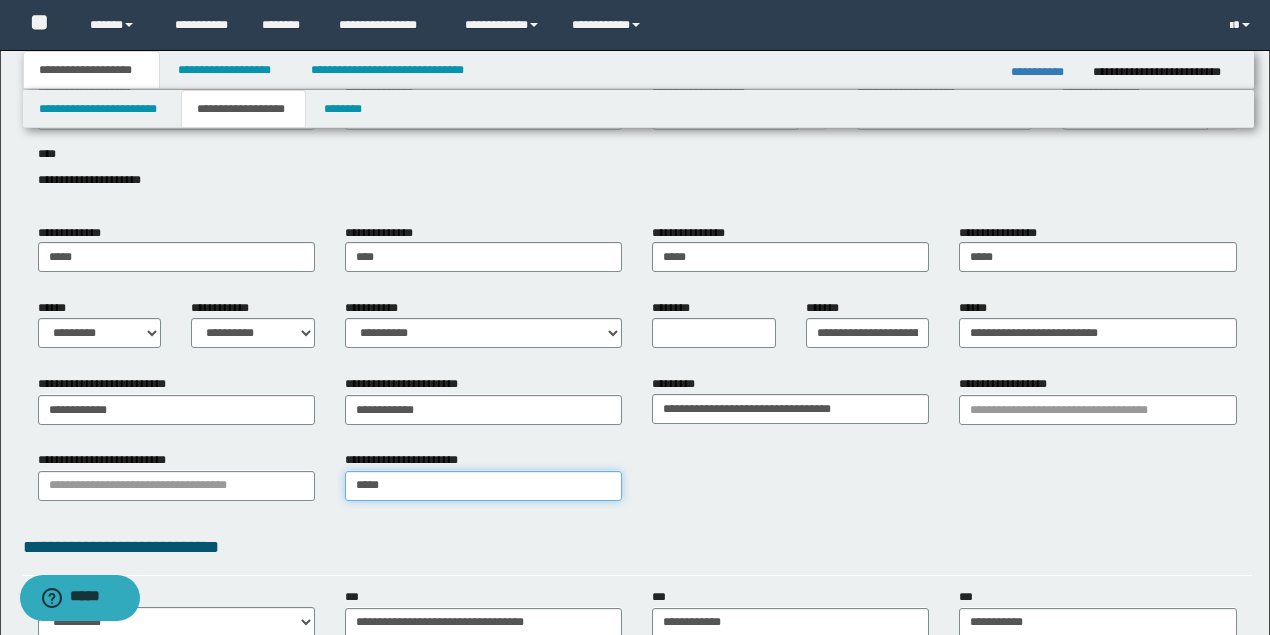 type on "*****" 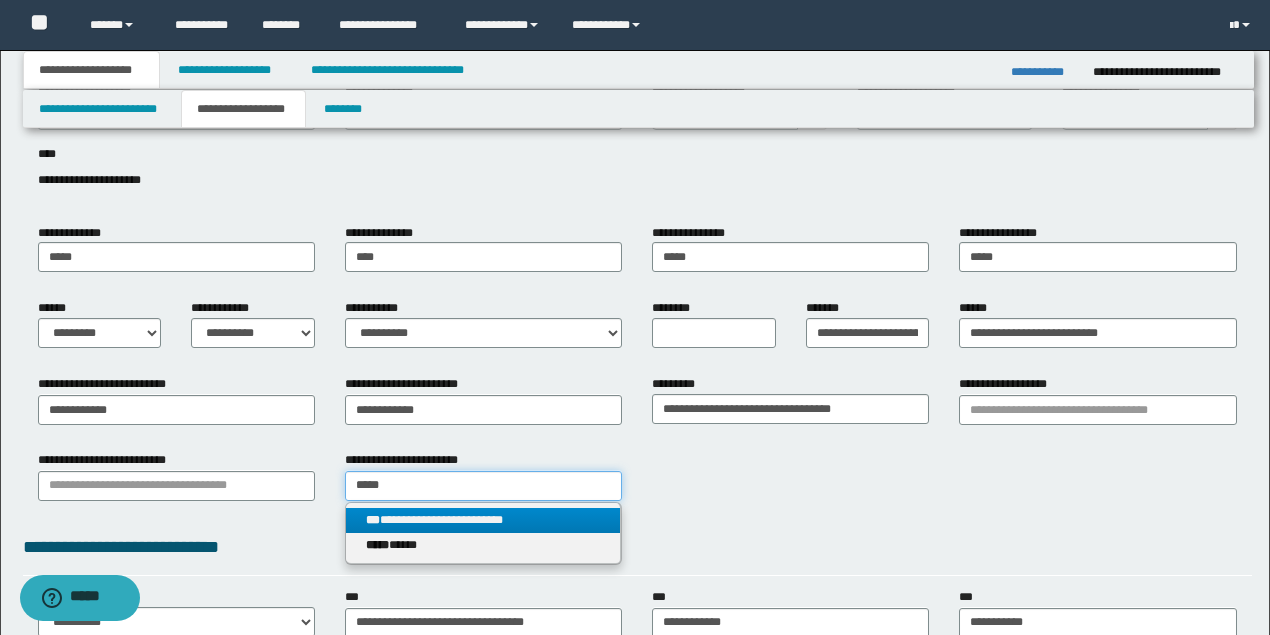 type on "*****" 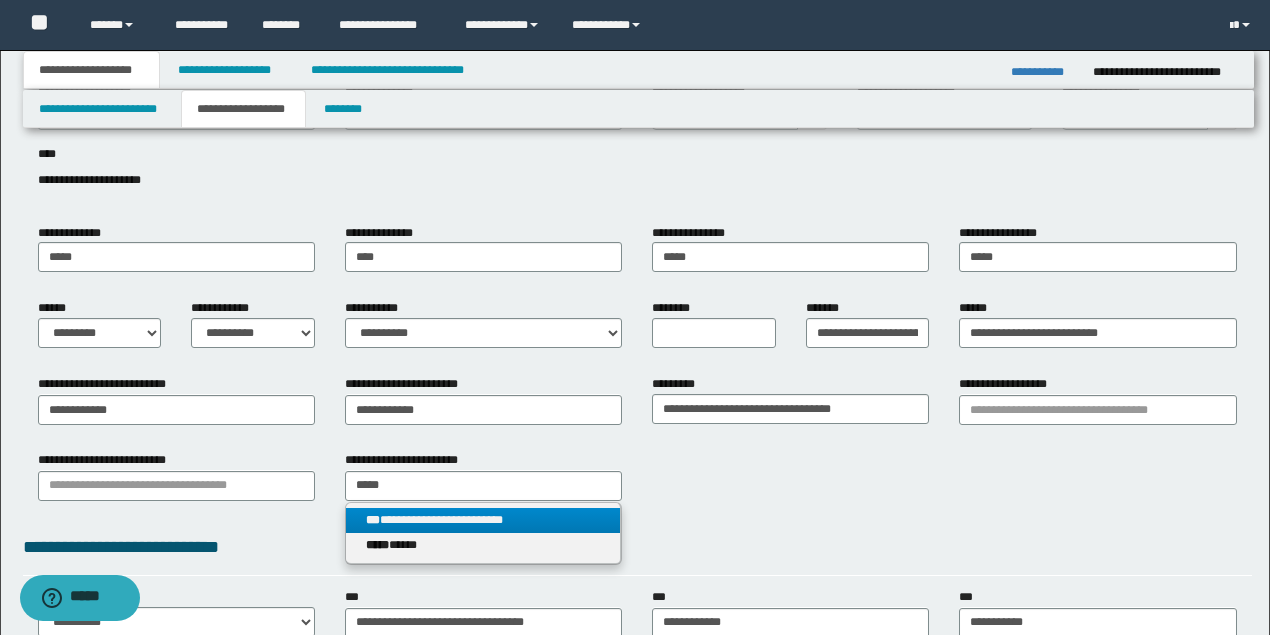 type 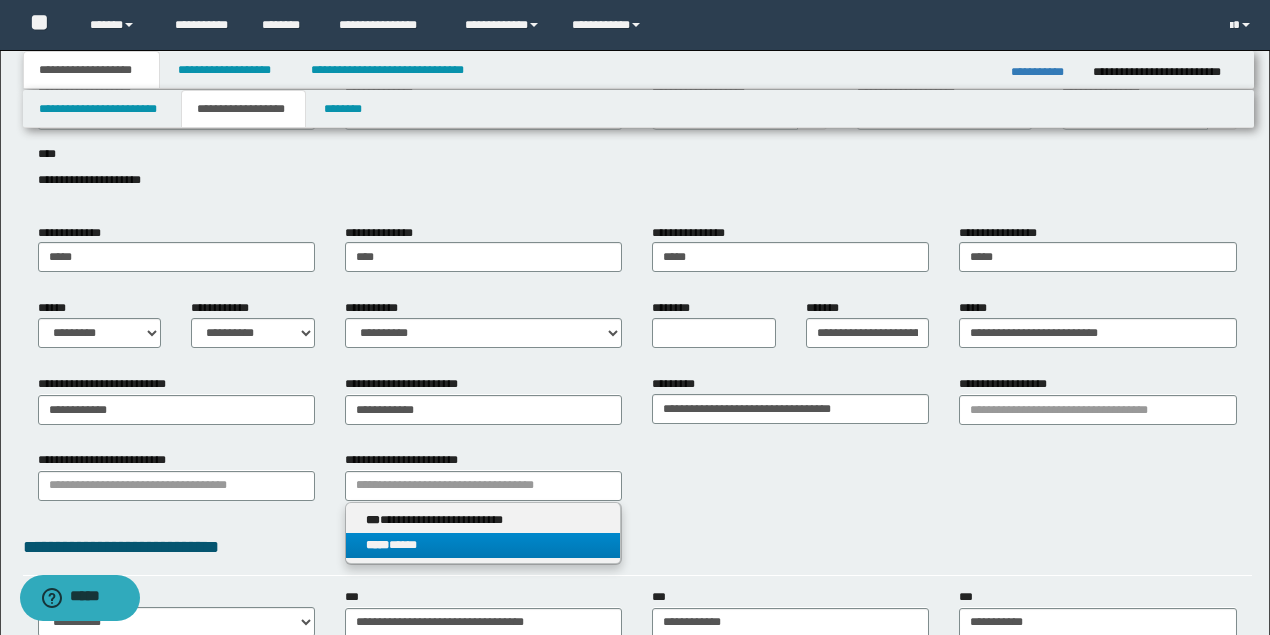 click on "***** *****" at bounding box center (483, 545) 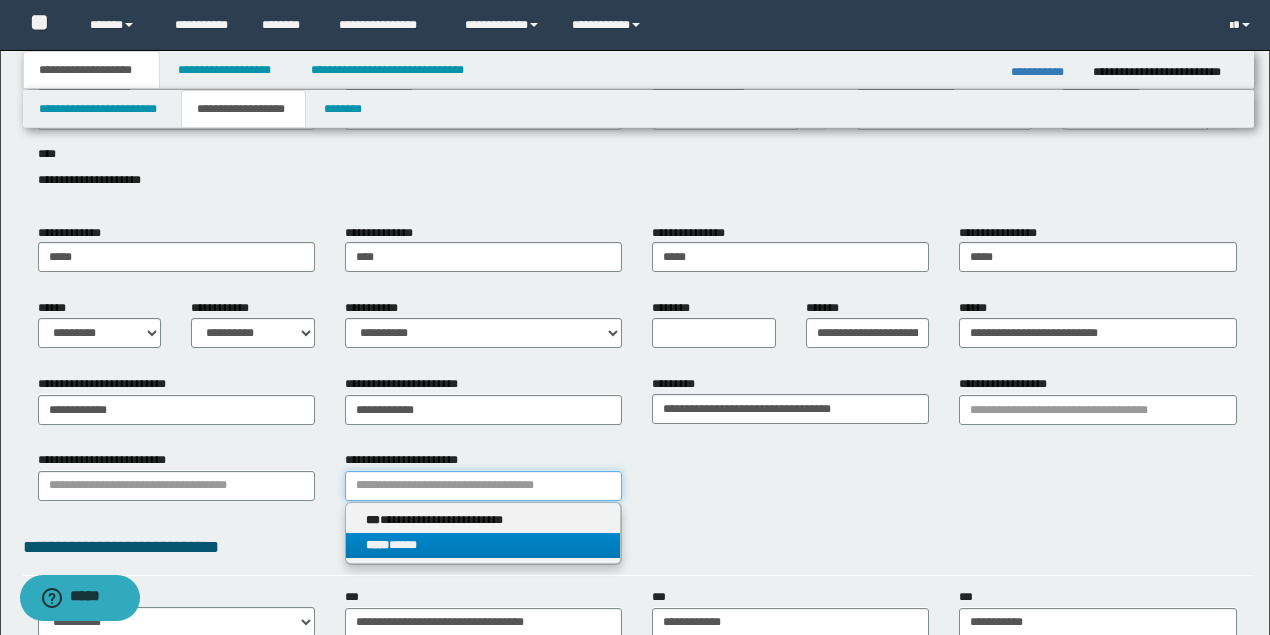 type 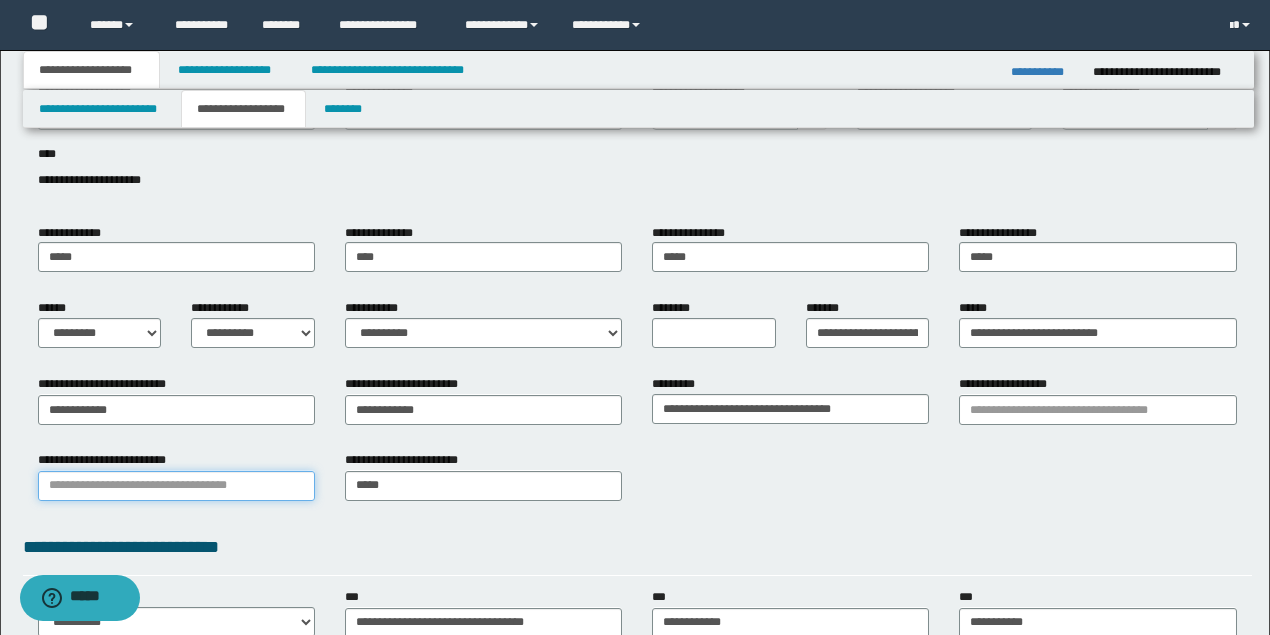click on "**********" at bounding box center (176, 486) 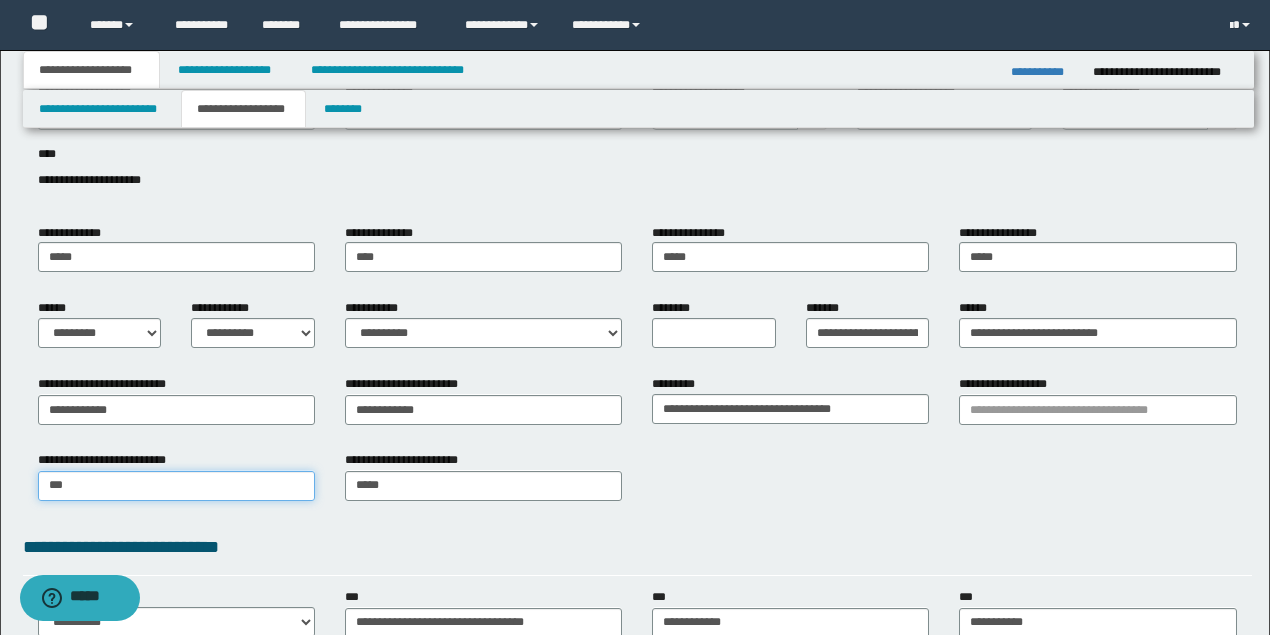 type on "****" 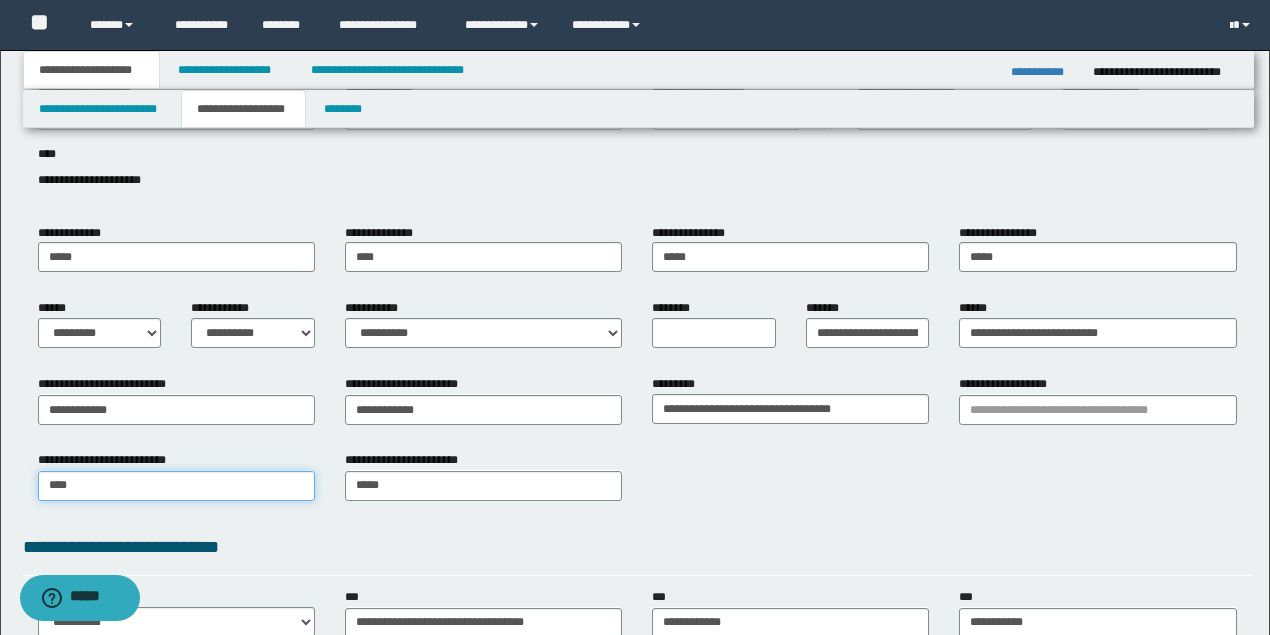 type on "**********" 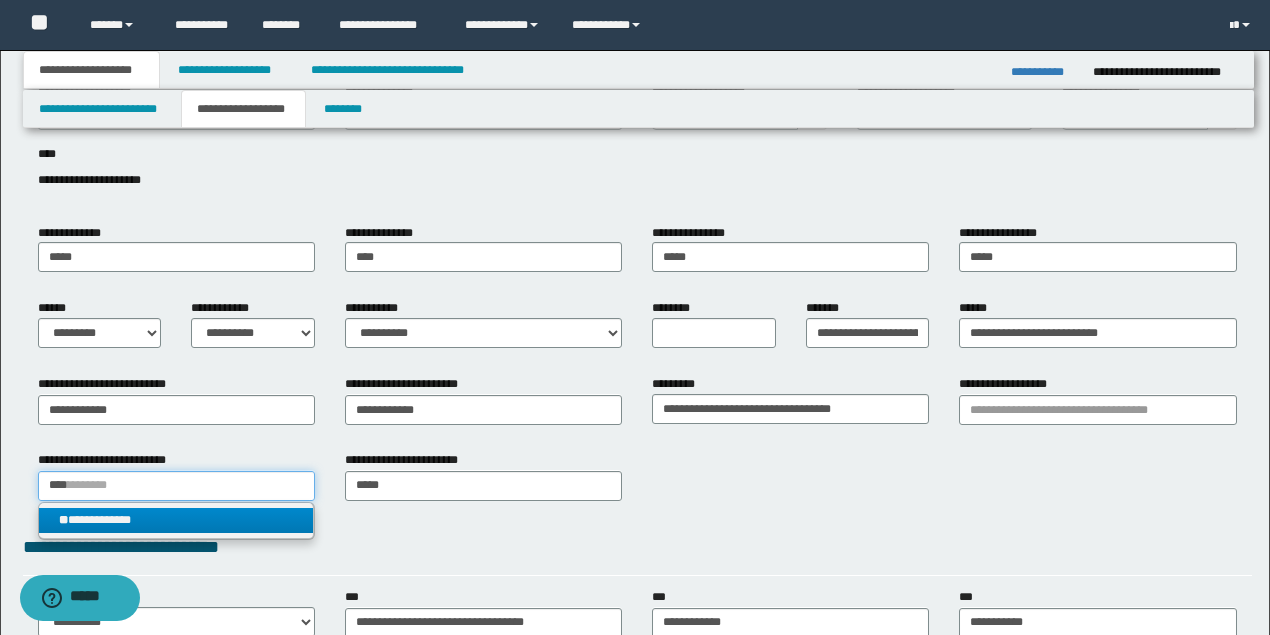 type on "****" 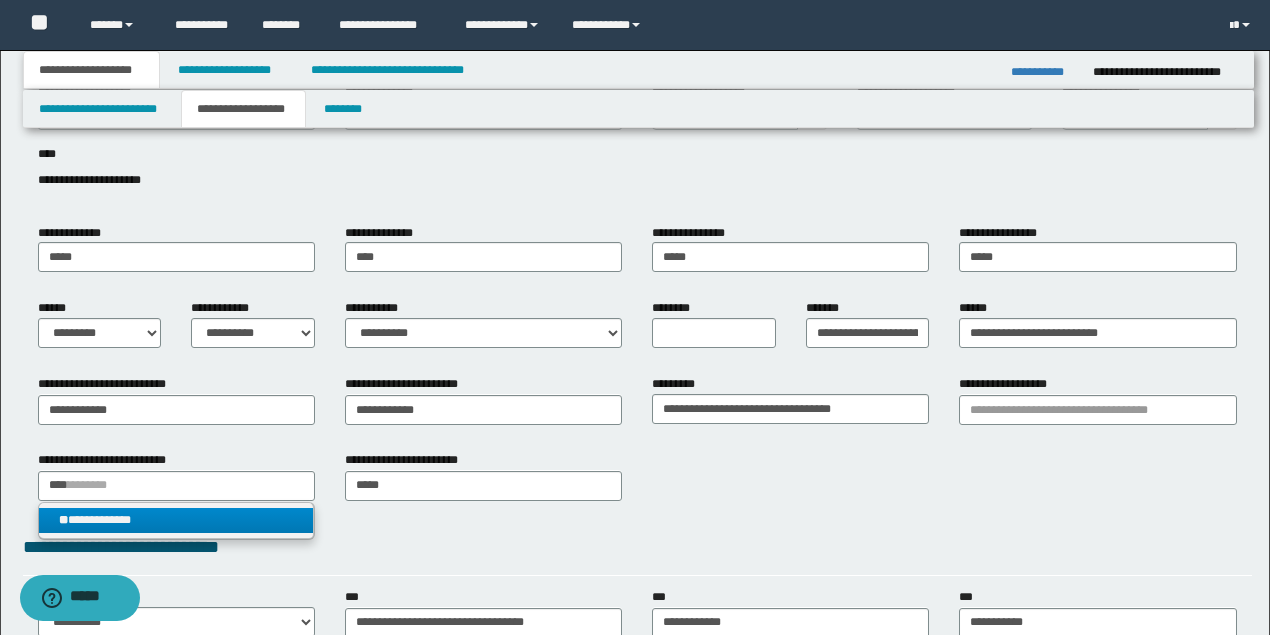 type 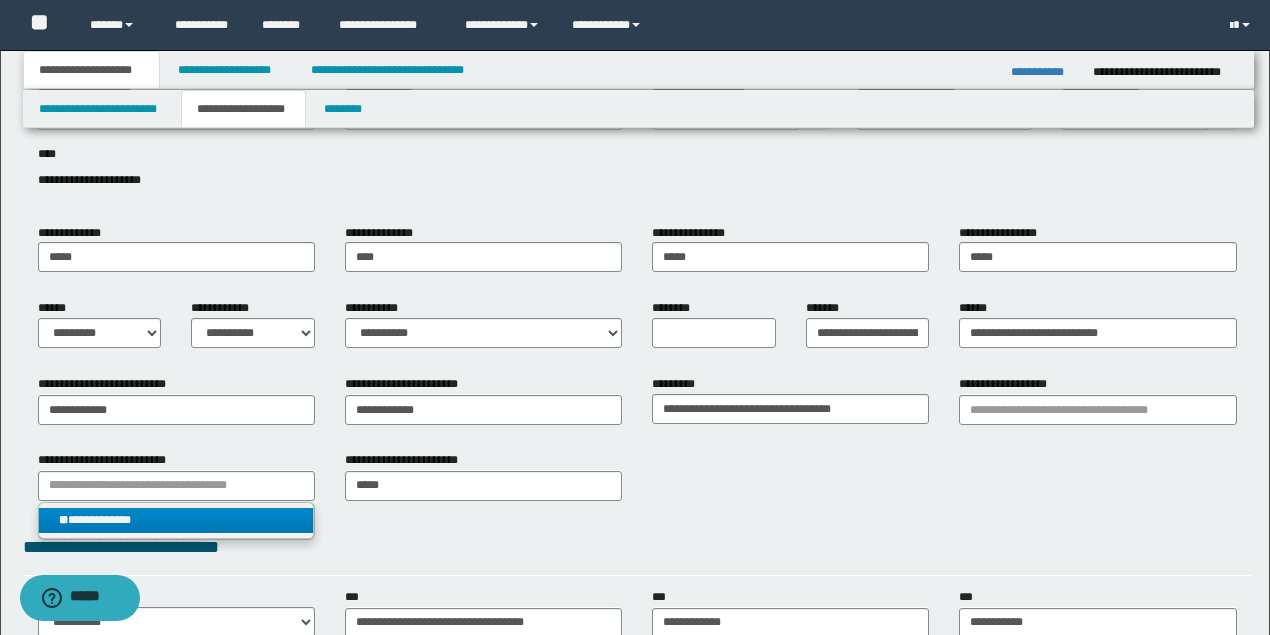 click on "**********" at bounding box center [176, 520] 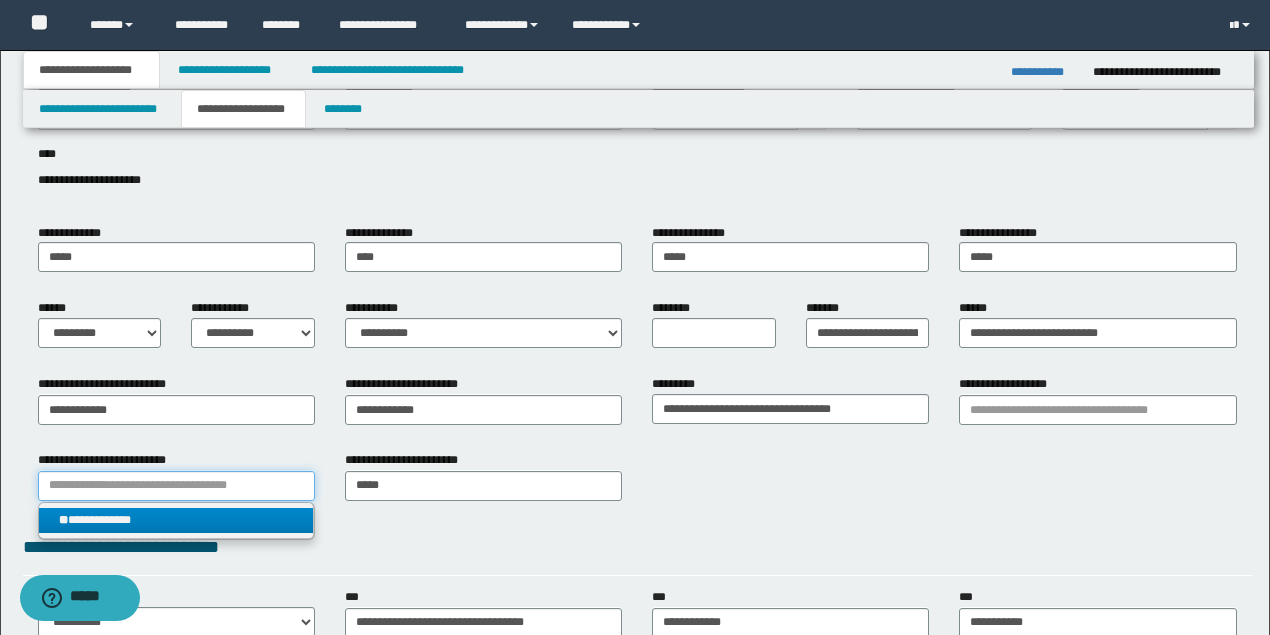 type 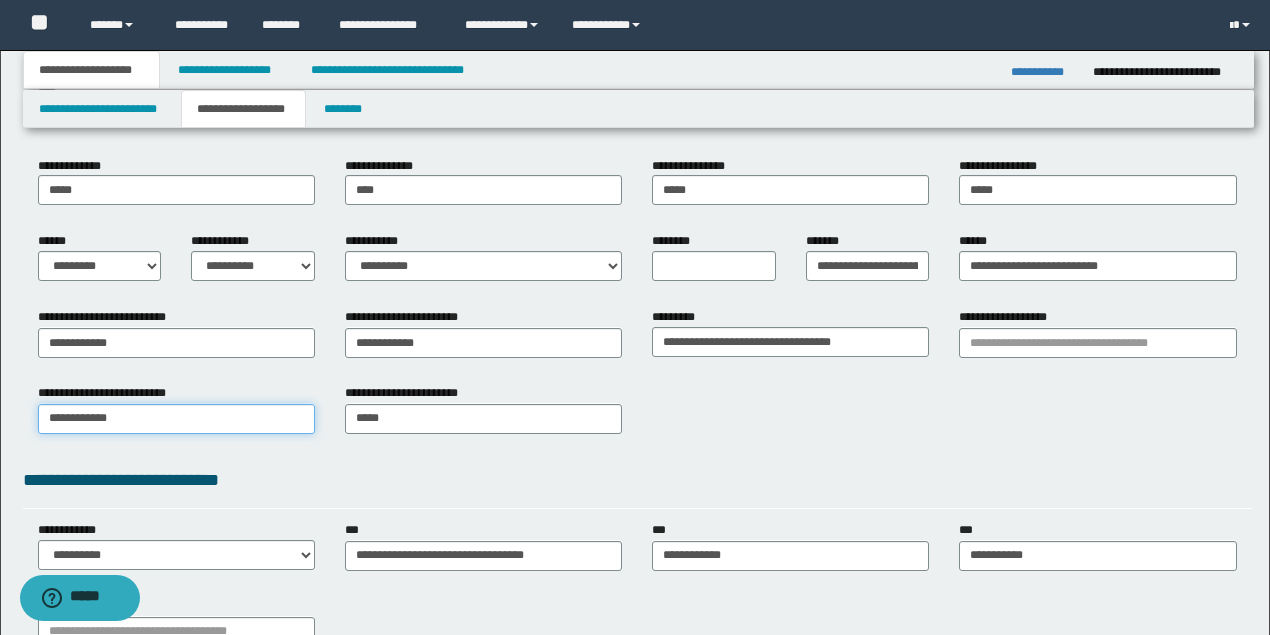 scroll, scrollTop: 133, scrollLeft: 0, axis: vertical 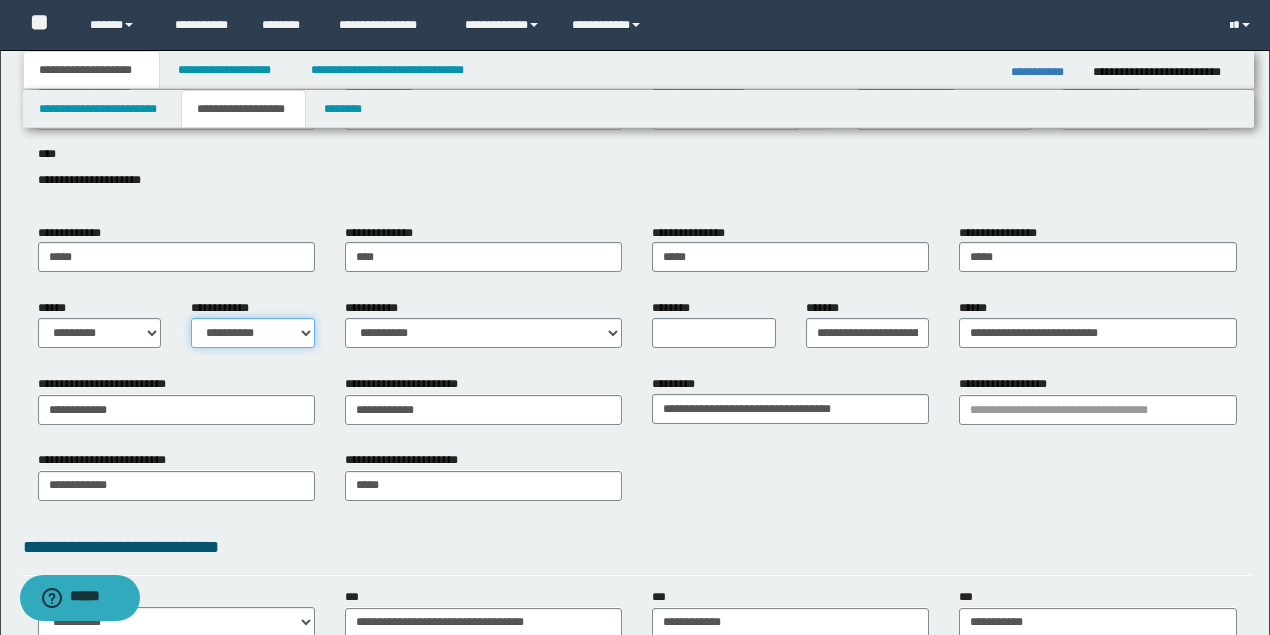 click on "**********" at bounding box center [253, 333] 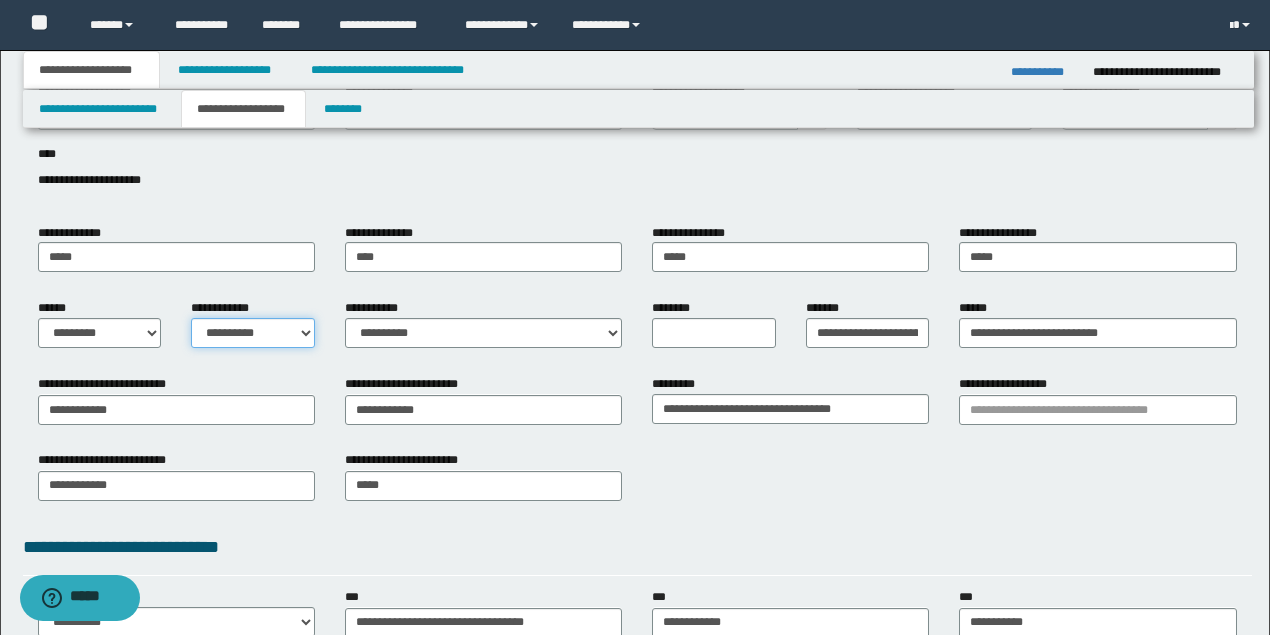select on "*" 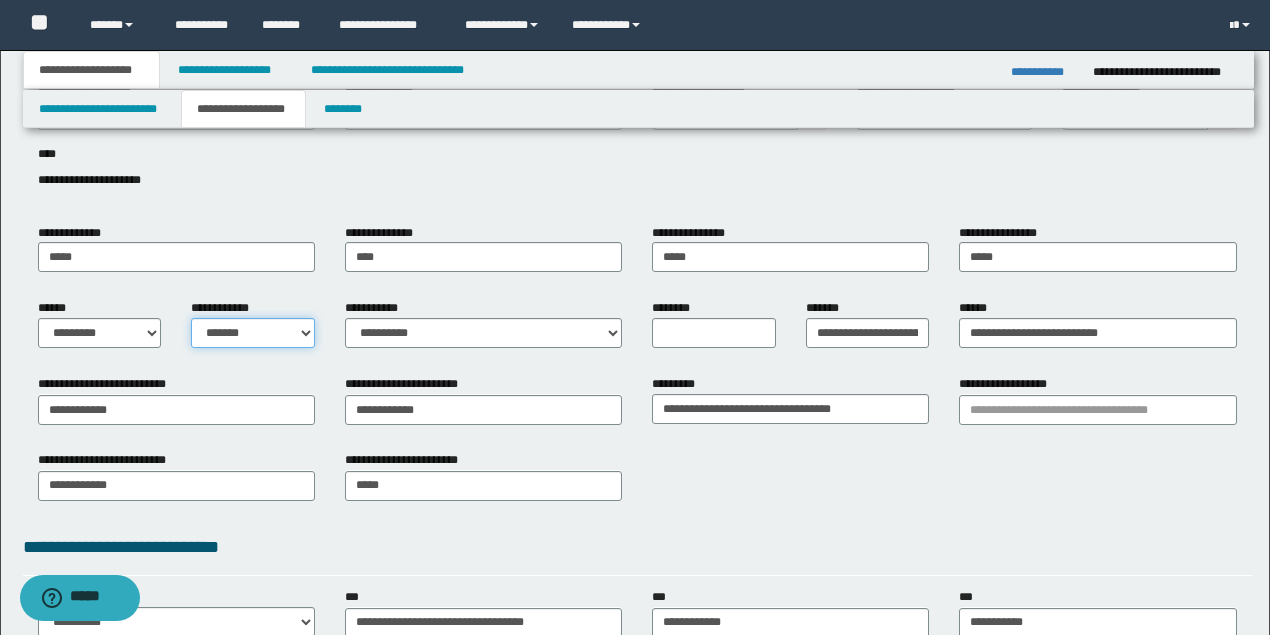 click on "**********" at bounding box center (253, 333) 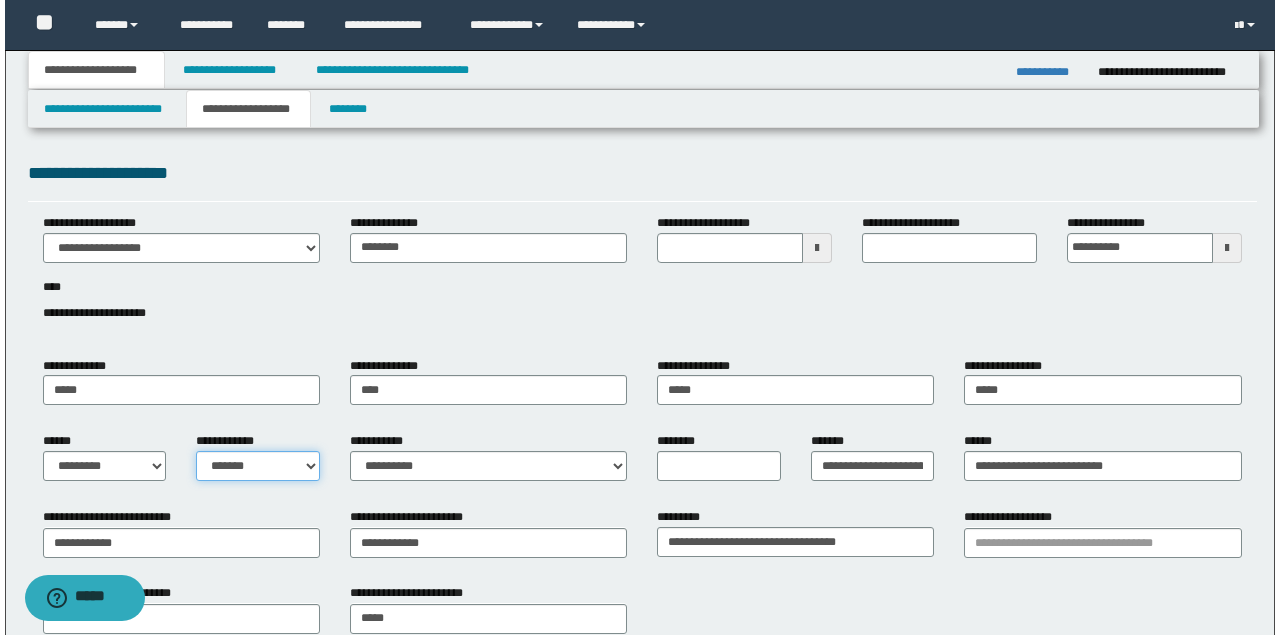 scroll, scrollTop: 0, scrollLeft: 0, axis: both 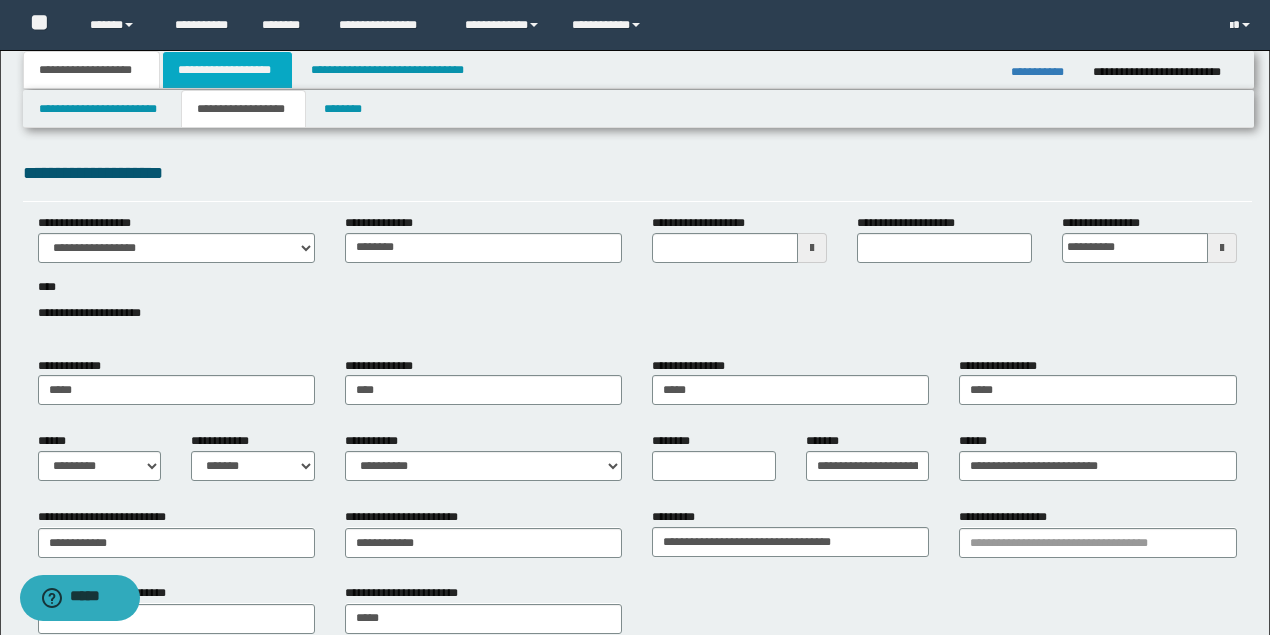 click on "**********" at bounding box center (227, 70) 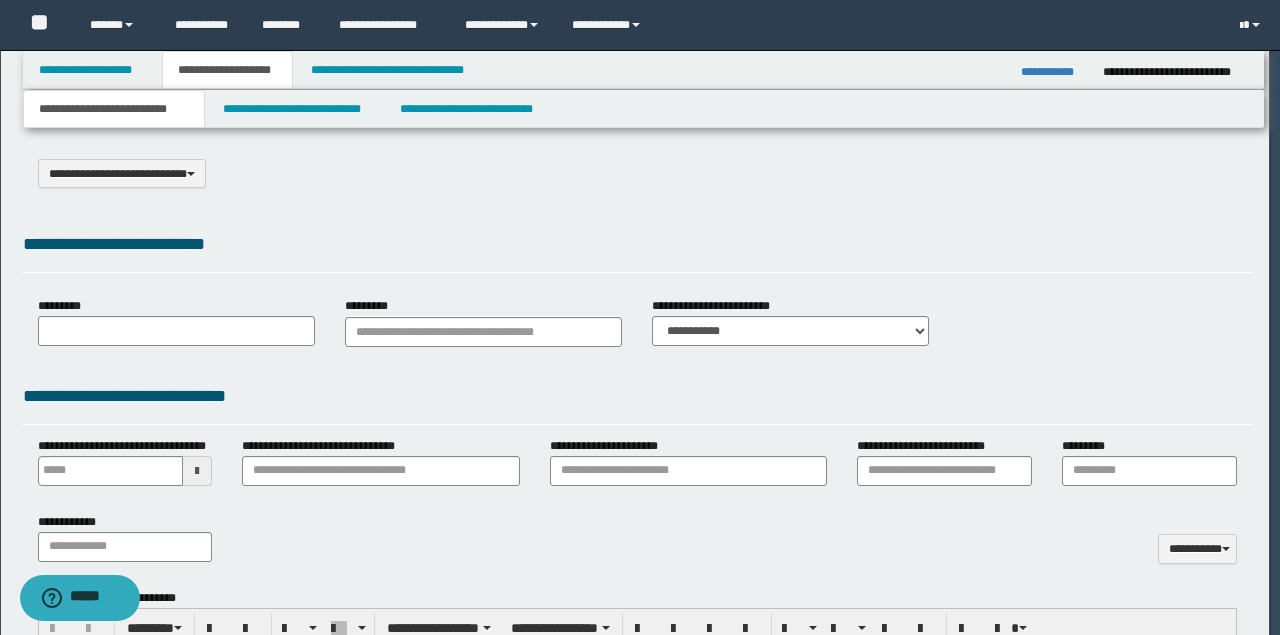 select on "*" 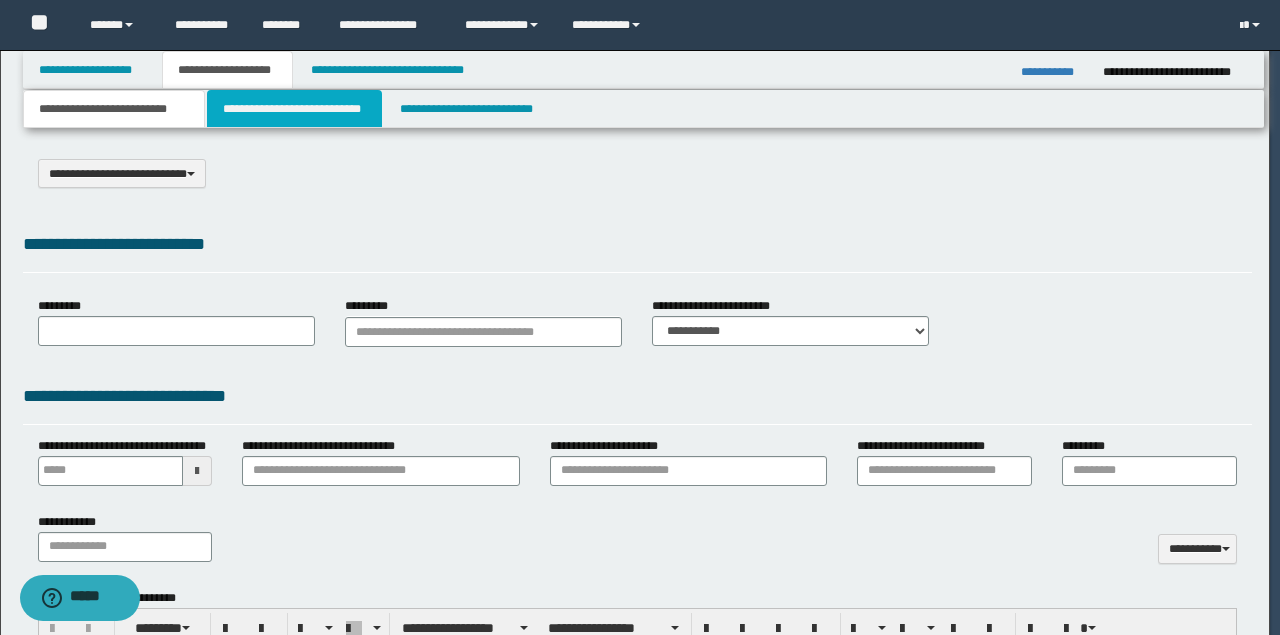 scroll, scrollTop: 0, scrollLeft: 0, axis: both 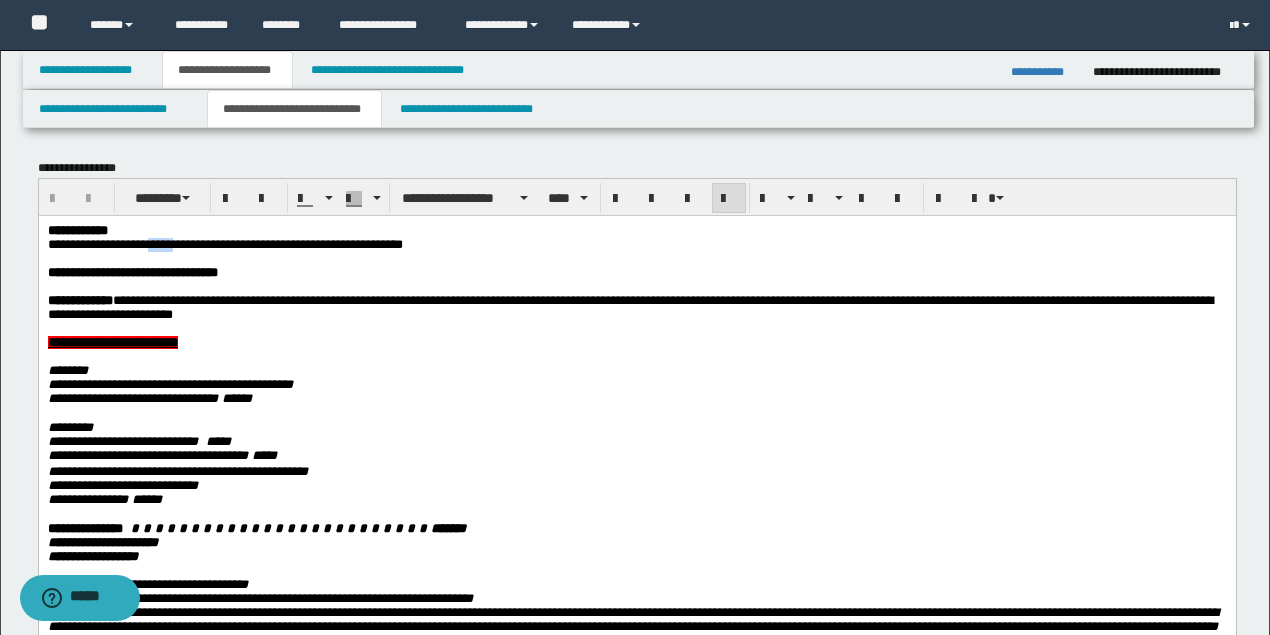 drag, startPoint x: 186, startPoint y: 248, endPoint x: 157, endPoint y: 246, distance: 29.068884 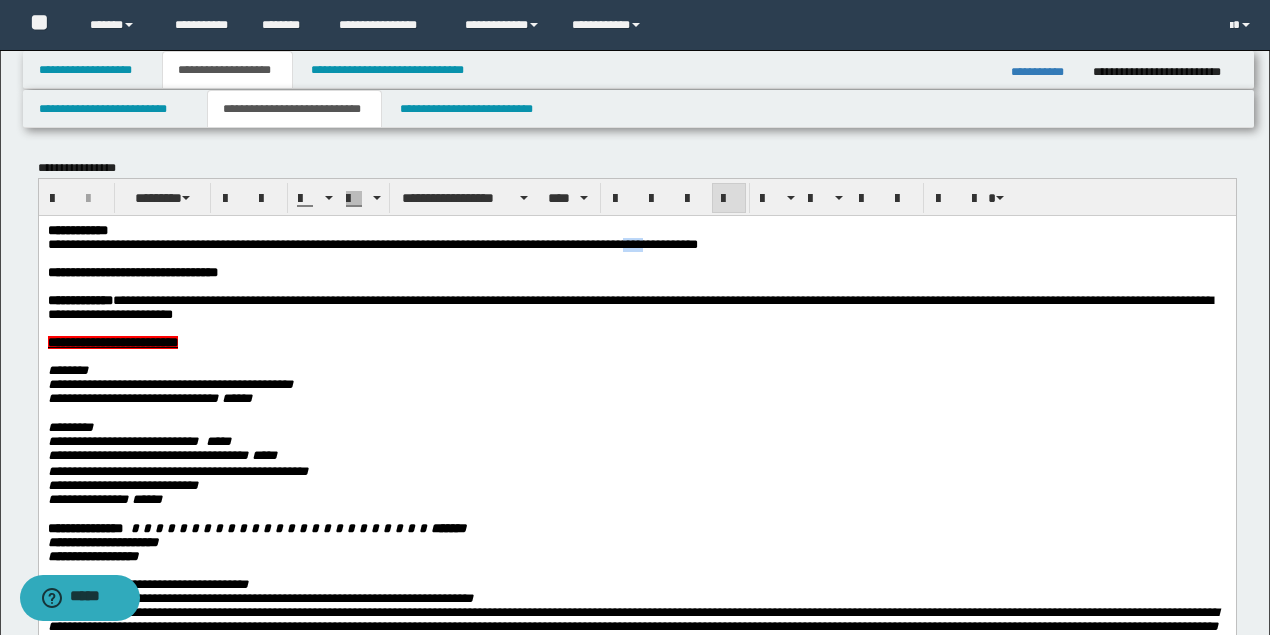drag, startPoint x: 723, startPoint y: 243, endPoint x: 705, endPoint y: 242, distance: 18.027756 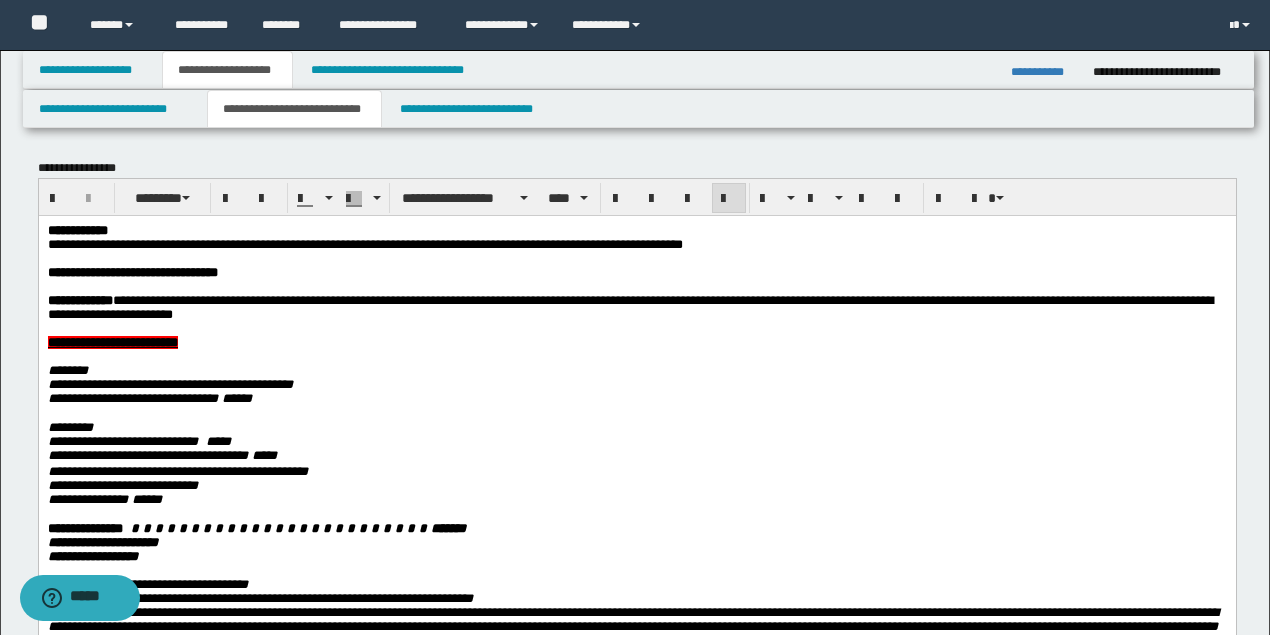 click on "**********" at bounding box center [364, 243] 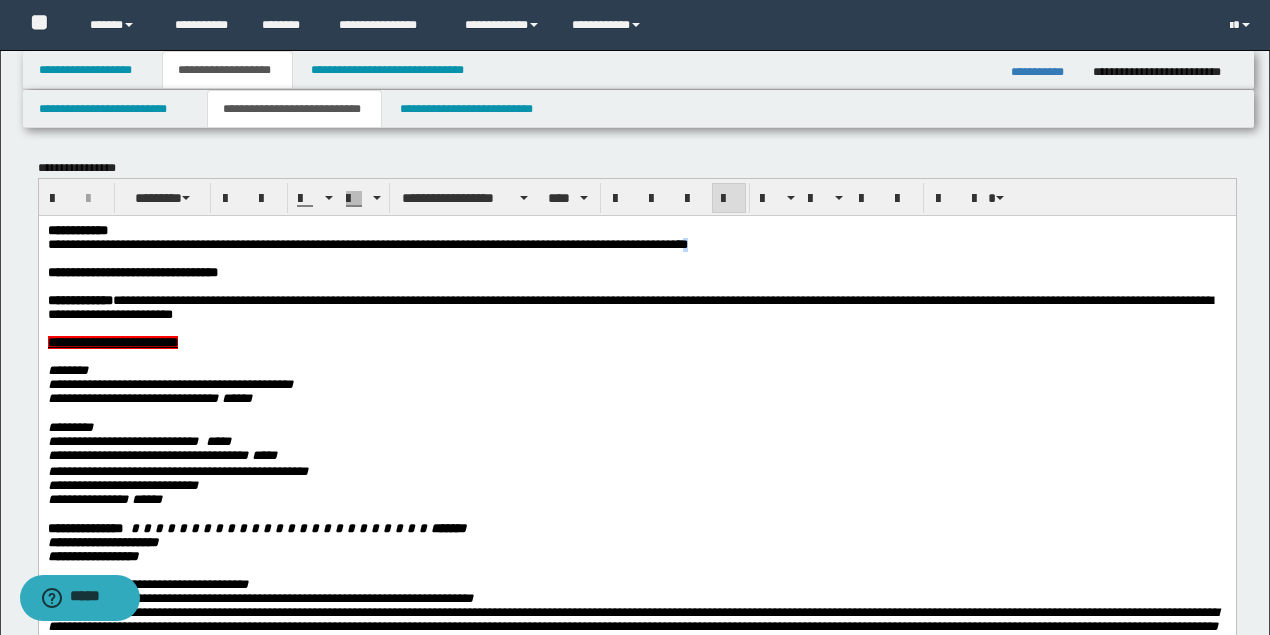 drag, startPoint x: 794, startPoint y: 248, endPoint x: 772, endPoint y: 242, distance: 22.803509 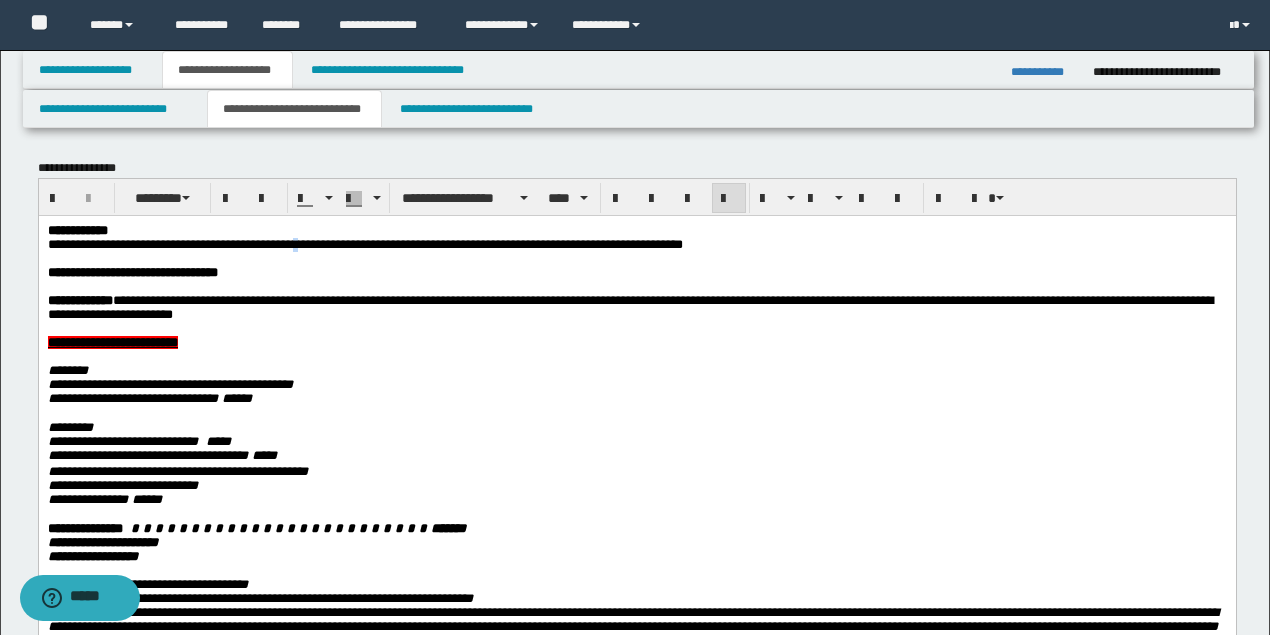 click on "**********" at bounding box center (364, 243) 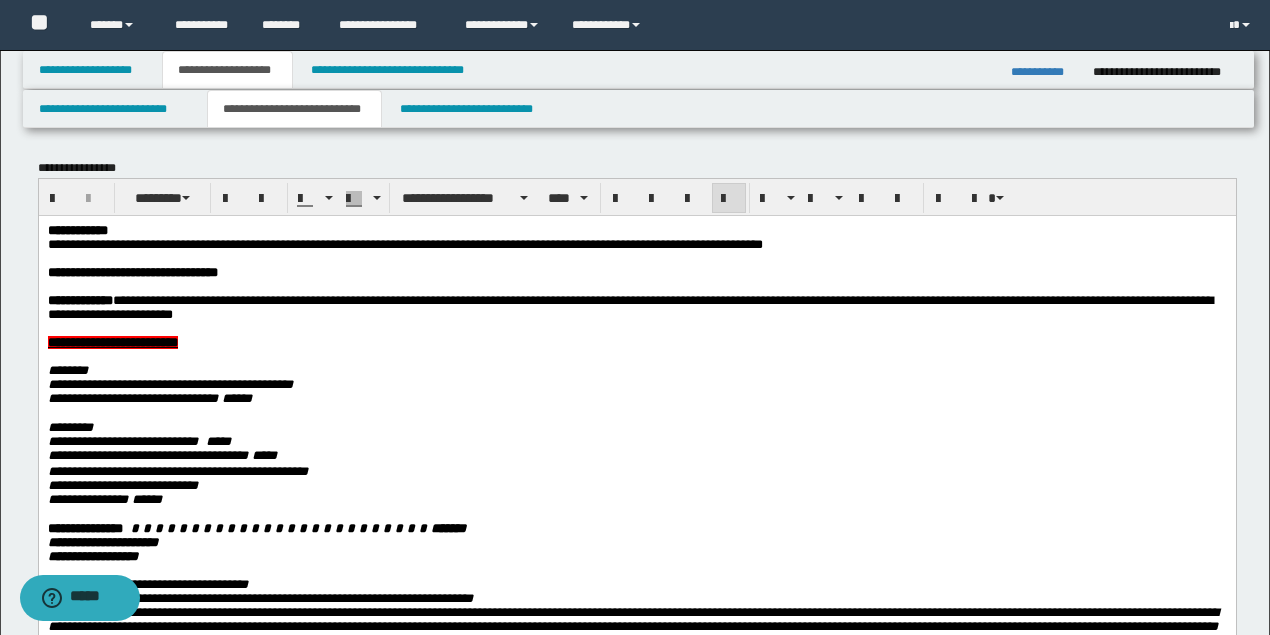 click on "**********" at bounding box center [635, 244] 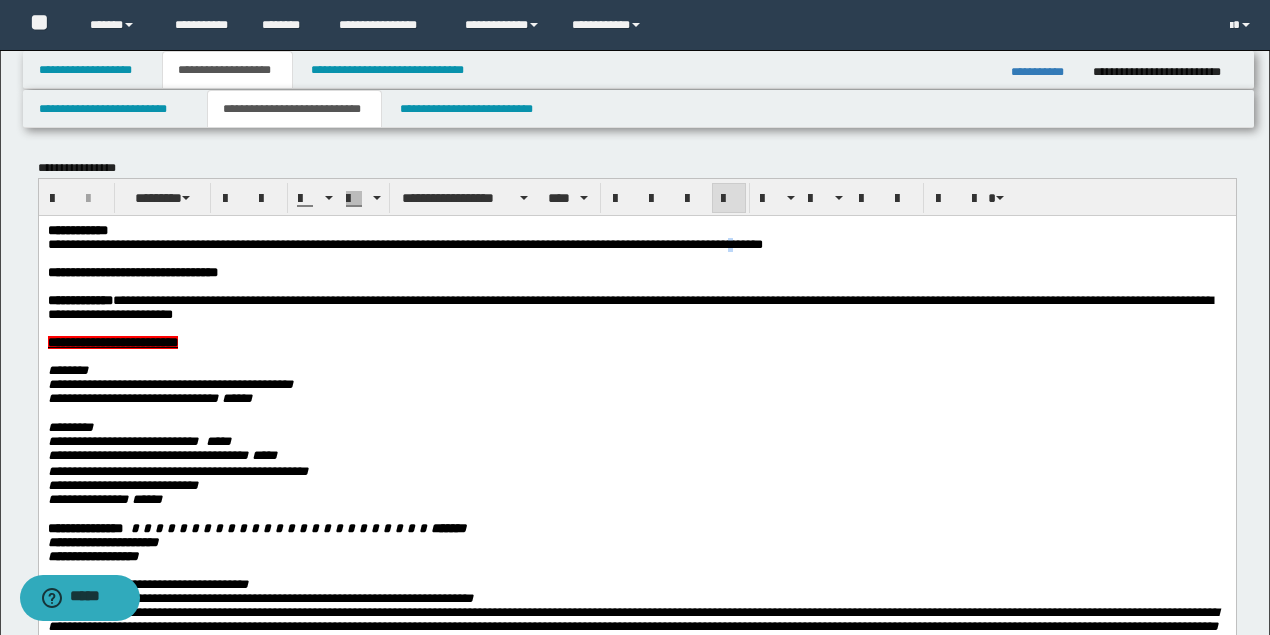 click on "**********" at bounding box center (404, 243) 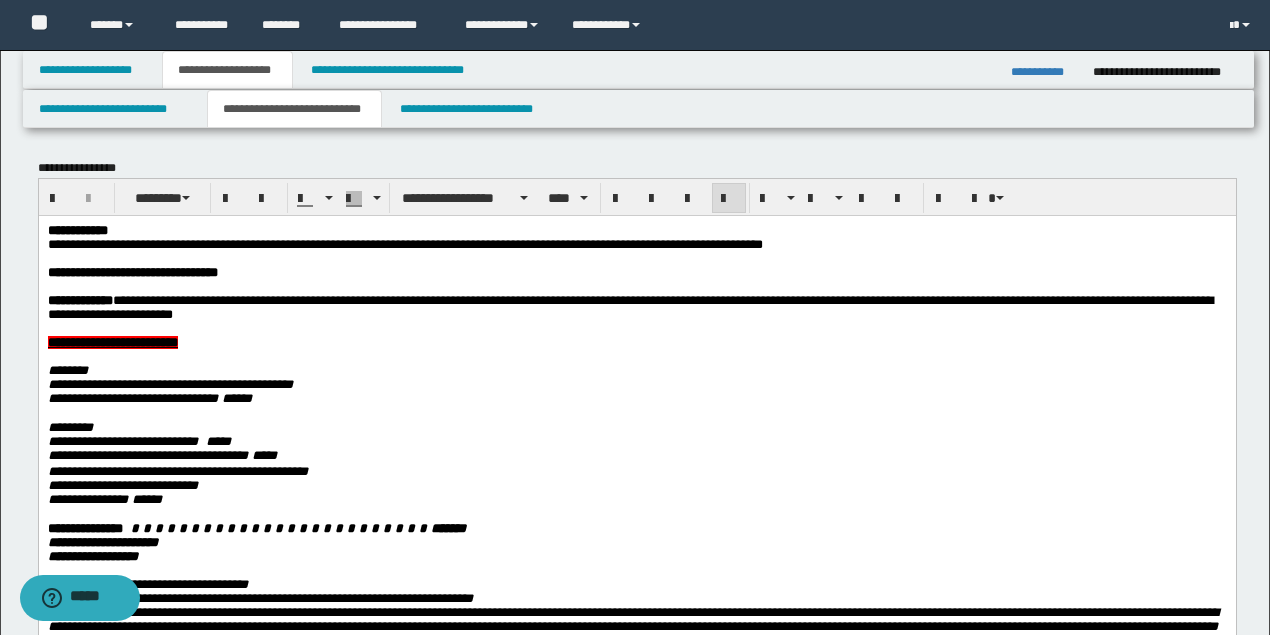 click on "**********" at bounding box center (635, 244) 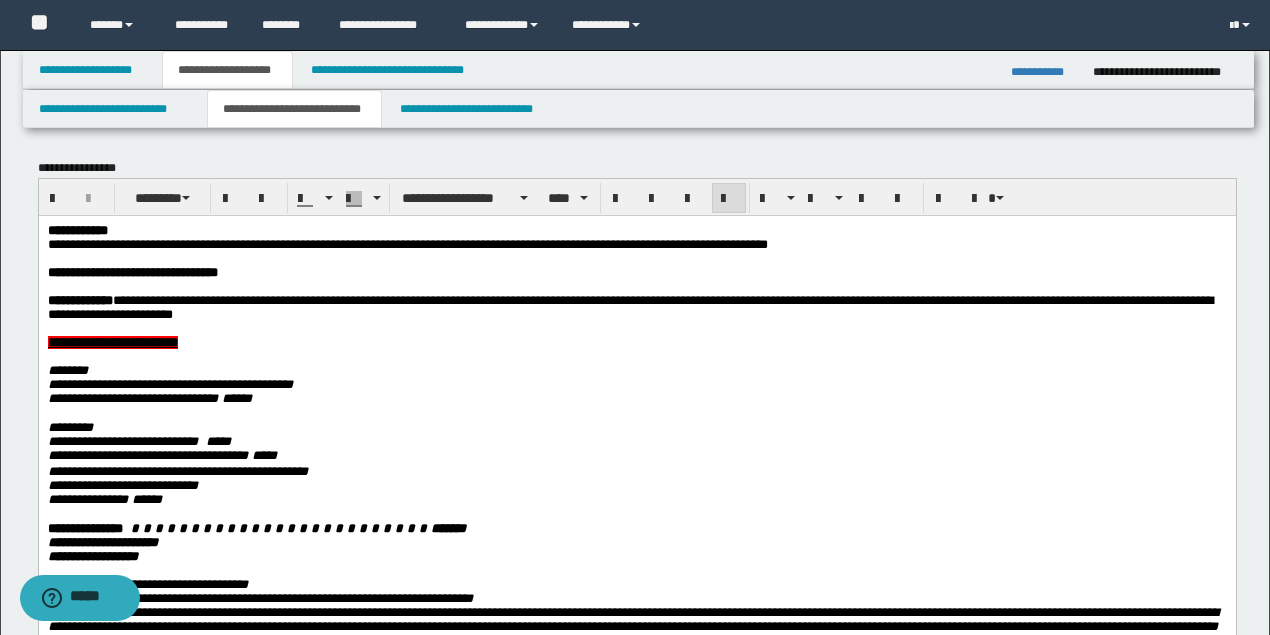 click at bounding box center [635, 258] 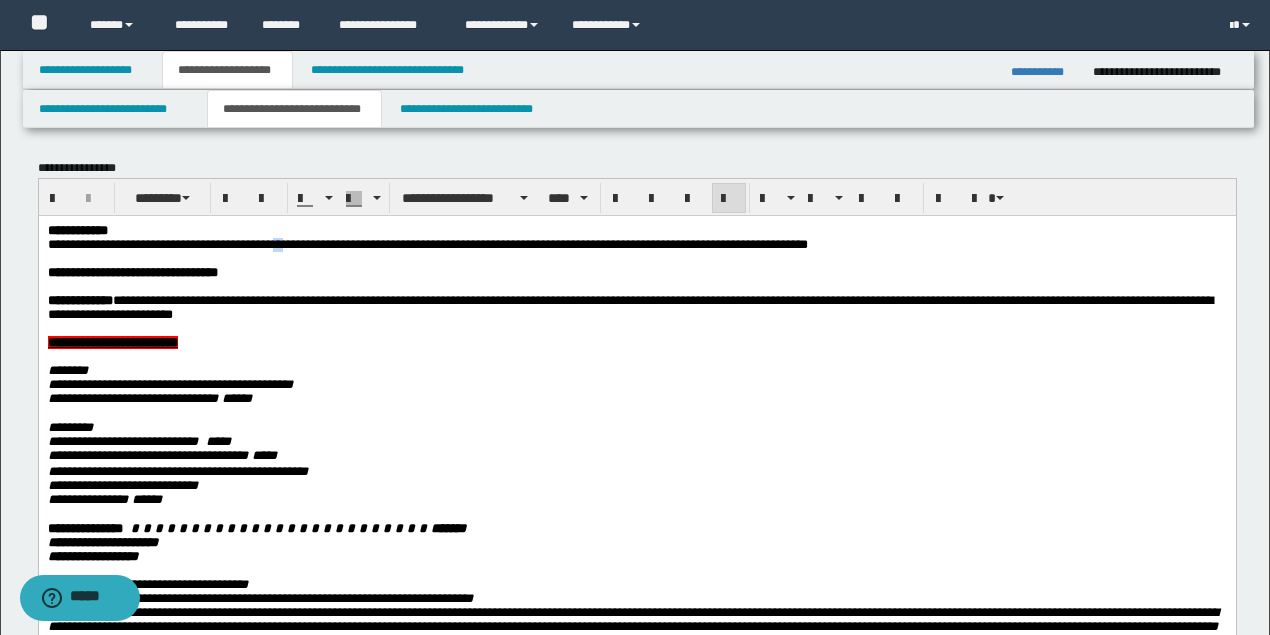 drag, startPoint x: 300, startPoint y: 244, endPoint x: 290, endPoint y: 243, distance: 10.049875 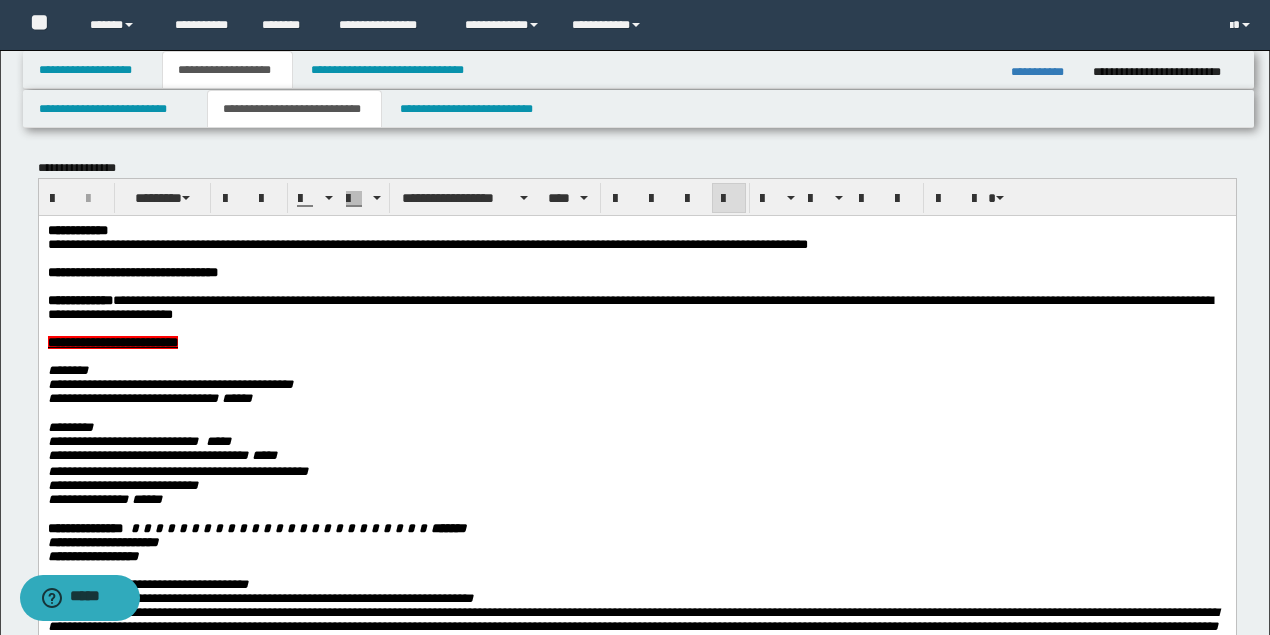 click on "**********" at bounding box center [635, 307] 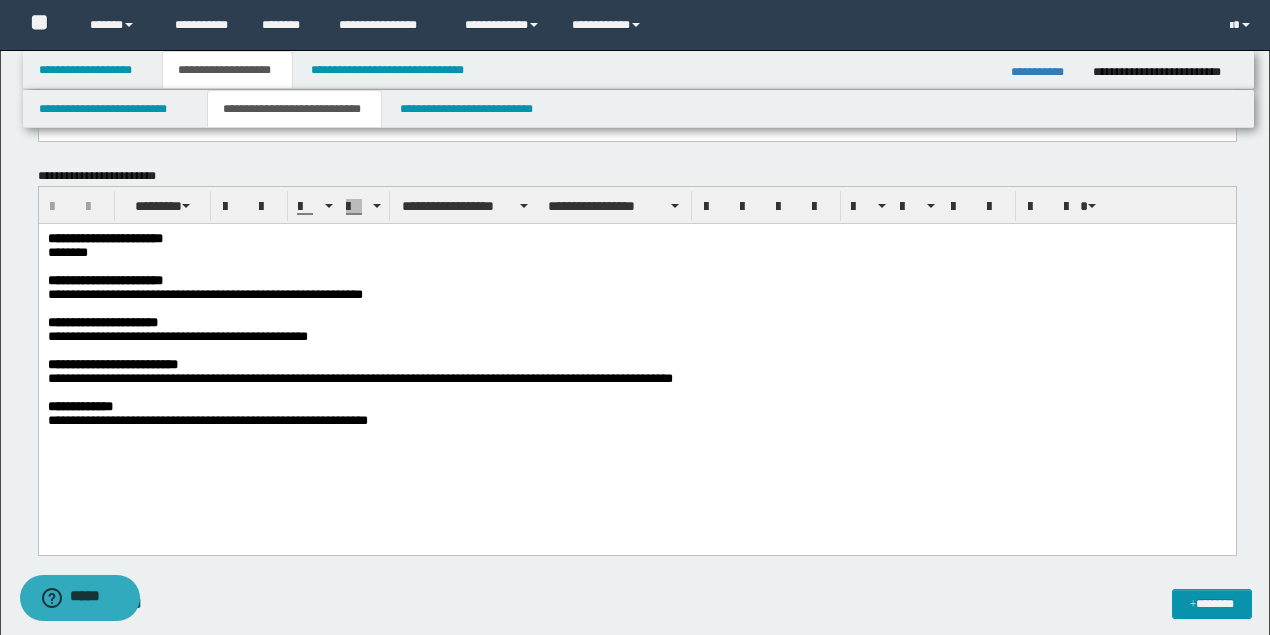 scroll, scrollTop: 1733, scrollLeft: 0, axis: vertical 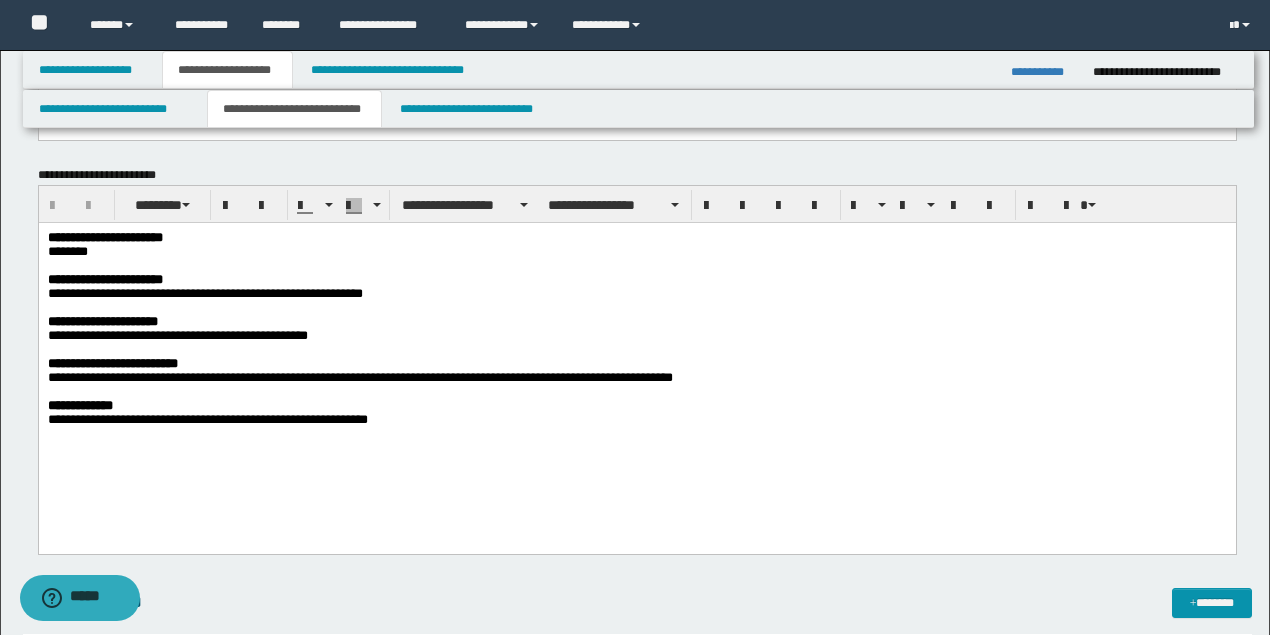 click on "********" at bounding box center (635, 252) 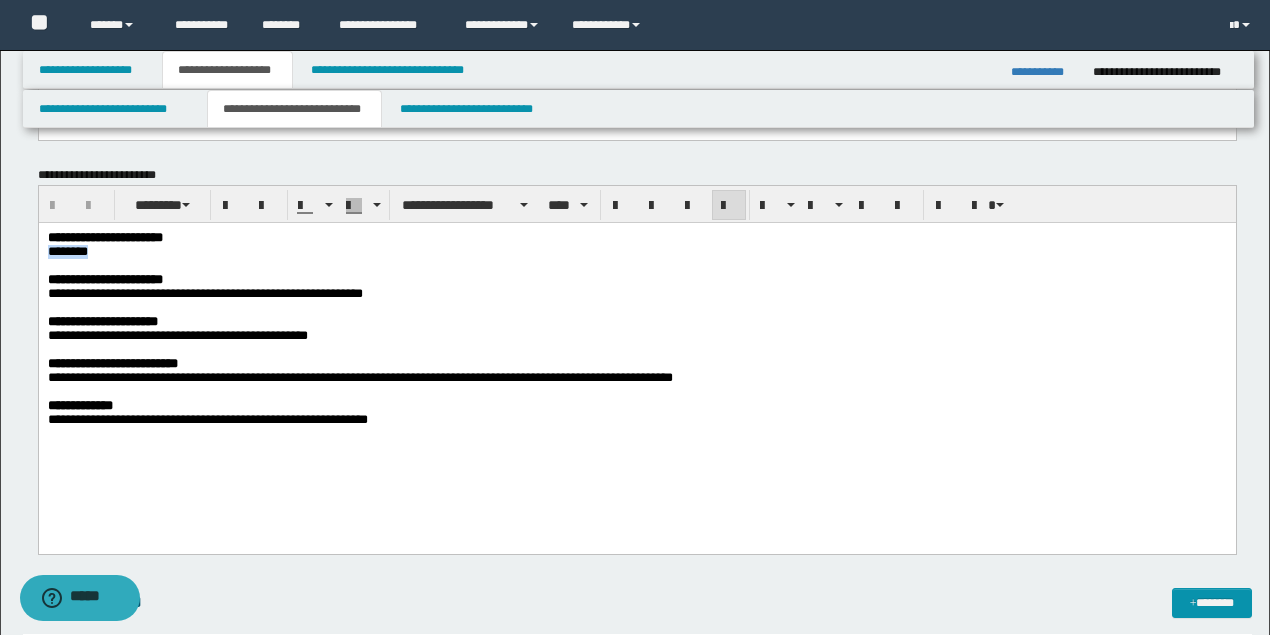 drag, startPoint x: 109, startPoint y: 257, endPoint x: 28, endPoint y: 256, distance: 81.00617 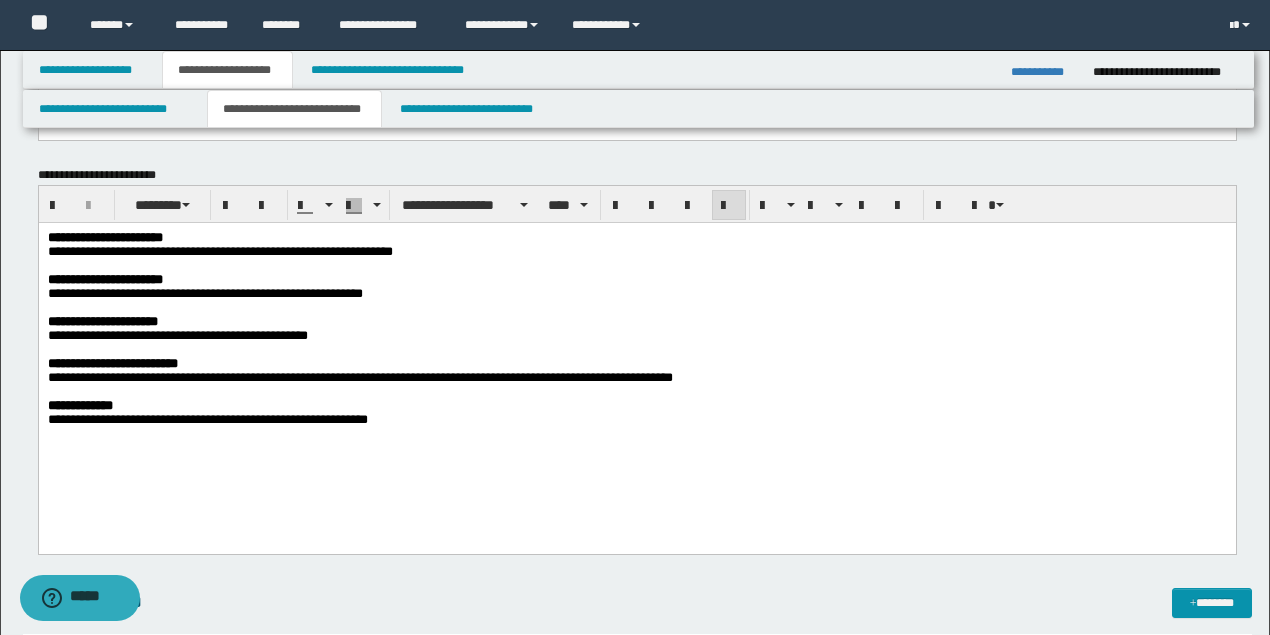 click at bounding box center (635, 266) 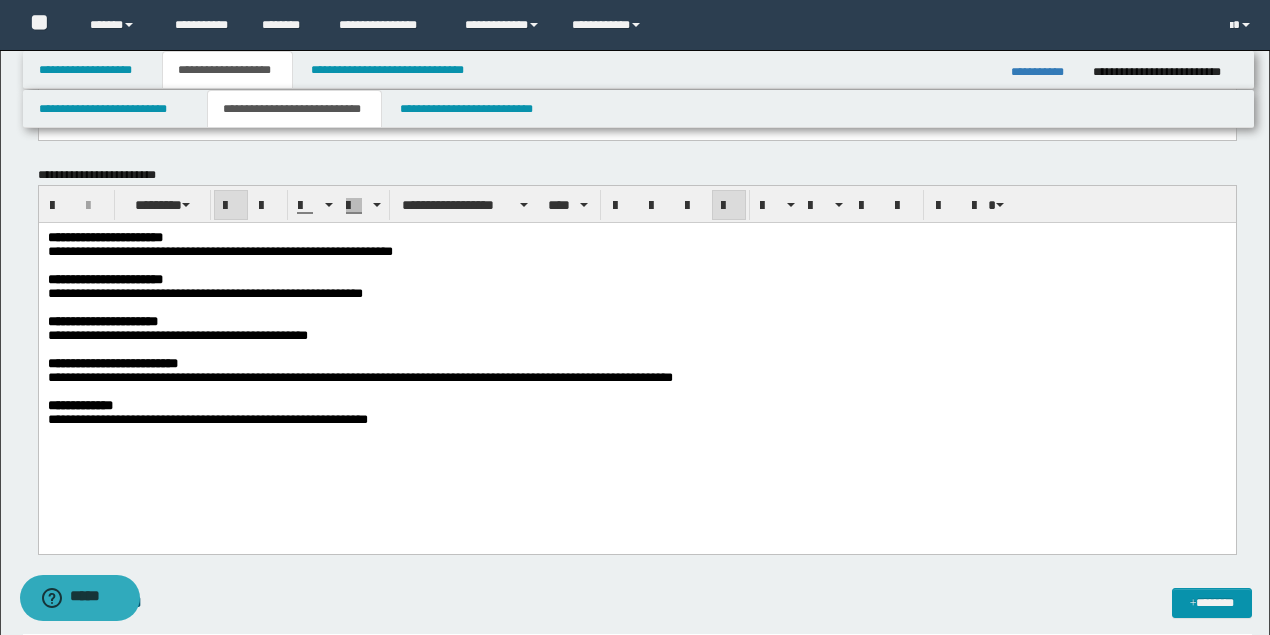click on "**********" at bounding box center (204, 293) 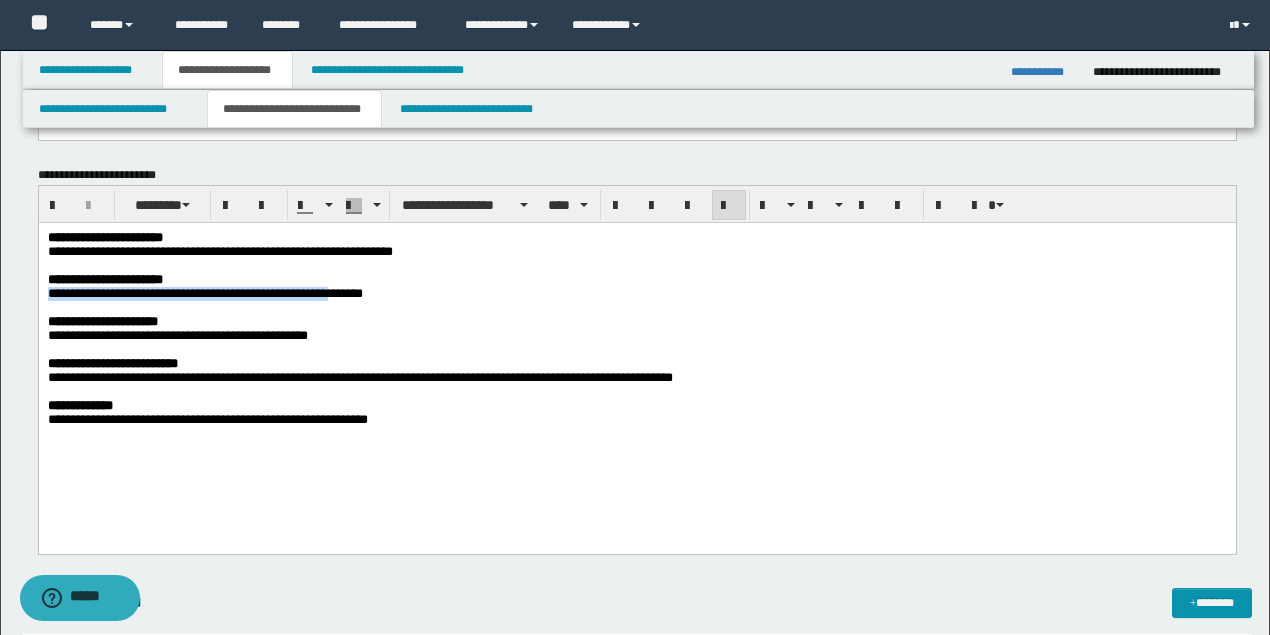 drag, startPoint x: 359, startPoint y: 297, endPoint x: 41, endPoint y: 297, distance: 318 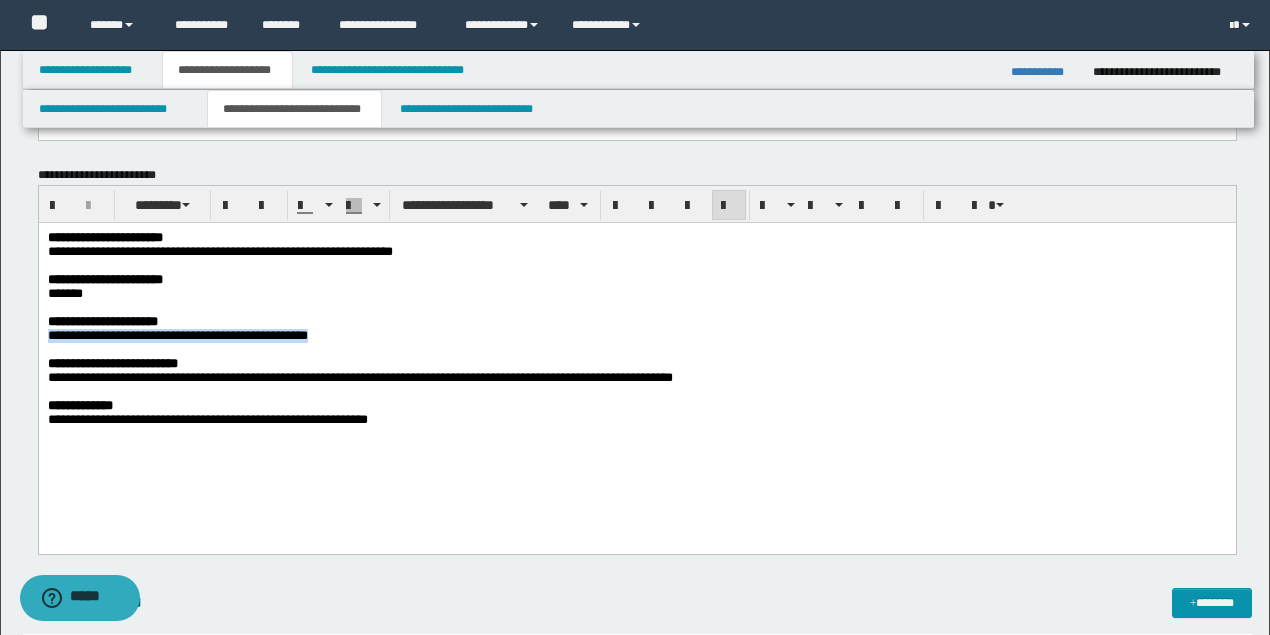 drag, startPoint x: 308, startPoint y: 347, endPoint x: 30, endPoint y: 347, distance: 278 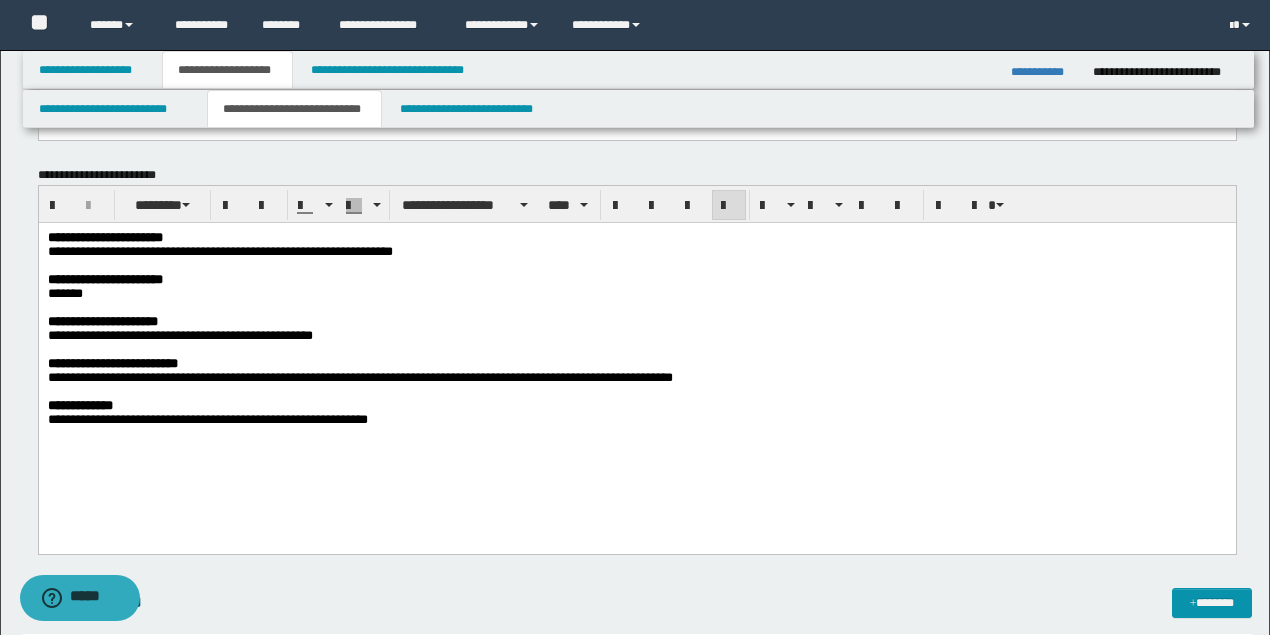 click on "**********" at bounding box center (635, 336) 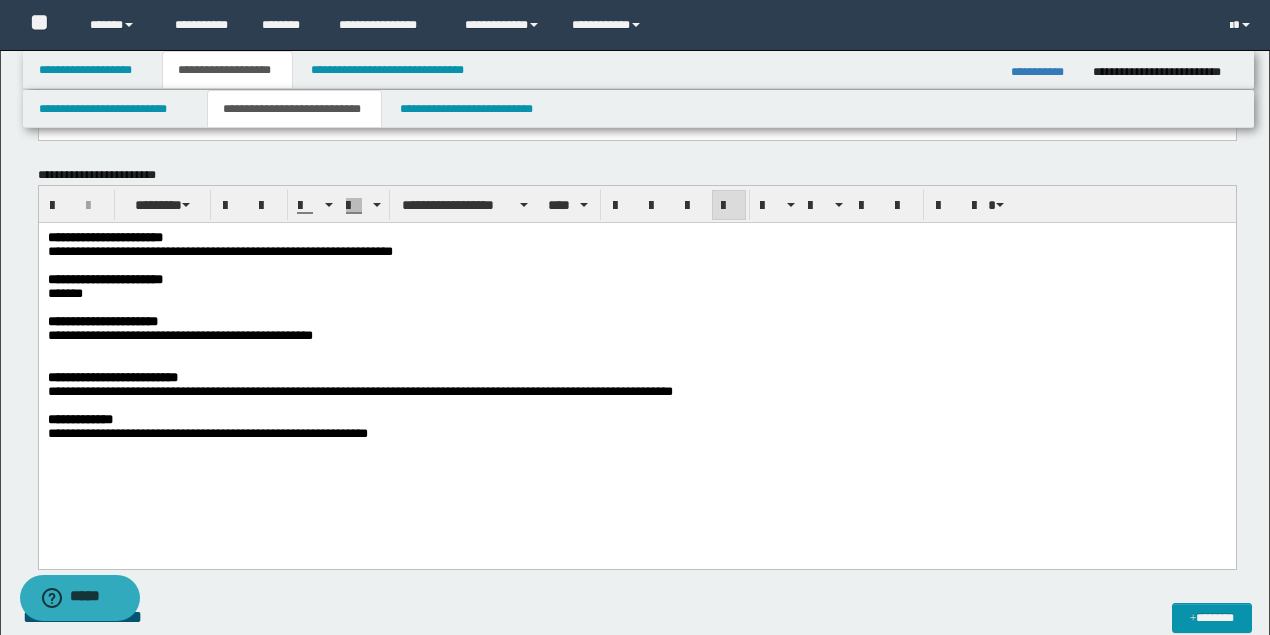 click on "**********" at bounding box center [179, 335] 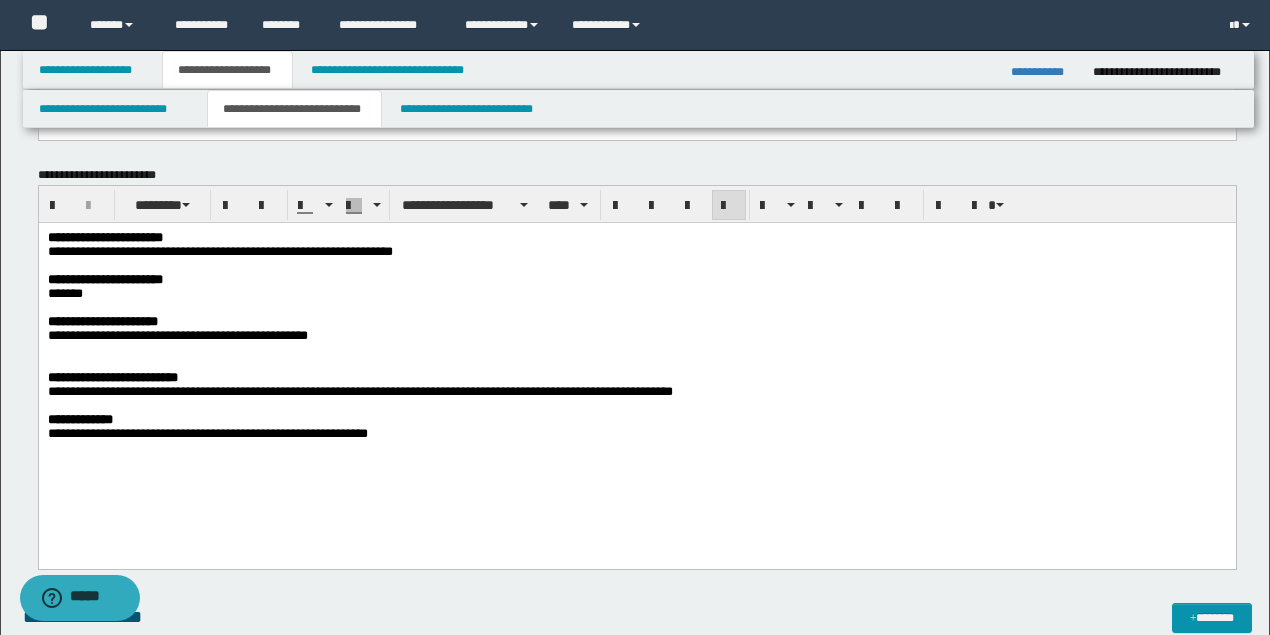 click on "**********" at bounding box center (635, 336) 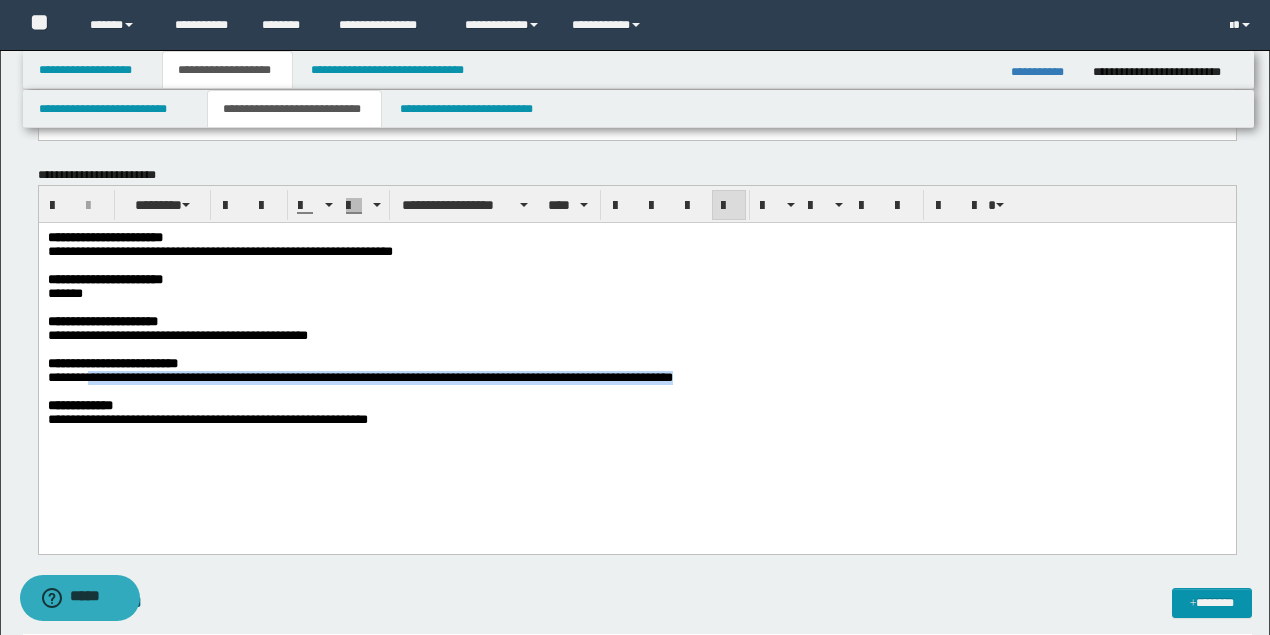 drag, startPoint x: 96, startPoint y: 391, endPoint x: 809, endPoint y: 391, distance: 713 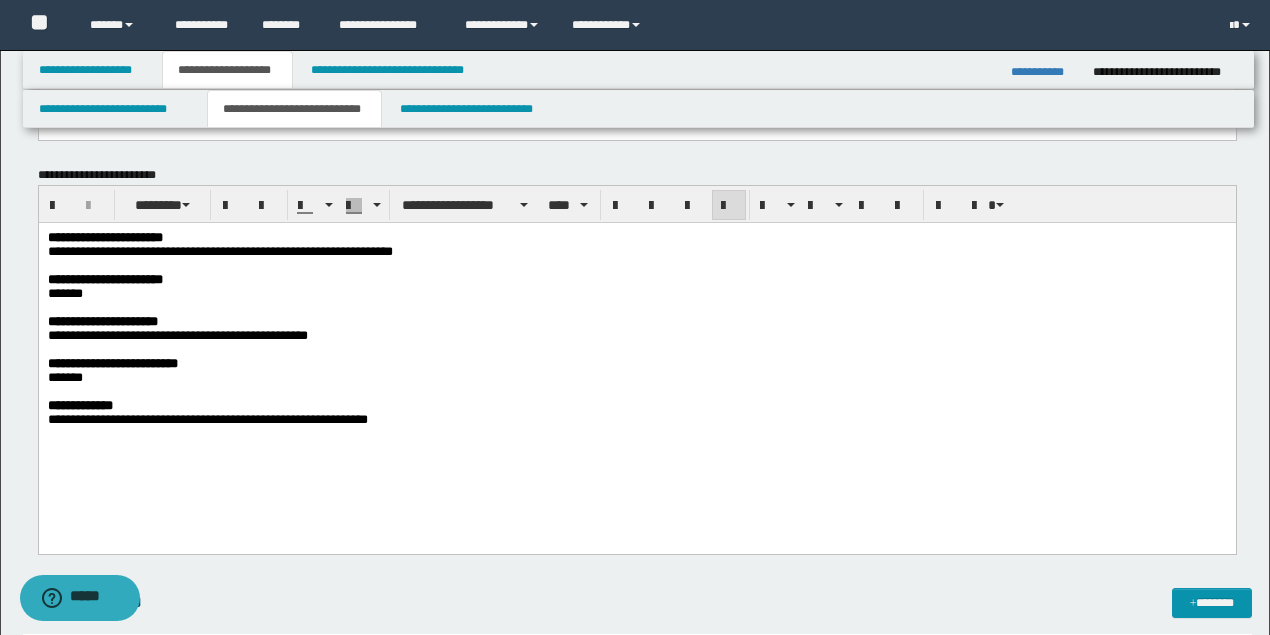 click on "**********" at bounding box center [635, 420] 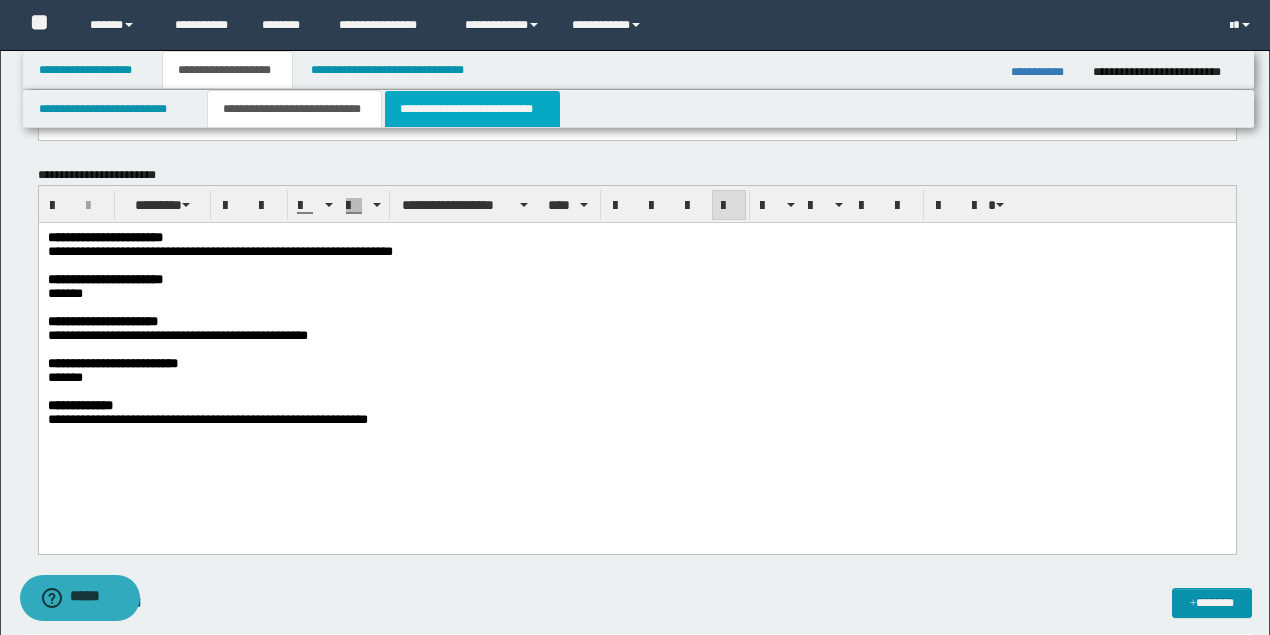 click on "**********" at bounding box center [472, 109] 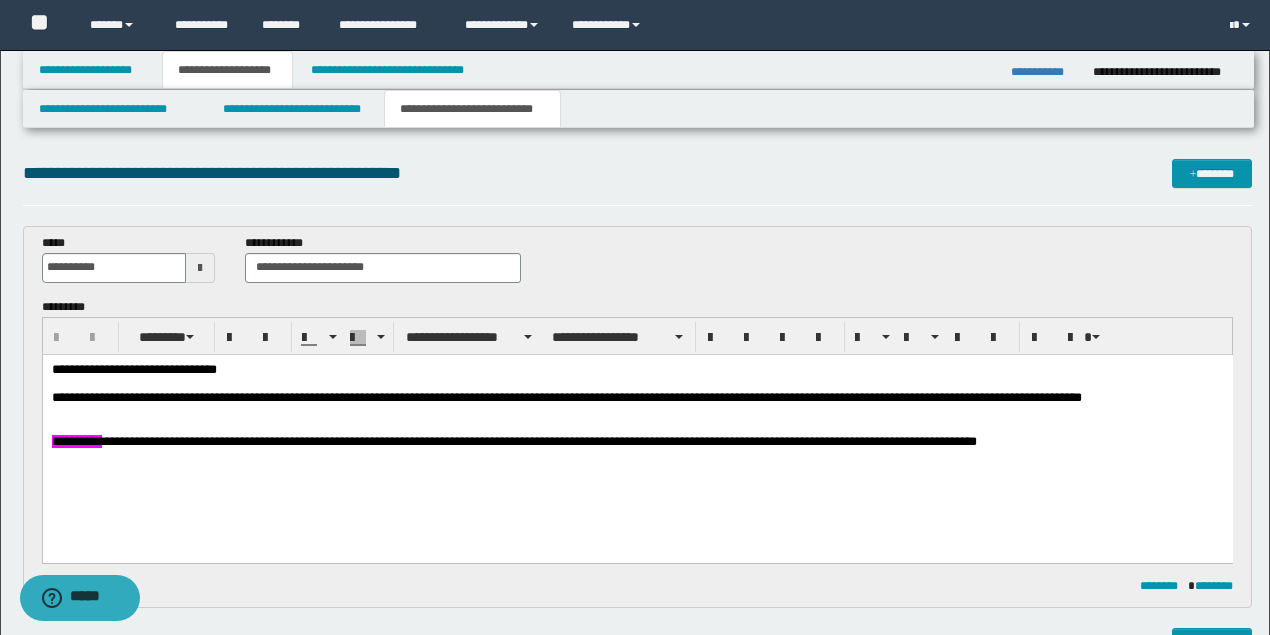 scroll, scrollTop: 0, scrollLeft: 0, axis: both 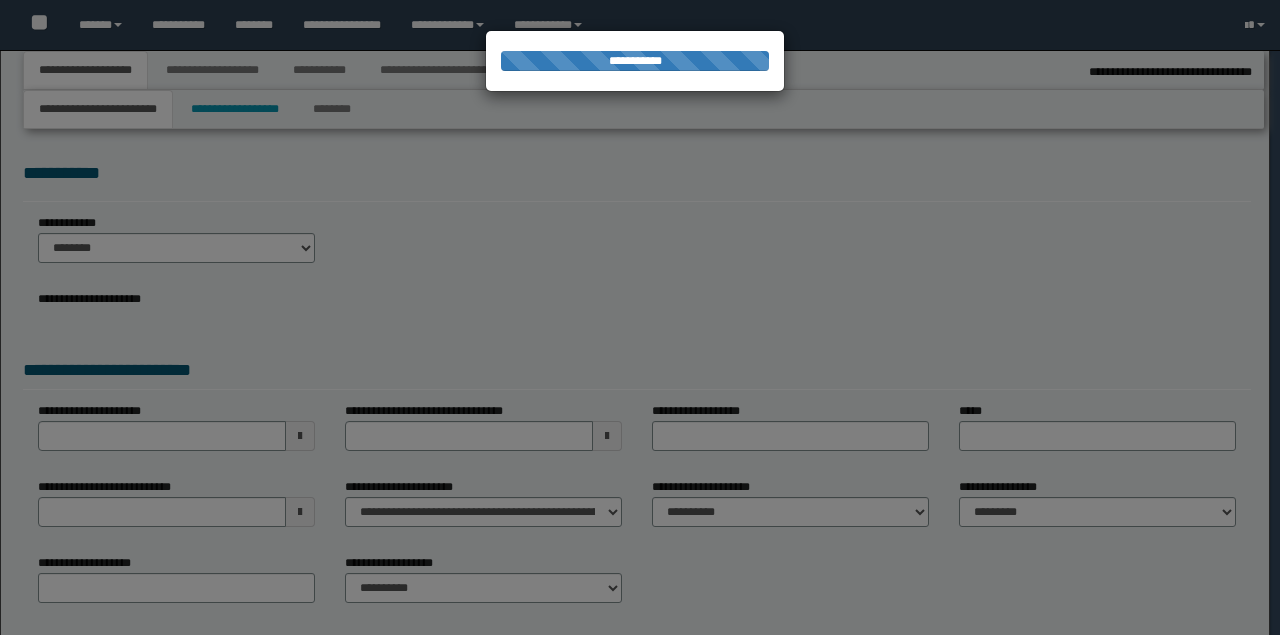 type on "**********" 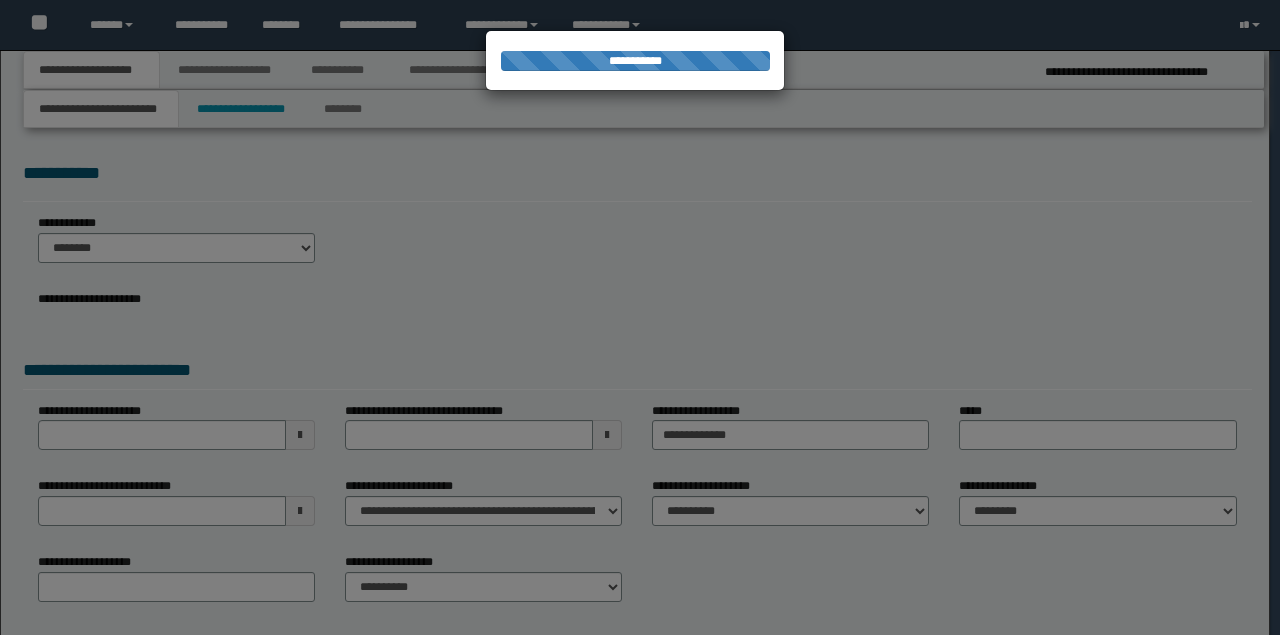 scroll, scrollTop: 0, scrollLeft: 0, axis: both 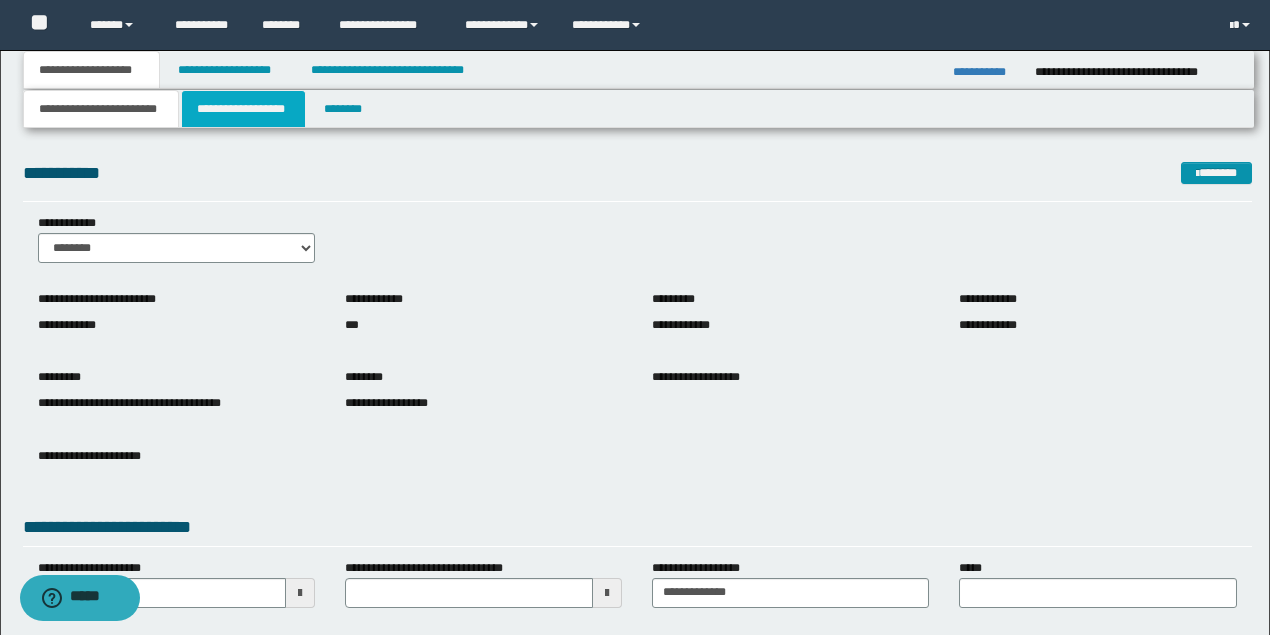 click on "**********" at bounding box center [243, 109] 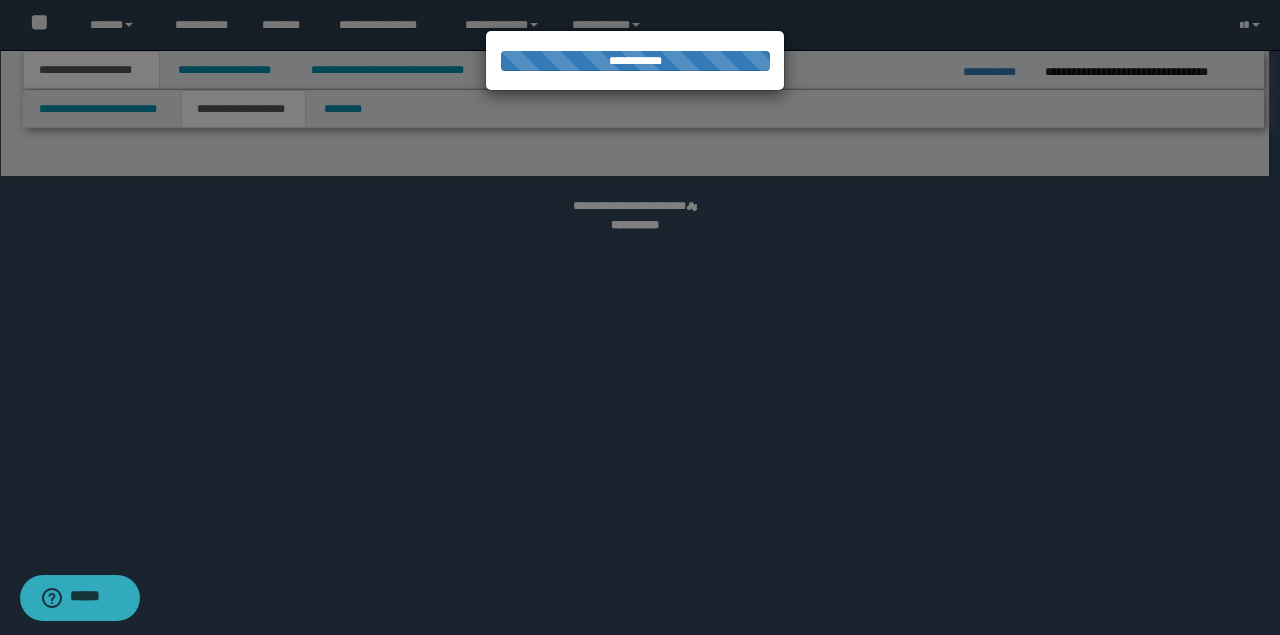 select on "*" 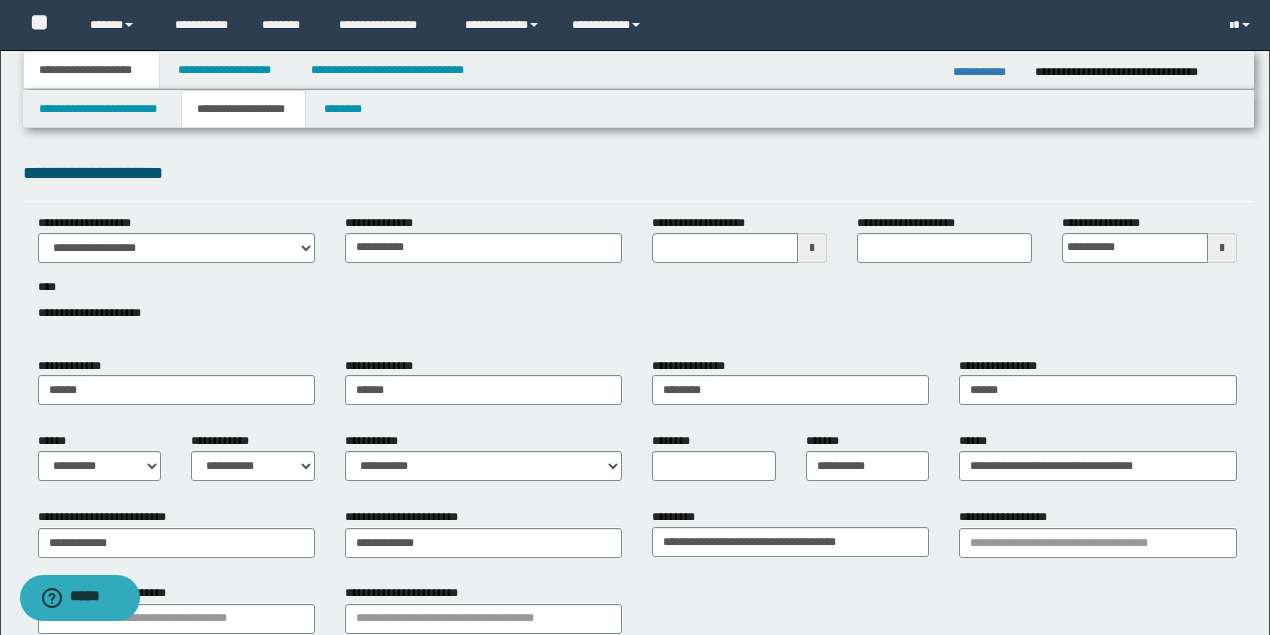 click on "**********" at bounding box center (483, 246) 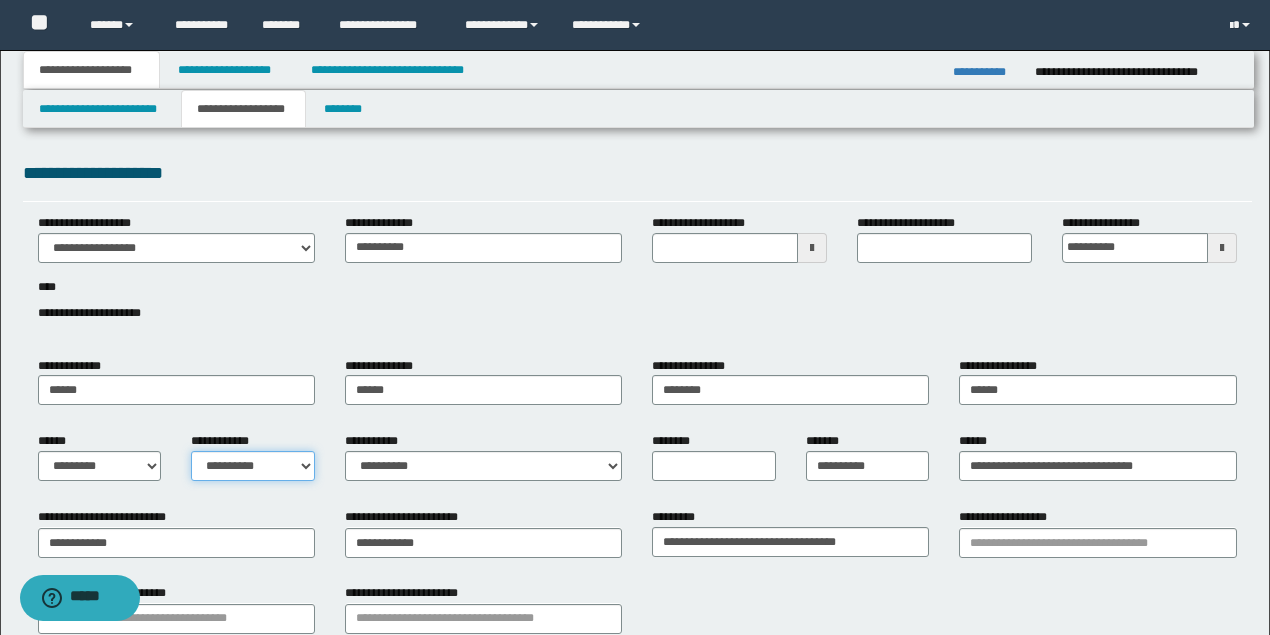click on "**********" at bounding box center (253, 466) 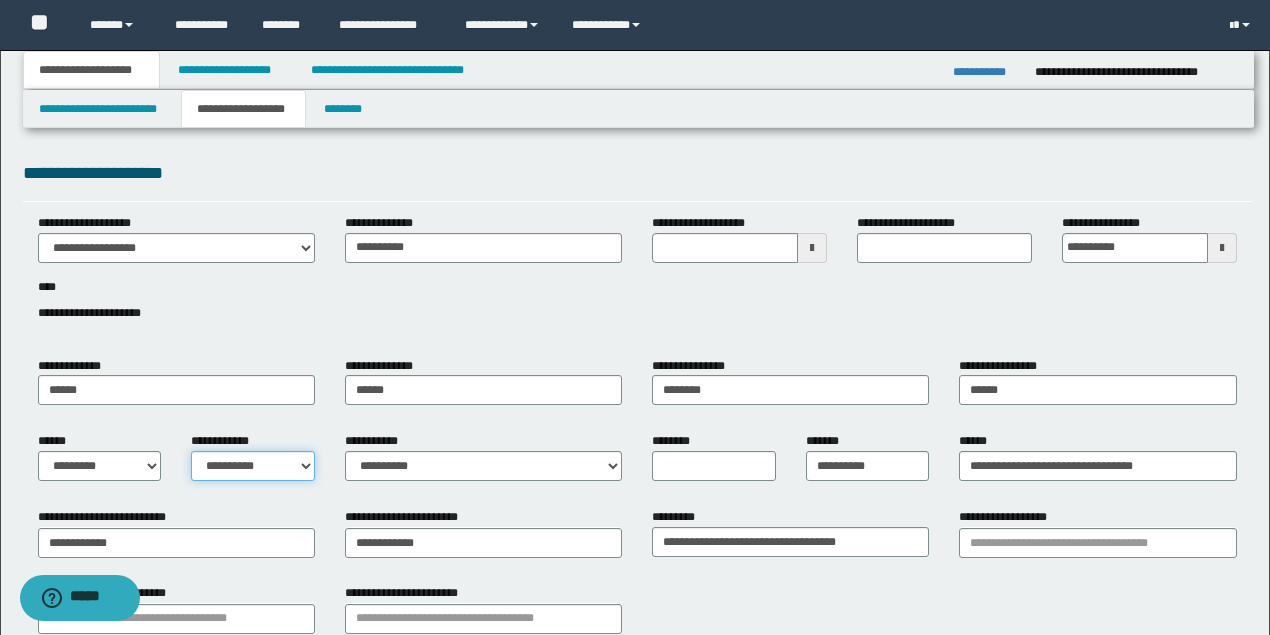 click on "**********" at bounding box center [253, 466] 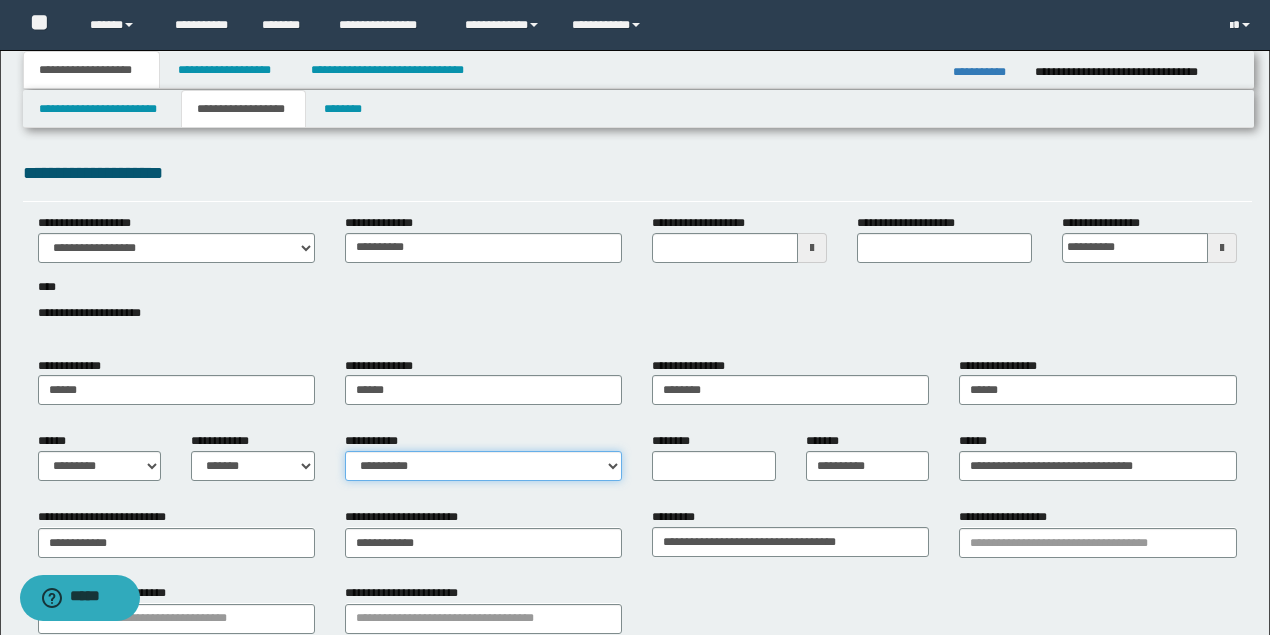 click on "**********" at bounding box center [483, 466] 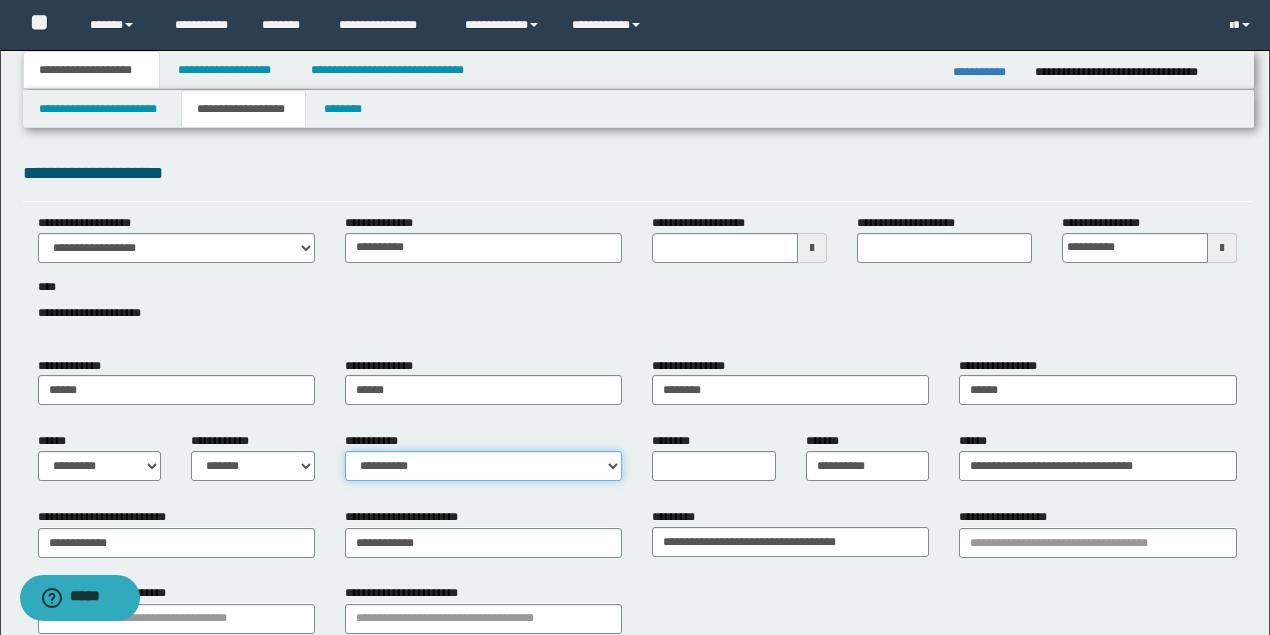 select on "*" 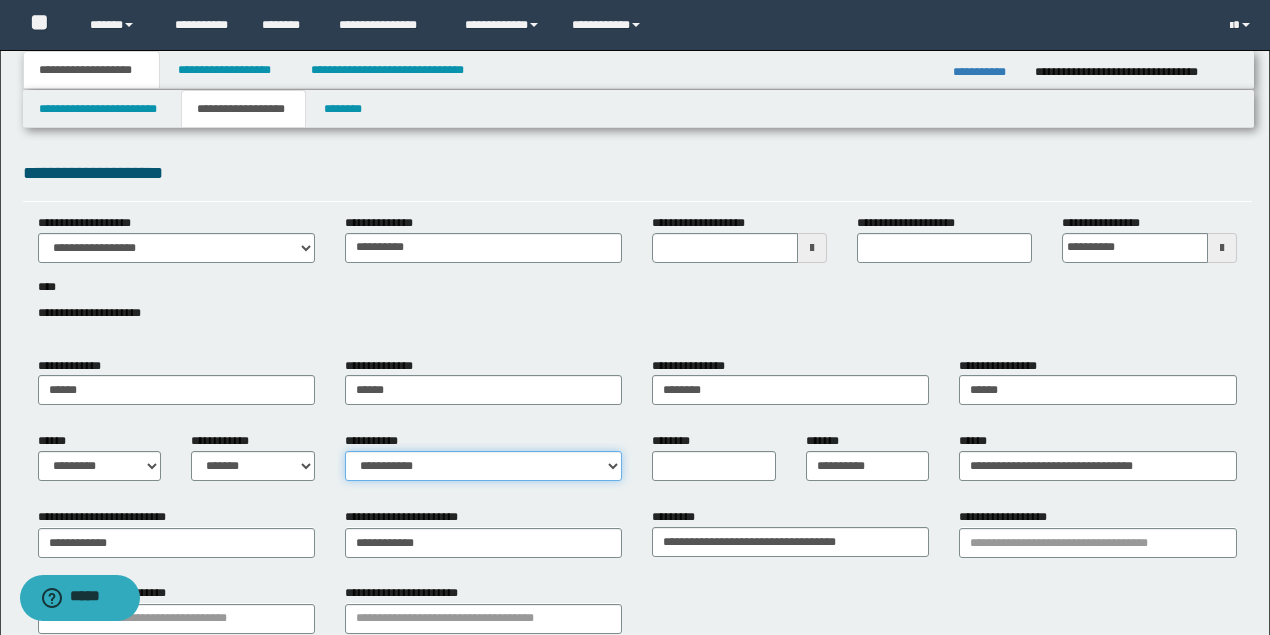 click on "**********" at bounding box center [483, 466] 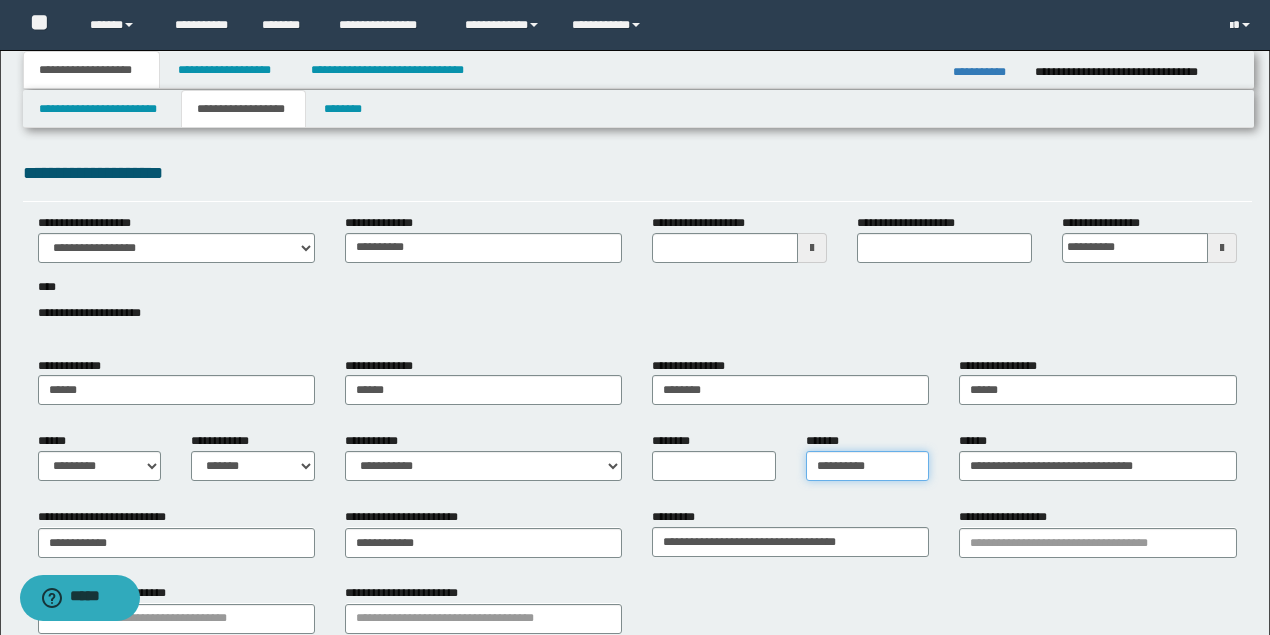 drag, startPoint x: 856, startPoint y: 462, endPoint x: 546, endPoint y: 456, distance: 310.05804 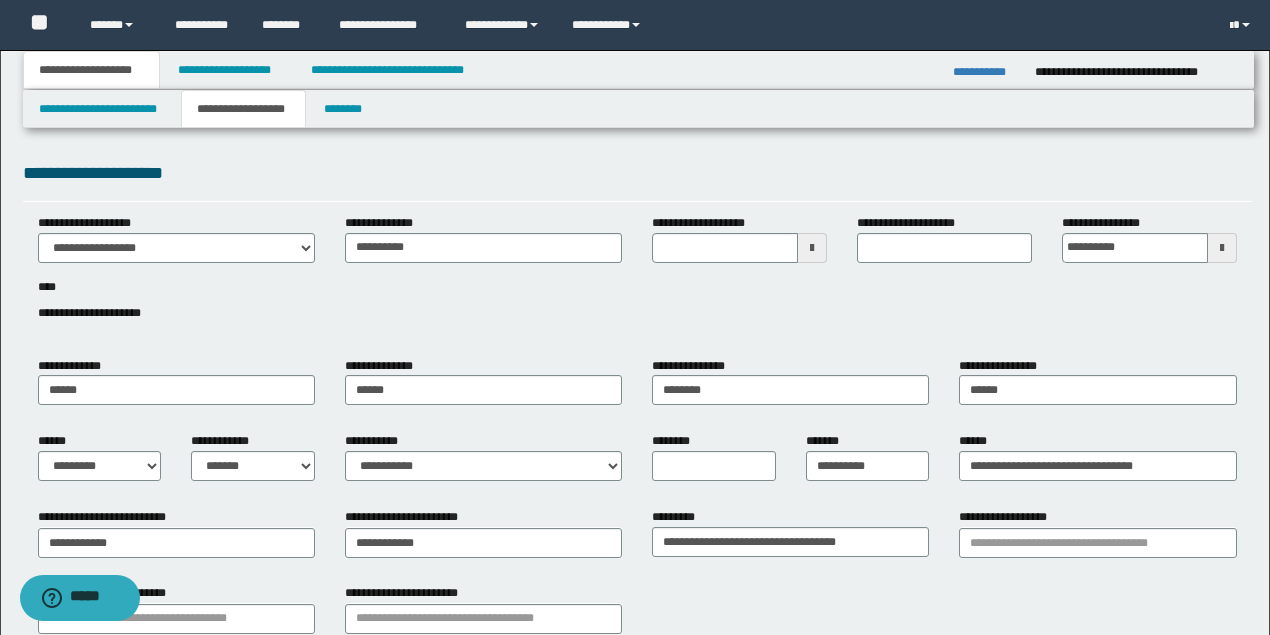 click on "**********" at bounding box center [637, 578] 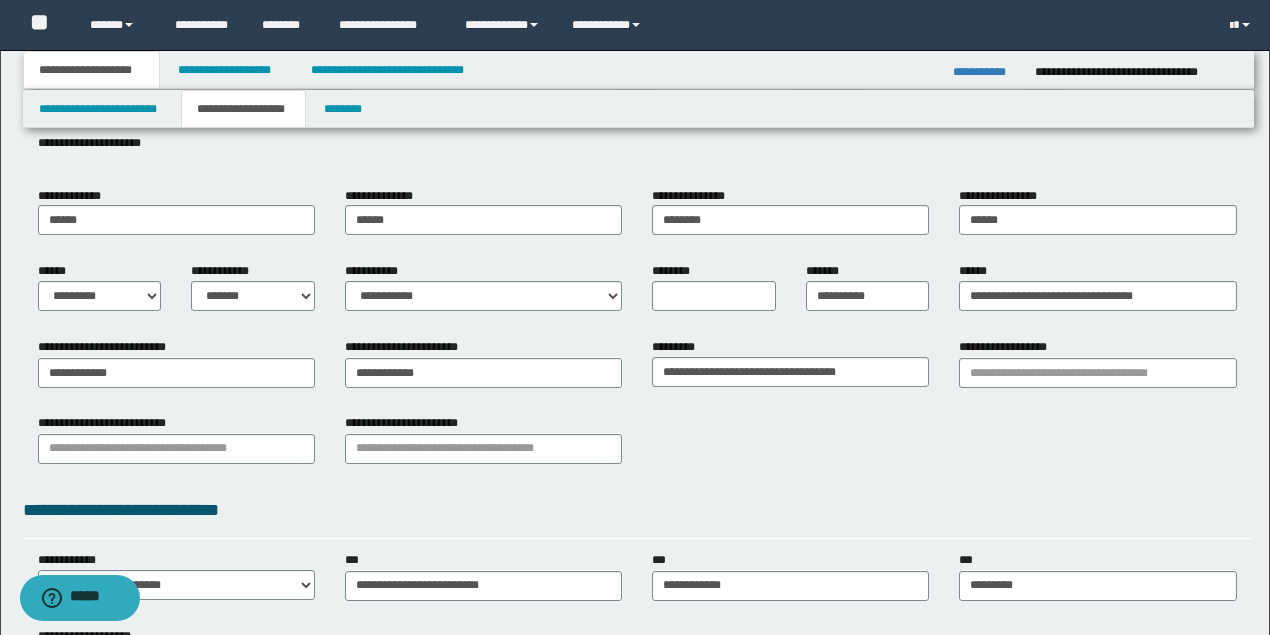 scroll, scrollTop: 200, scrollLeft: 0, axis: vertical 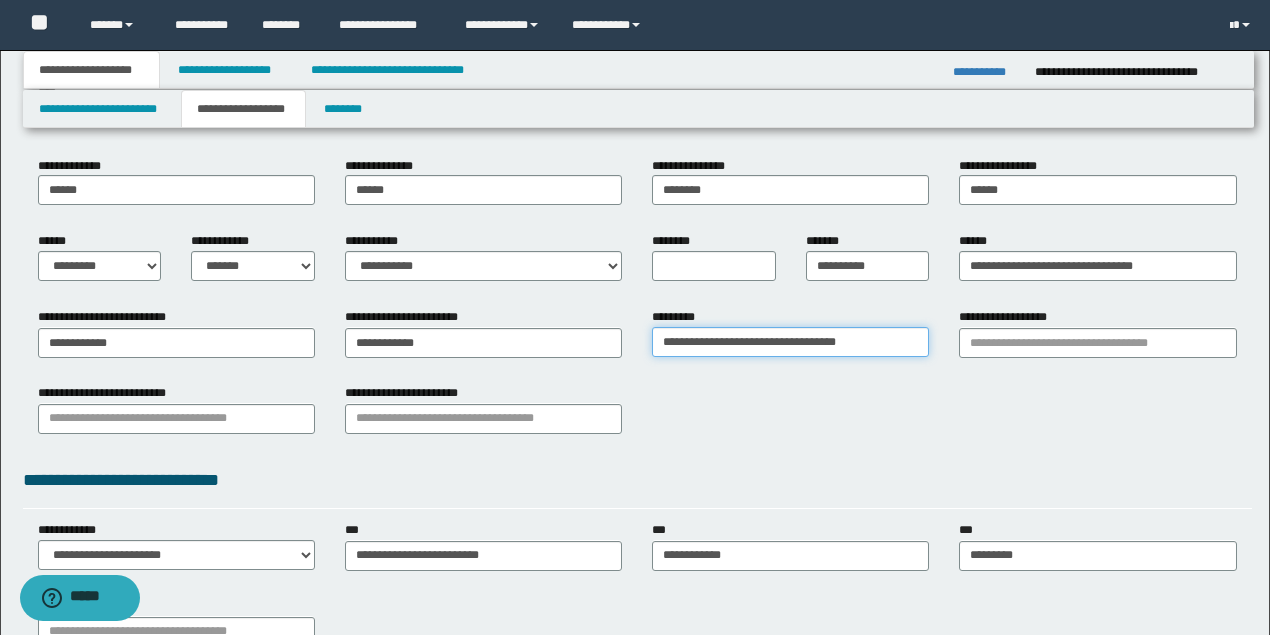 click on "**********" at bounding box center (790, 342) 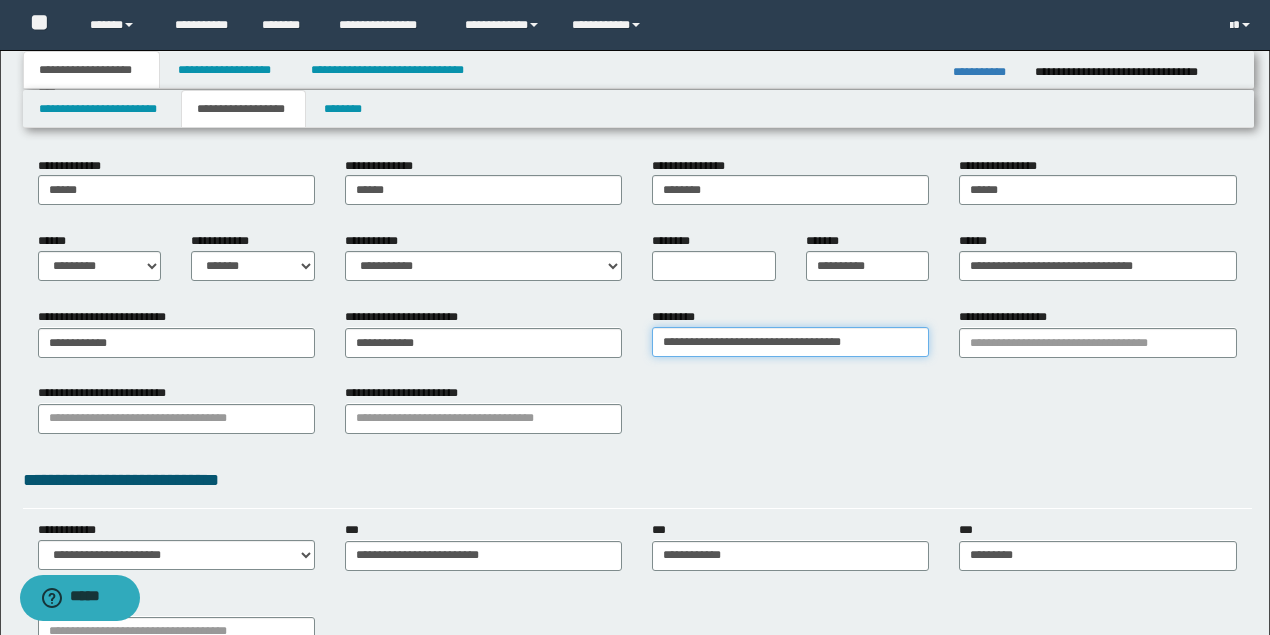 drag, startPoint x: 786, startPoint y: 340, endPoint x: 772, endPoint y: 339, distance: 14.035668 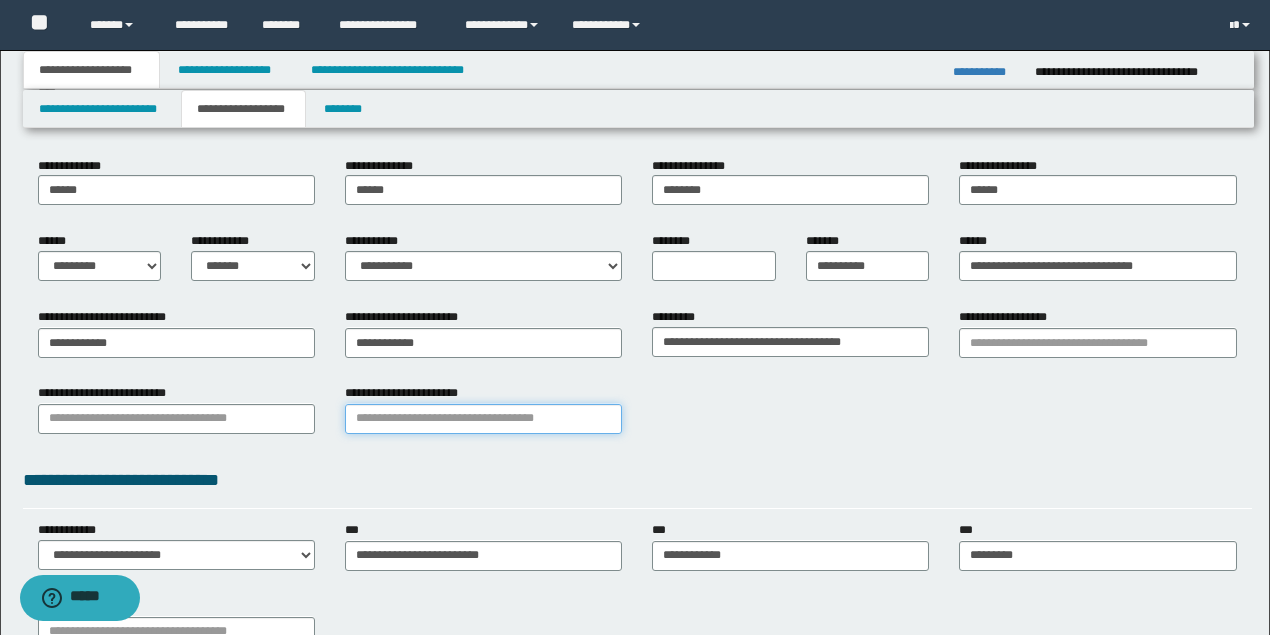 click on "**********" at bounding box center (483, 419) 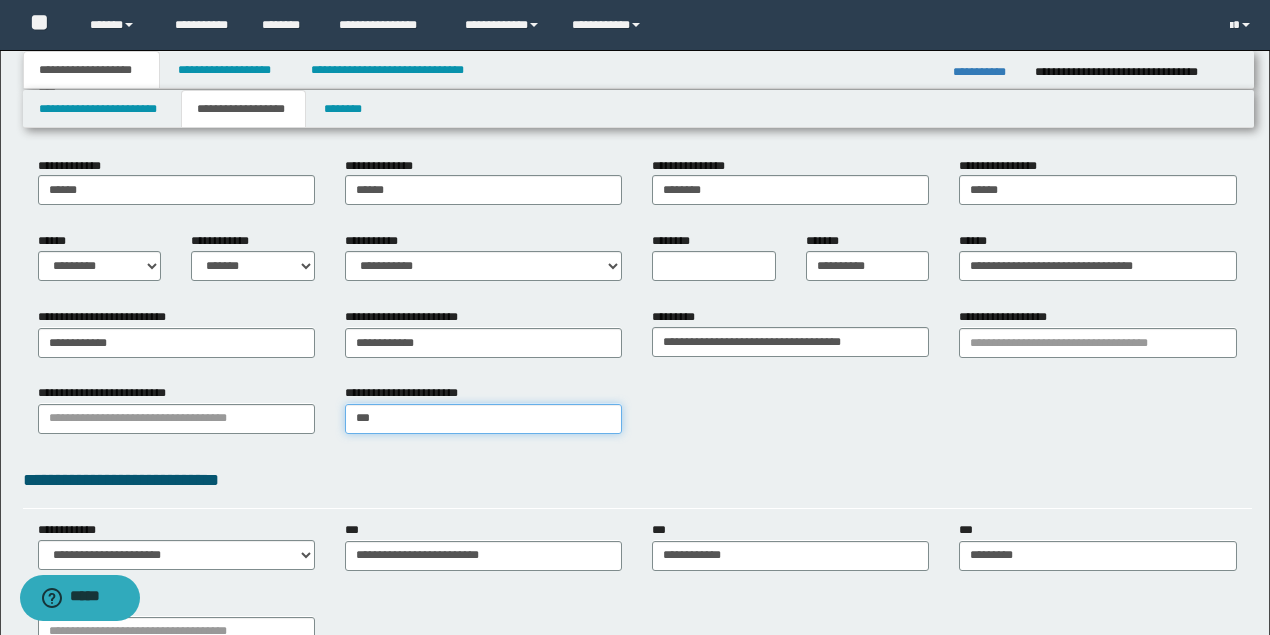 type on "****" 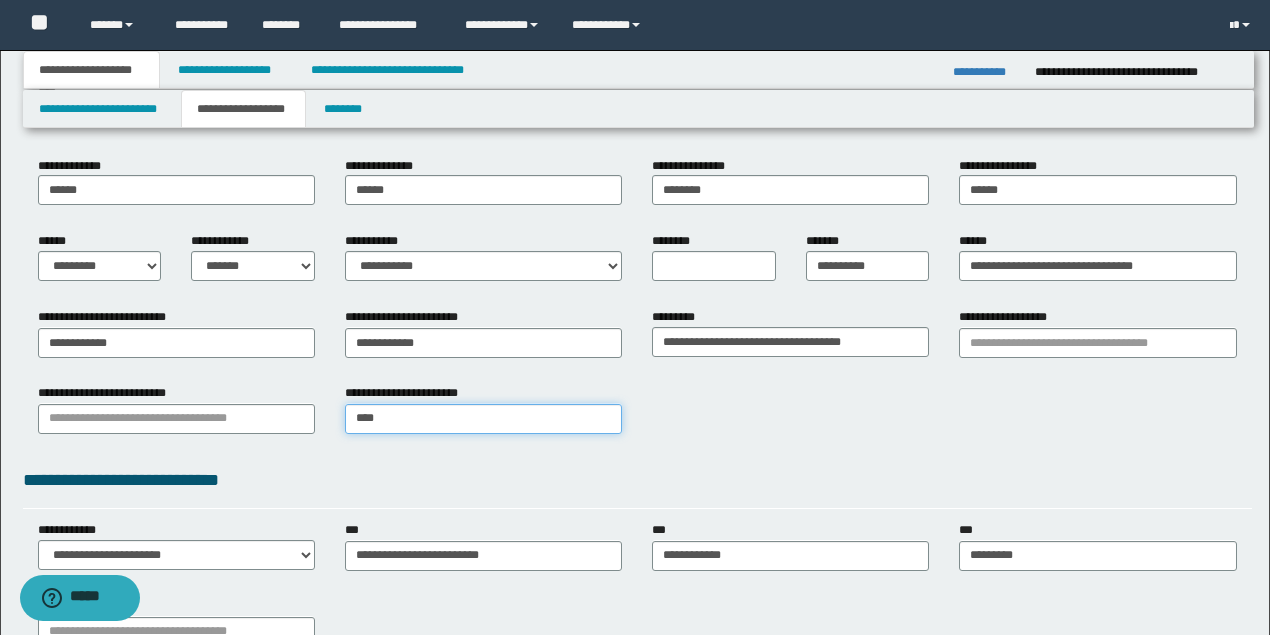 type on "**********" 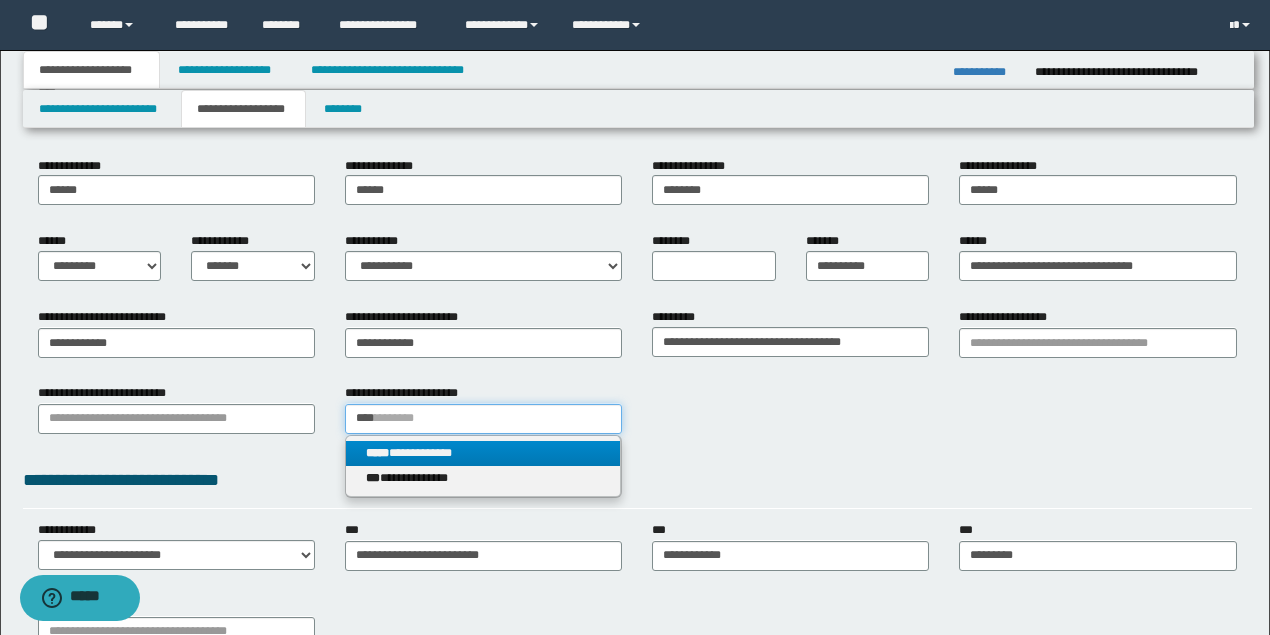 type on "****" 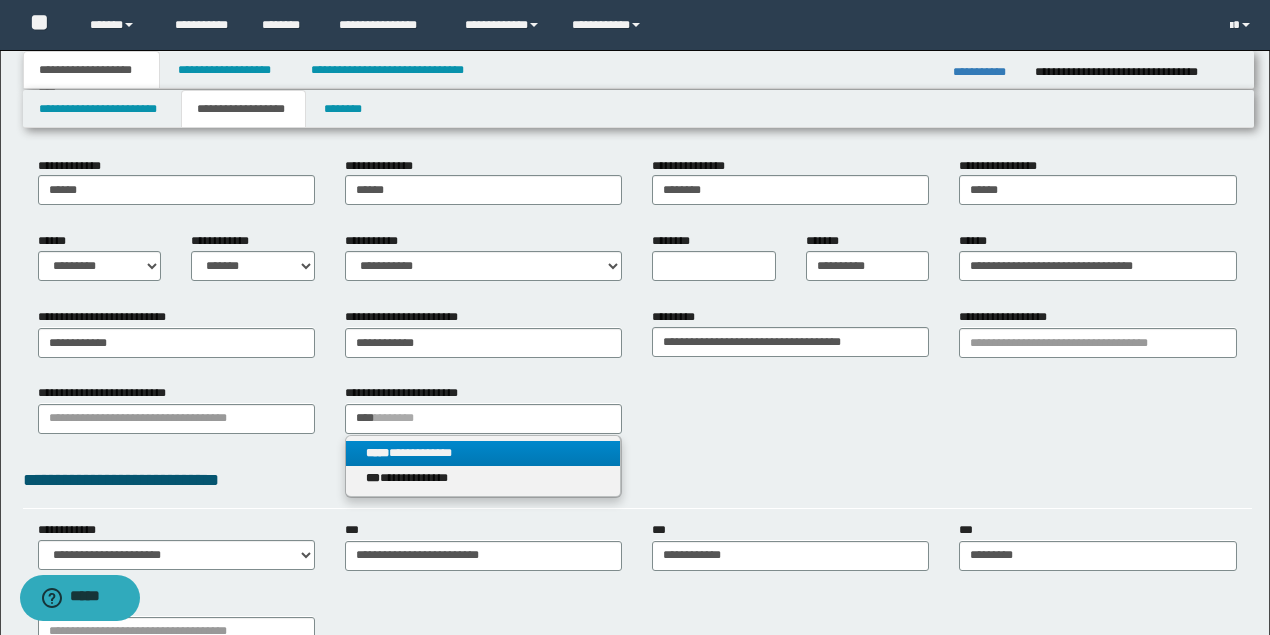 type 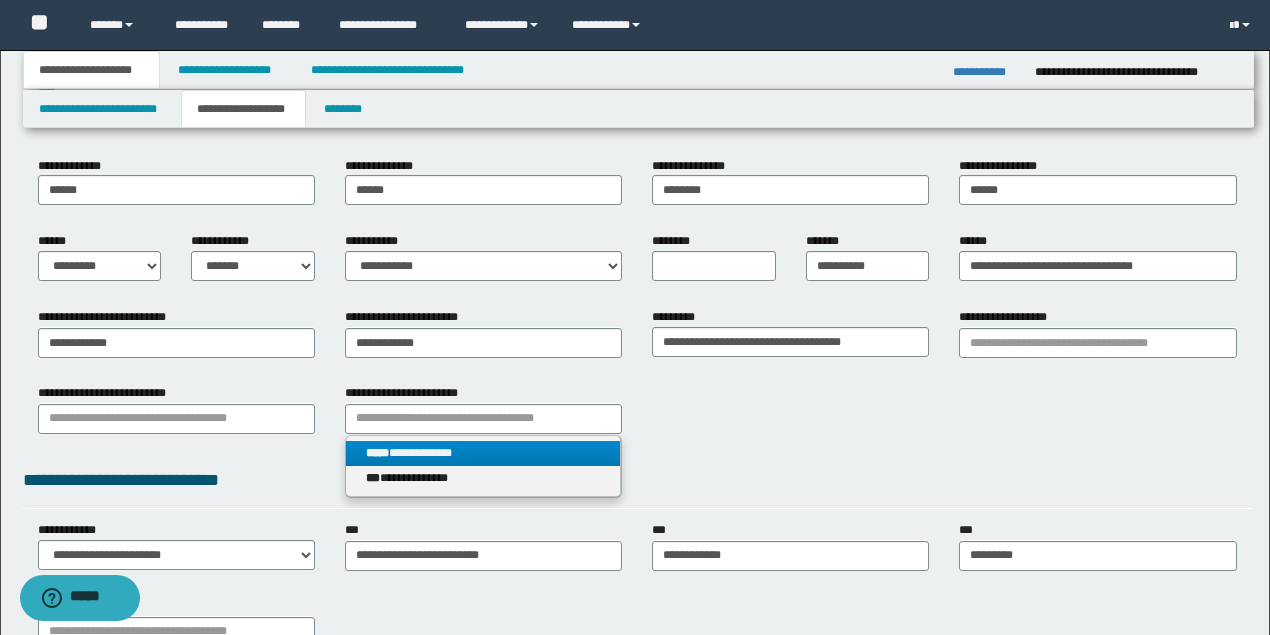 drag, startPoint x: 501, startPoint y: 455, endPoint x: 279, endPoint y: 446, distance: 222.18236 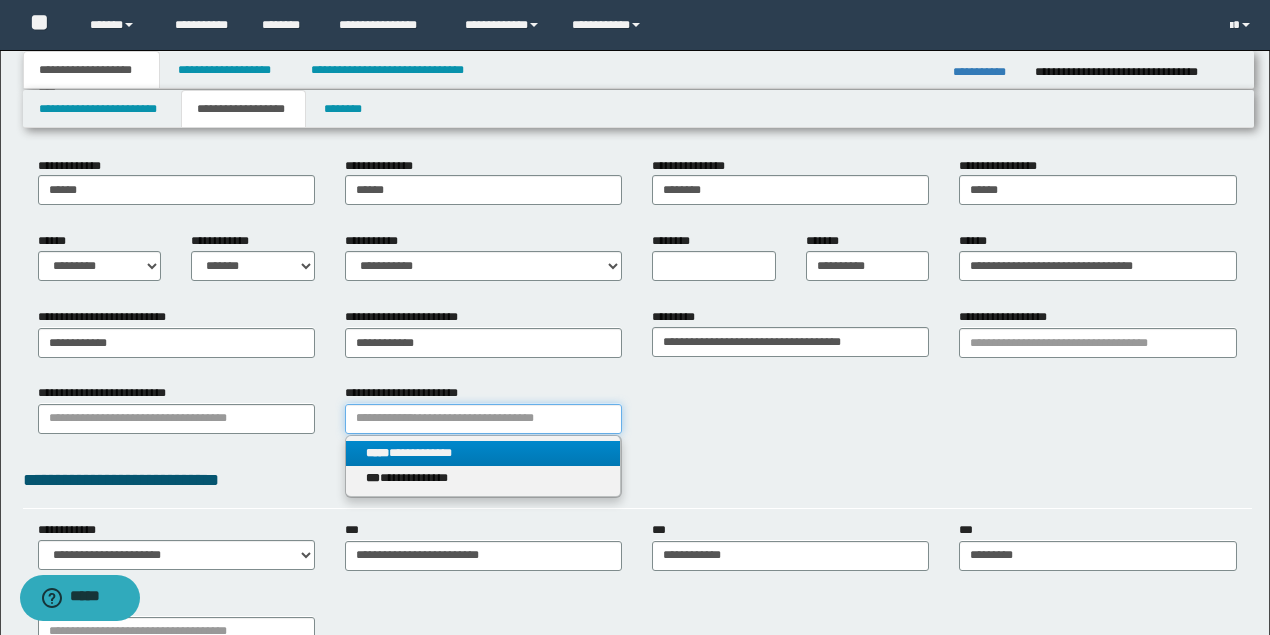 type 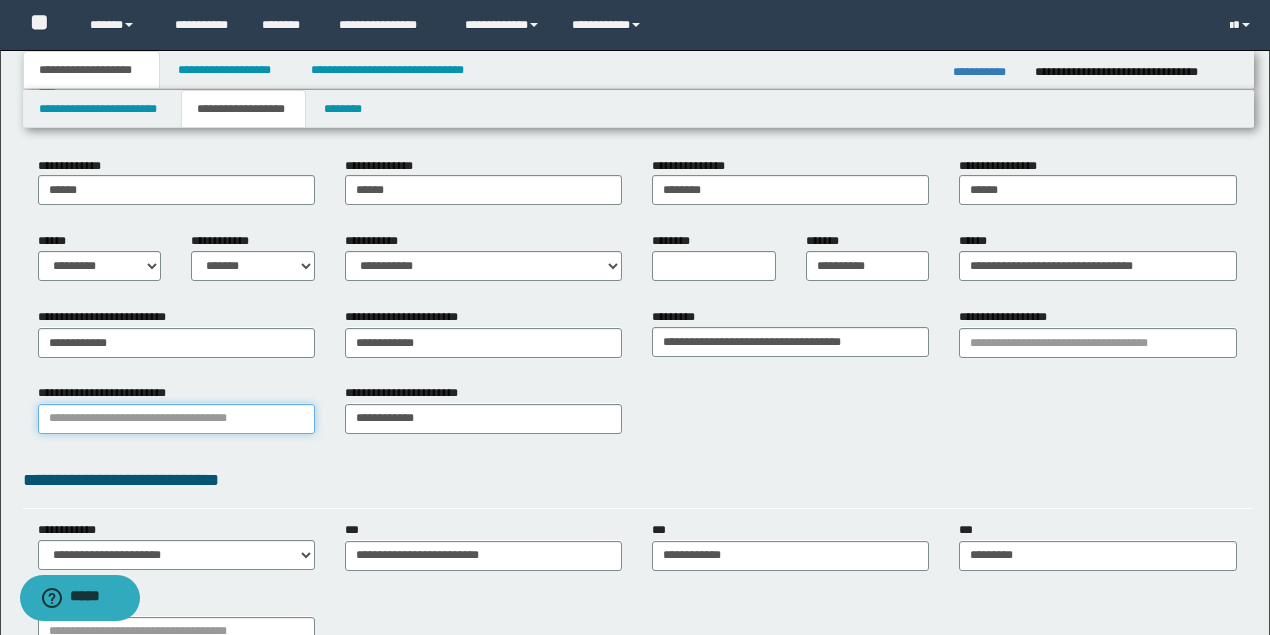 click on "**********" at bounding box center (176, 419) 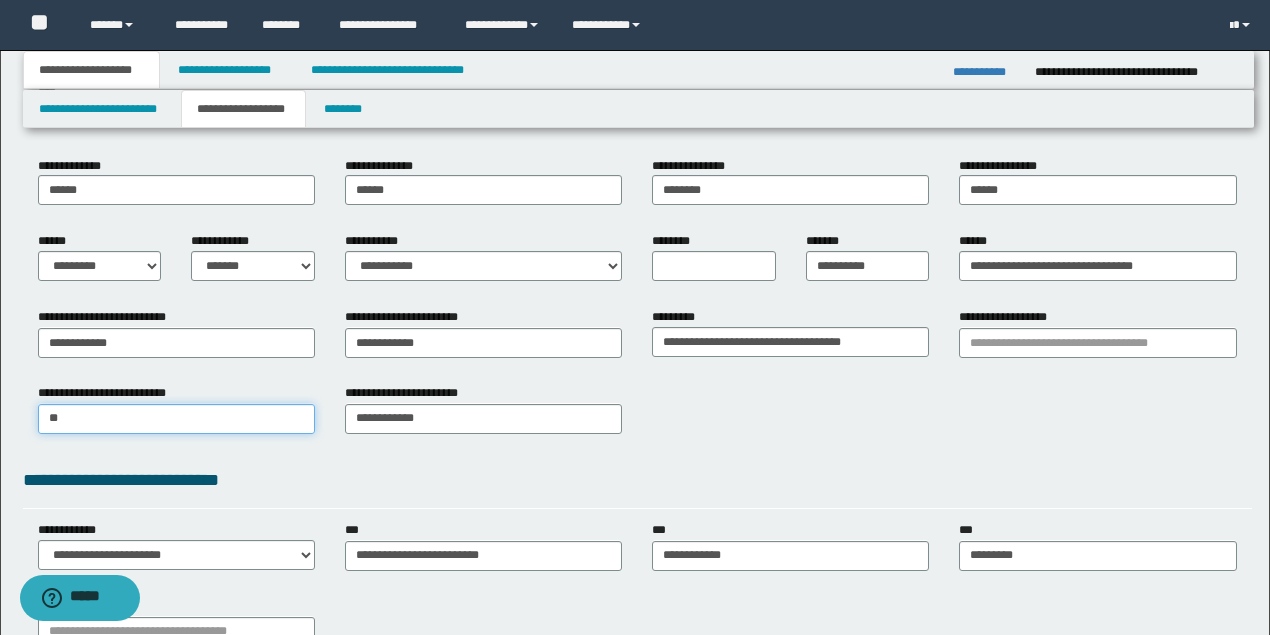 type on "***" 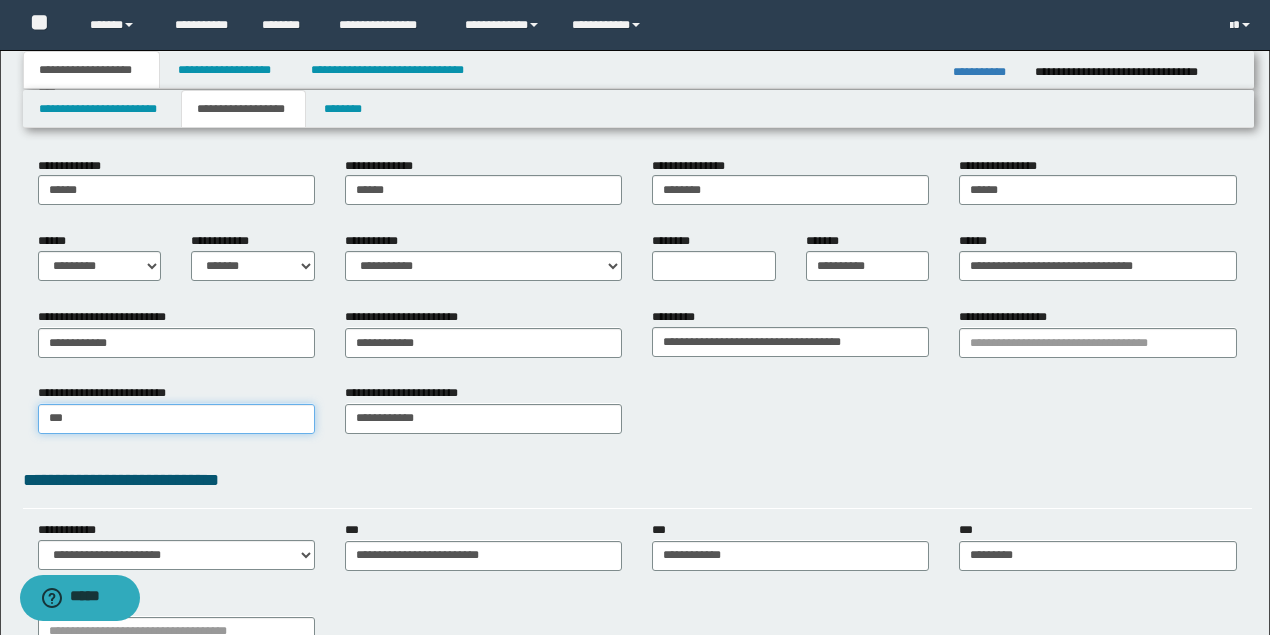 type on "**********" 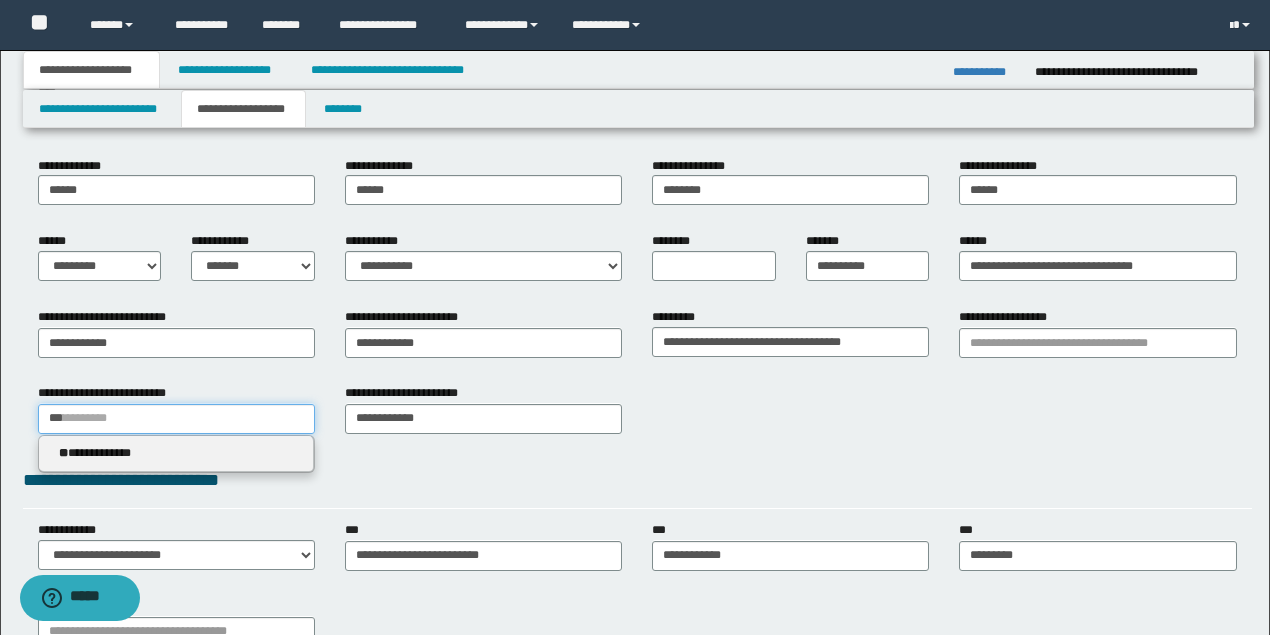type on "***" 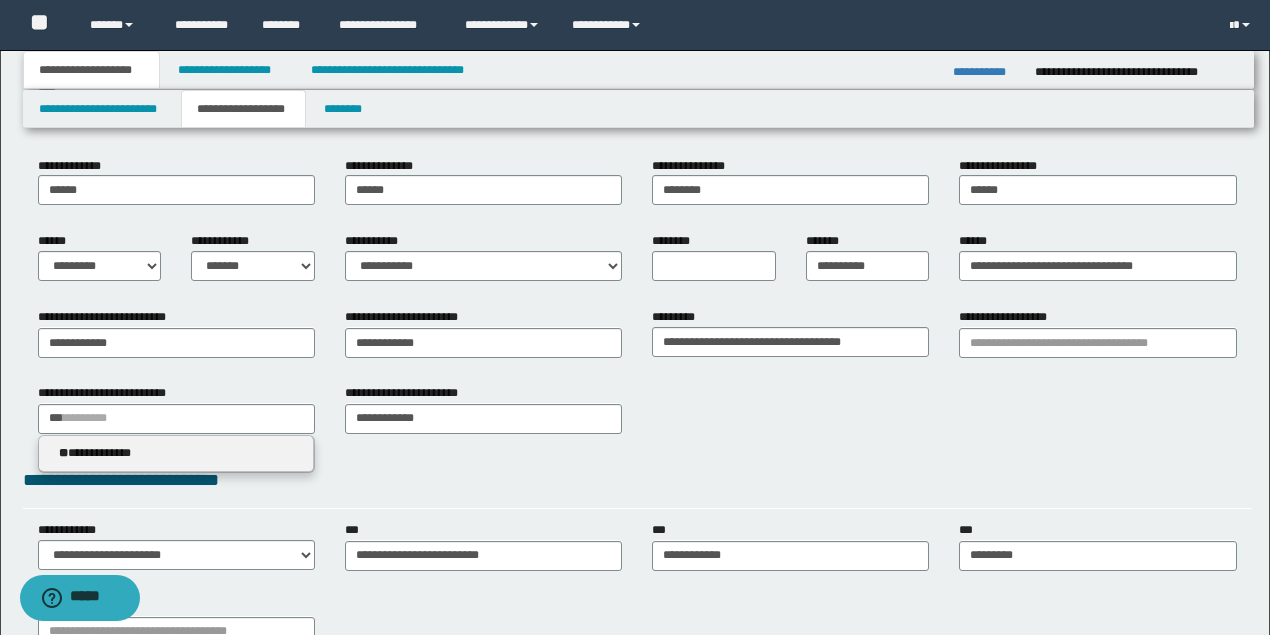 type 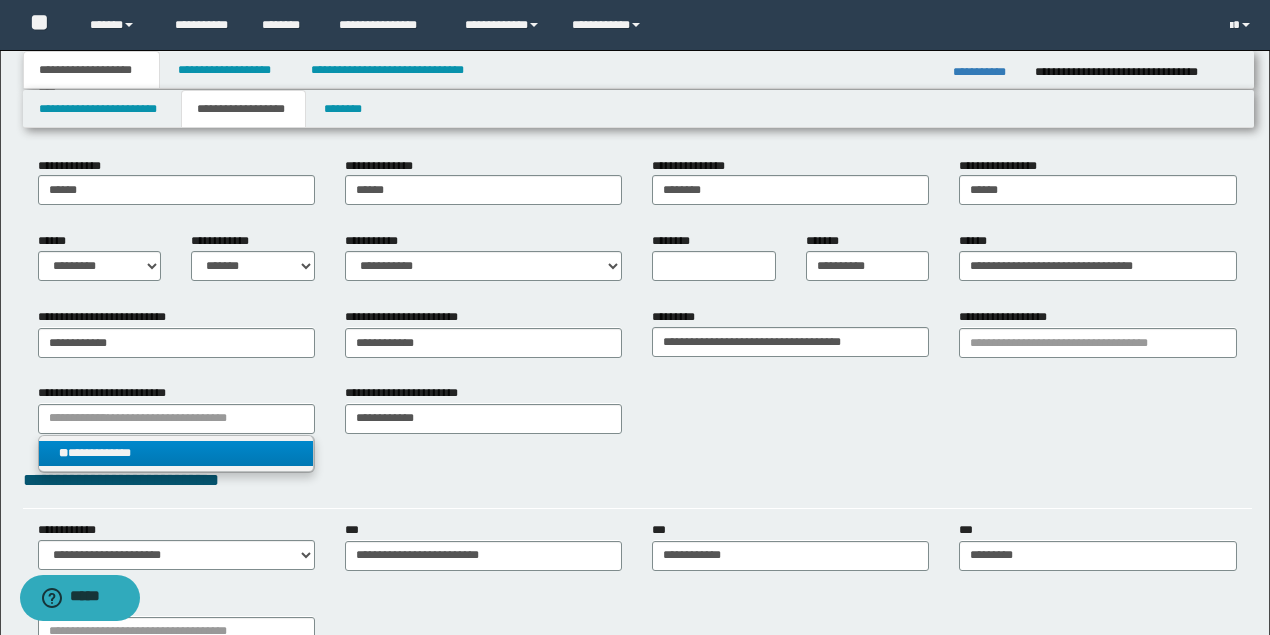 click on "**********" at bounding box center [176, 453] 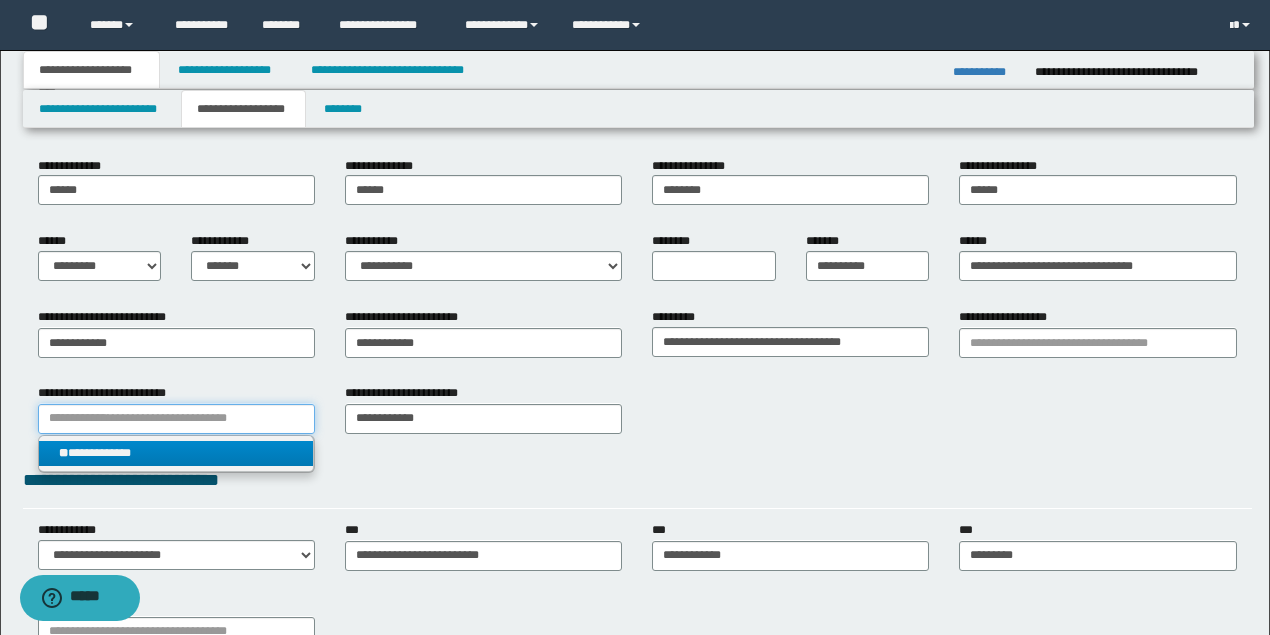 type 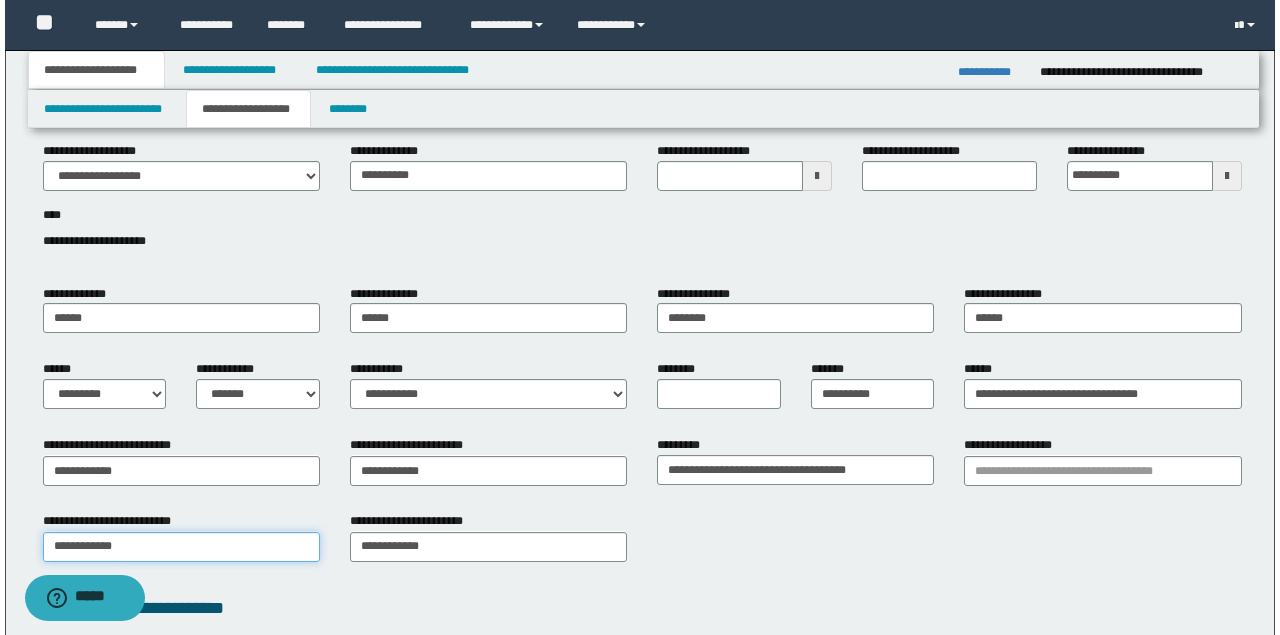 scroll, scrollTop: 0, scrollLeft: 0, axis: both 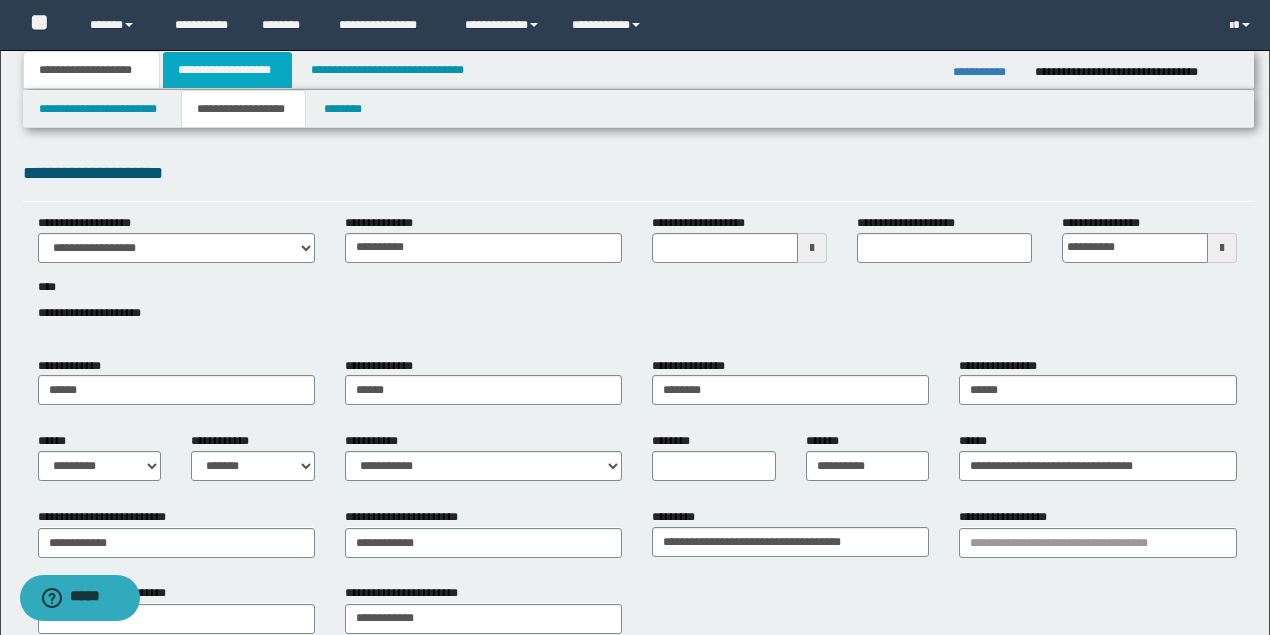 click on "**********" at bounding box center (227, 70) 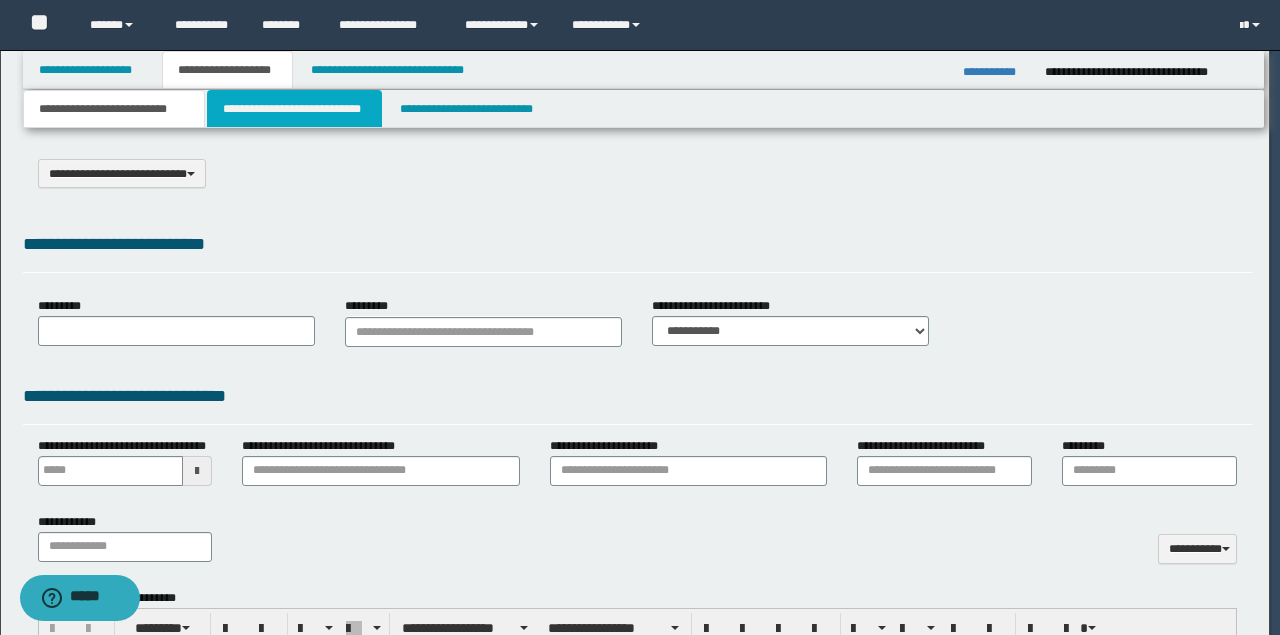 select on "*" 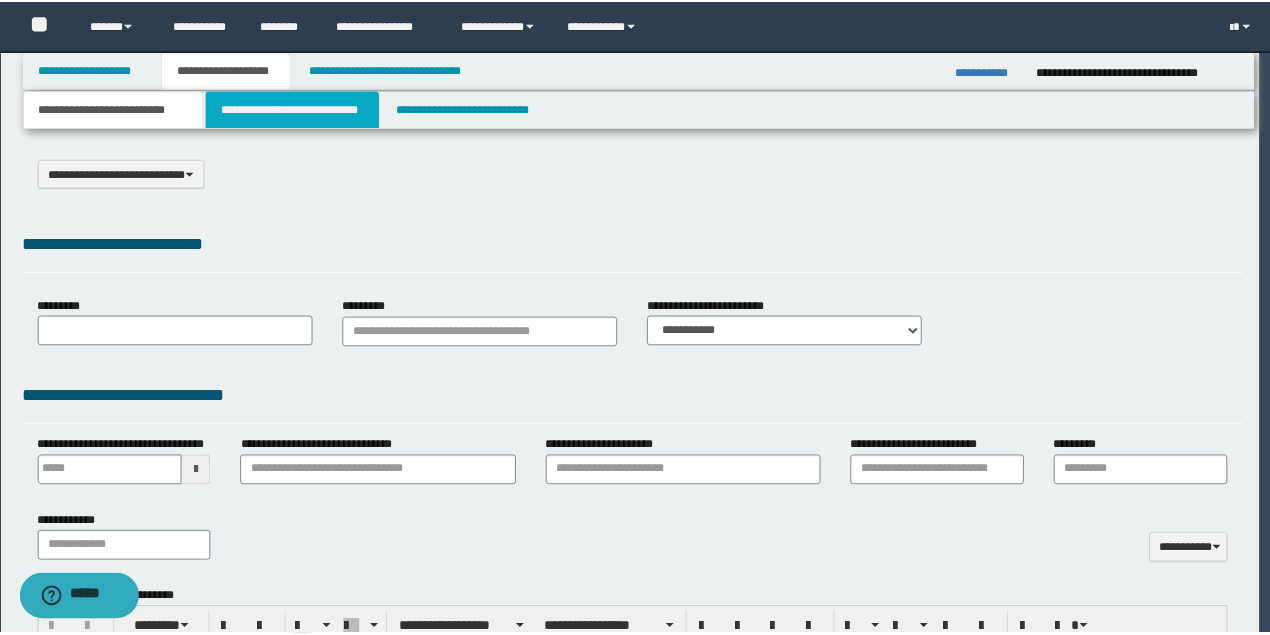 scroll, scrollTop: 0, scrollLeft: 0, axis: both 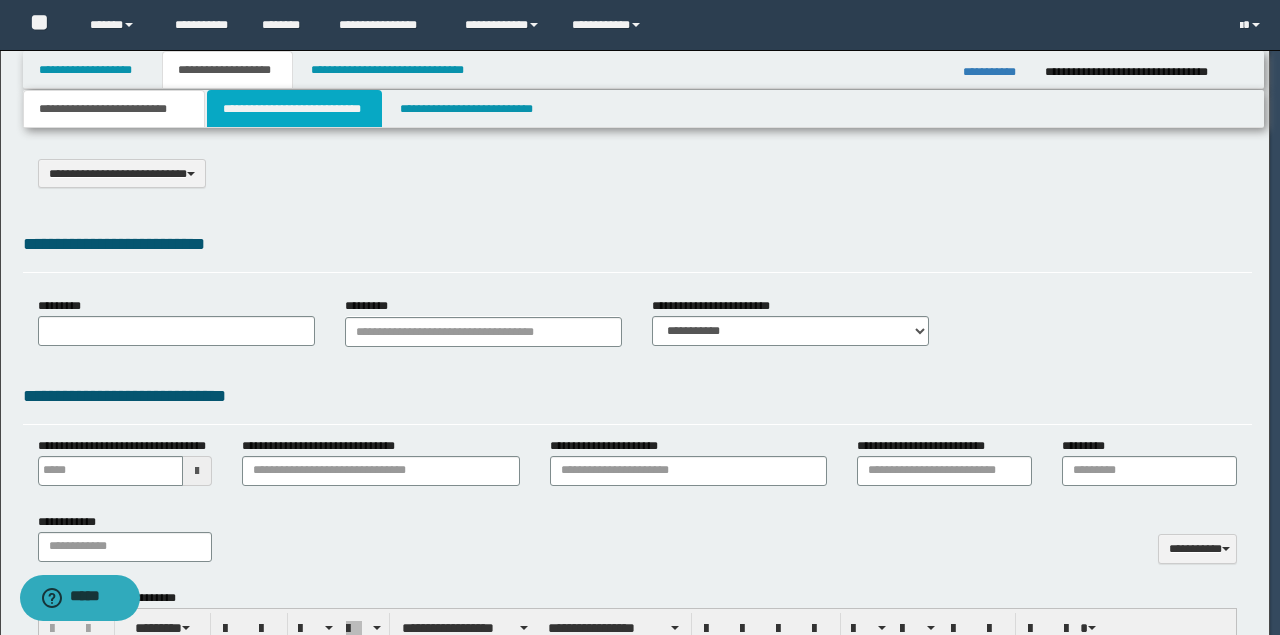 click on "**********" at bounding box center [294, 109] 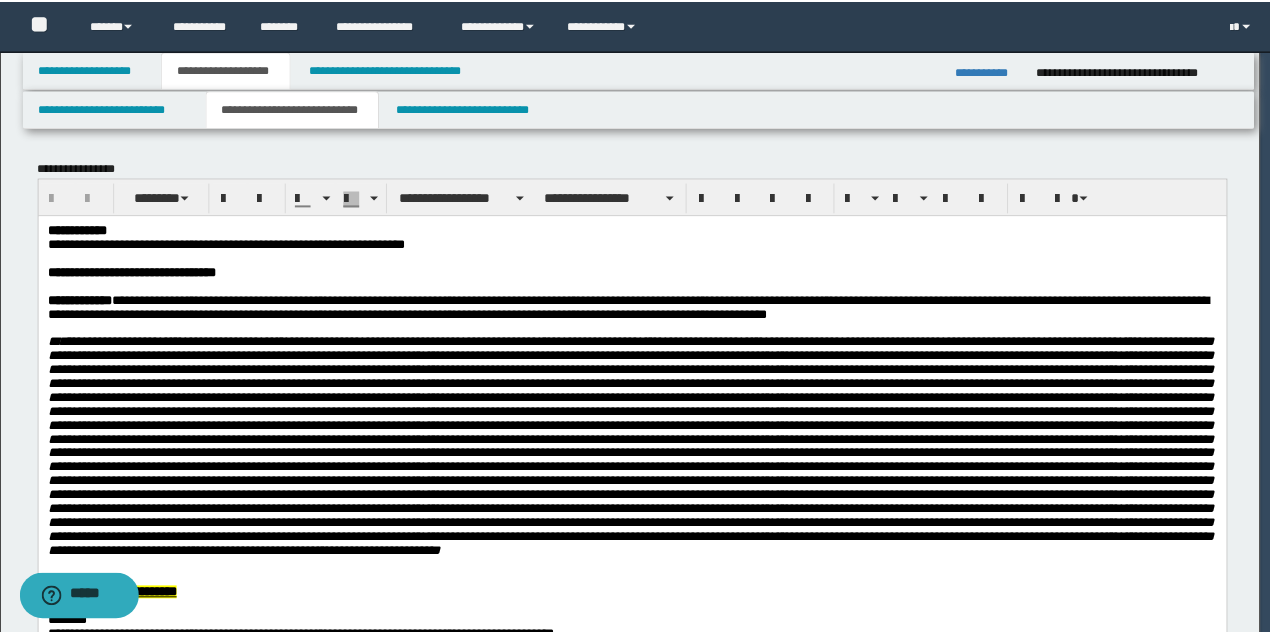 scroll, scrollTop: 0, scrollLeft: 0, axis: both 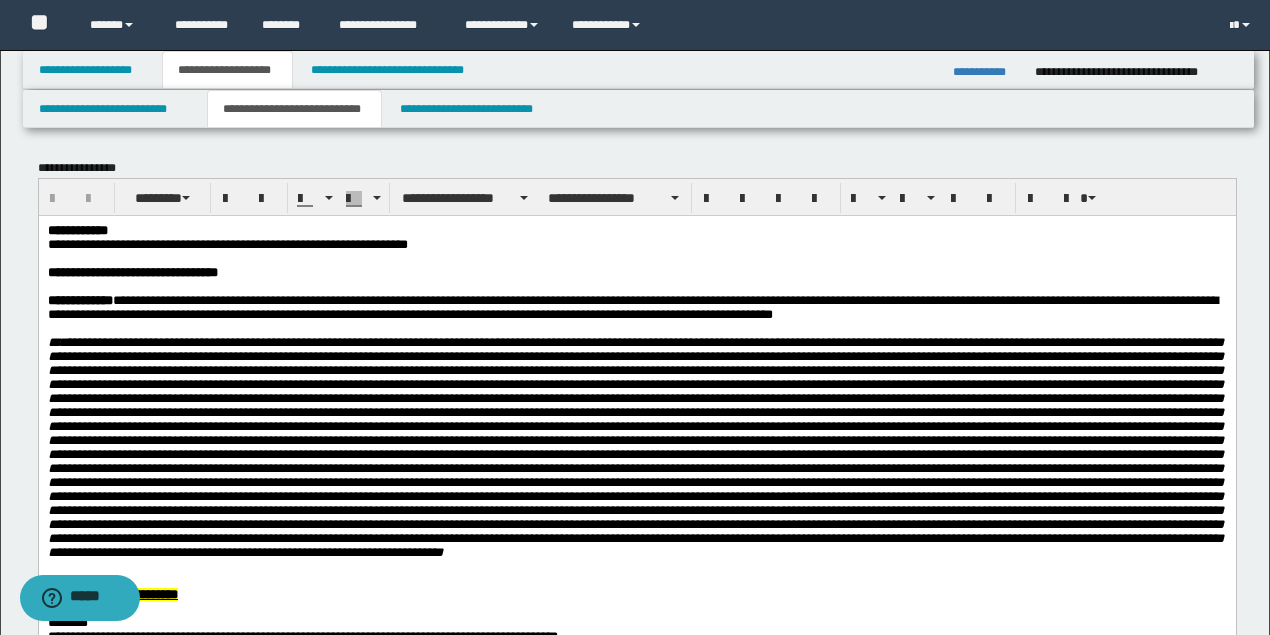 click at bounding box center (635, 258) 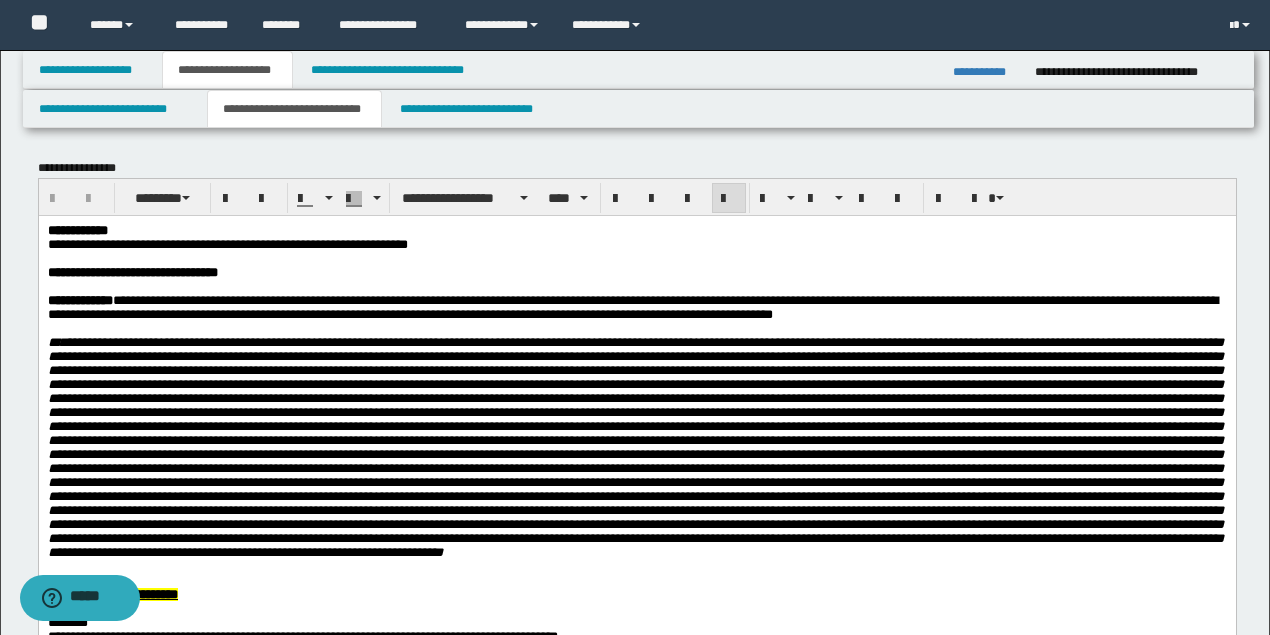 click on "**********" at bounding box center (227, 243) 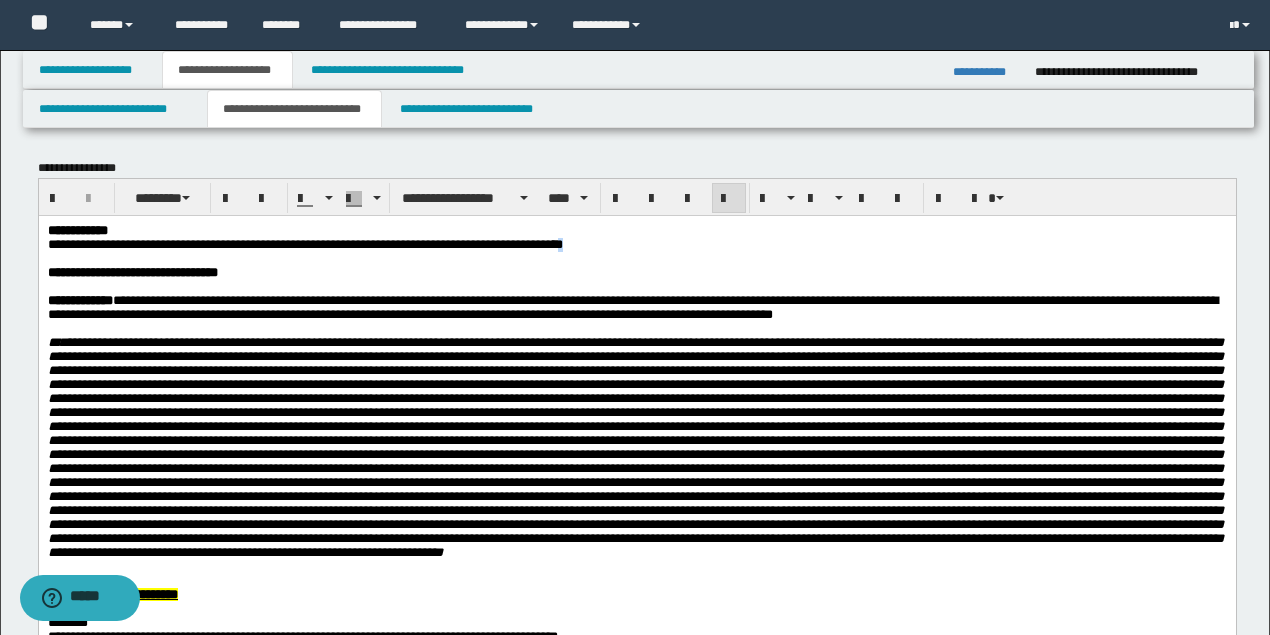 drag, startPoint x: 657, startPoint y: 246, endPoint x: 623, endPoint y: 243, distance: 34.132095 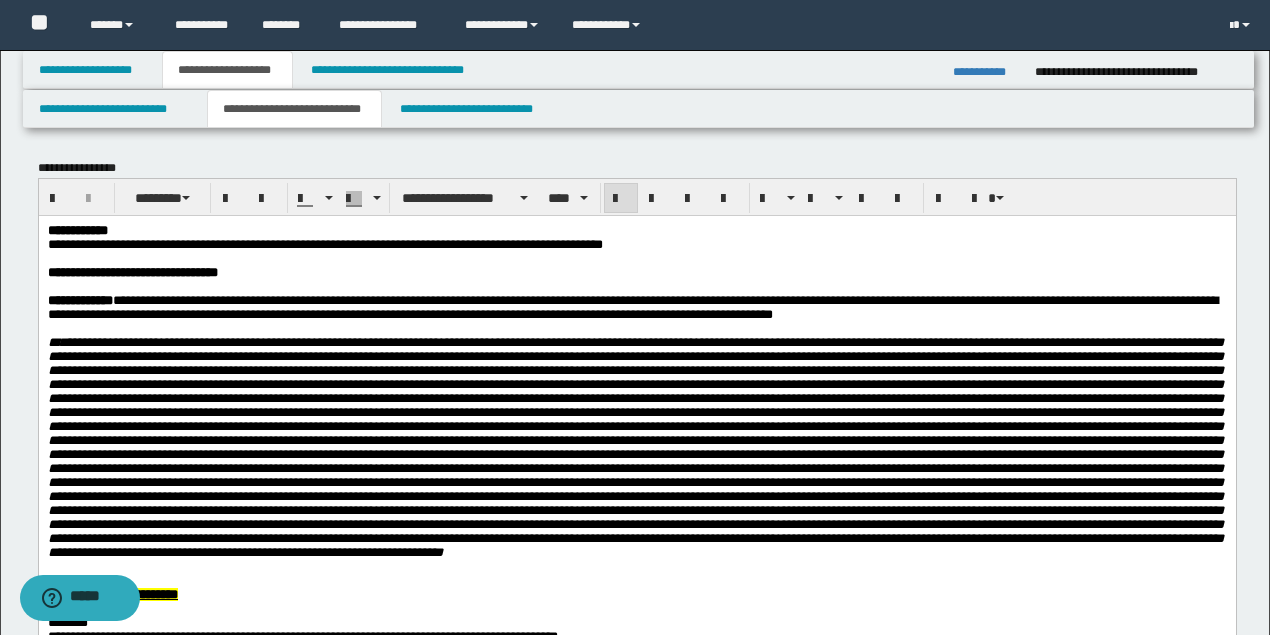 click on "**********" at bounding box center [636, 307] 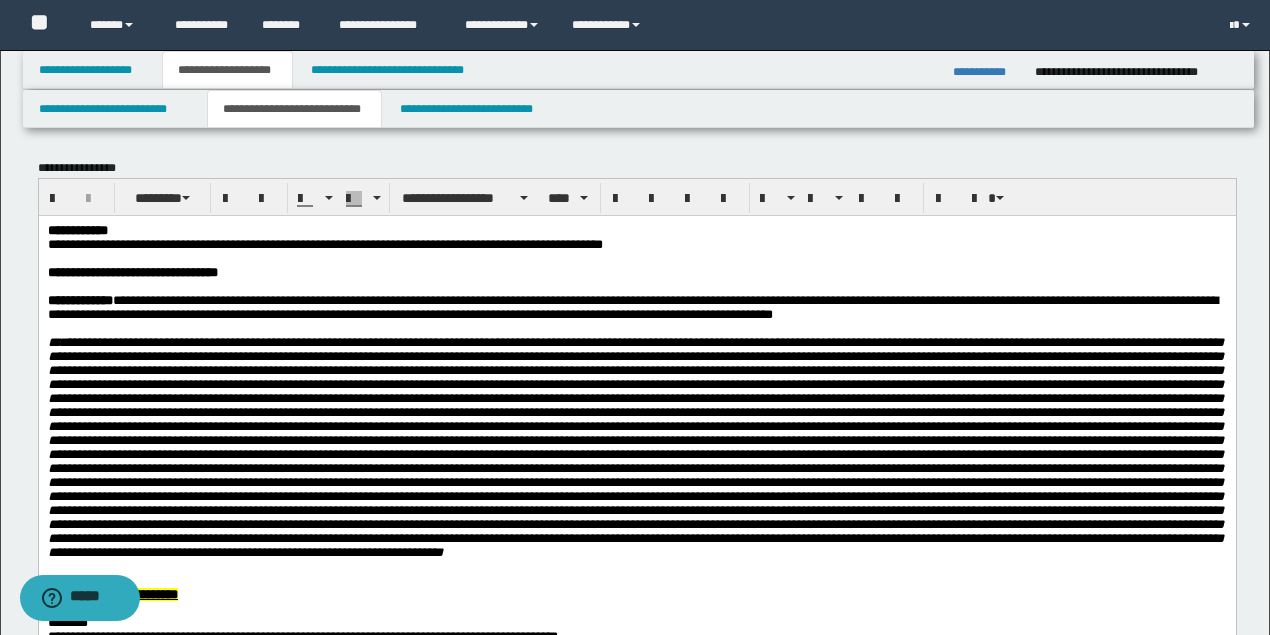click on "**********" at bounding box center [632, 306] 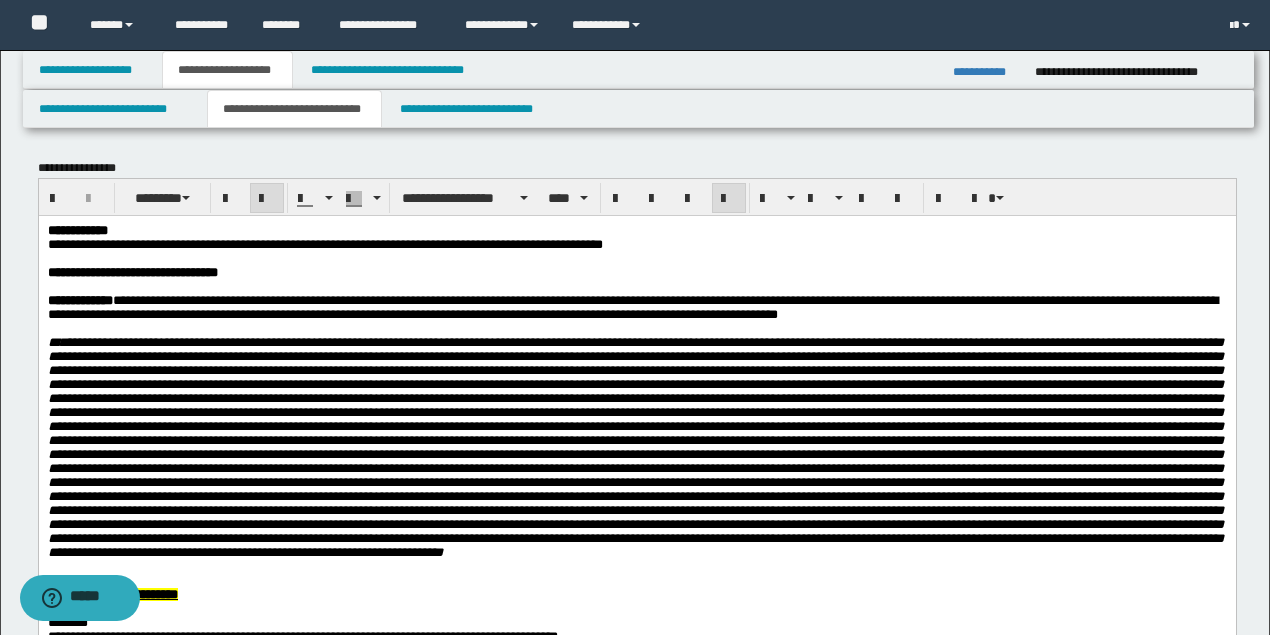 drag, startPoint x: 889, startPoint y: 390, endPoint x: 822, endPoint y: 394, distance: 67.11929 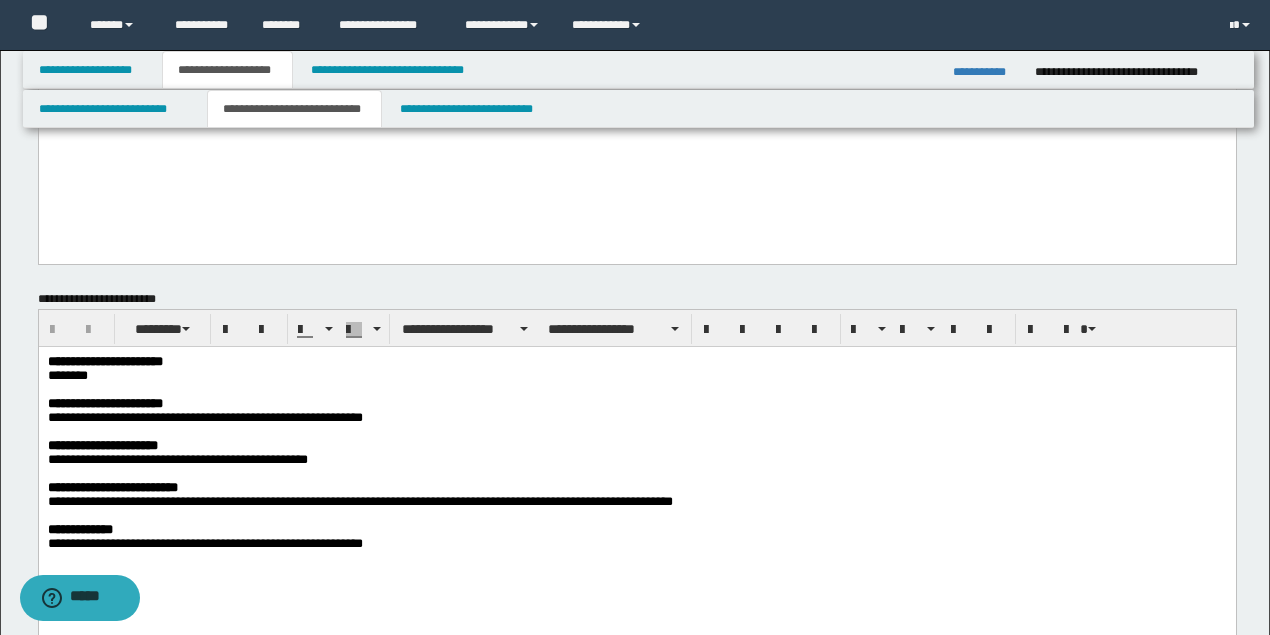 scroll, scrollTop: 1066, scrollLeft: 0, axis: vertical 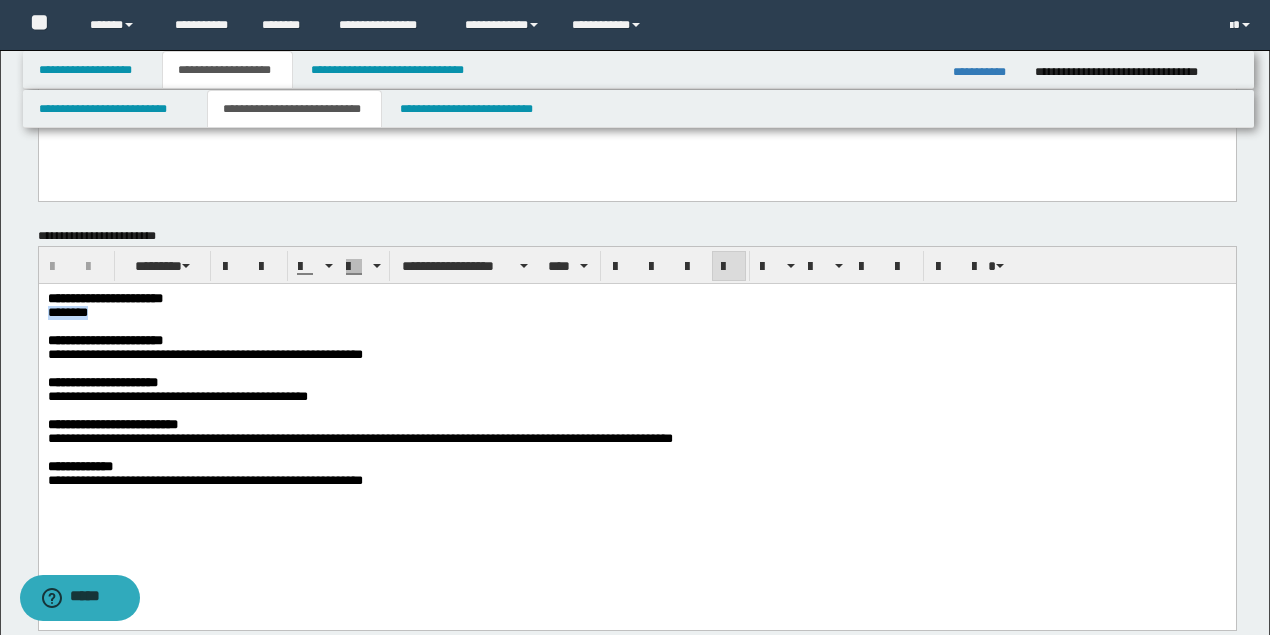 drag, startPoint x: 120, startPoint y: 313, endPoint x: 65, endPoint y: 598, distance: 290.2585 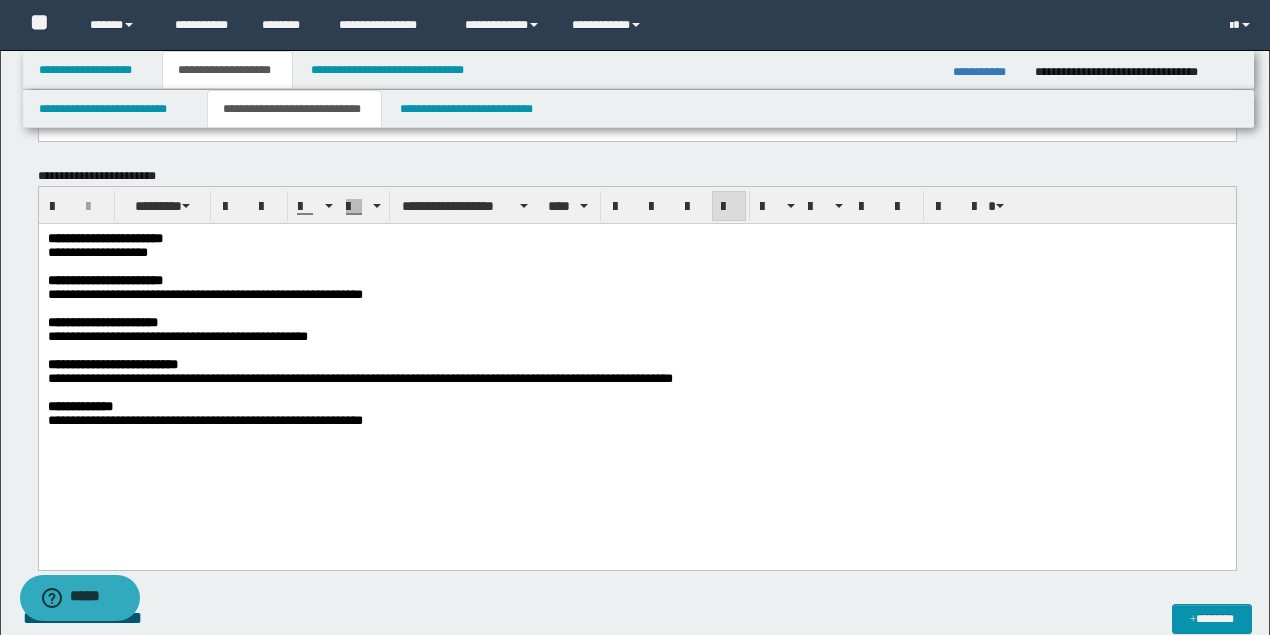 scroll, scrollTop: 1133, scrollLeft: 0, axis: vertical 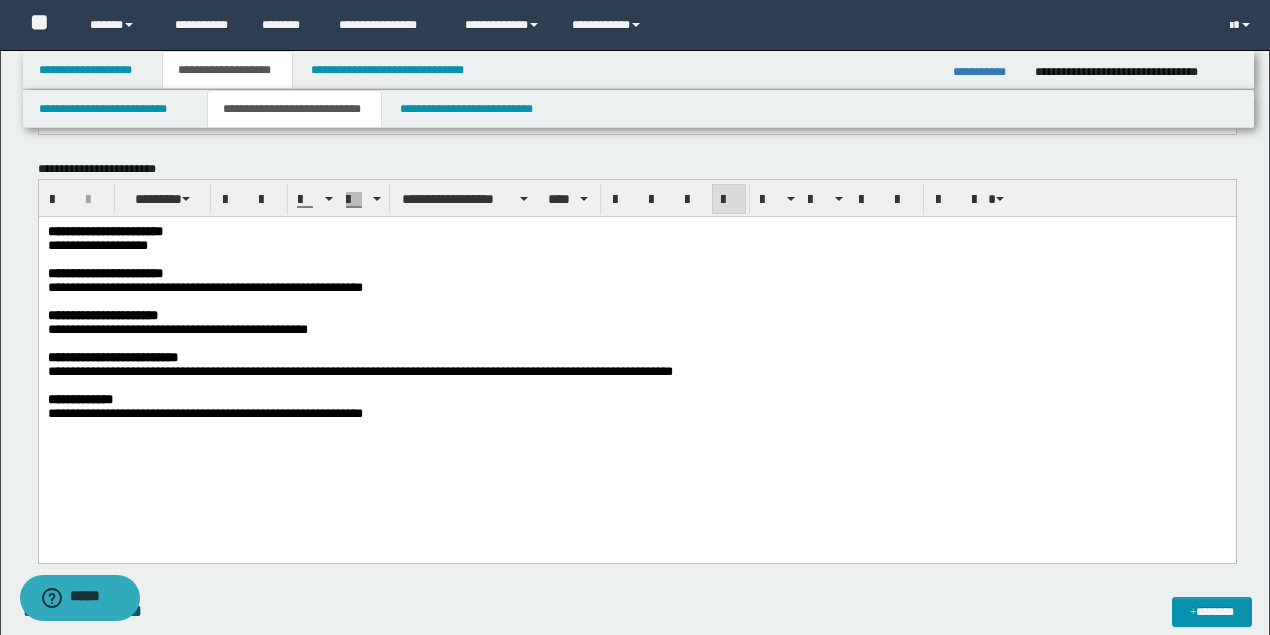 click on "**********" at bounding box center [635, 246] 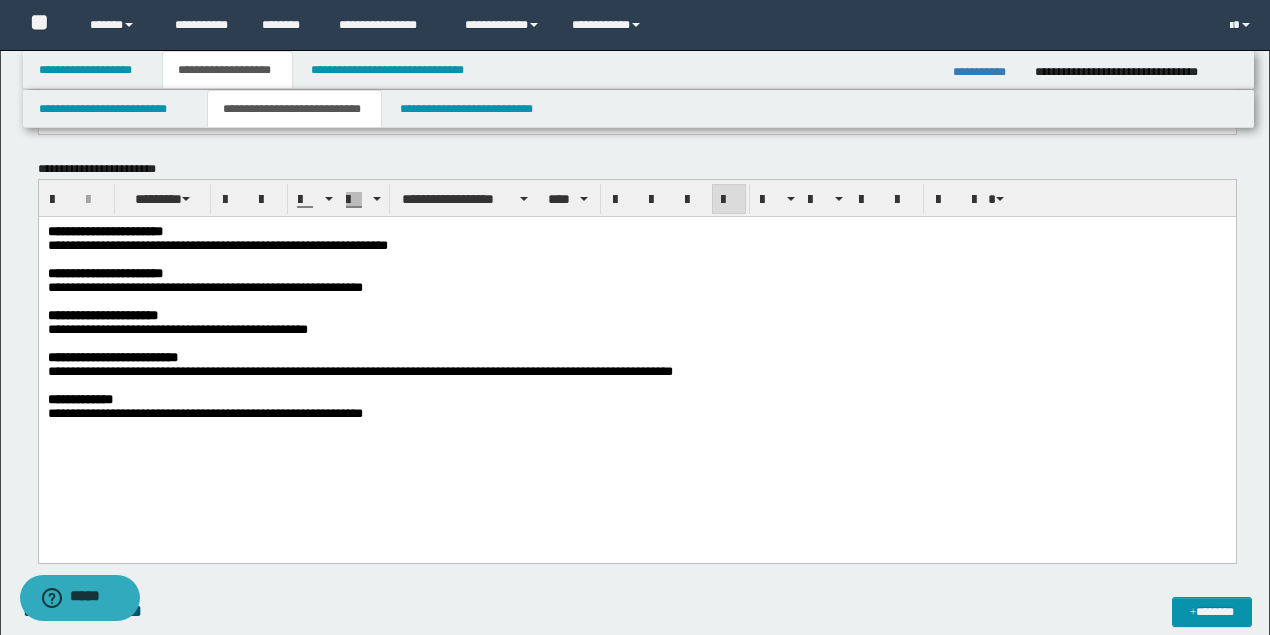 drag, startPoint x: 193, startPoint y: 252, endPoint x: 455, endPoint y: 287, distance: 264.32745 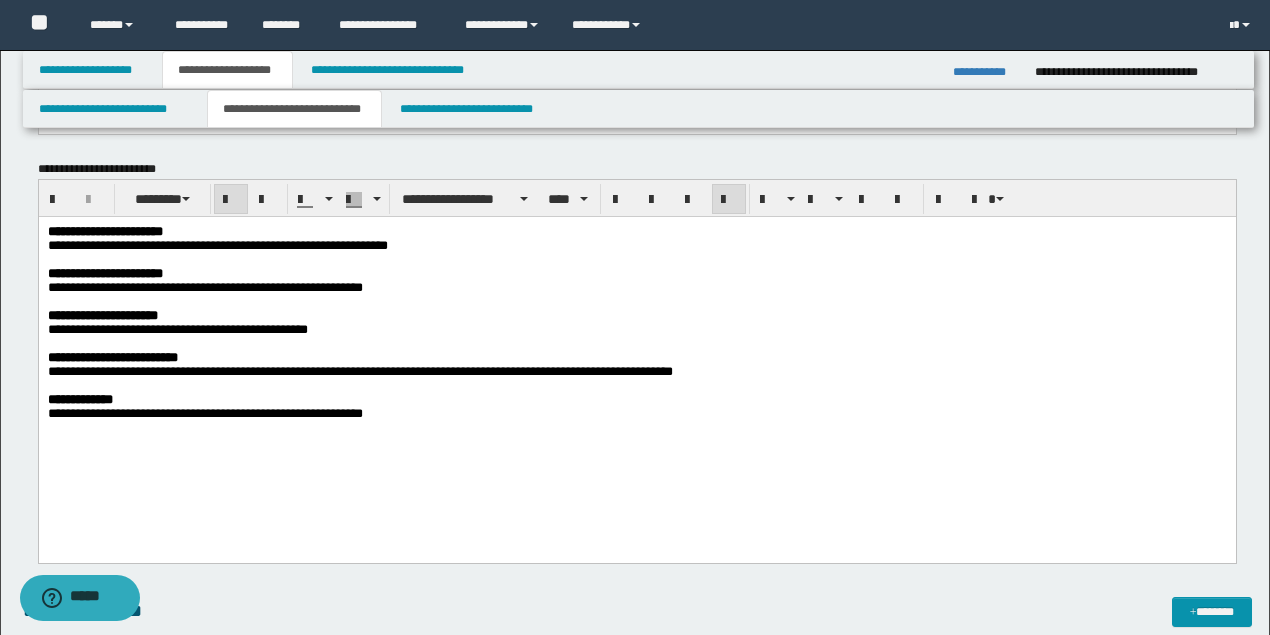 click at bounding box center [635, 260] 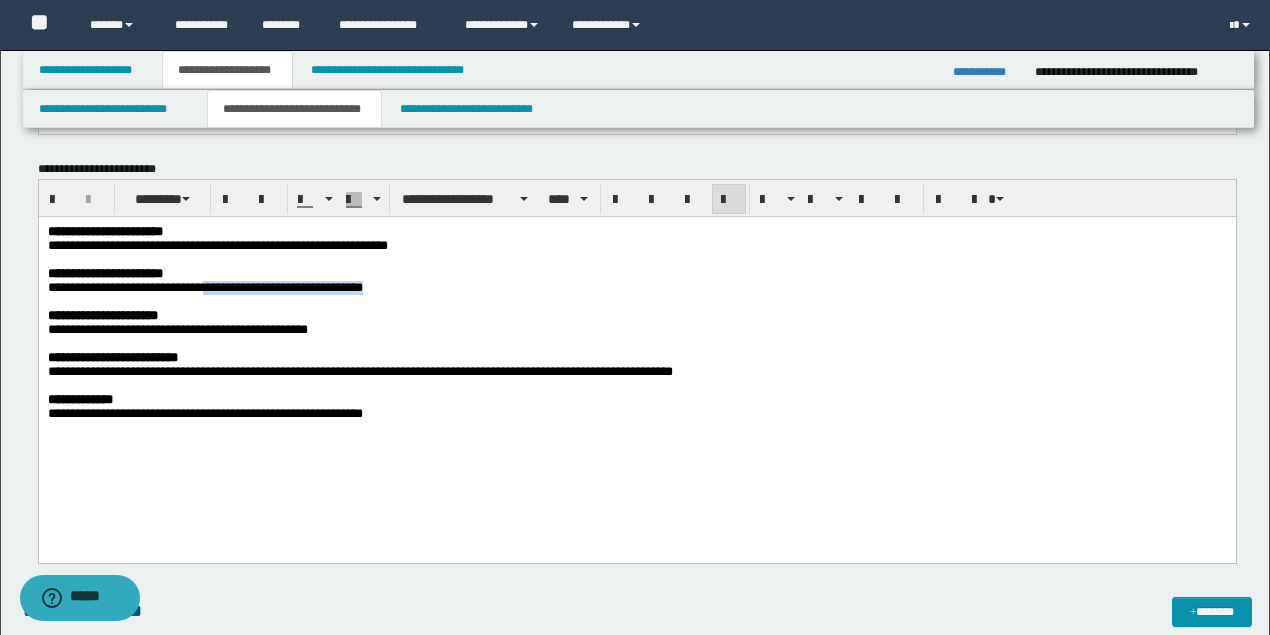 drag, startPoint x: 236, startPoint y: 293, endPoint x: 474, endPoint y: 293, distance: 238 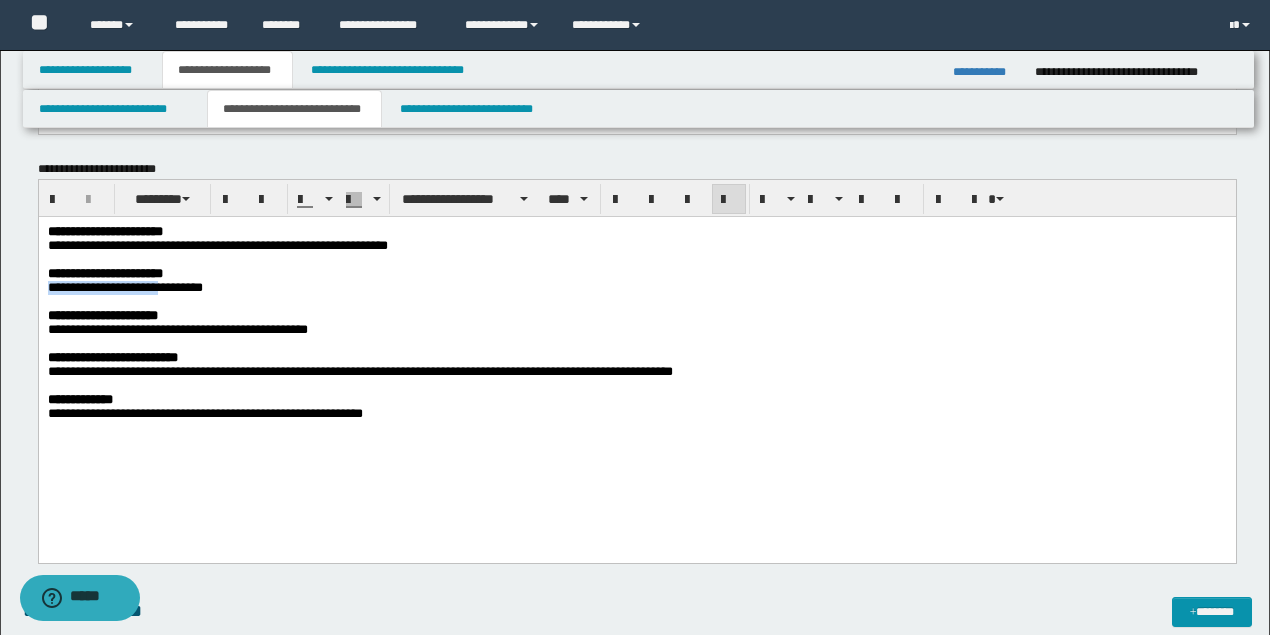 drag, startPoint x: 177, startPoint y: 292, endPoint x: 30, endPoint y: 293, distance: 147.0034 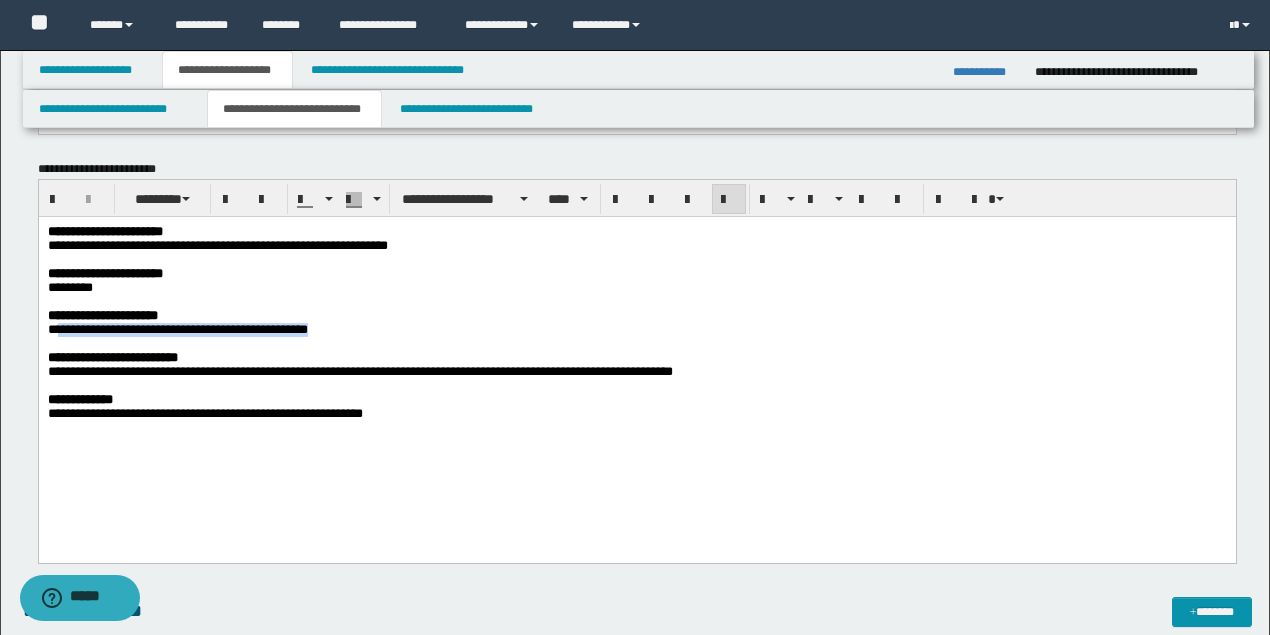 drag, startPoint x: 294, startPoint y: 342, endPoint x: 63, endPoint y: 343, distance: 231.00217 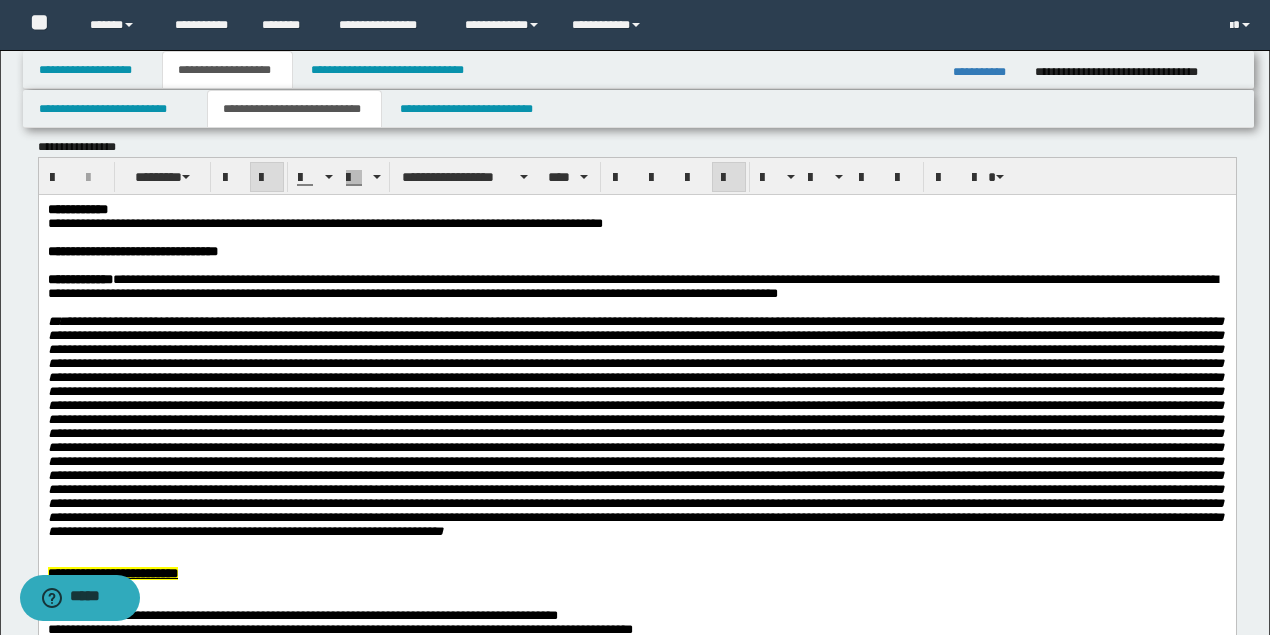 scroll, scrollTop: 0, scrollLeft: 0, axis: both 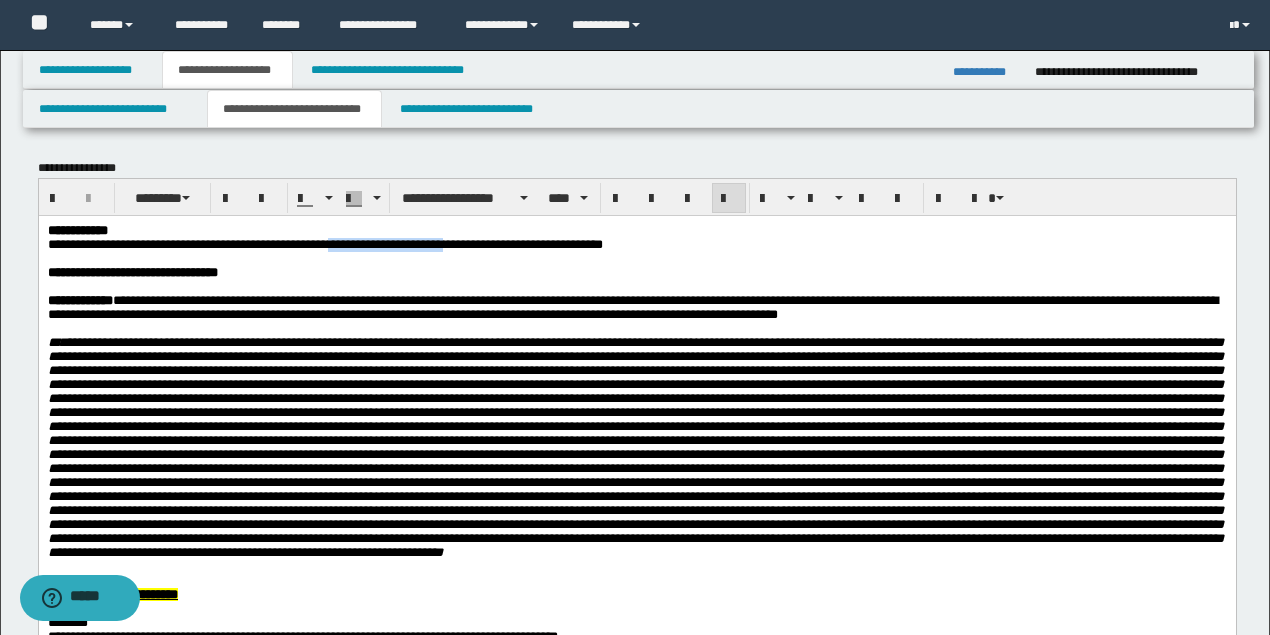 drag, startPoint x: 498, startPoint y: 244, endPoint x: 338, endPoint y: 240, distance: 160.04999 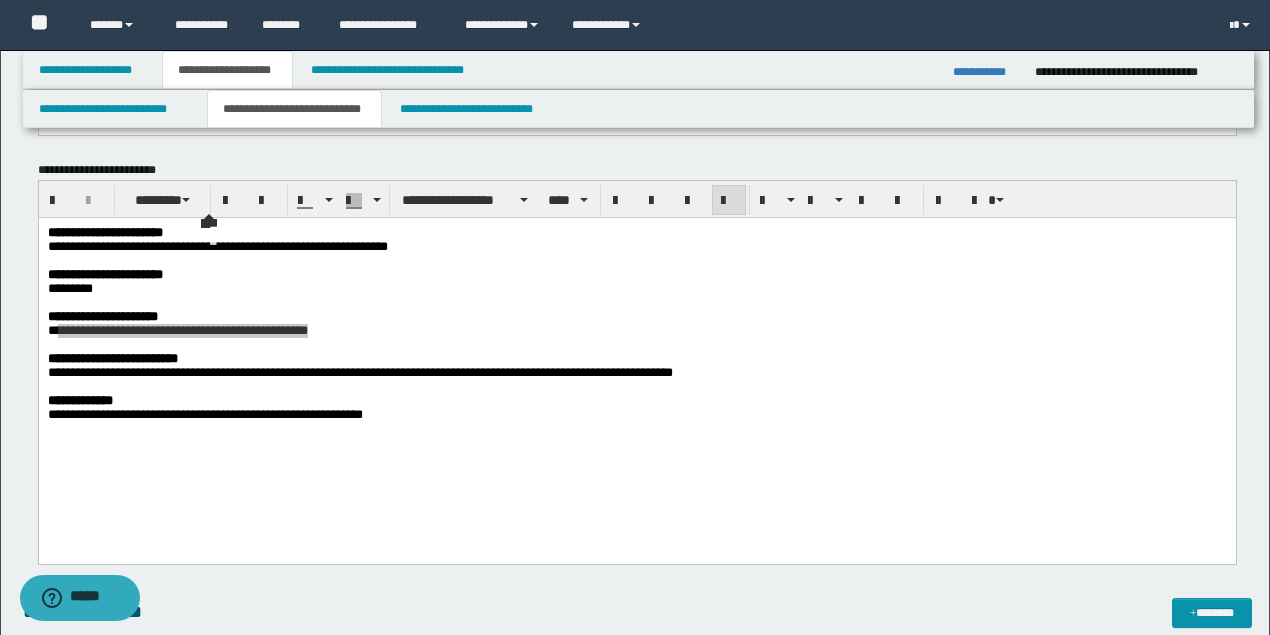 scroll, scrollTop: 1133, scrollLeft: 0, axis: vertical 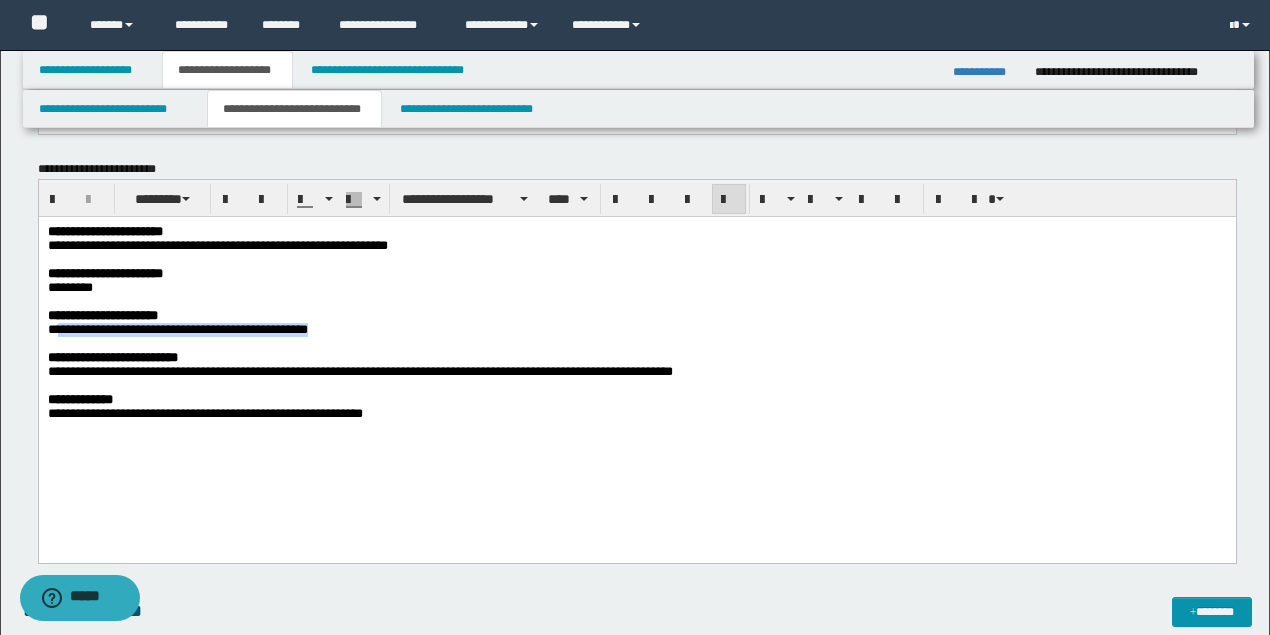 click on "**********" at bounding box center [177, 329] 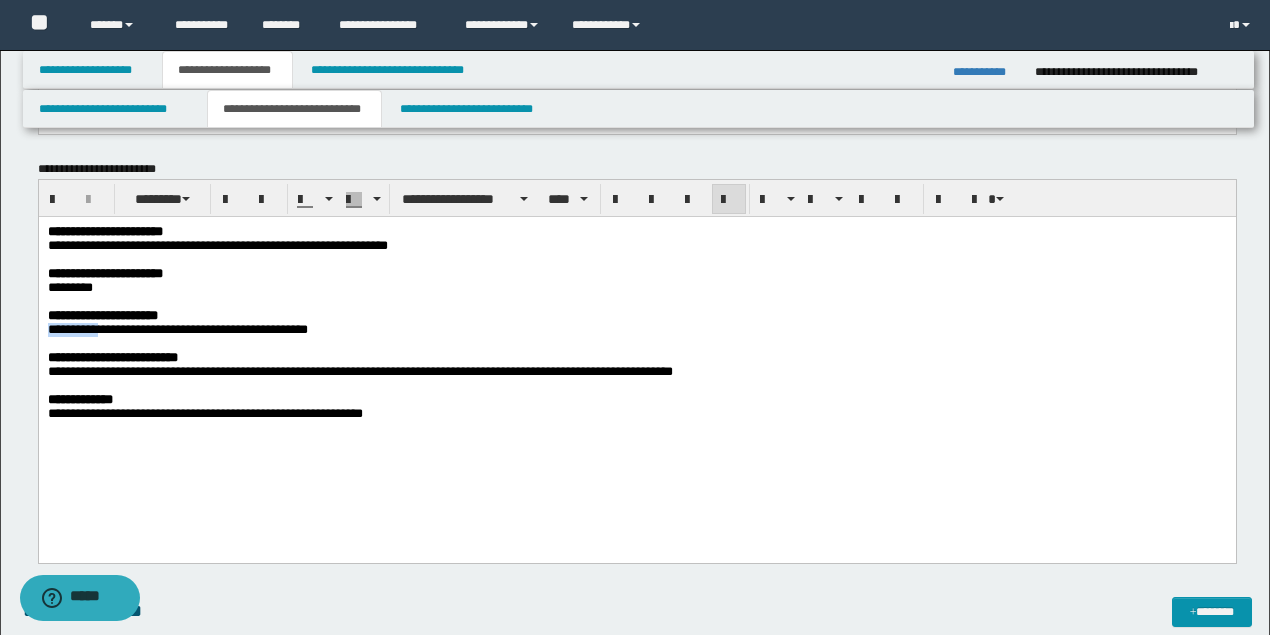 drag, startPoint x: 100, startPoint y: 335, endPoint x: 59, endPoint y: 549, distance: 217.89218 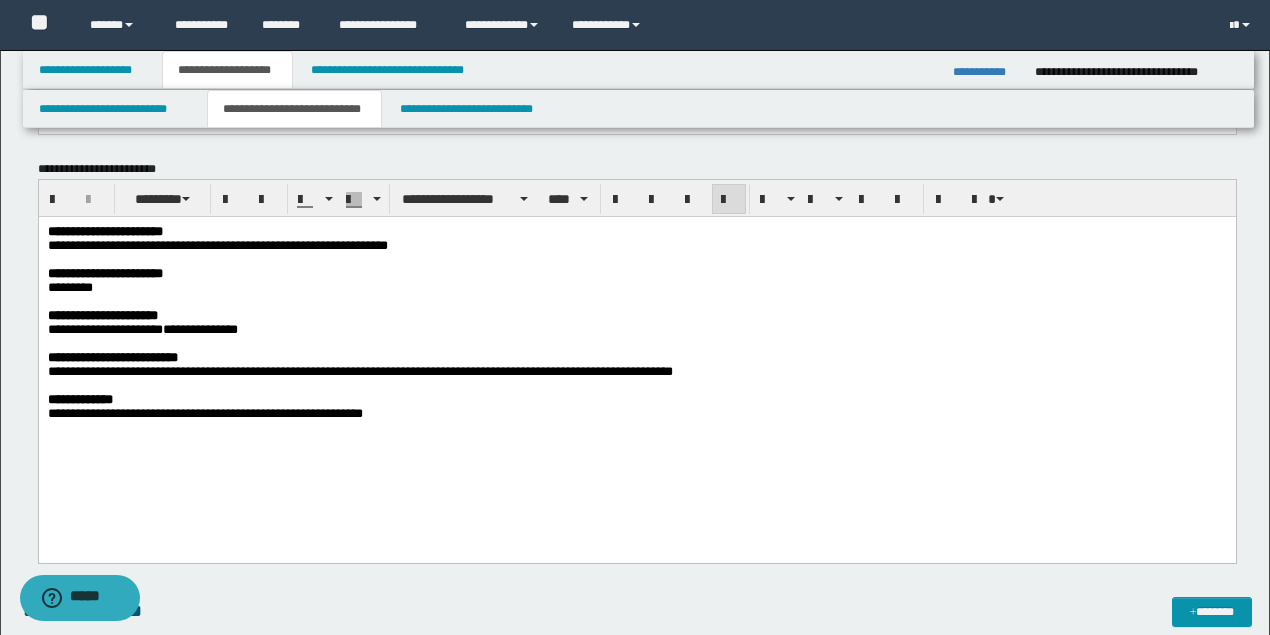 click on "**********" 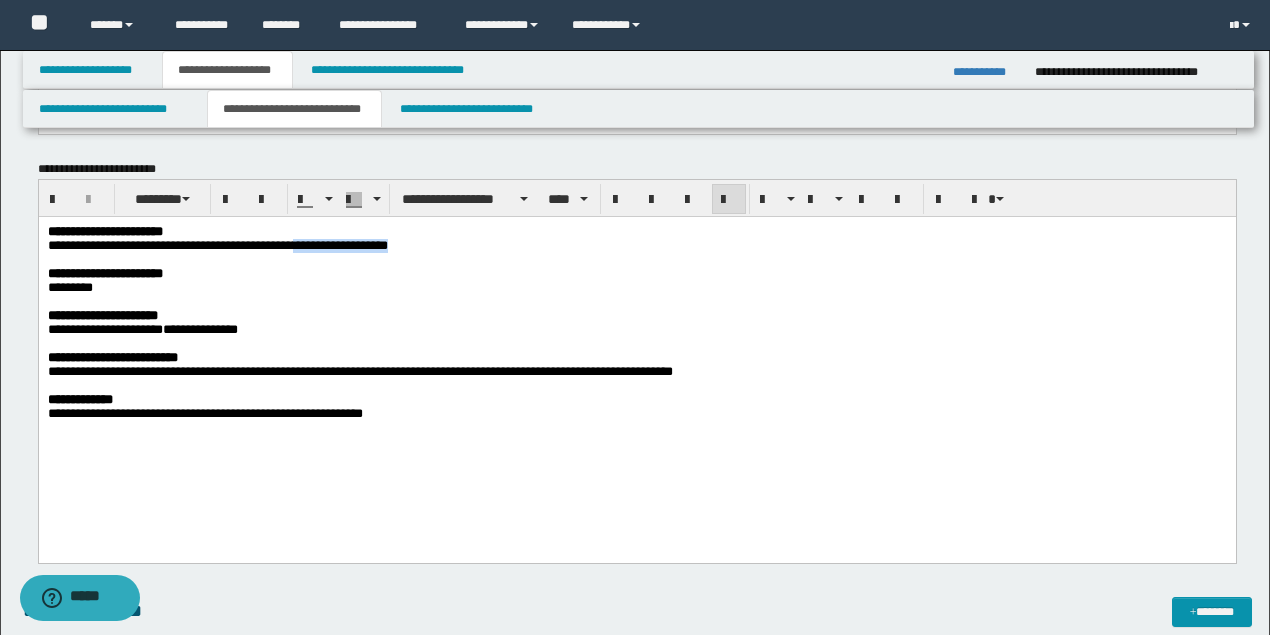 drag, startPoint x: 418, startPoint y: 248, endPoint x: 305, endPoint y: 247, distance: 113.004425 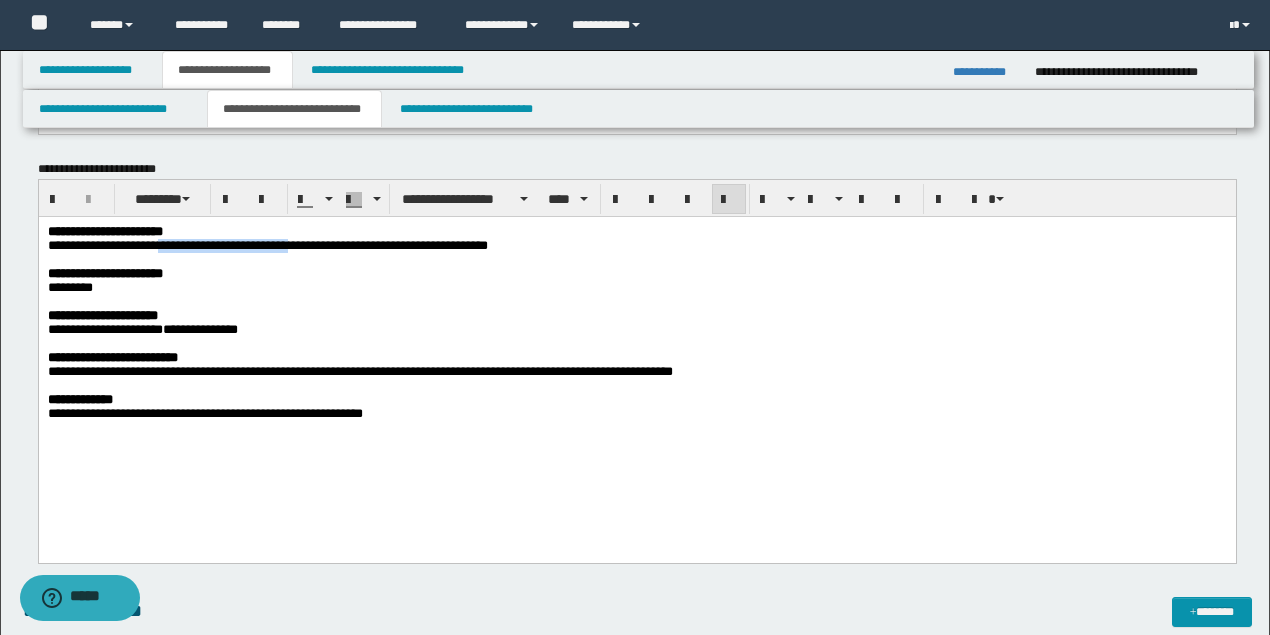 drag, startPoint x: 302, startPoint y: 250, endPoint x: 169, endPoint y: 246, distance: 133.06013 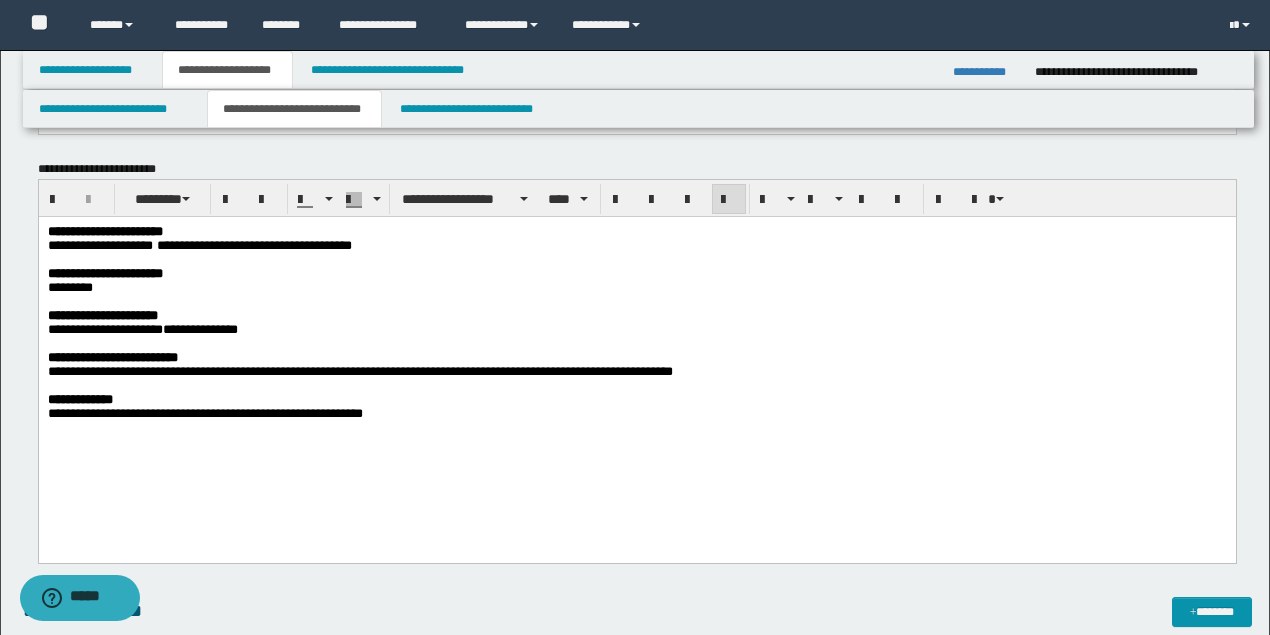 click at bounding box center [289, 259] 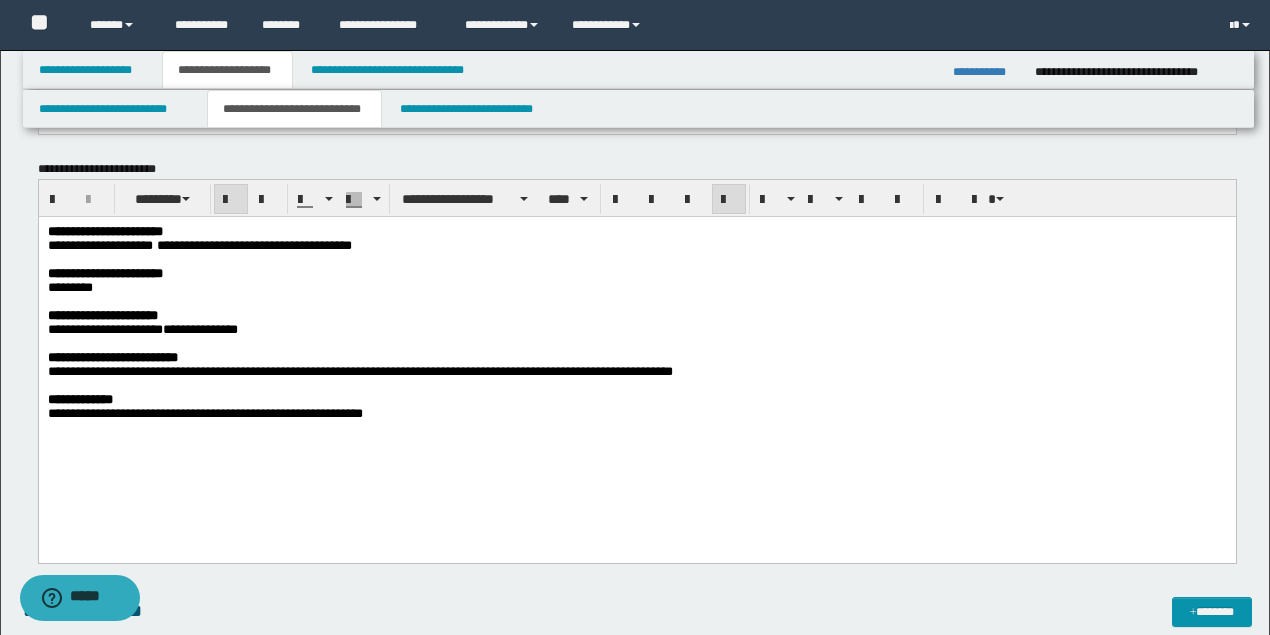 click on "**********" at bounding box center (635, 330) 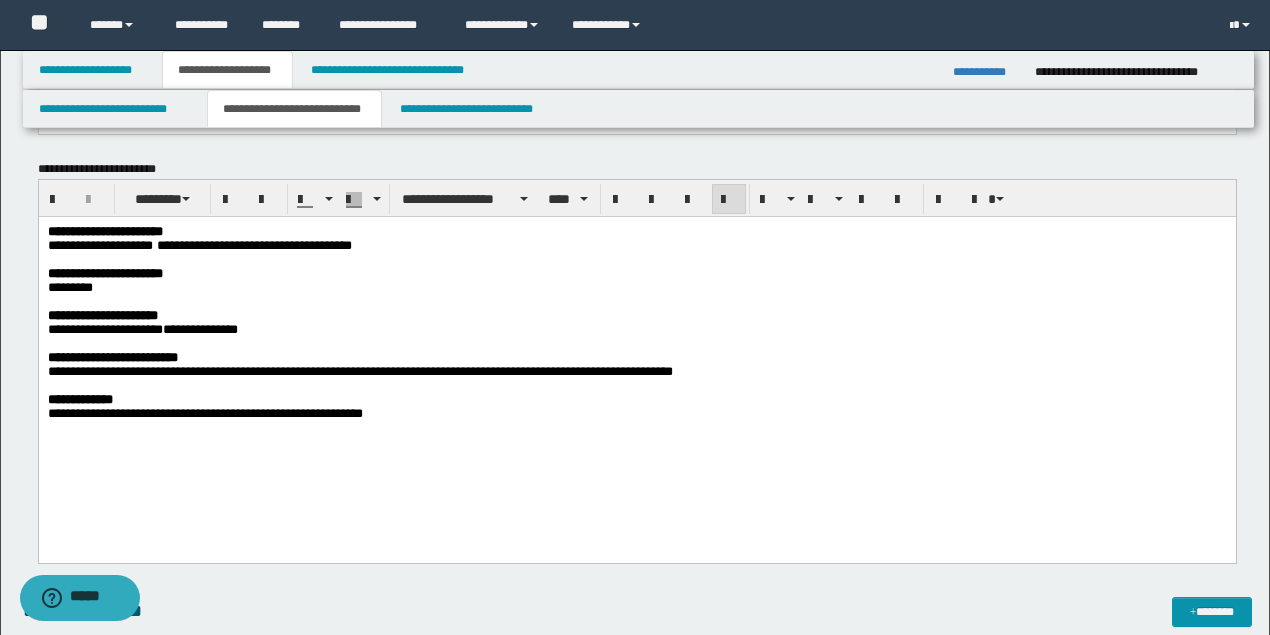 click at bounding box center [635, 344] 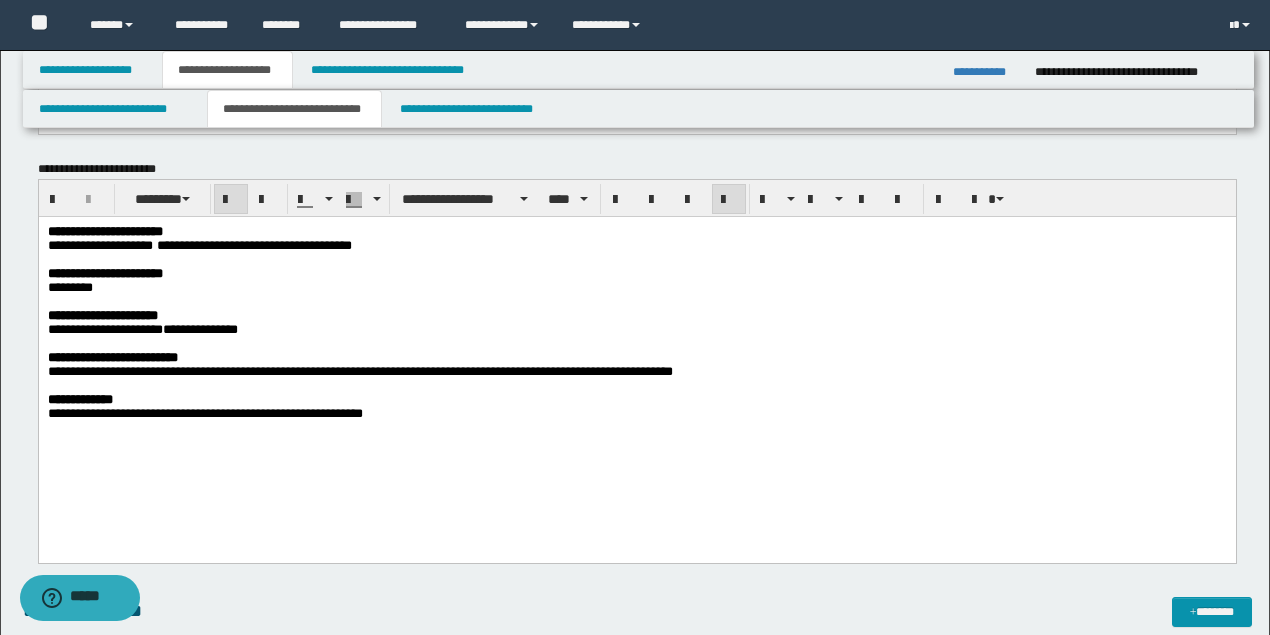 click on "**********" at bounding box center [635, 330] 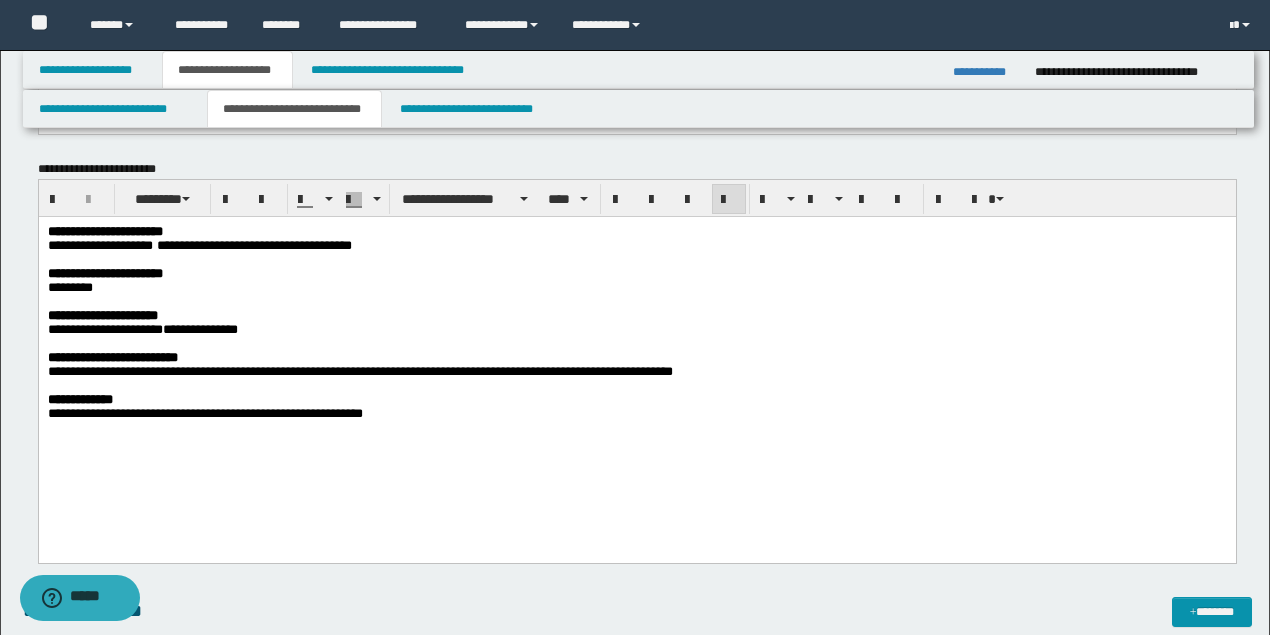 click on "**********" at bounding box center [635, 246] 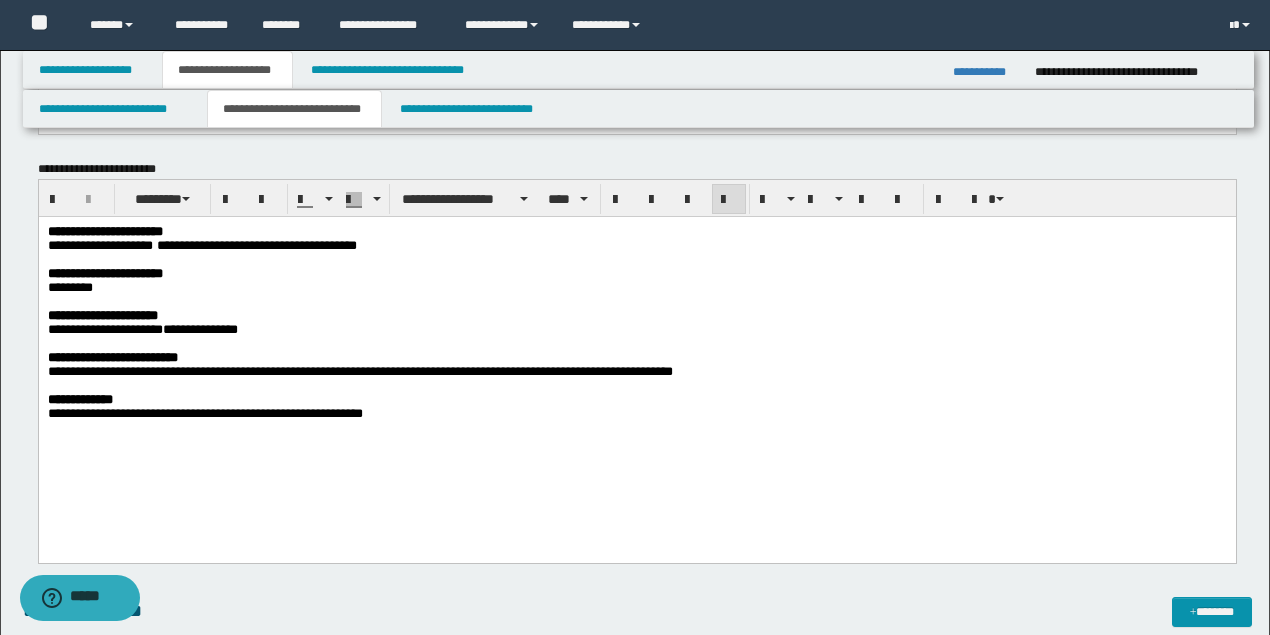 click on "**********" at bounding box center (635, 330) 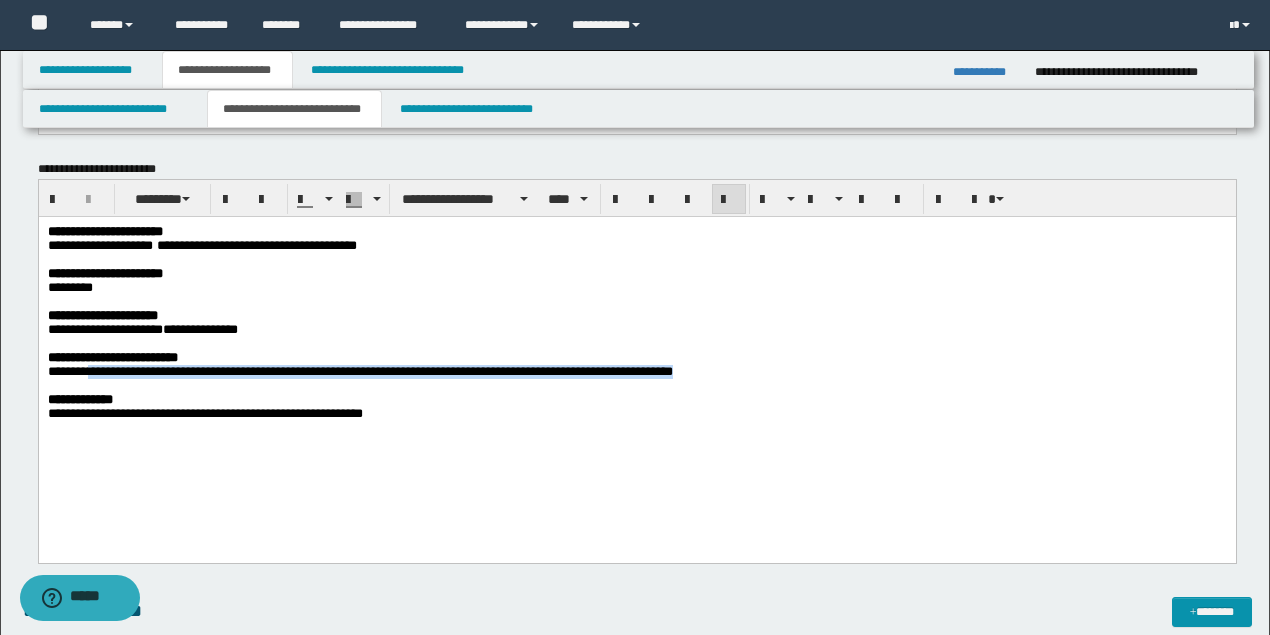 drag, startPoint x: 95, startPoint y: 383, endPoint x: 814, endPoint y: 385, distance: 719.0028 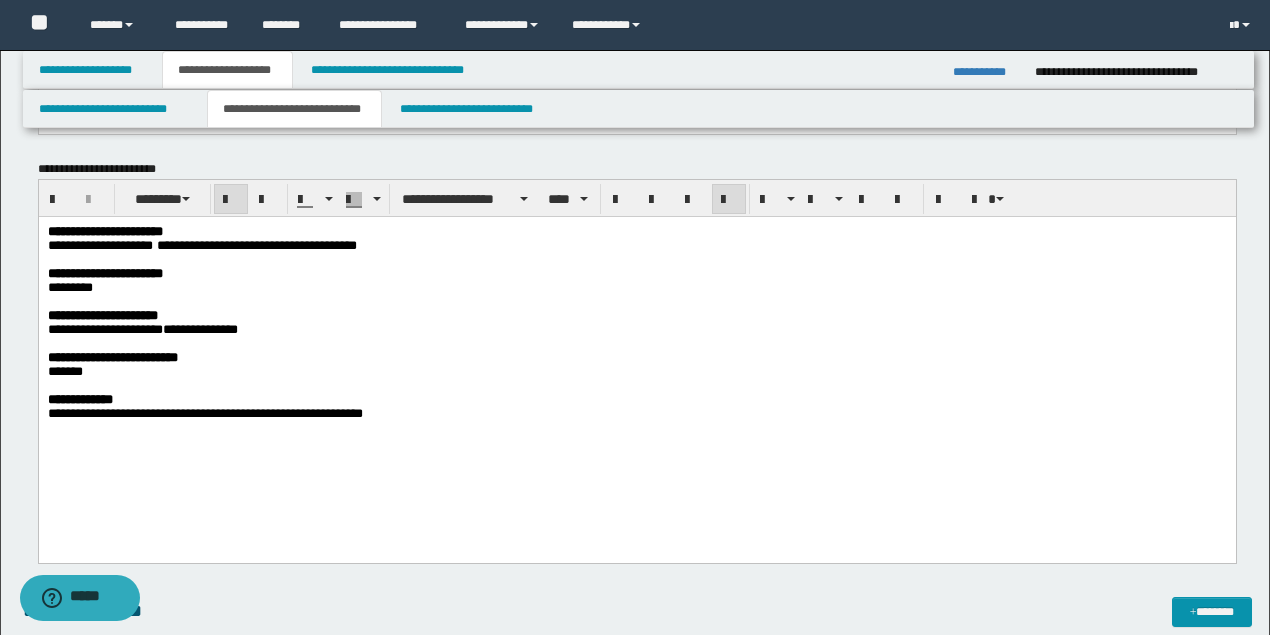 click on "**********" at bounding box center (635, 400) 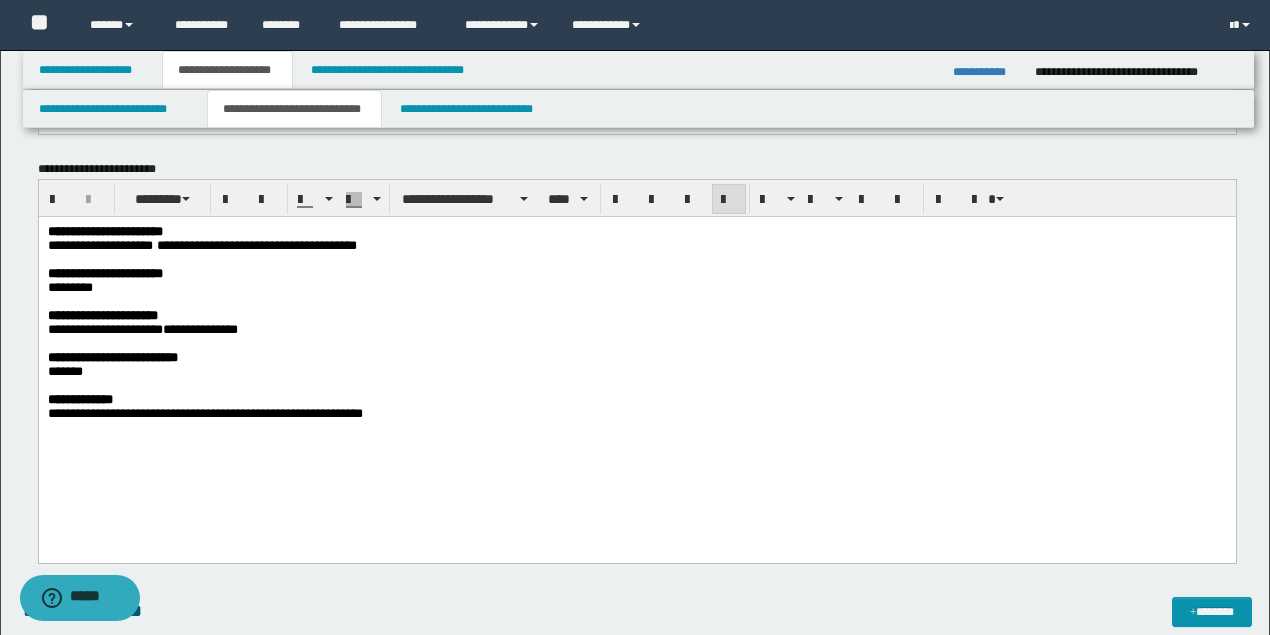 click on "**********" at bounding box center [635, 246] 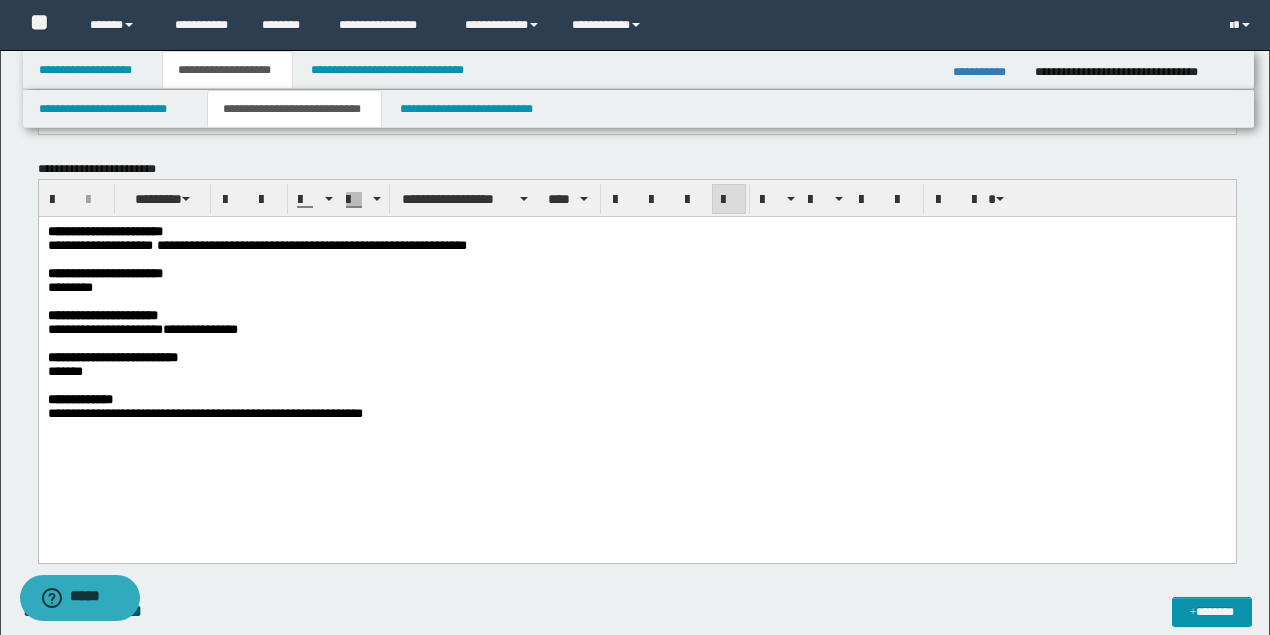 click on "*********" at bounding box center [635, 288] 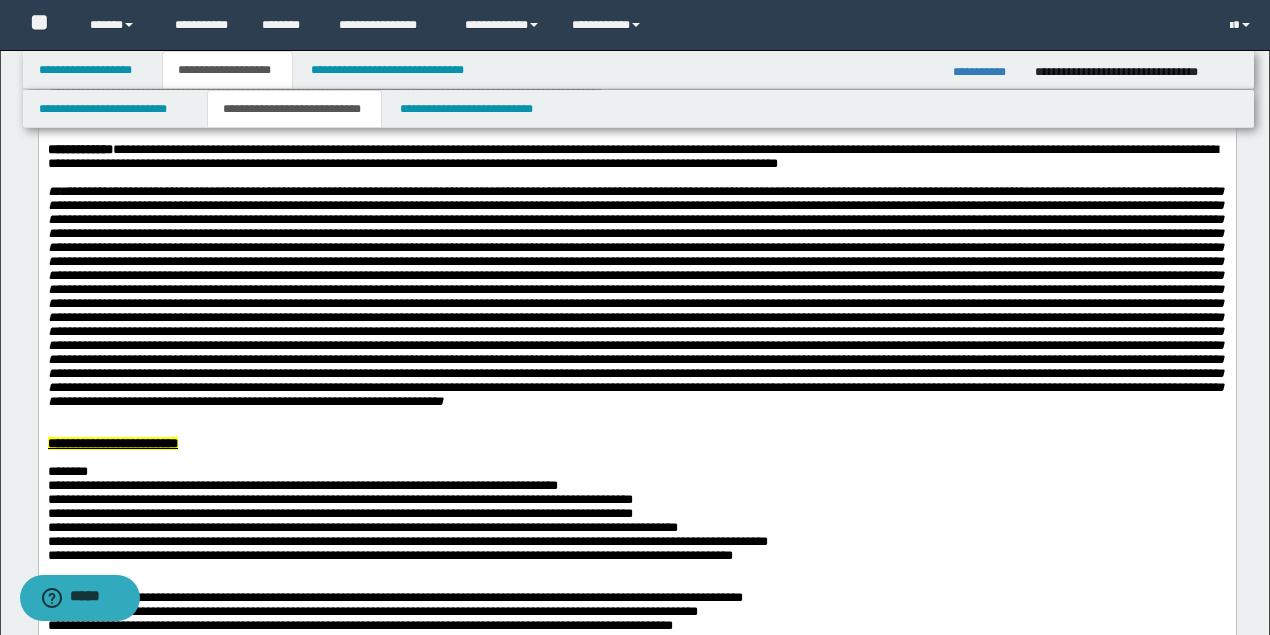scroll, scrollTop: 0, scrollLeft: 0, axis: both 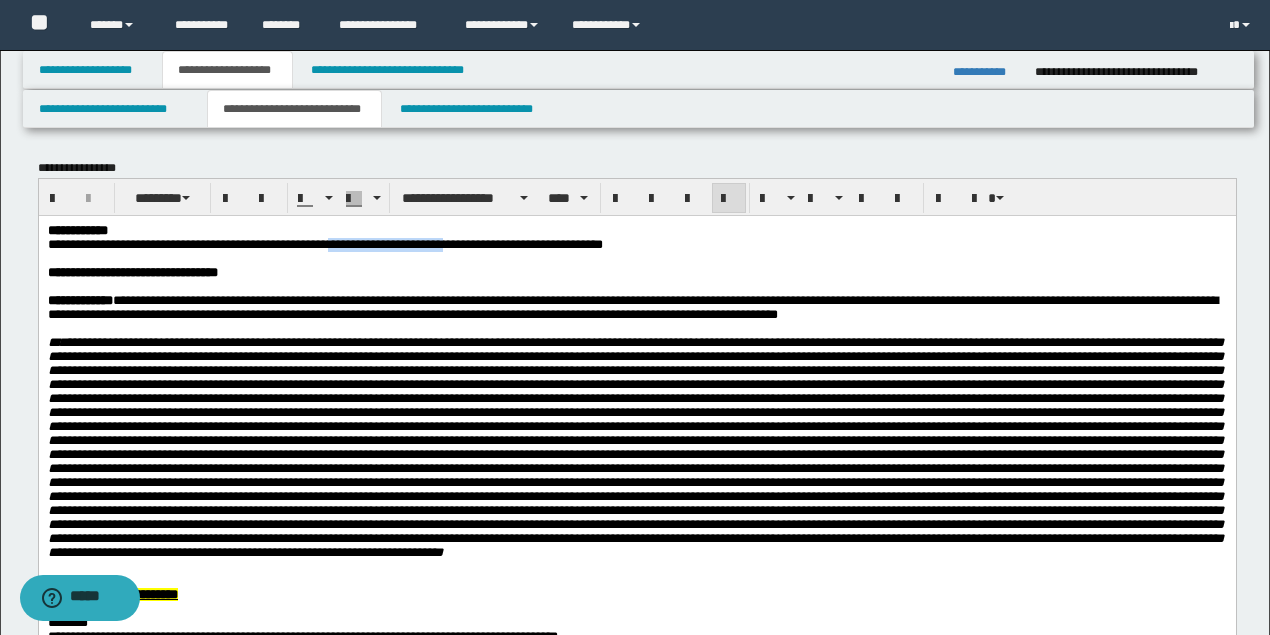 click at bounding box center (635, 286) 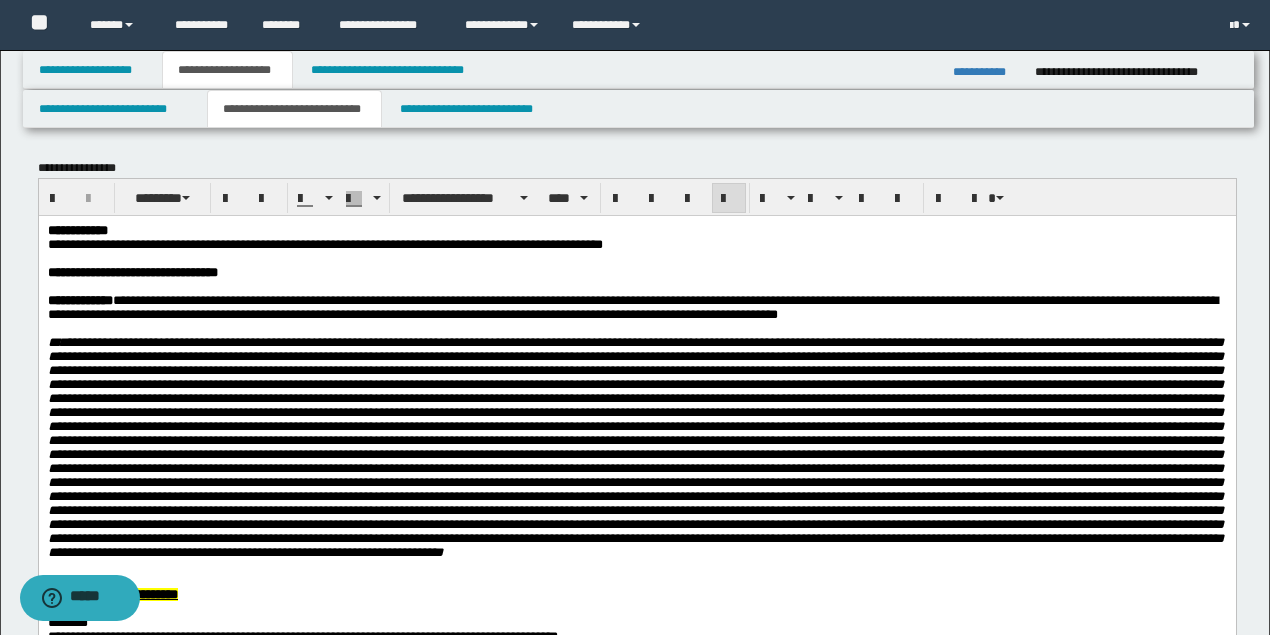 click at bounding box center [635, 258] 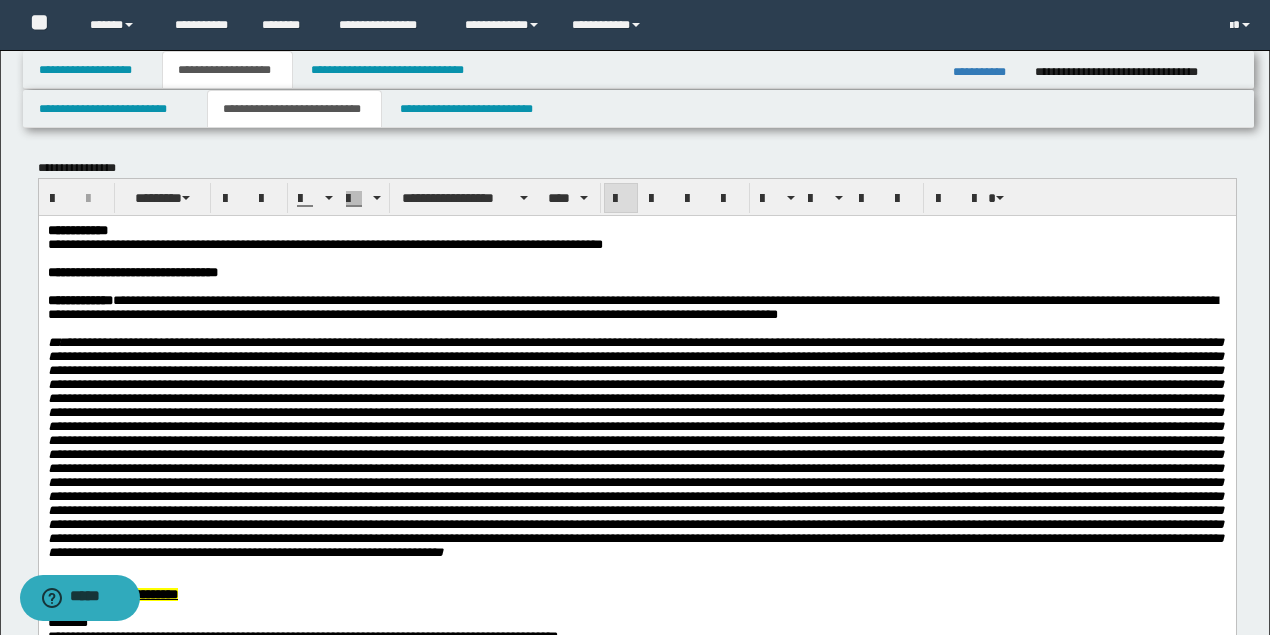 click on "**********" at bounding box center (635, 244) 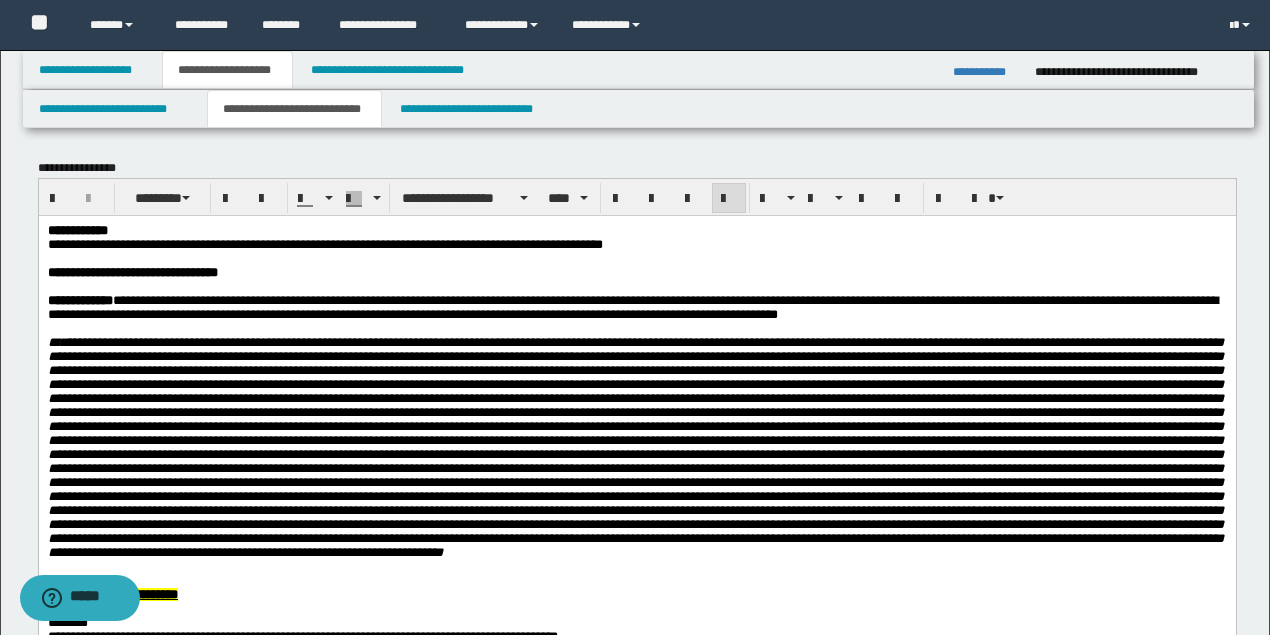 click on "**********" at bounding box center (324, 243) 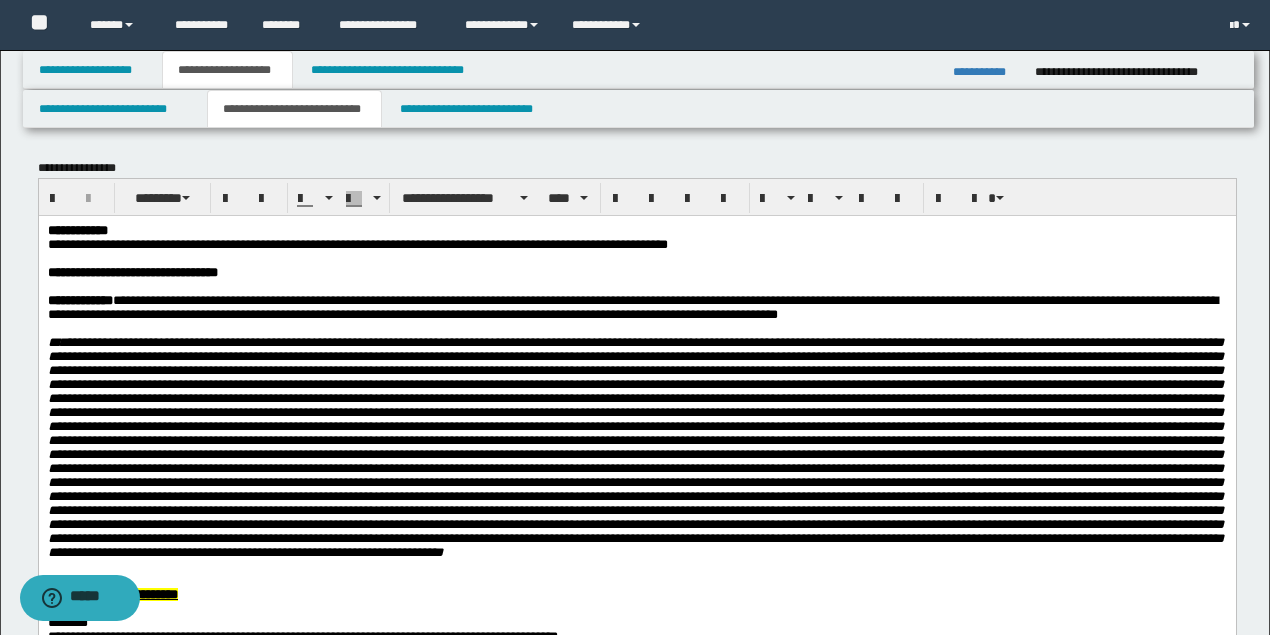 drag, startPoint x: 590, startPoint y: 334, endPoint x: 572, endPoint y: 330, distance: 18.439089 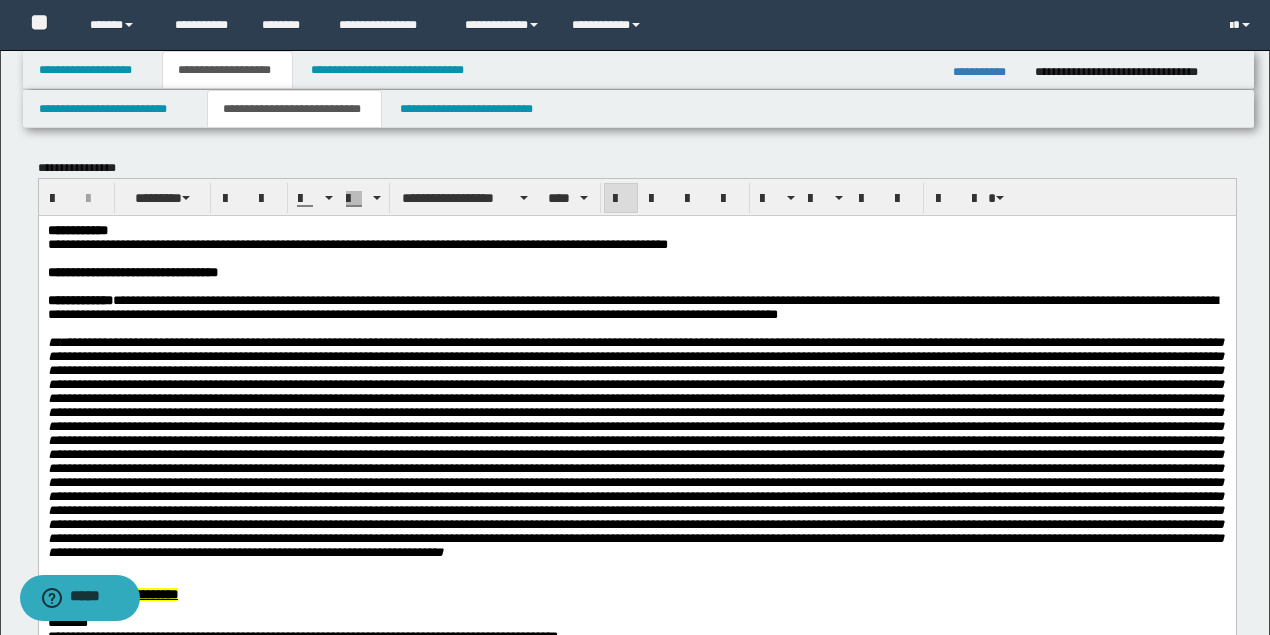 click on "**********" at bounding box center (636, 307) 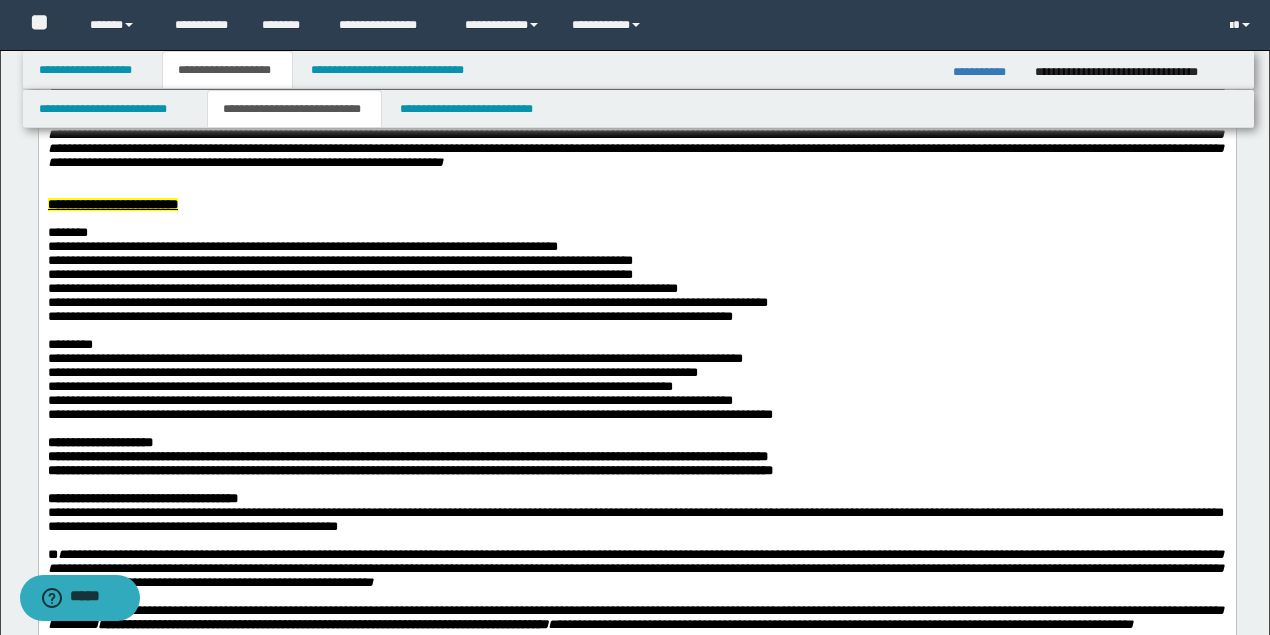 scroll, scrollTop: 400, scrollLeft: 0, axis: vertical 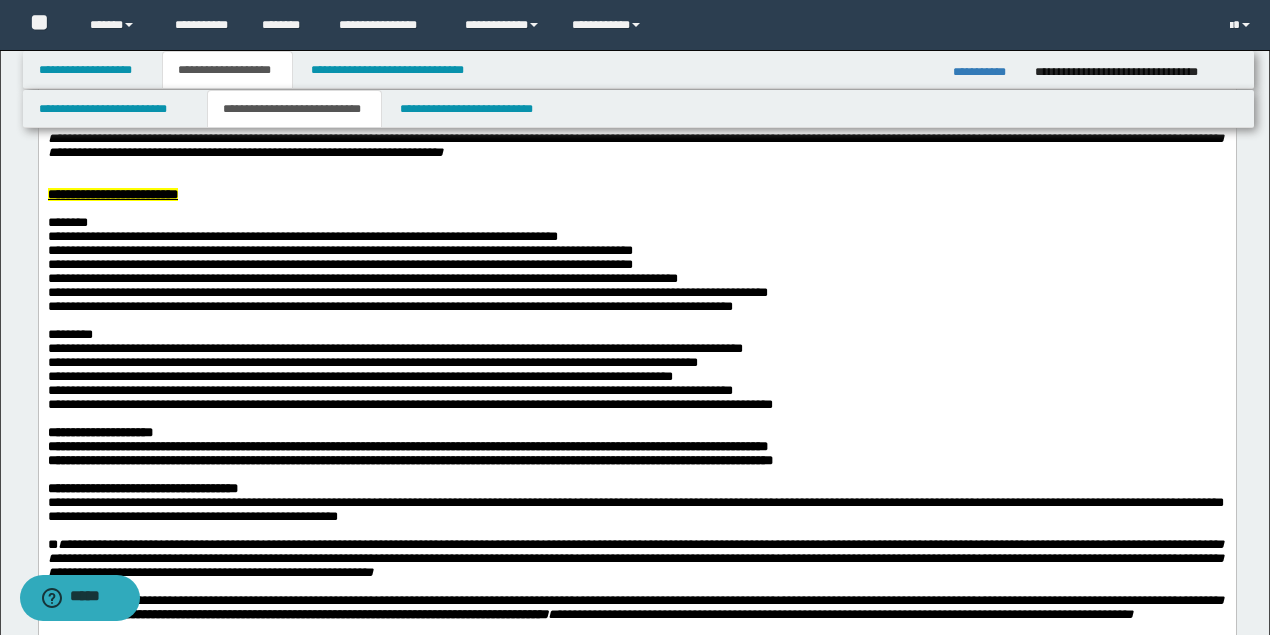 click on "**********" at bounding box center [339, 264] 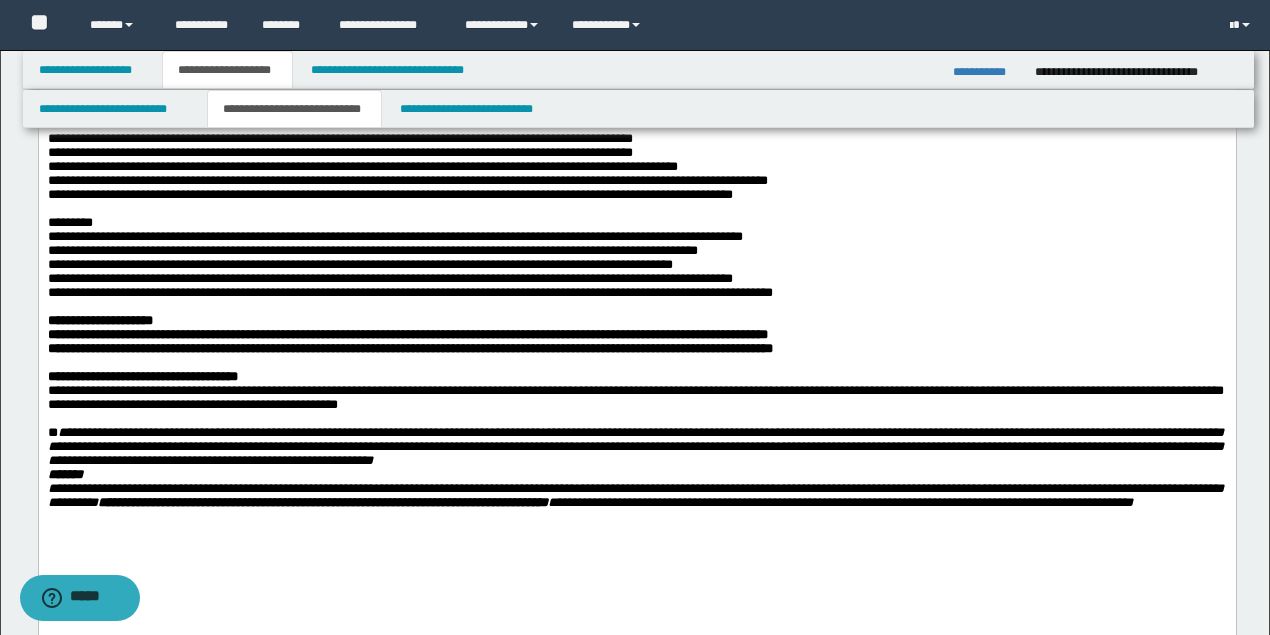 scroll, scrollTop: 533, scrollLeft: 0, axis: vertical 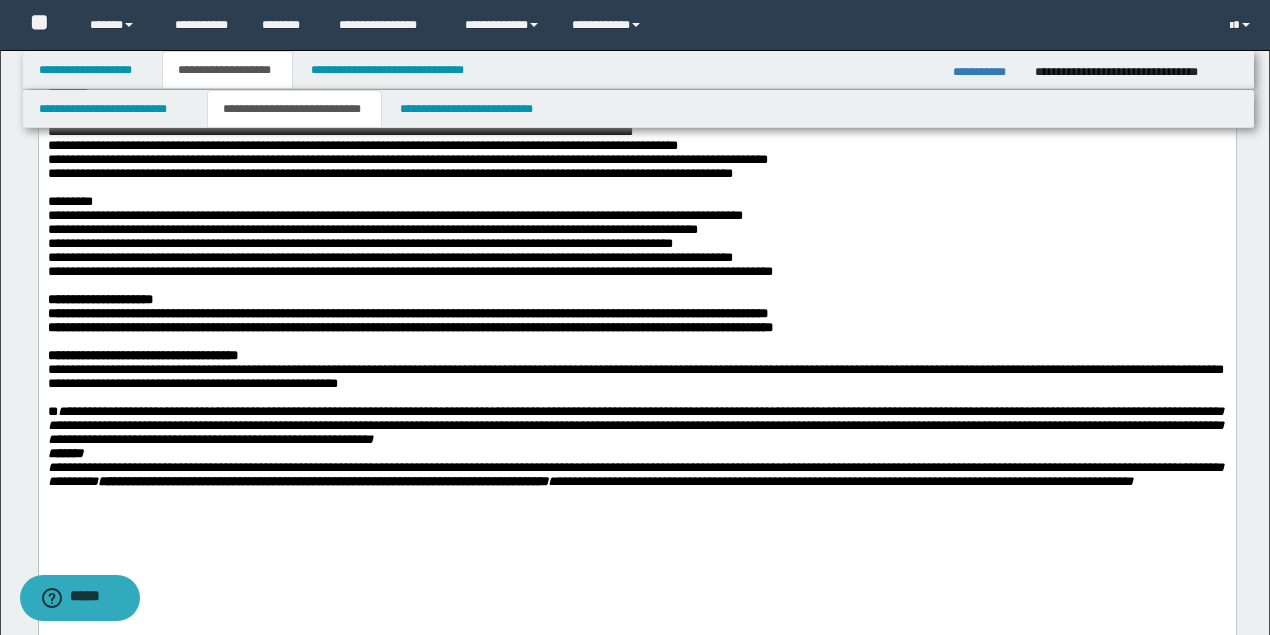 click on "**********" at bounding box center (636, 314) 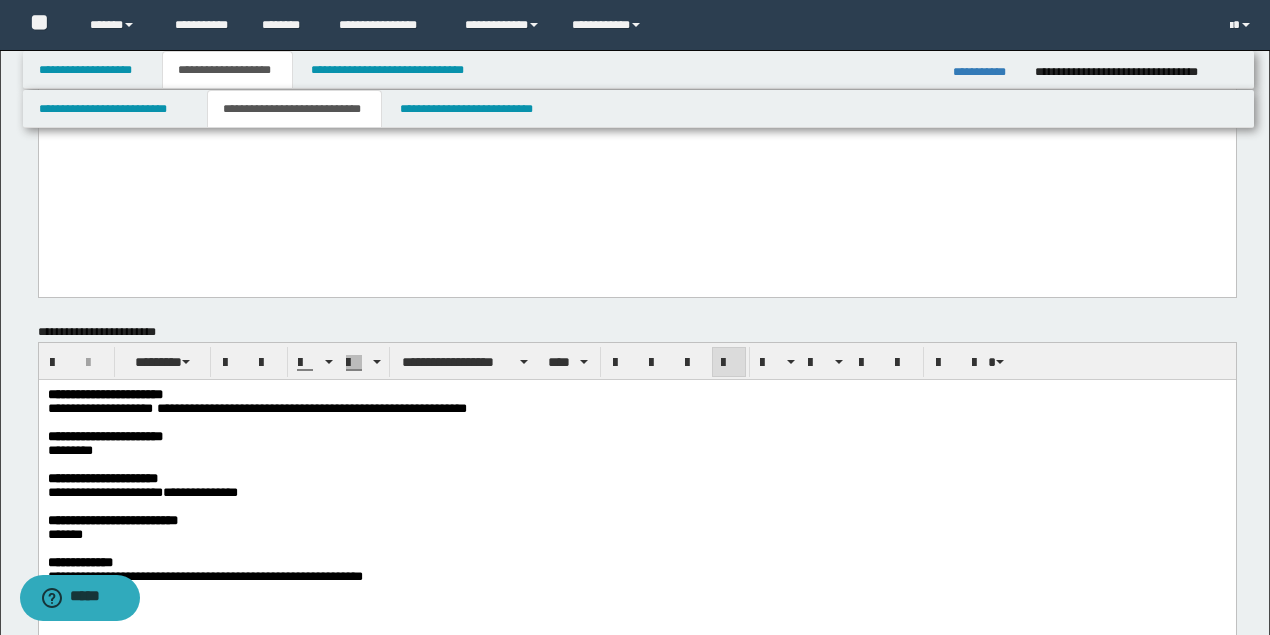 scroll, scrollTop: 1000, scrollLeft: 0, axis: vertical 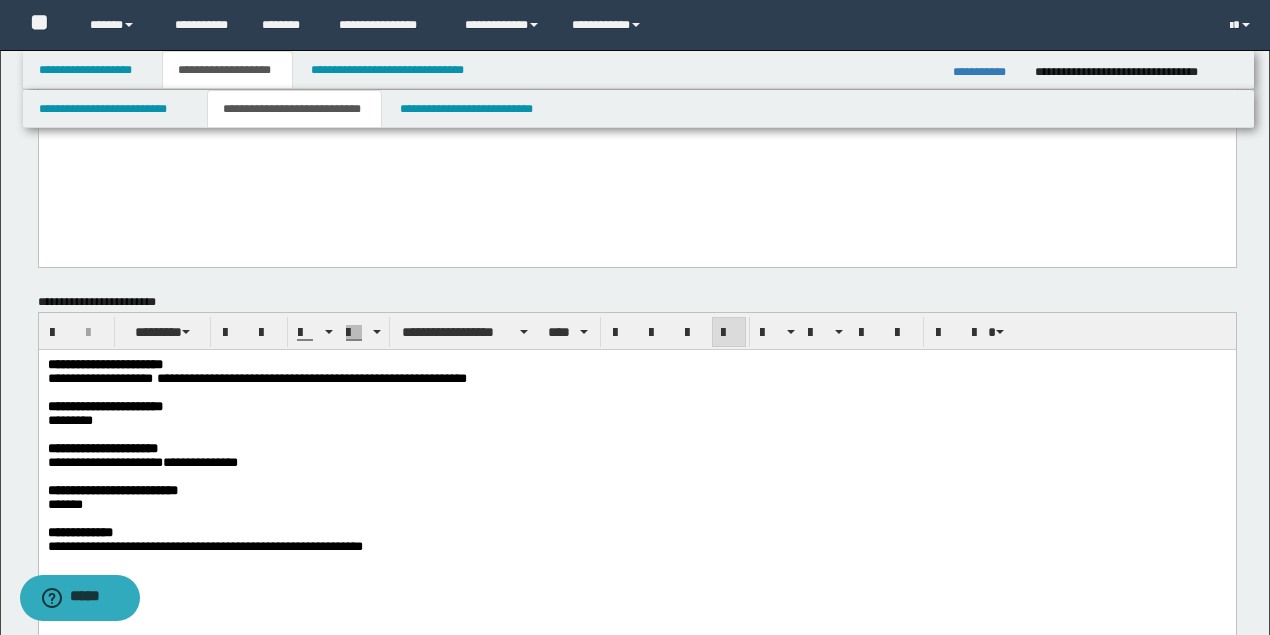 click on "**********" at bounding box center [256, 378] 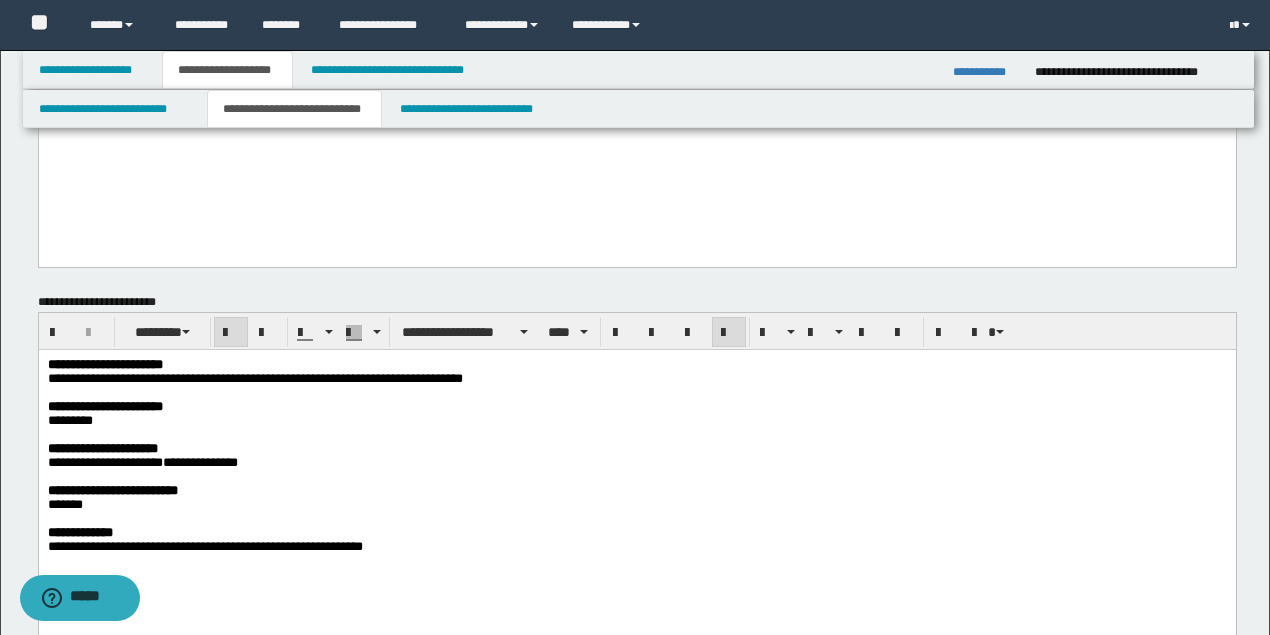click on "**********" at bounding box center (635, 407) 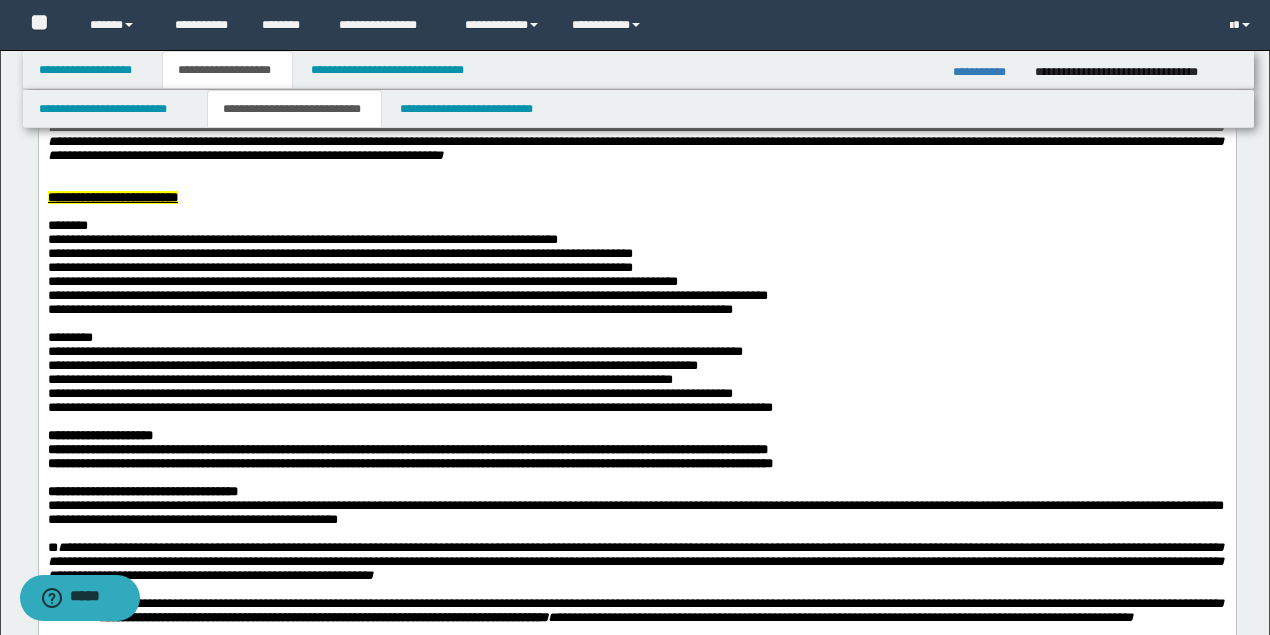scroll, scrollTop: 400, scrollLeft: 0, axis: vertical 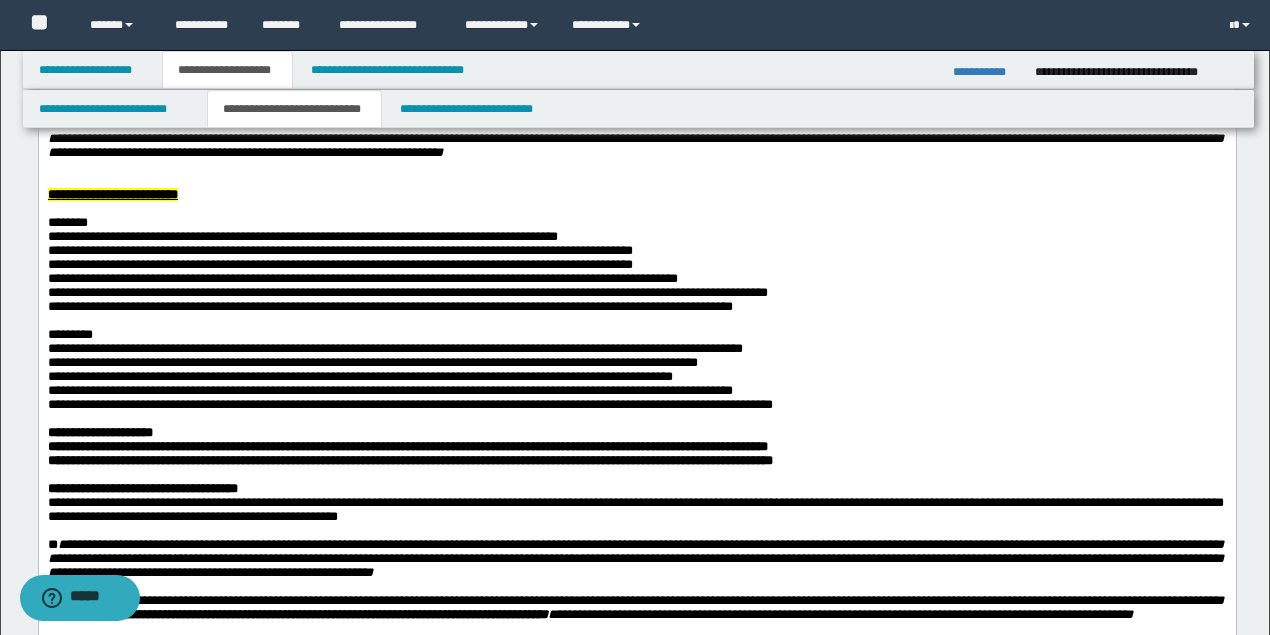 click on "**********" at bounding box center [359, 376] 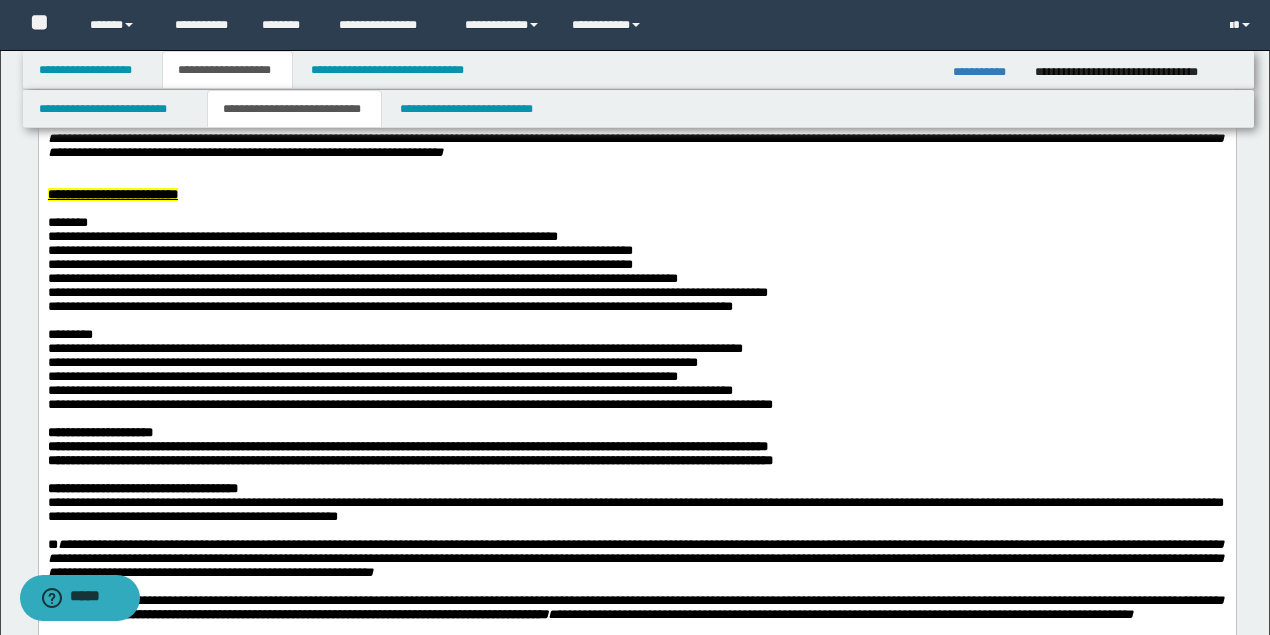 click on "**********" at bounding box center [389, 390] 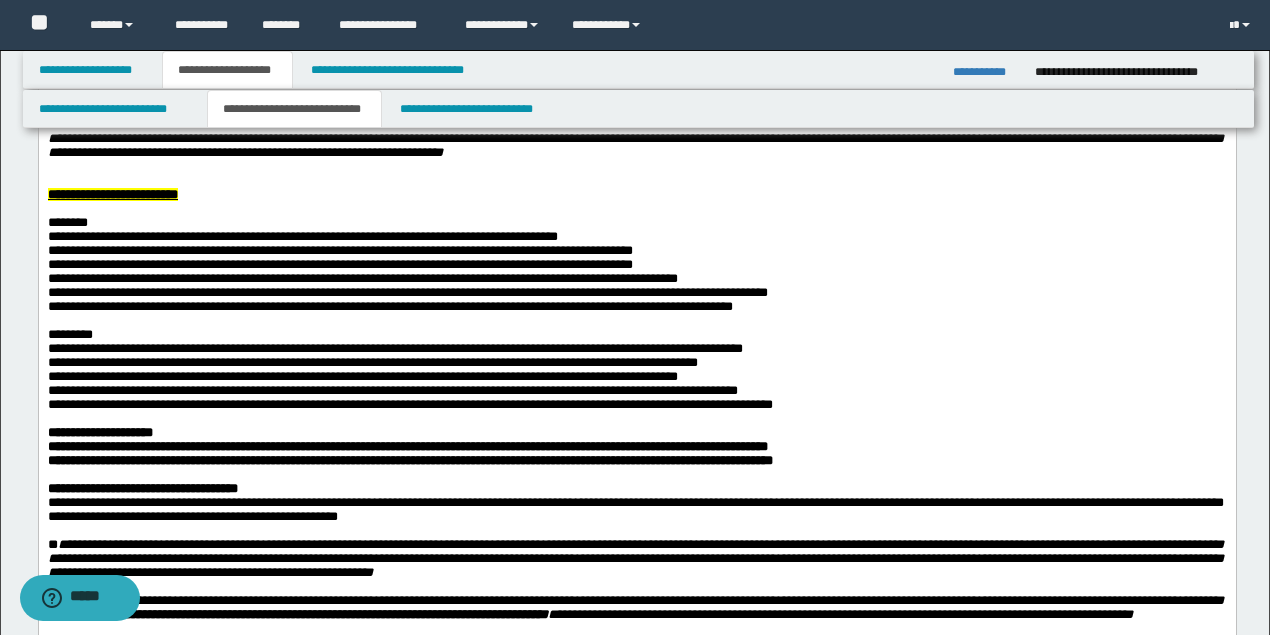 click on "**********" at bounding box center [409, 404] 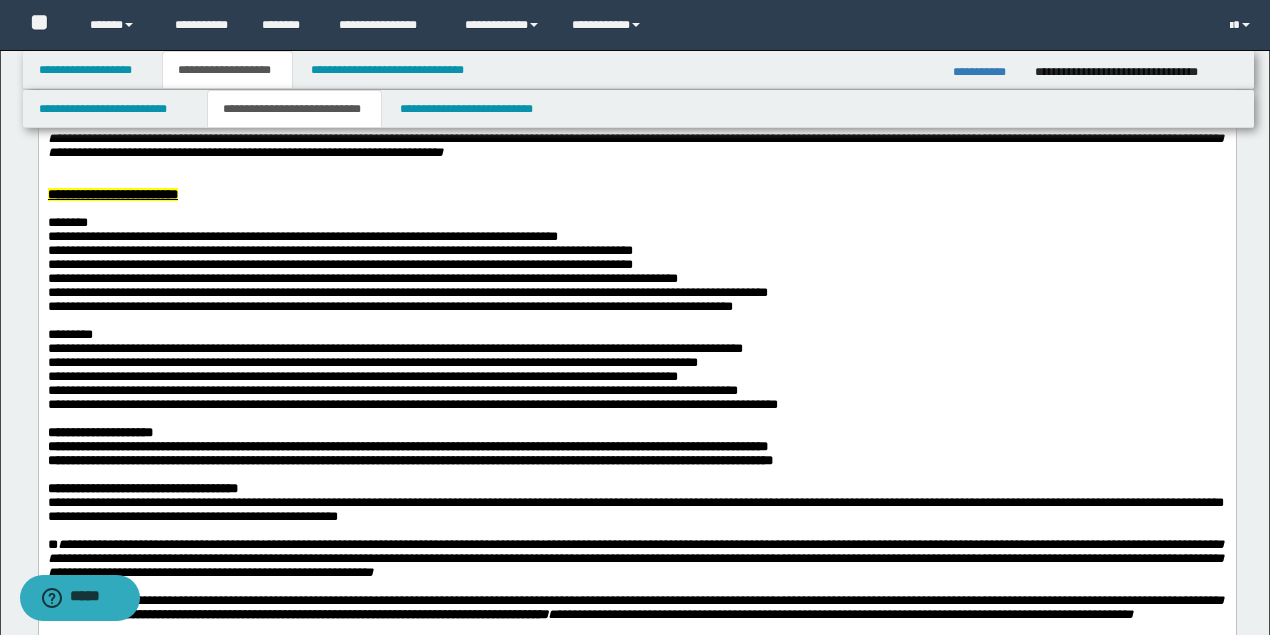 click on "**********" at bounding box center (412, 404) 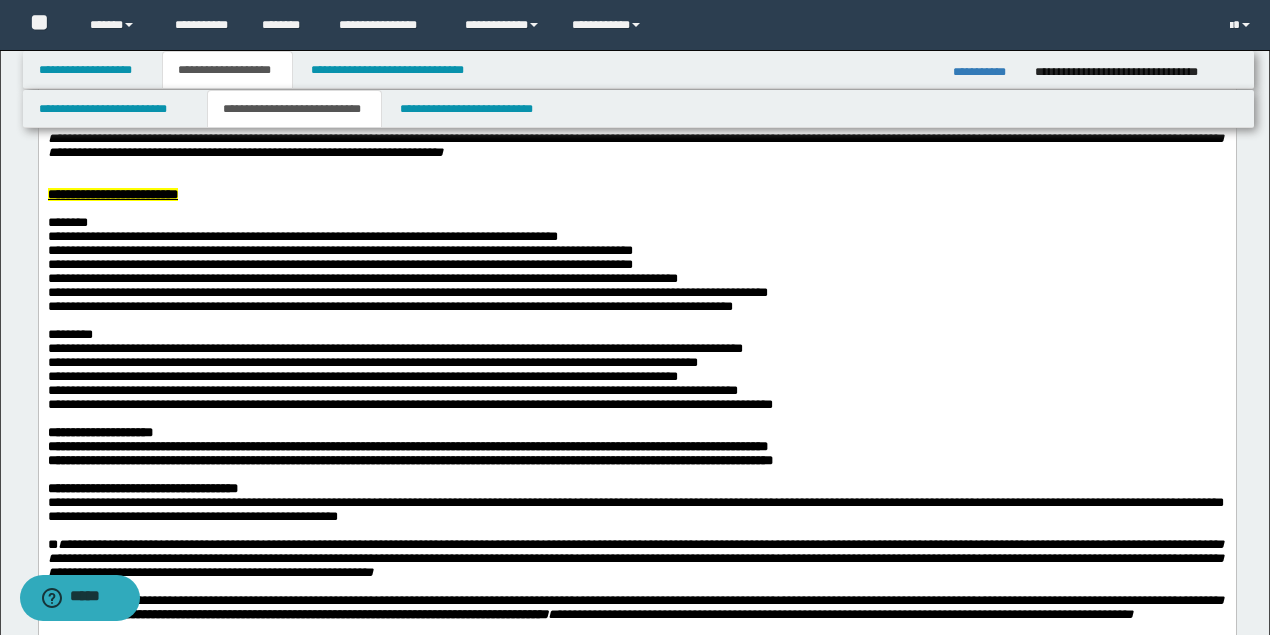 click on "**********" at bounding box center (409, 404) 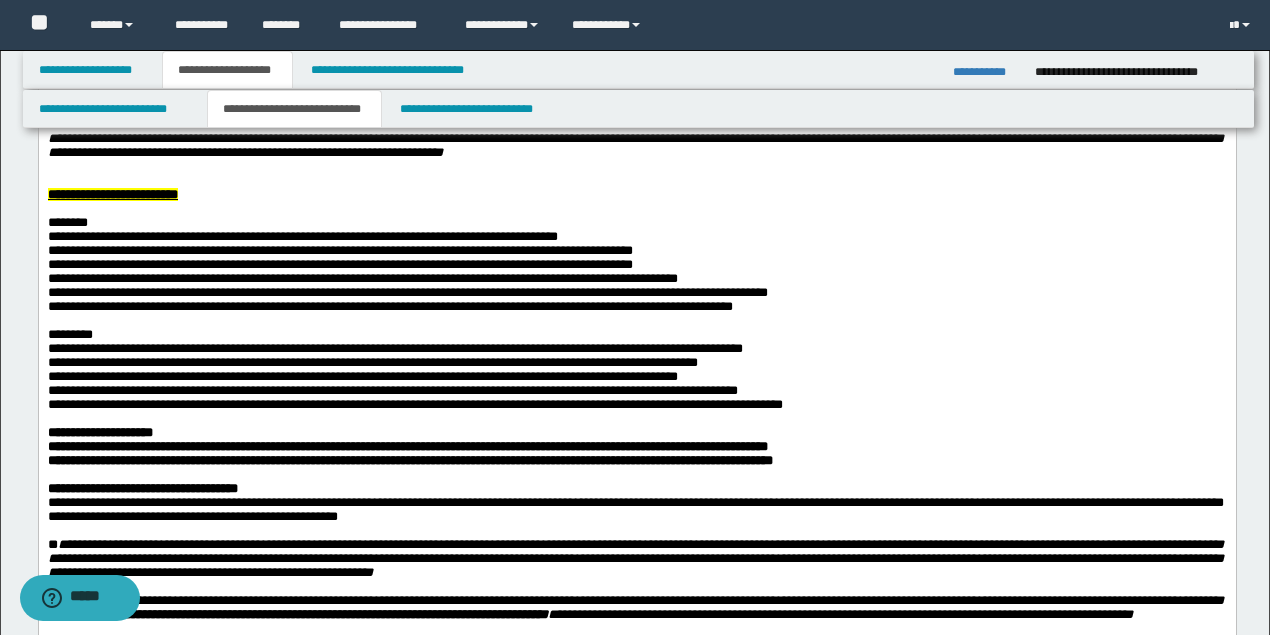 click on "**********" at bounding box center (636, 405) 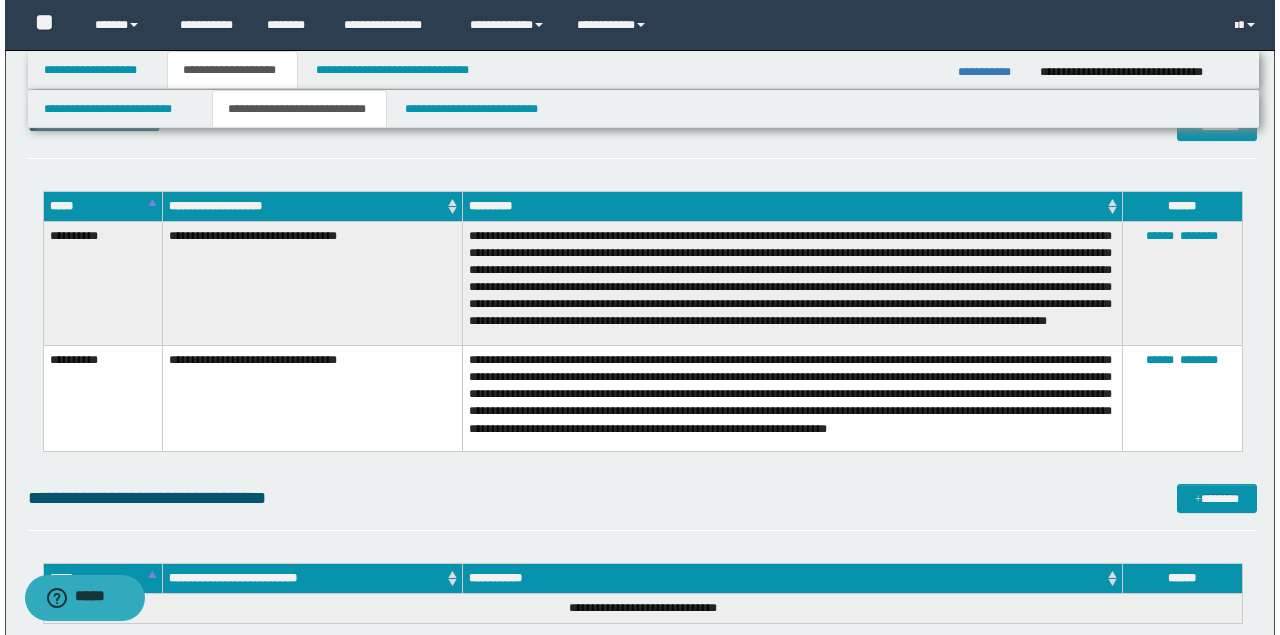 scroll, scrollTop: 3066, scrollLeft: 0, axis: vertical 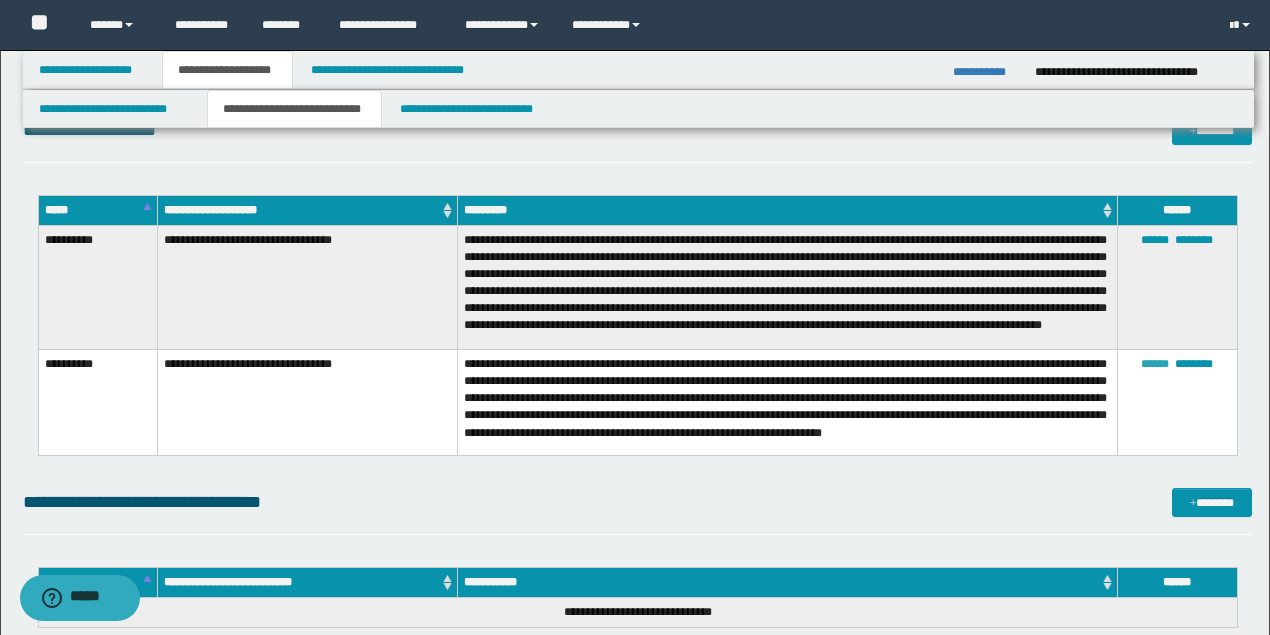 click on "******" at bounding box center [1155, 364] 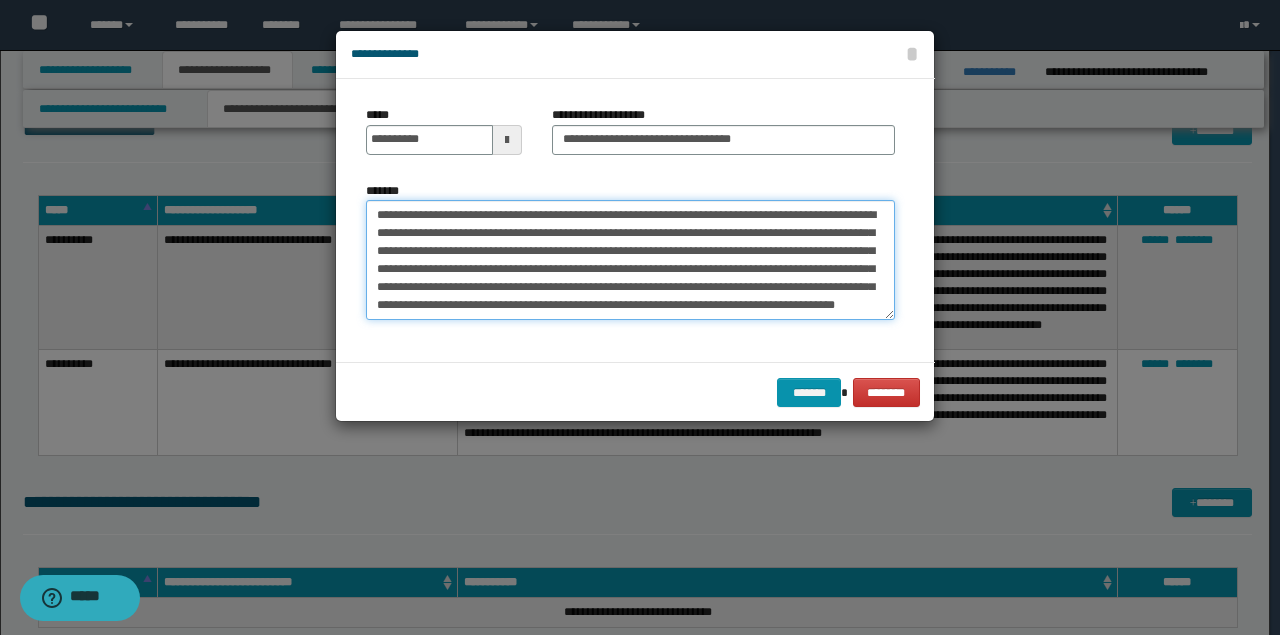 click on "**********" at bounding box center [630, 260] 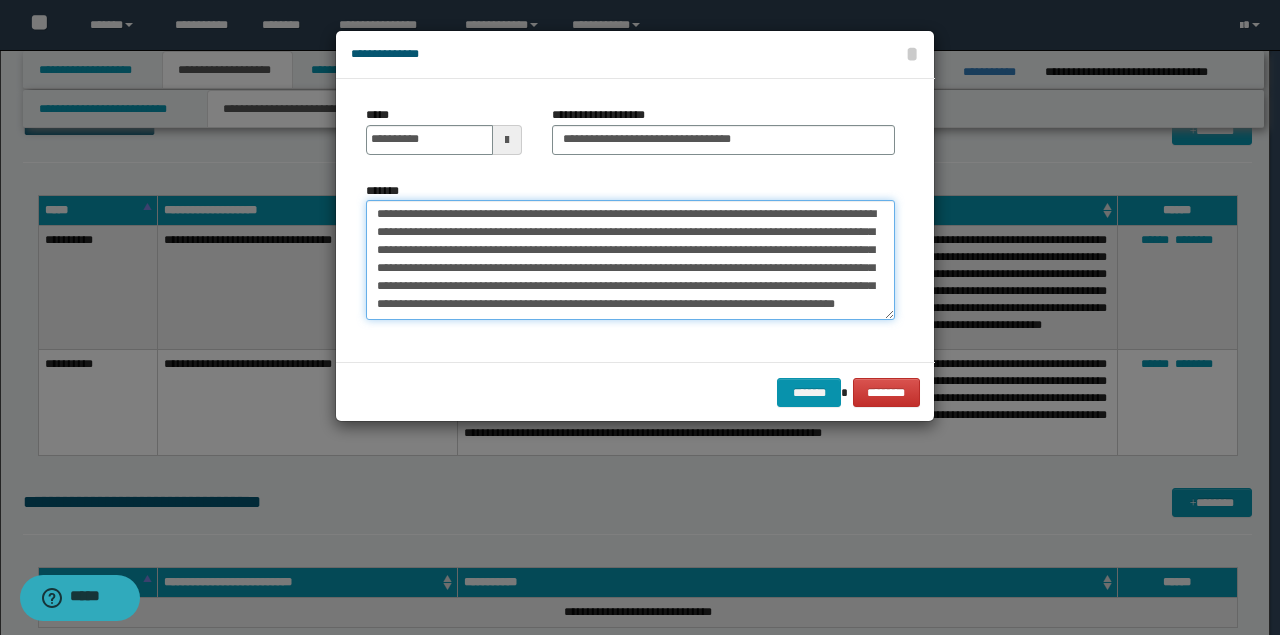 click on "**********" at bounding box center [630, 259] 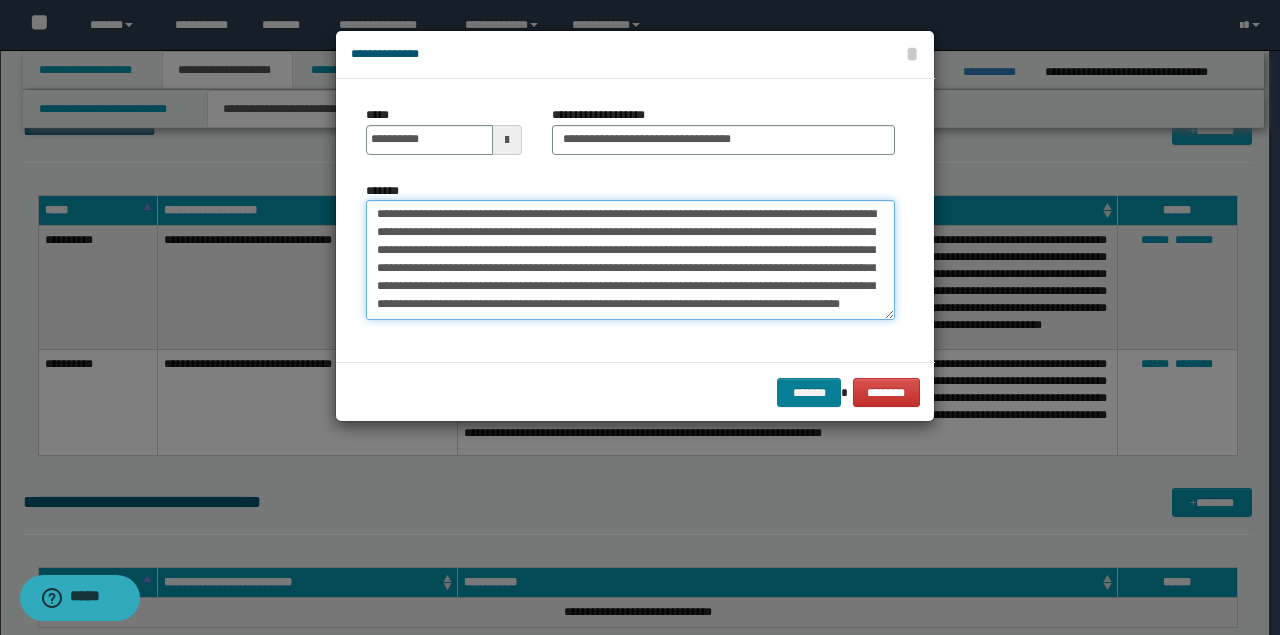 type on "**********" 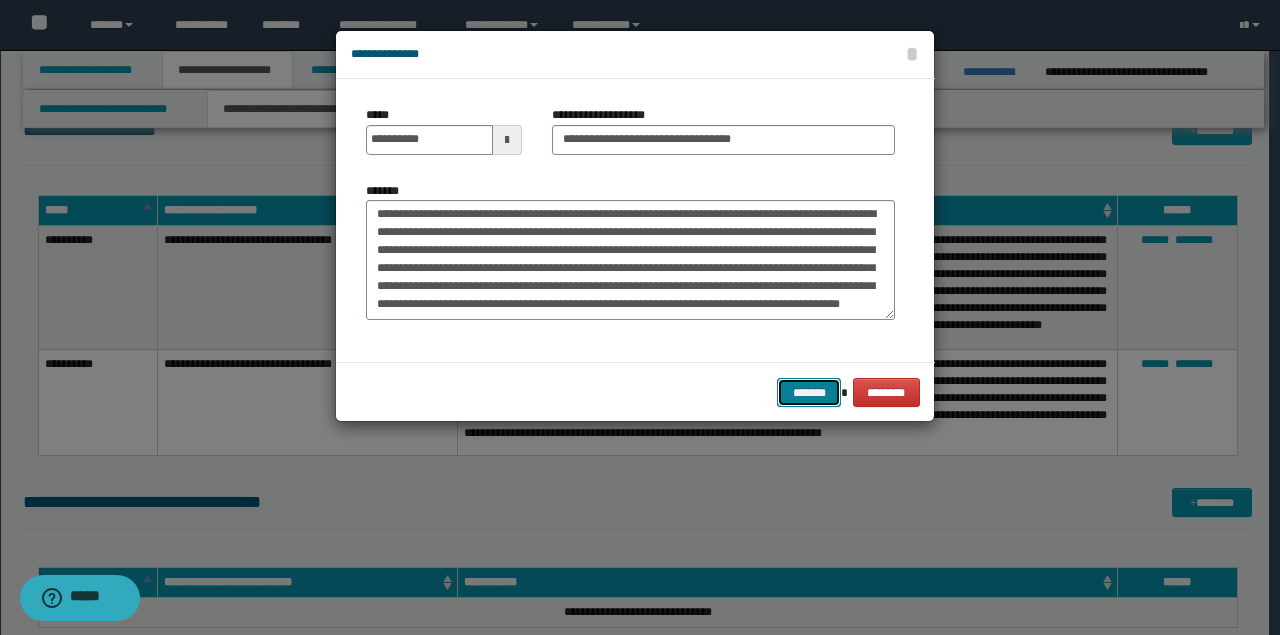 click on "*******" at bounding box center (809, 392) 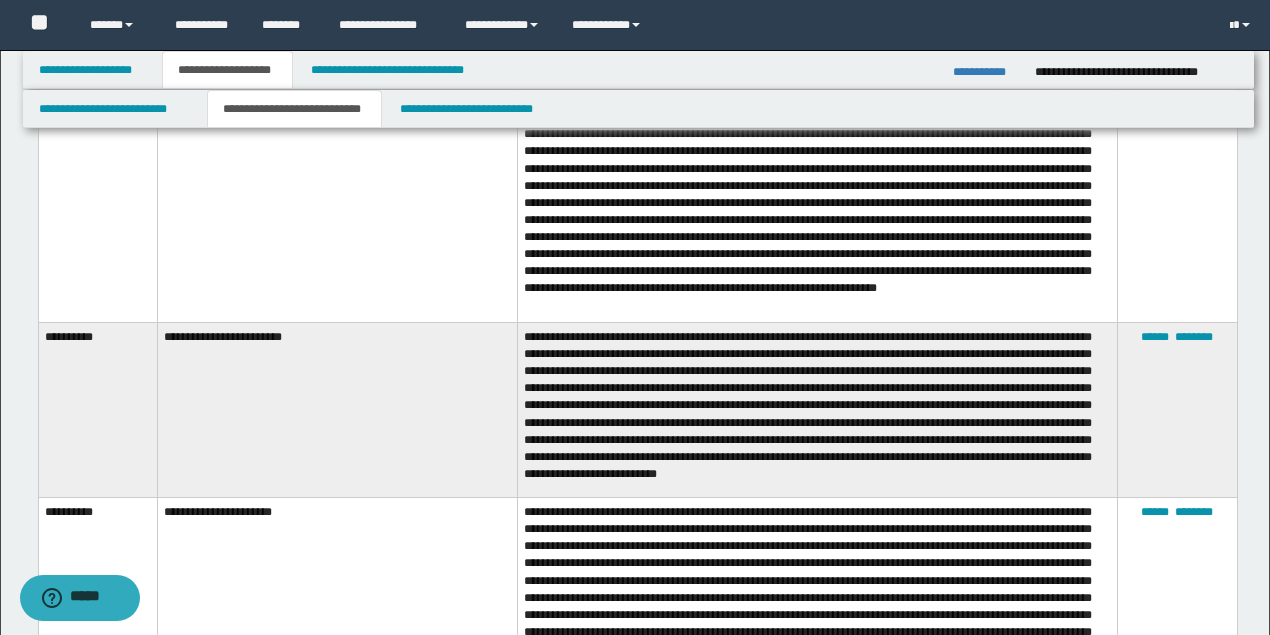 scroll, scrollTop: 2133, scrollLeft: 0, axis: vertical 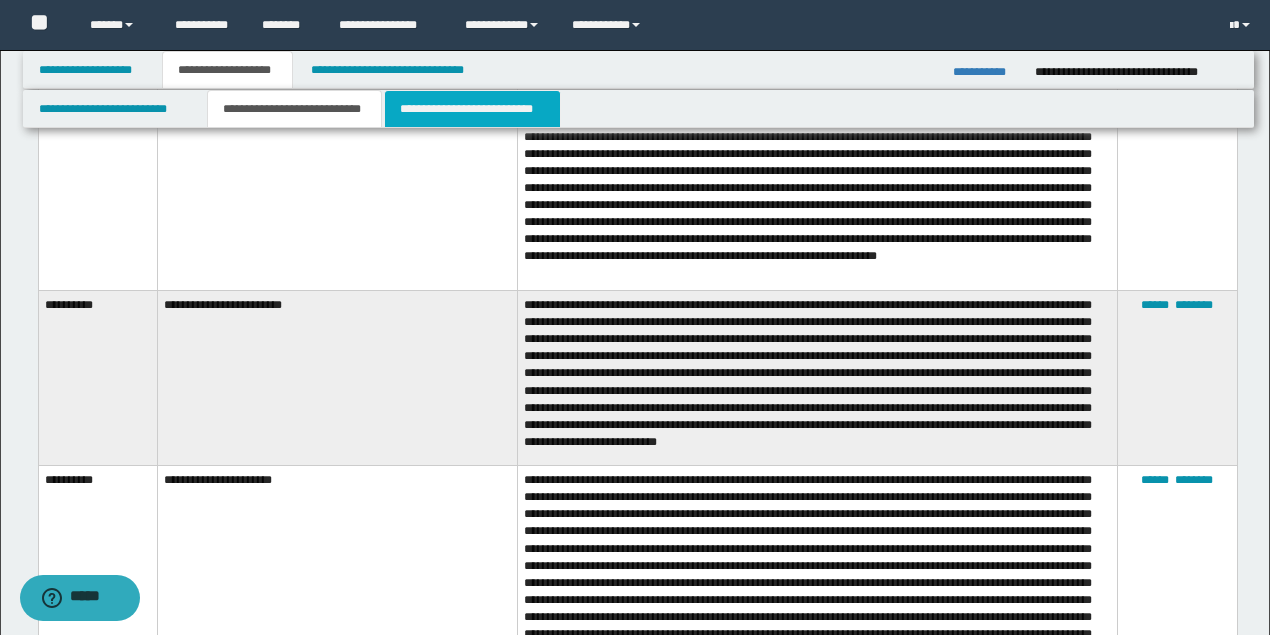click on "**********" at bounding box center (472, 109) 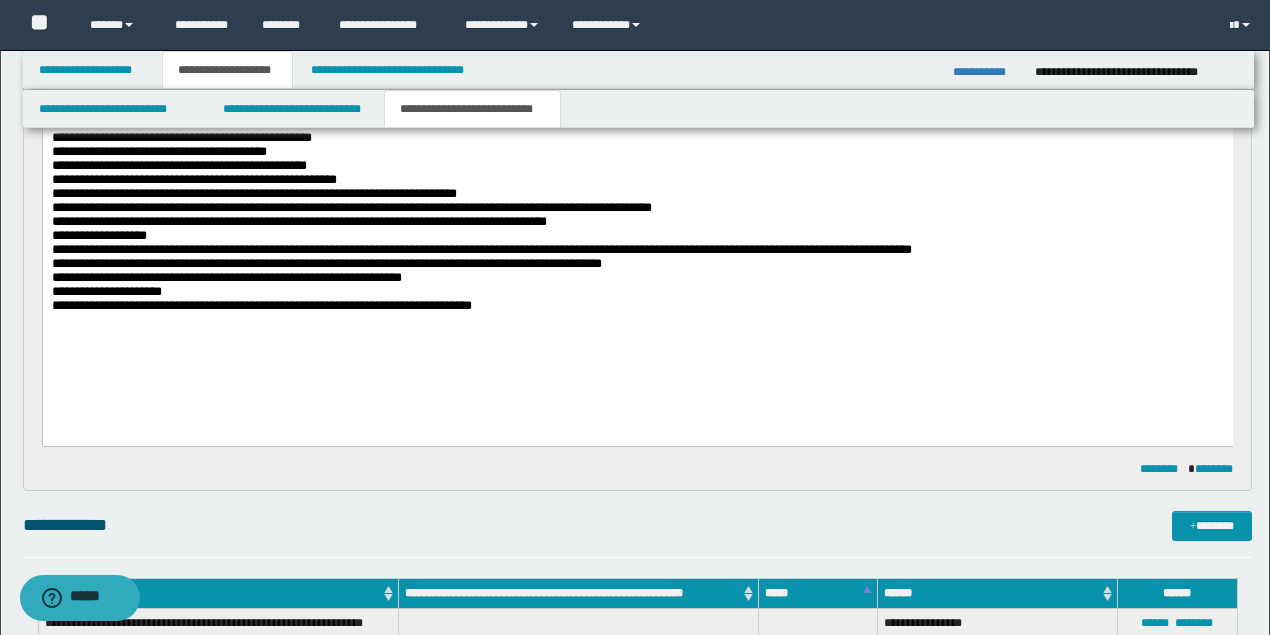 scroll, scrollTop: 333, scrollLeft: 0, axis: vertical 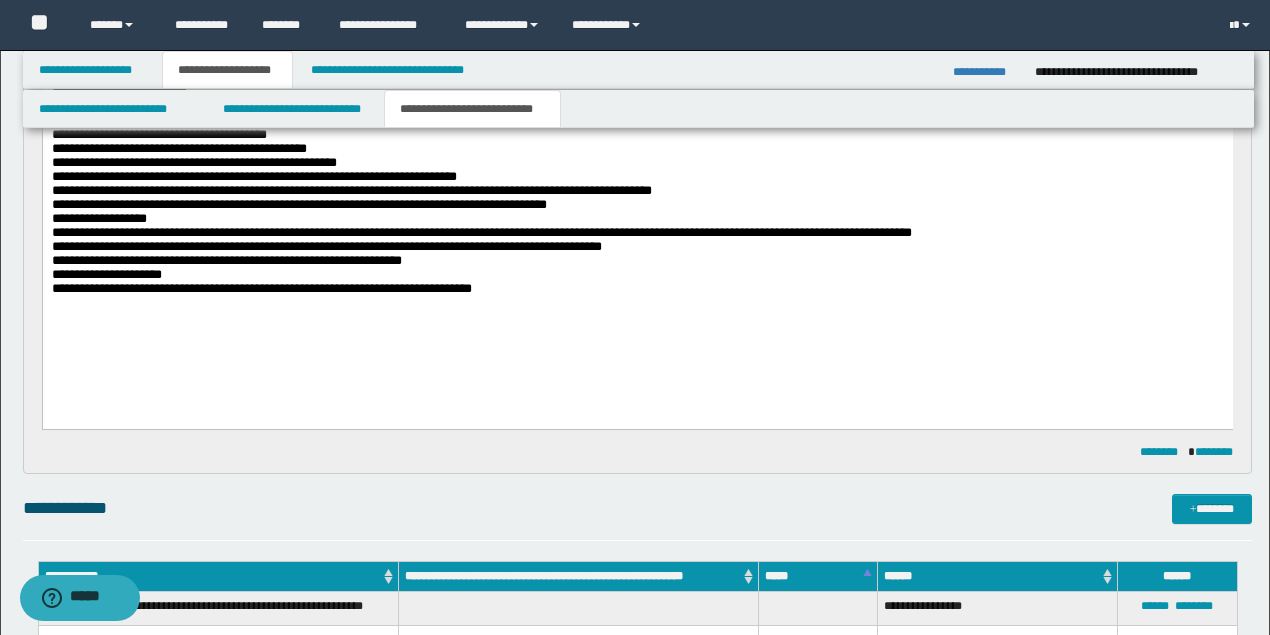 click on "**********" at bounding box center (637, 288) 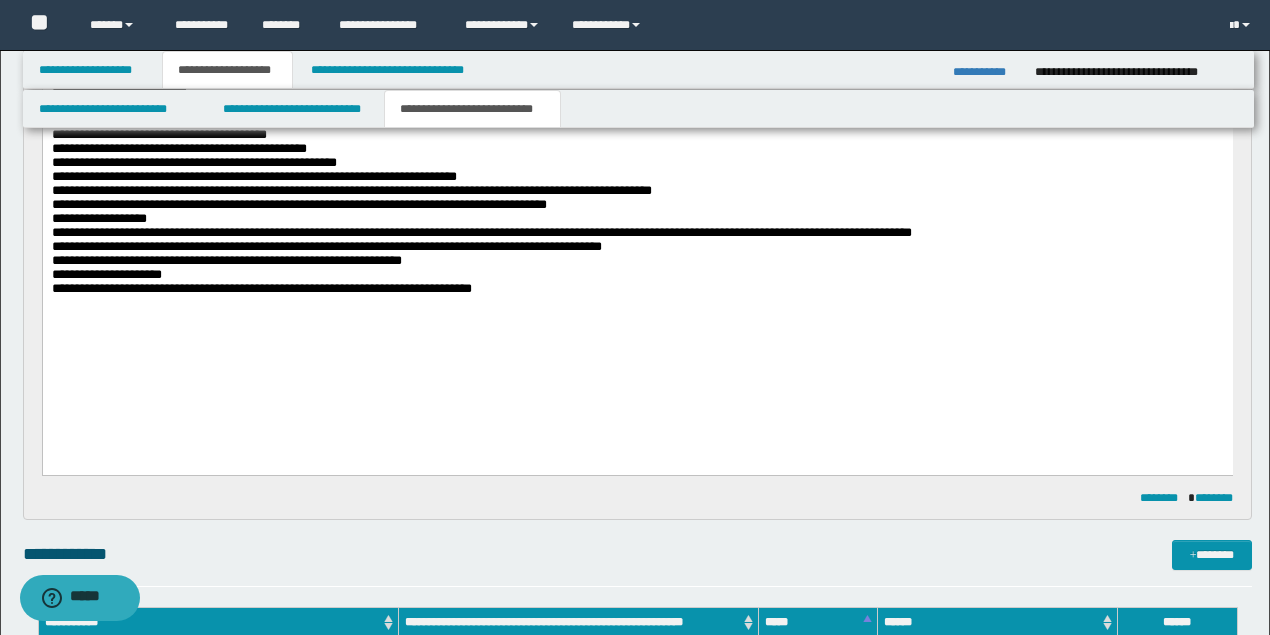 type 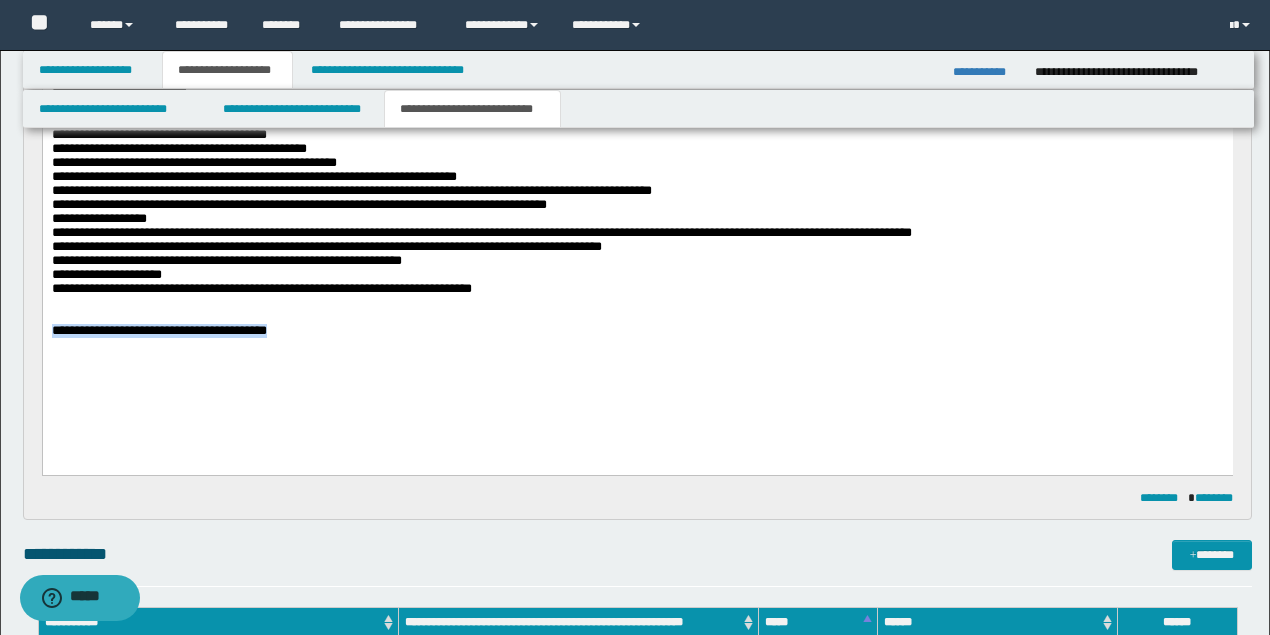 drag, startPoint x: 385, startPoint y: 357, endPoint x: 0, endPoint y: 358, distance: 385.0013 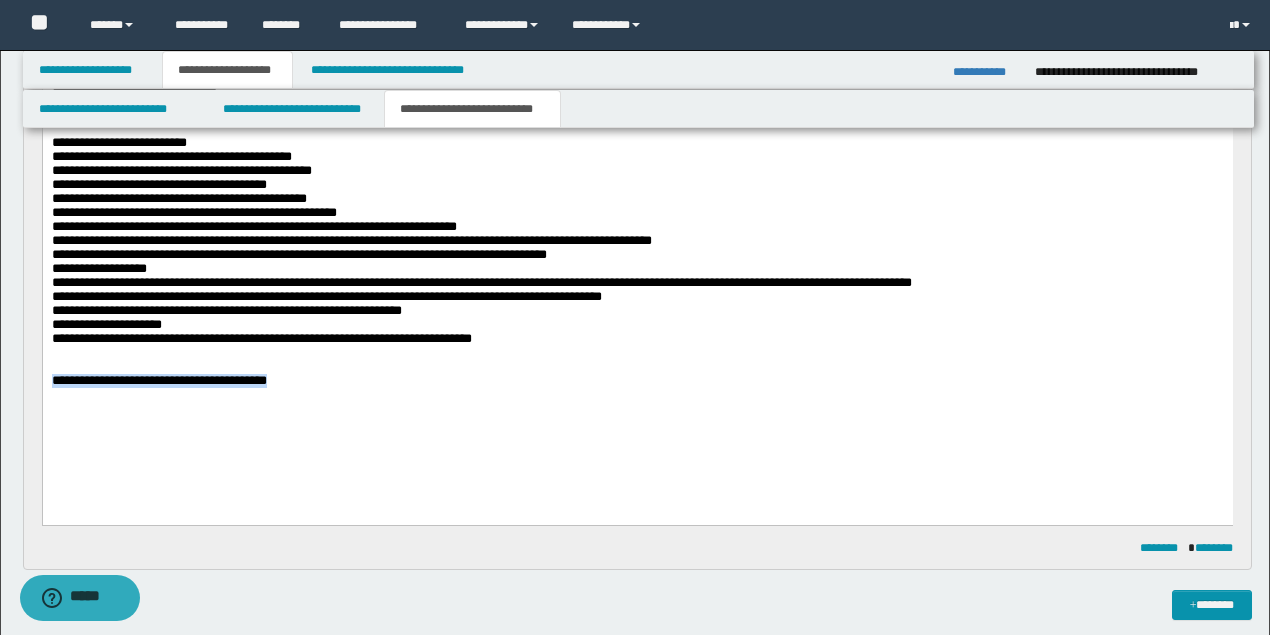 scroll, scrollTop: 133, scrollLeft: 0, axis: vertical 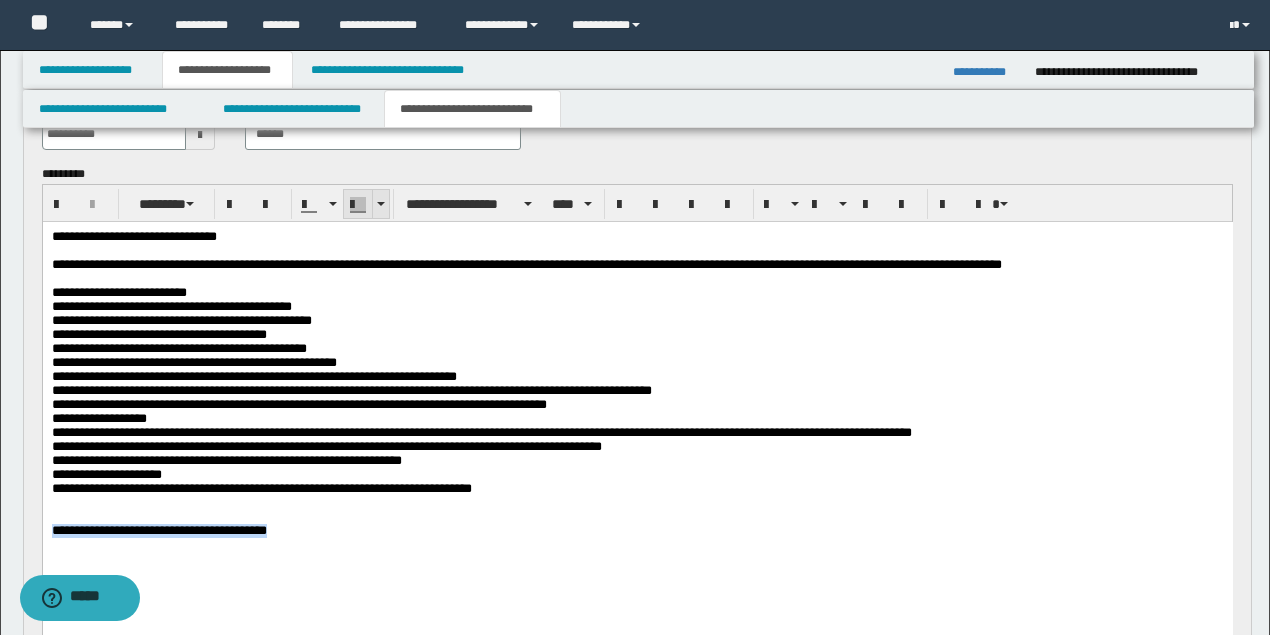 click at bounding box center [380, 204] 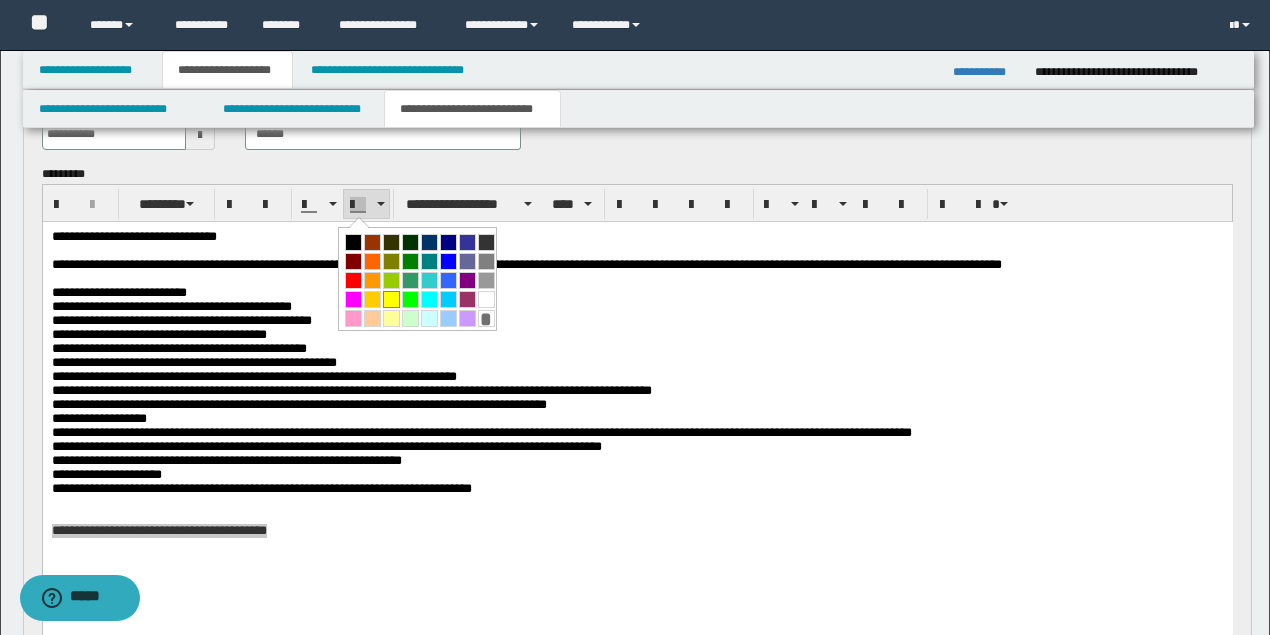 click at bounding box center (391, 299) 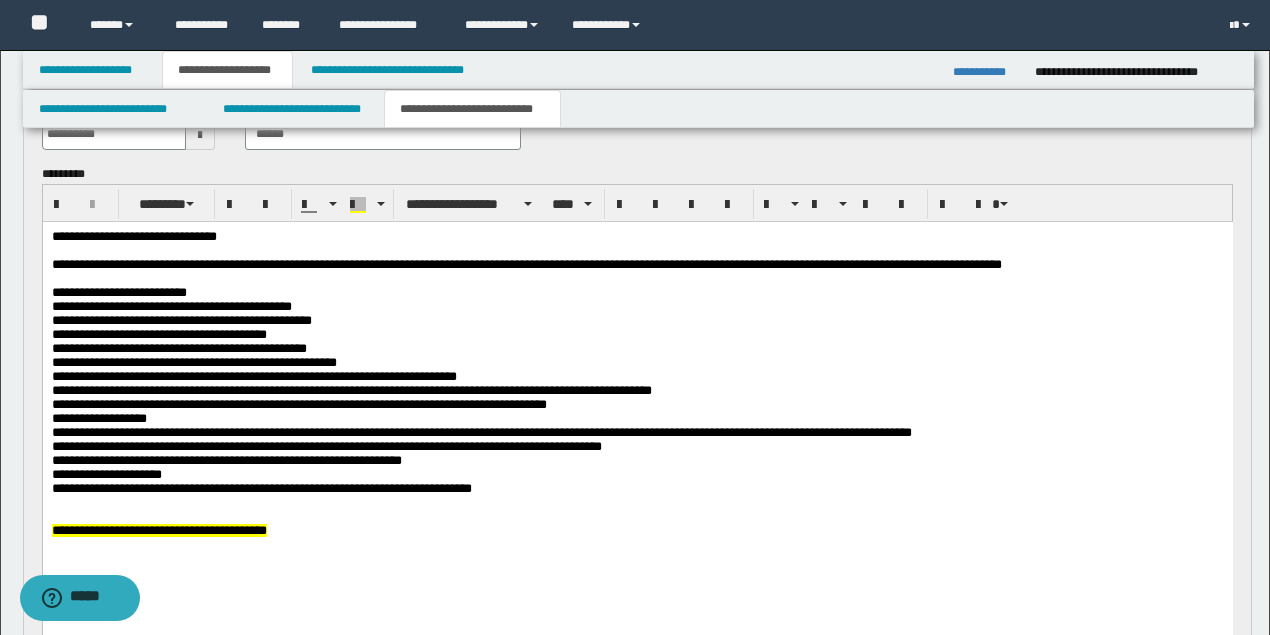 click on "**********" at bounding box center (637, 348) 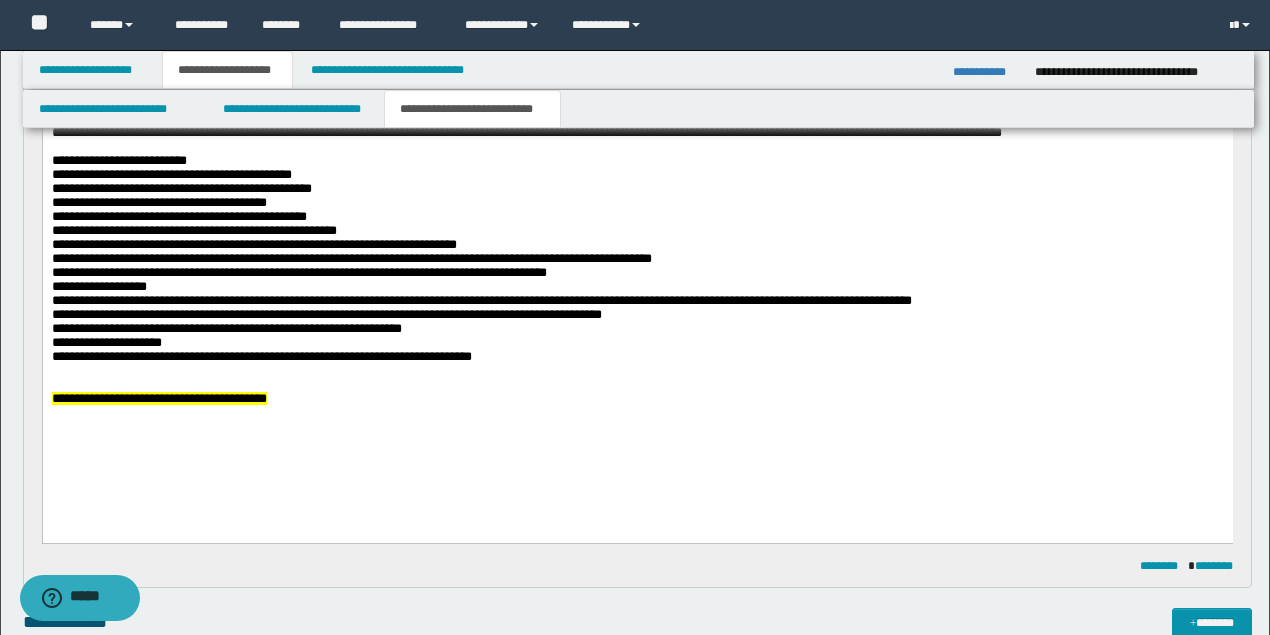 scroll, scrollTop: 266, scrollLeft: 0, axis: vertical 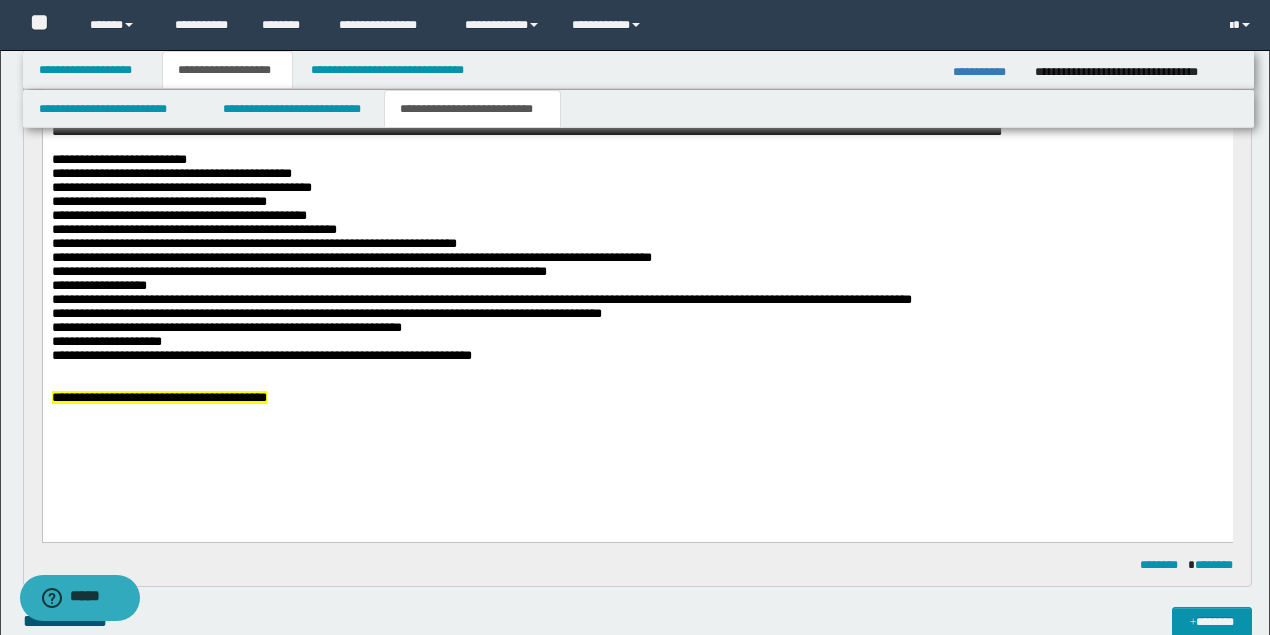 click on "**********" at bounding box center [637, 275] 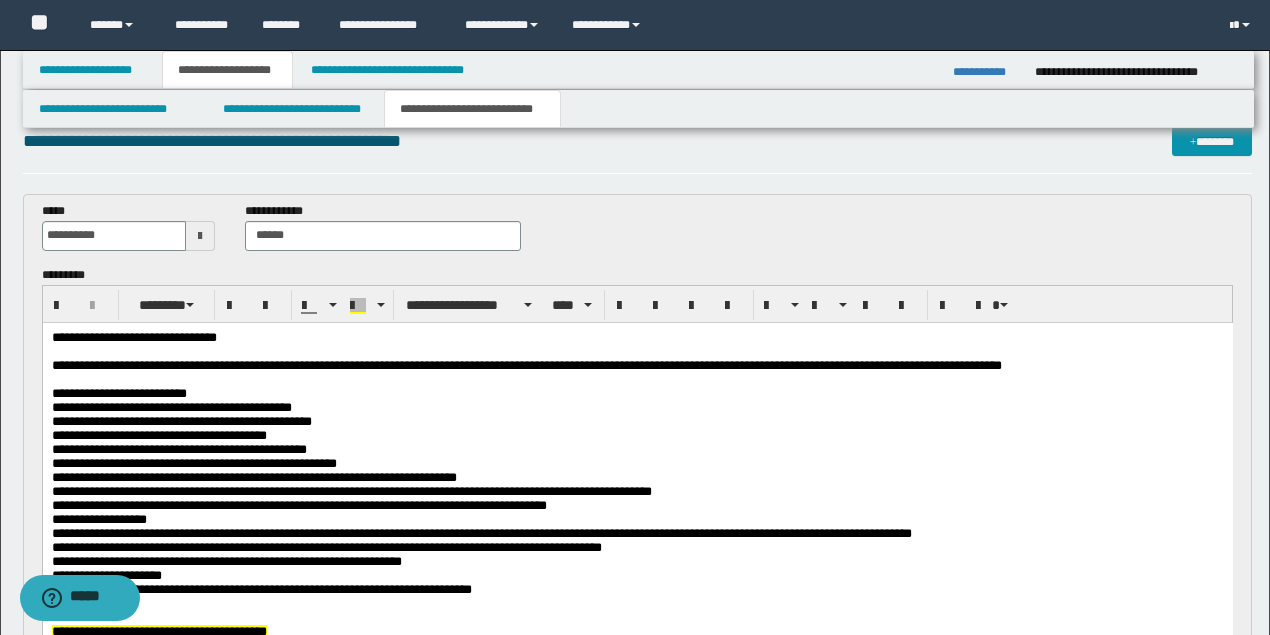 scroll, scrollTop: 0, scrollLeft: 0, axis: both 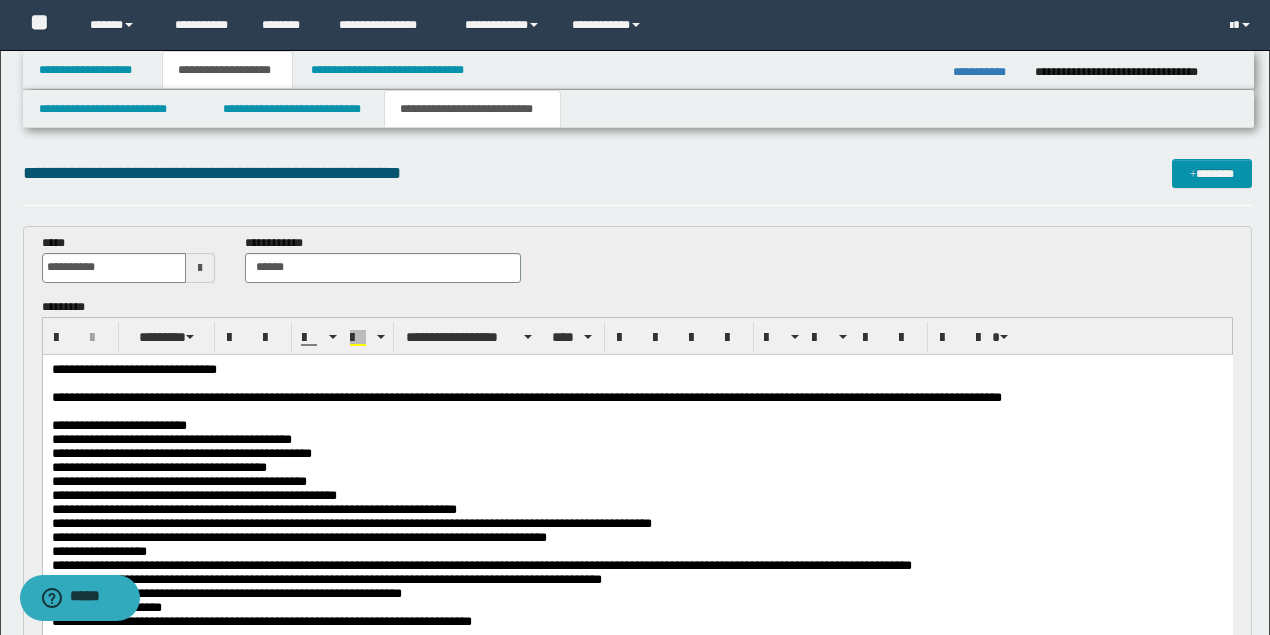 click on "**********" at bounding box center (637, 453) 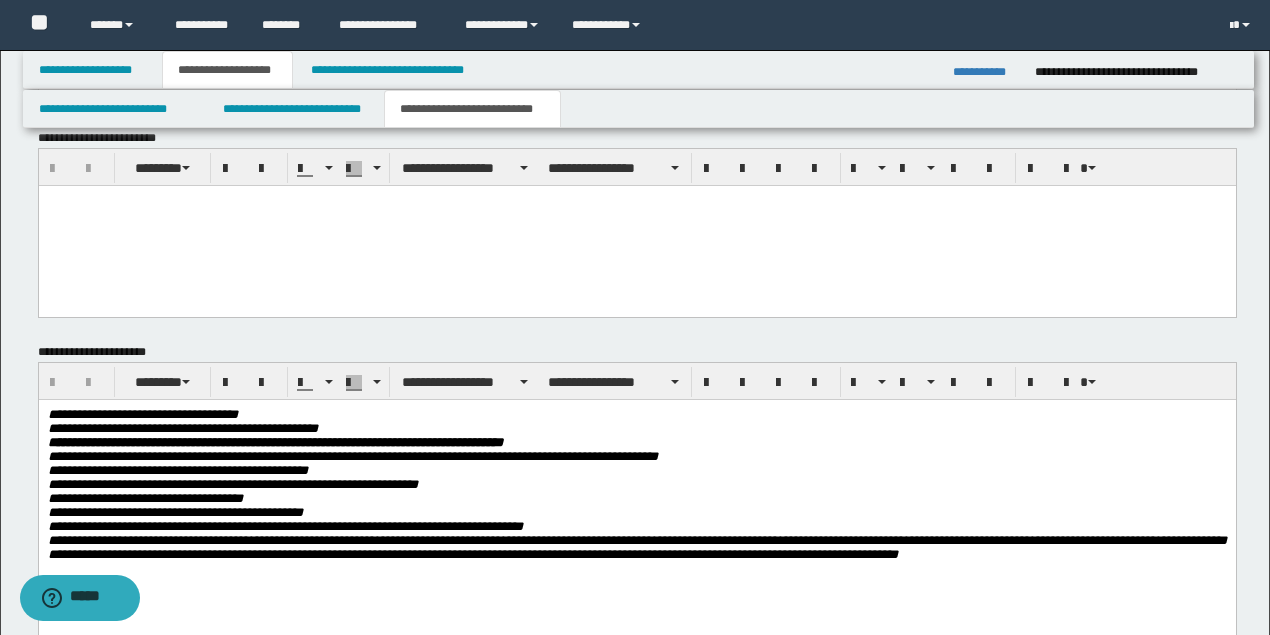 scroll, scrollTop: 1558, scrollLeft: 0, axis: vertical 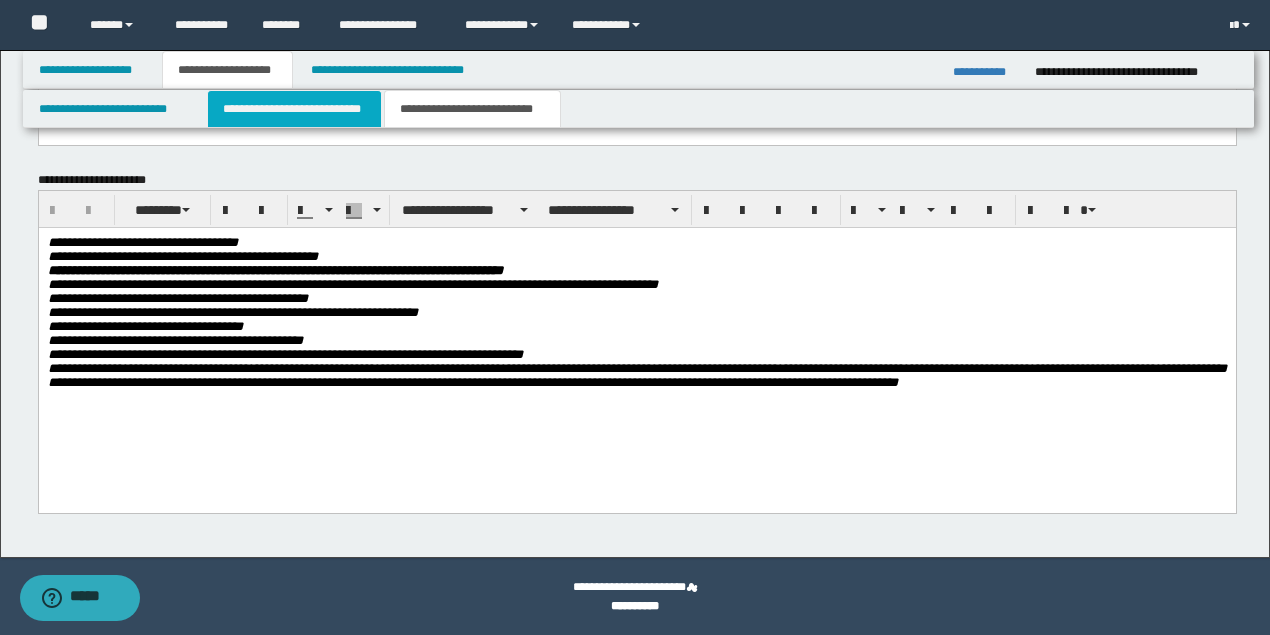 click on "**********" at bounding box center (294, 109) 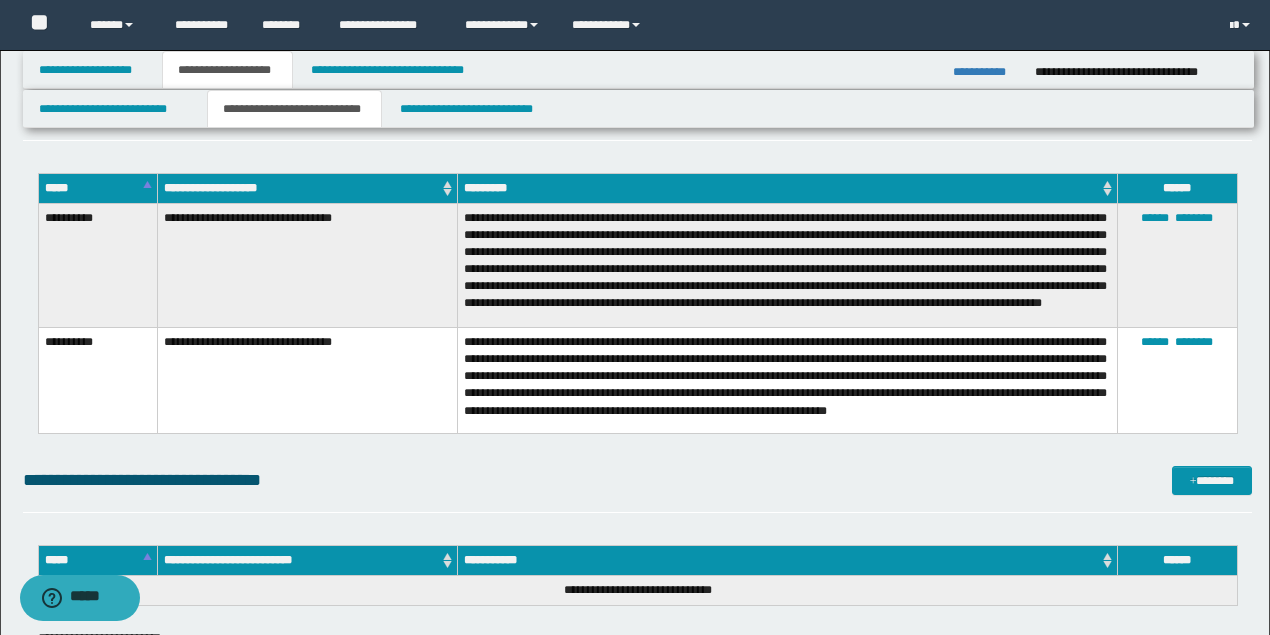 scroll, scrollTop: 3091, scrollLeft: 0, axis: vertical 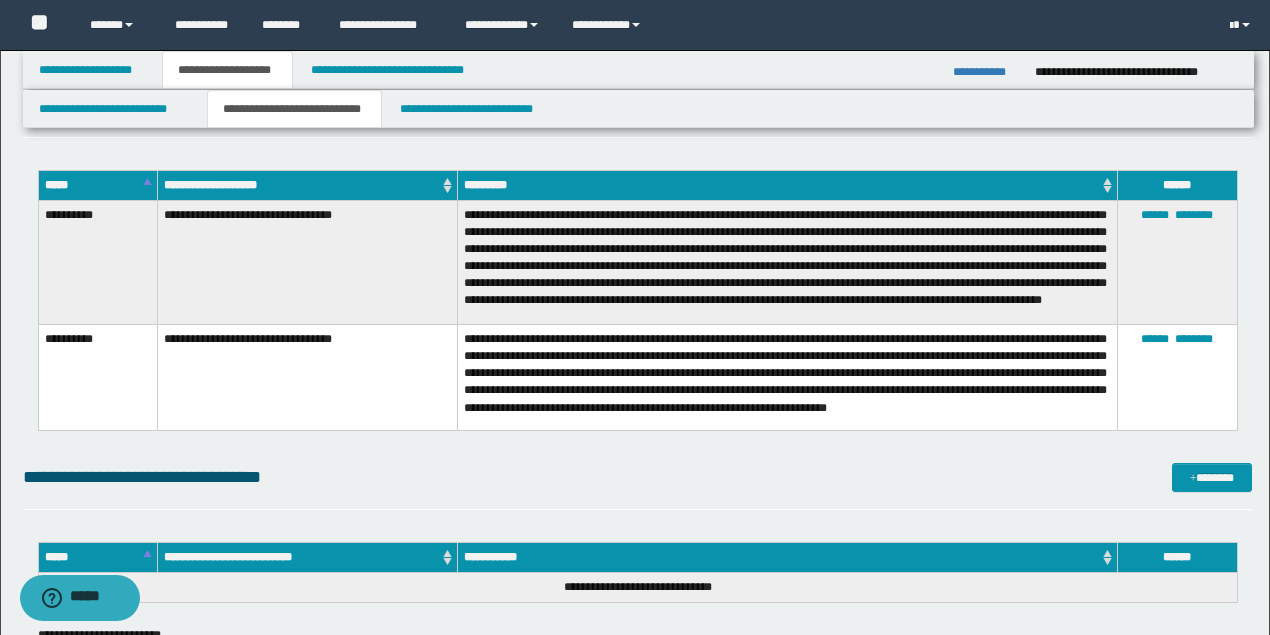 click on "**********" at bounding box center [637, -1034] 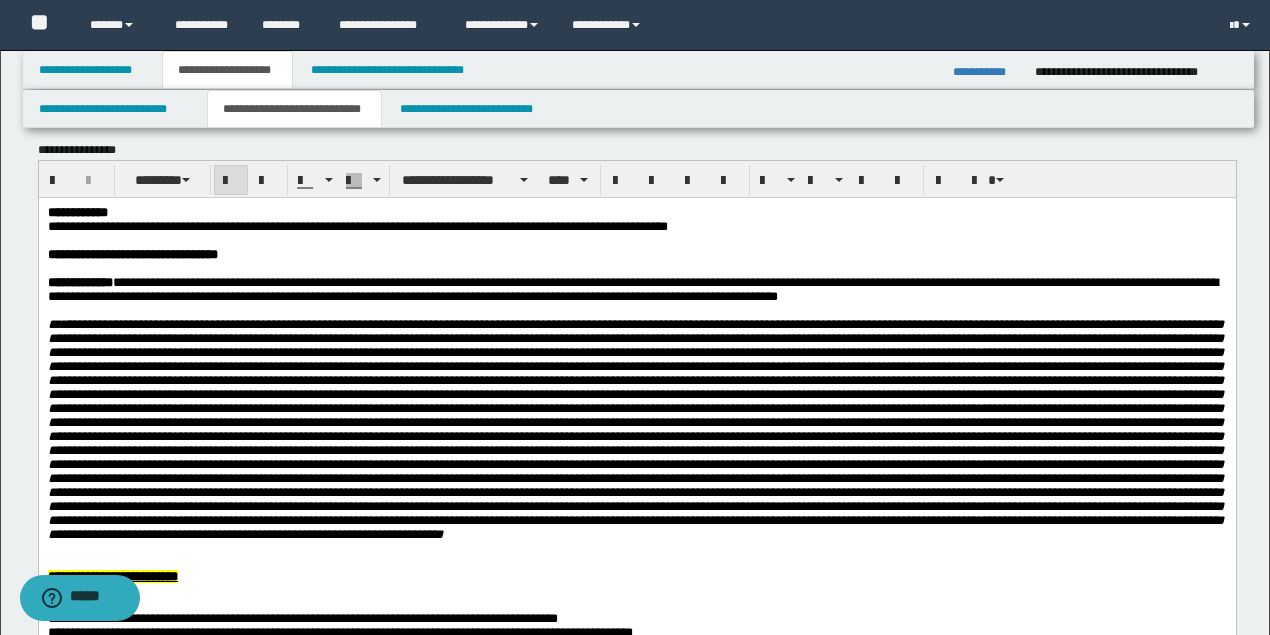 scroll, scrollTop: 0, scrollLeft: 0, axis: both 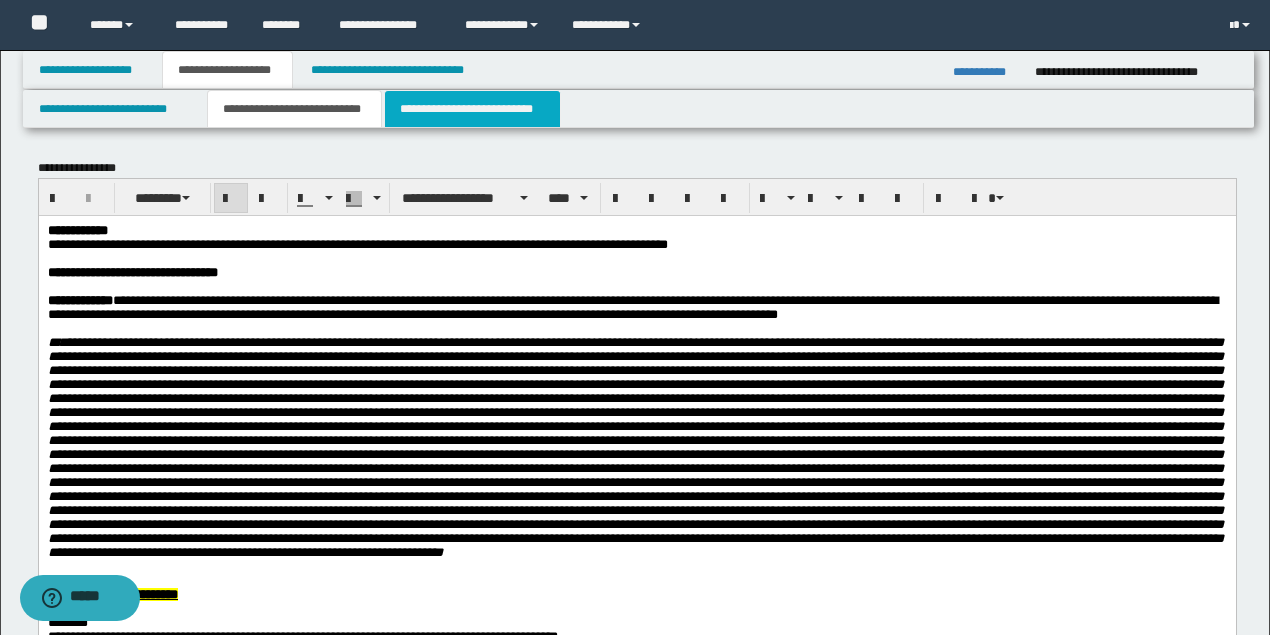 click on "**********" at bounding box center [472, 109] 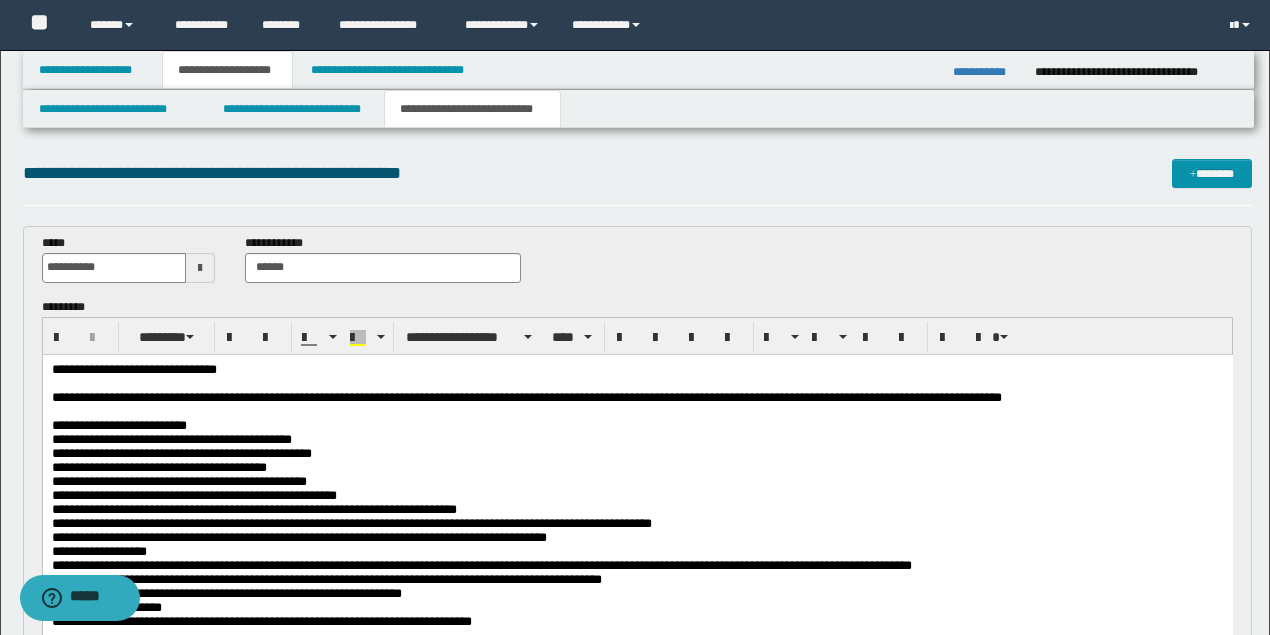 click on "**********" at bounding box center [637, 439] 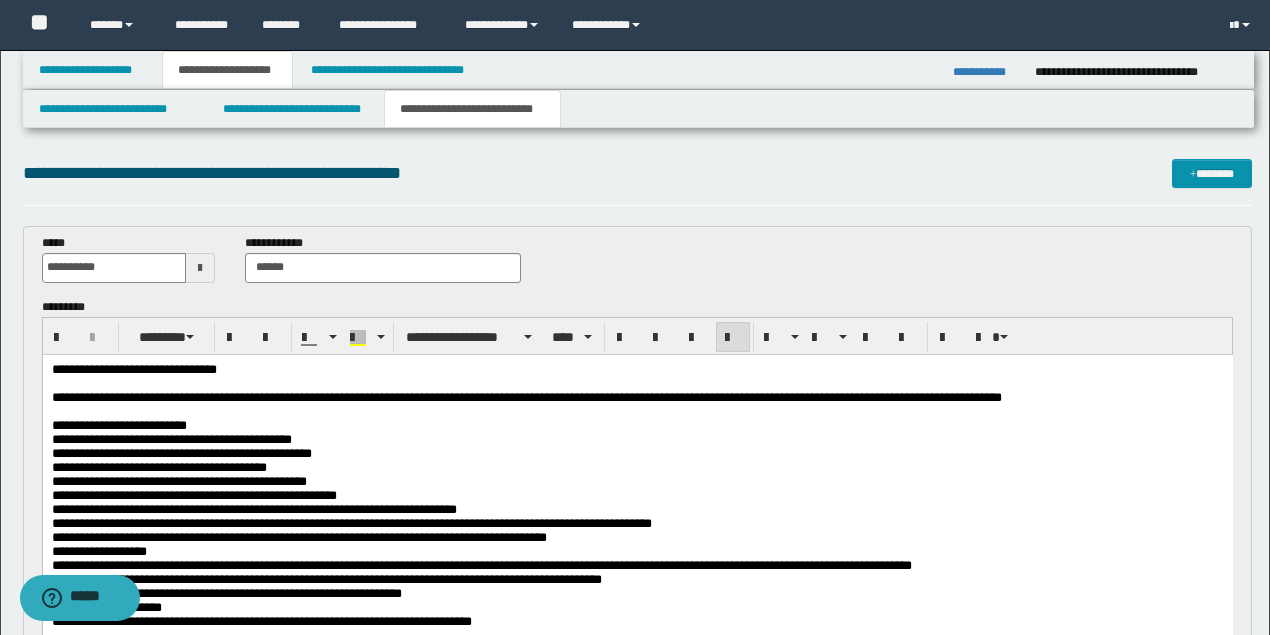 click on "**********" at bounding box center [635, 425] 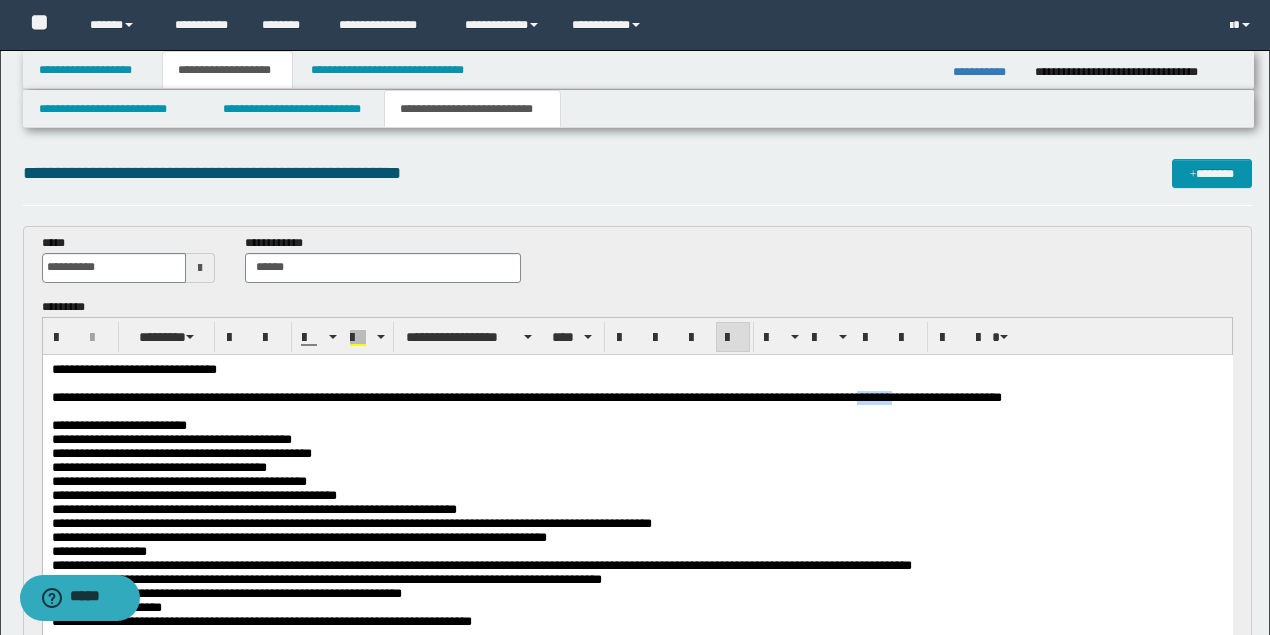 drag, startPoint x: 970, startPoint y: 403, endPoint x: 928, endPoint y: 400, distance: 42.107006 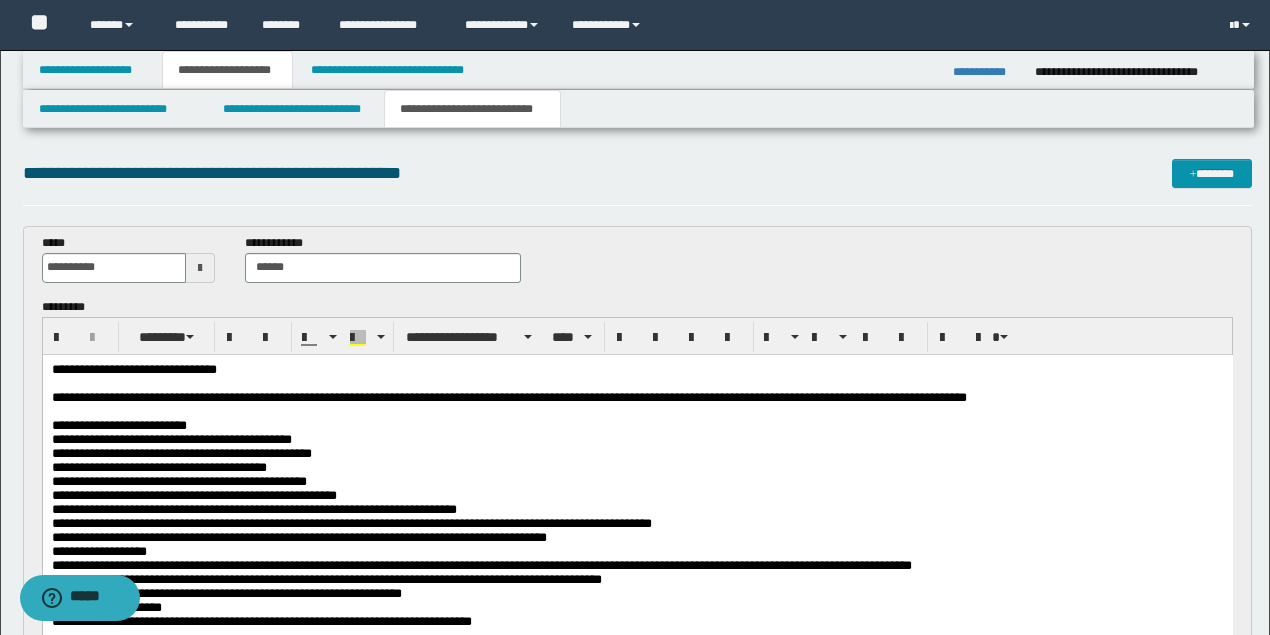 click on "**********" at bounding box center [637, 439] 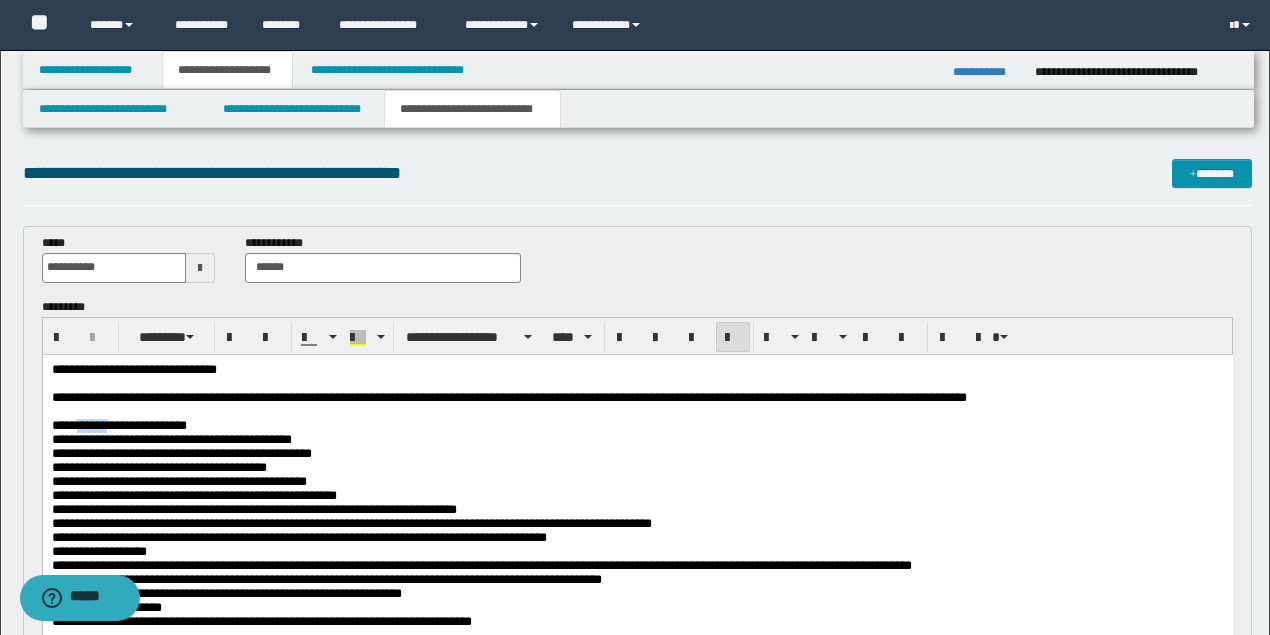 drag, startPoint x: 115, startPoint y: 427, endPoint x: 81, endPoint y: 428, distance: 34.0147 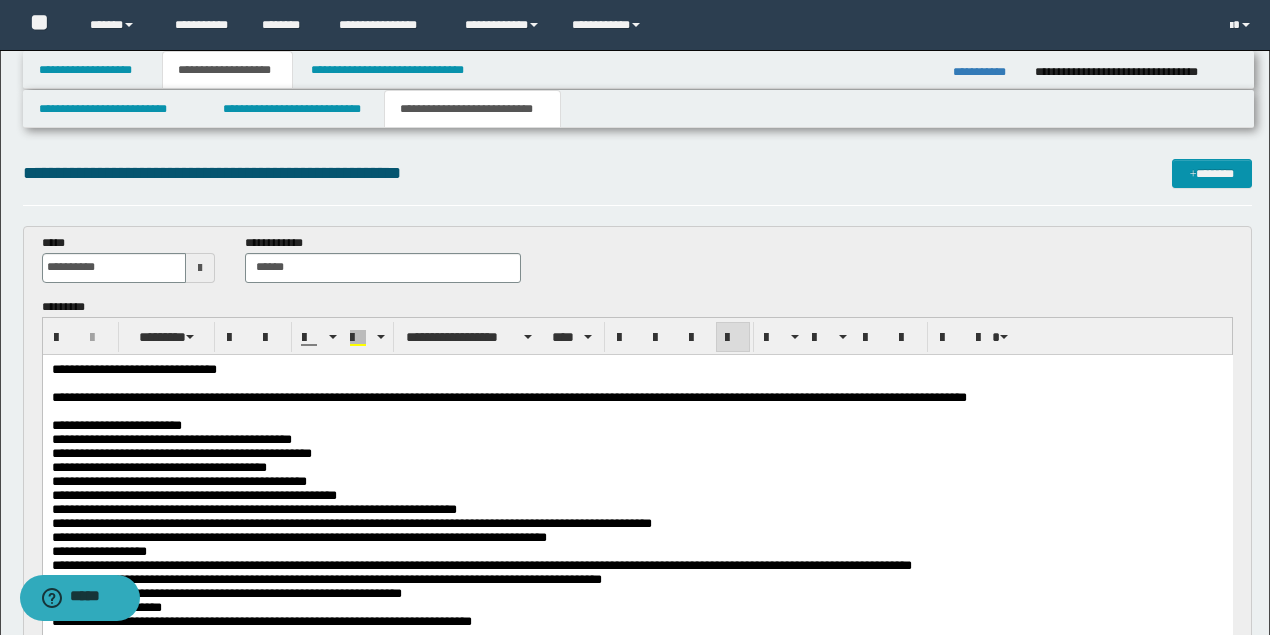 click on "**********" at bounding box center [637, 439] 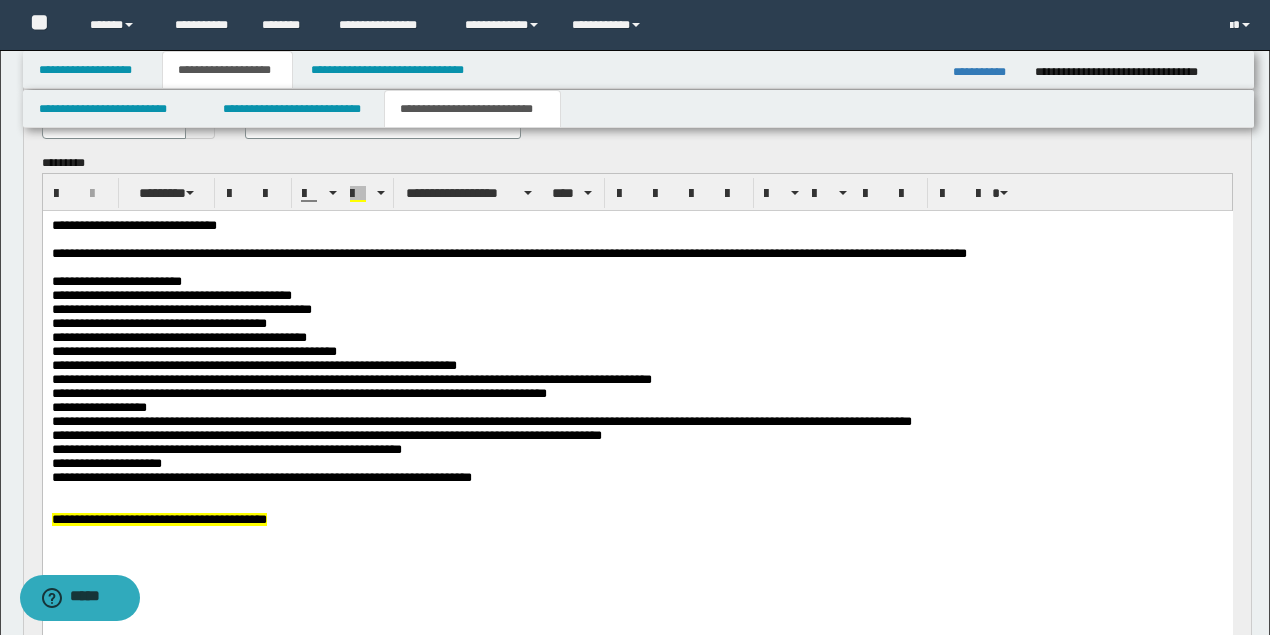 scroll, scrollTop: 333, scrollLeft: 0, axis: vertical 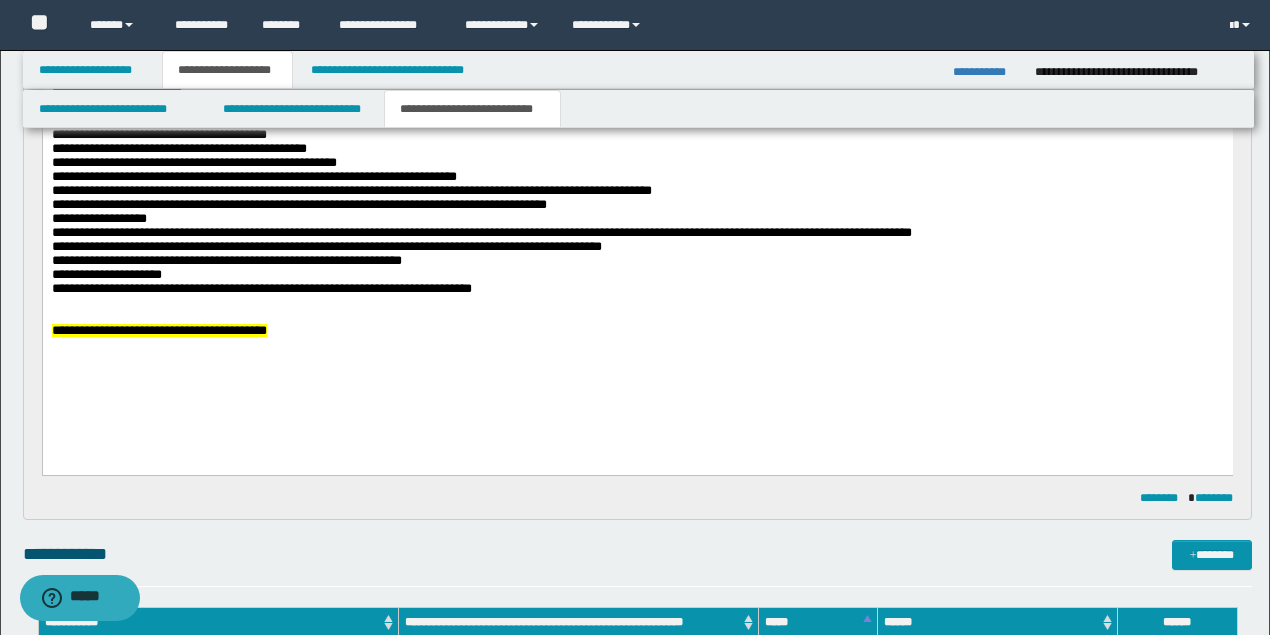 click on "**********" at bounding box center (637, 208) 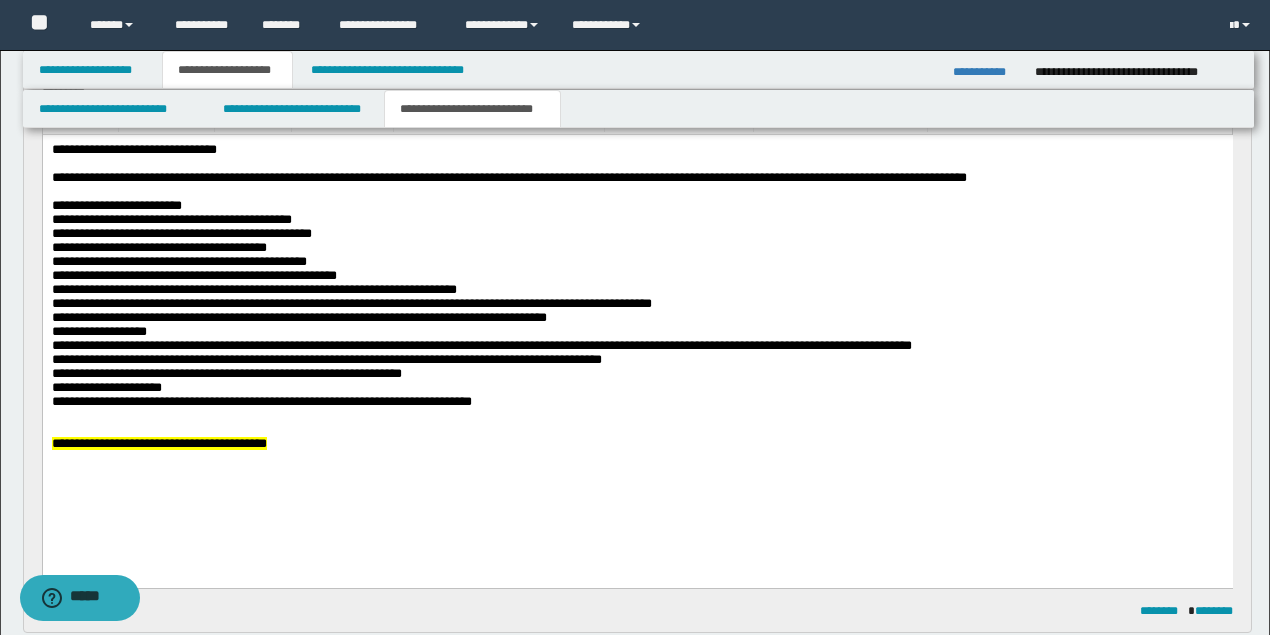 scroll, scrollTop: 200, scrollLeft: 0, axis: vertical 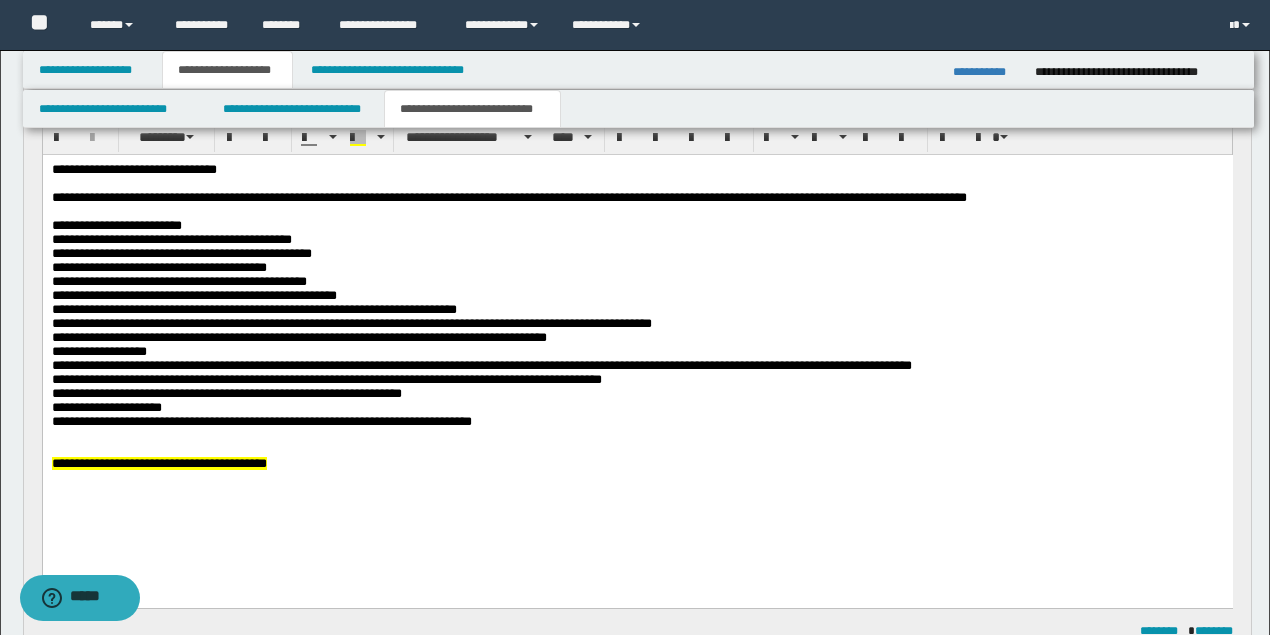 click on "**********" at bounding box center [637, 295] 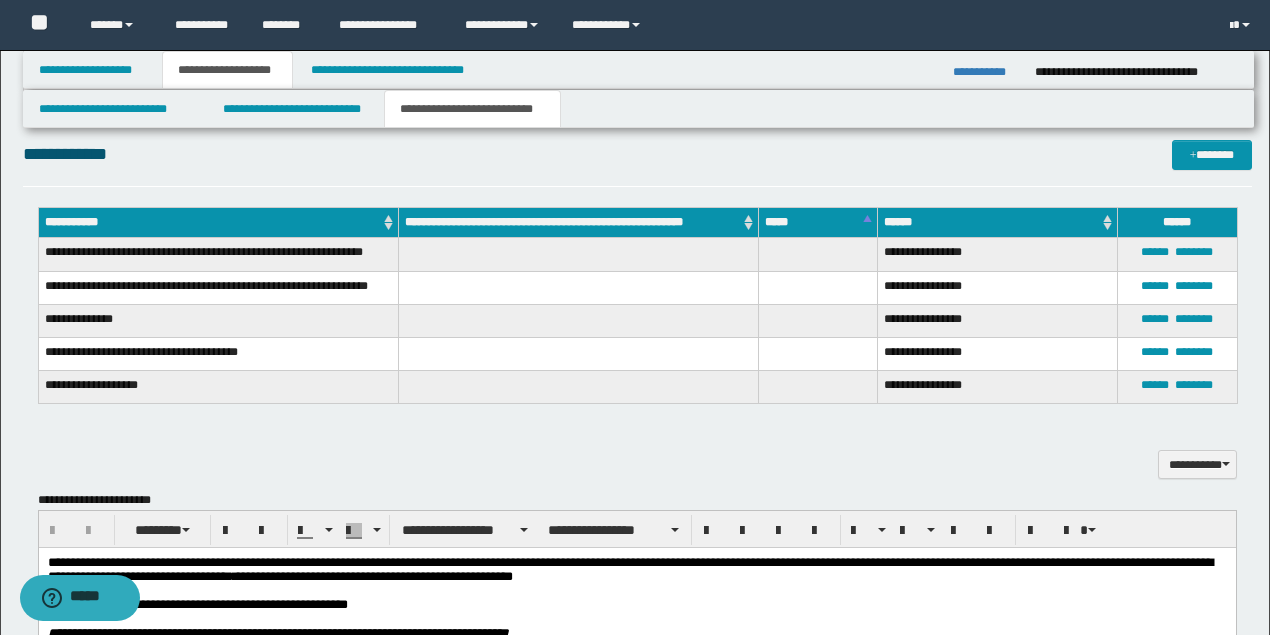 scroll, scrollTop: 1000, scrollLeft: 0, axis: vertical 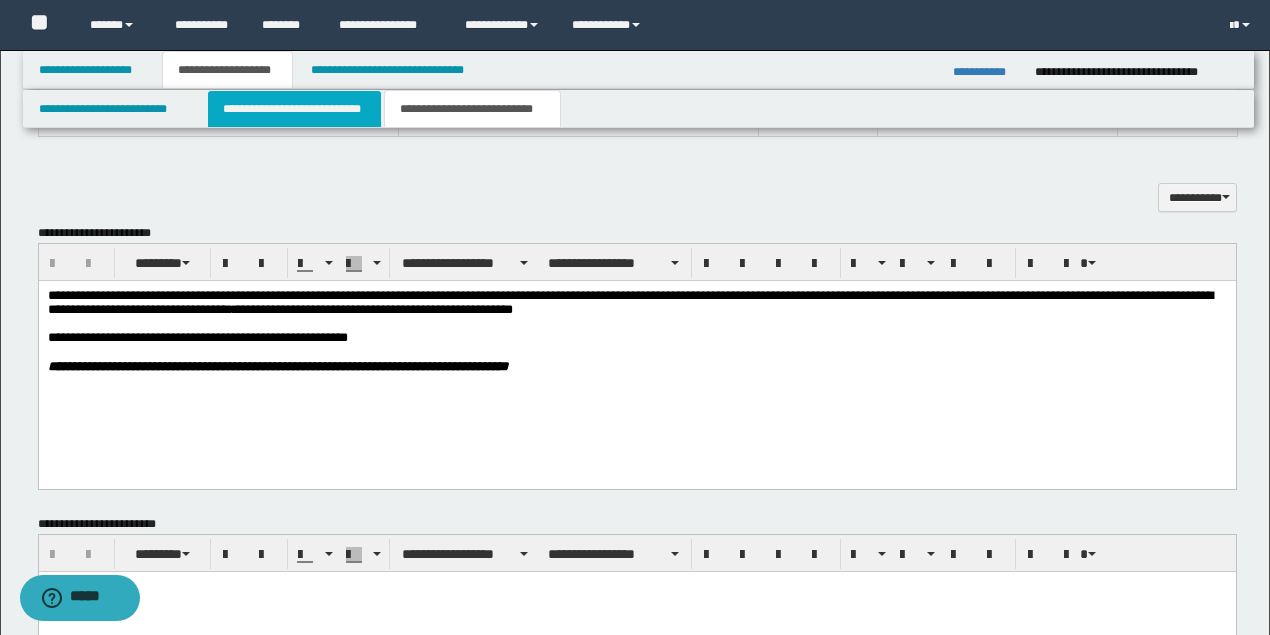 click on "**********" at bounding box center (294, 109) 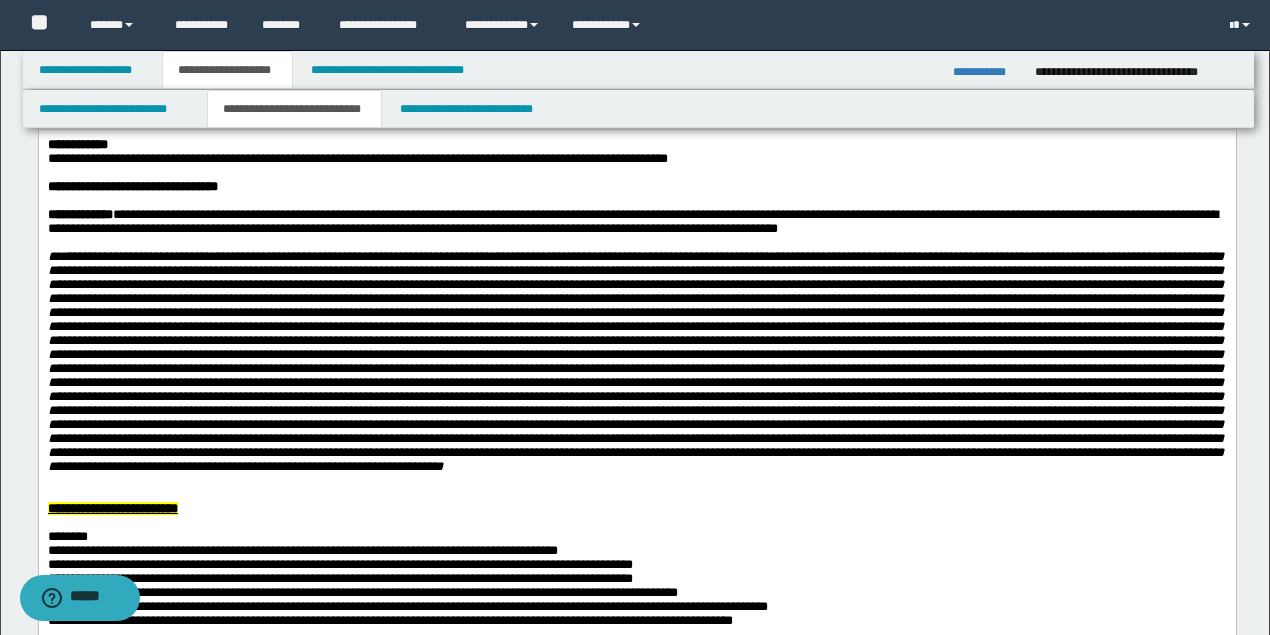 scroll, scrollTop: 0, scrollLeft: 0, axis: both 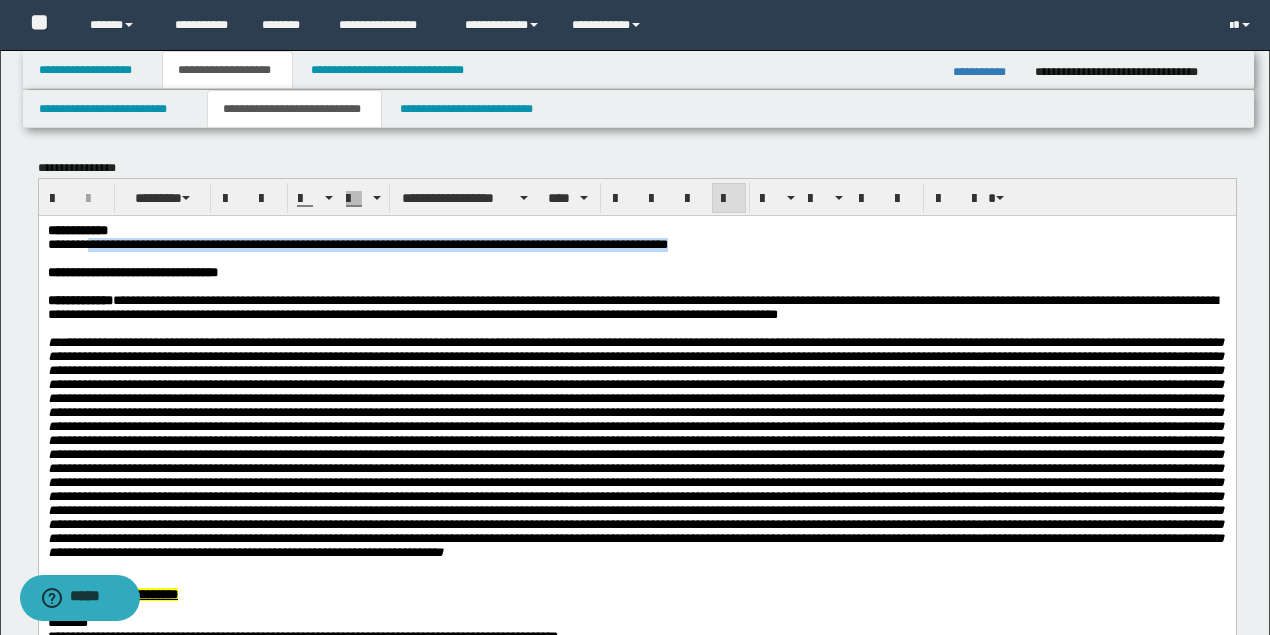 drag, startPoint x: 92, startPoint y: 242, endPoint x: 749, endPoint y: 250, distance: 657.0487 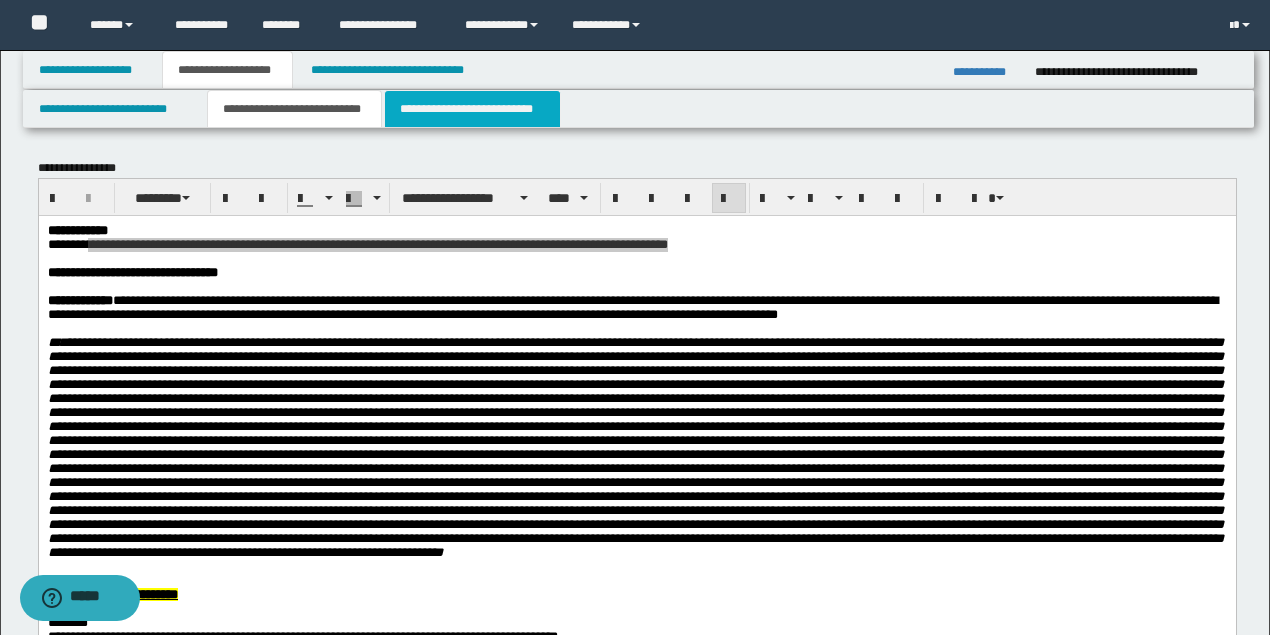 click on "**********" at bounding box center (472, 109) 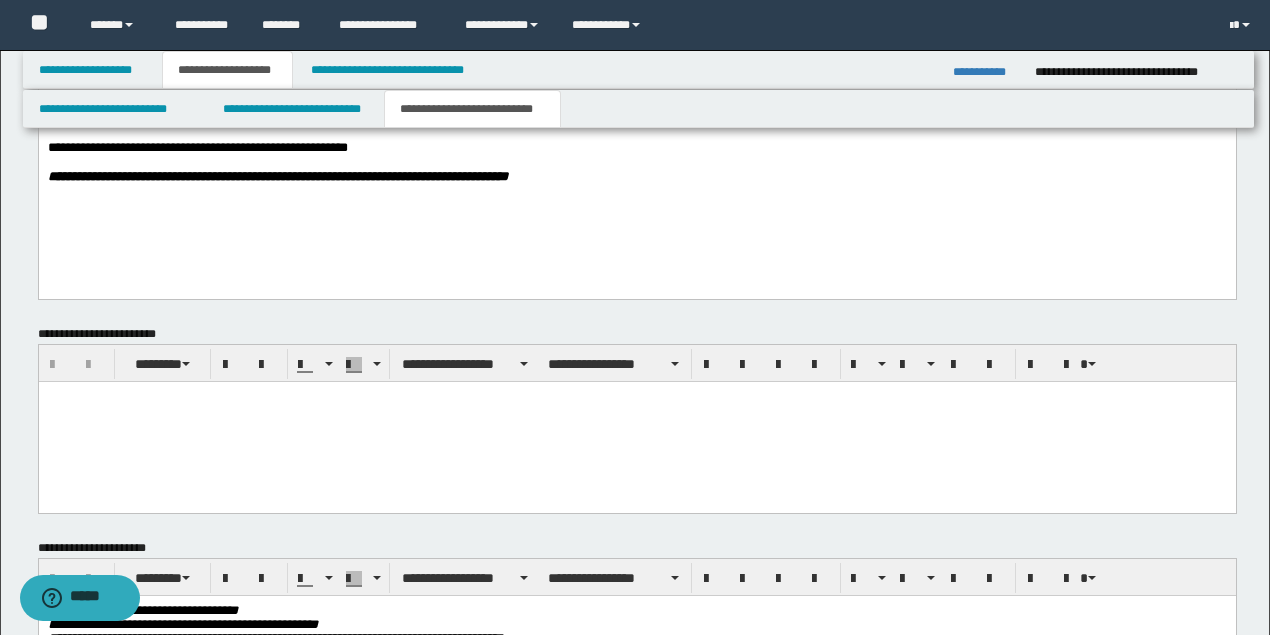 scroll, scrollTop: 1000, scrollLeft: 0, axis: vertical 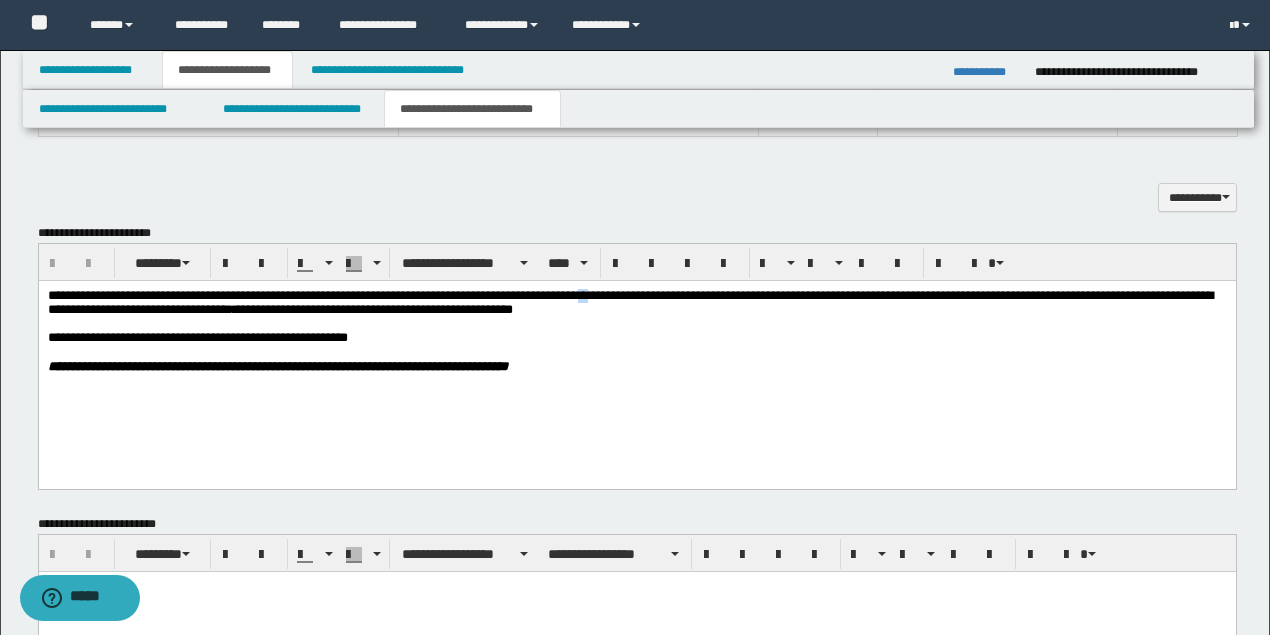 drag, startPoint x: 622, startPoint y: 293, endPoint x: 606, endPoint y: 288, distance: 16.763054 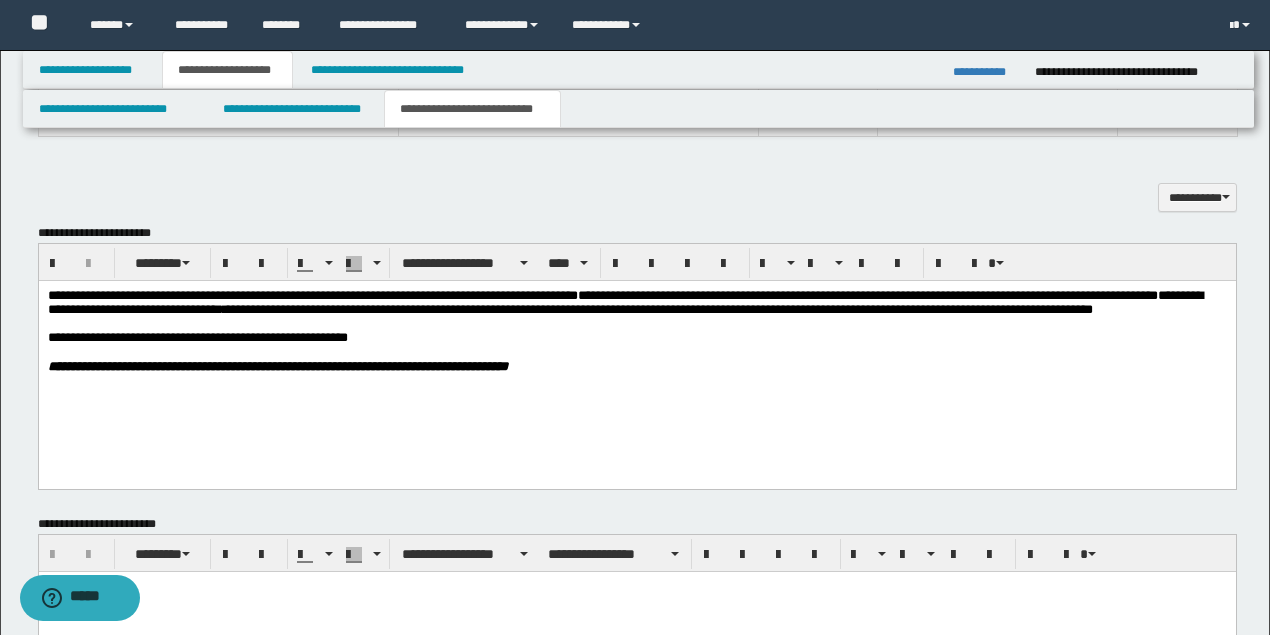 click on "**********" at bounding box center (636, 355) 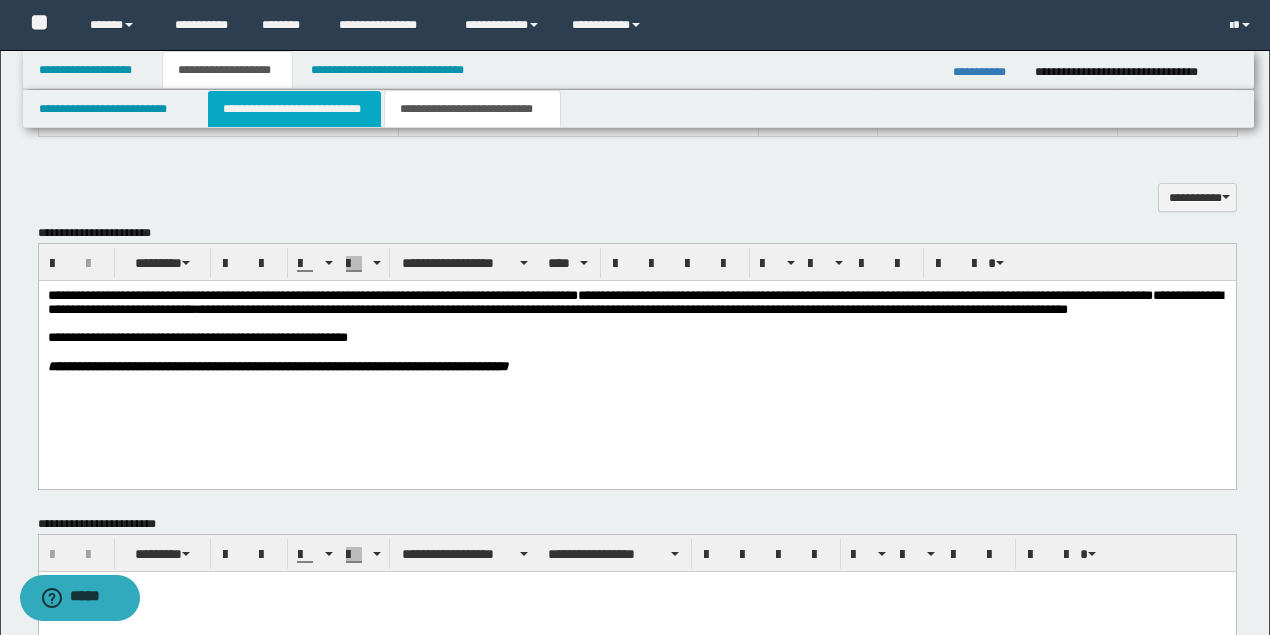 click on "**********" at bounding box center (294, 109) 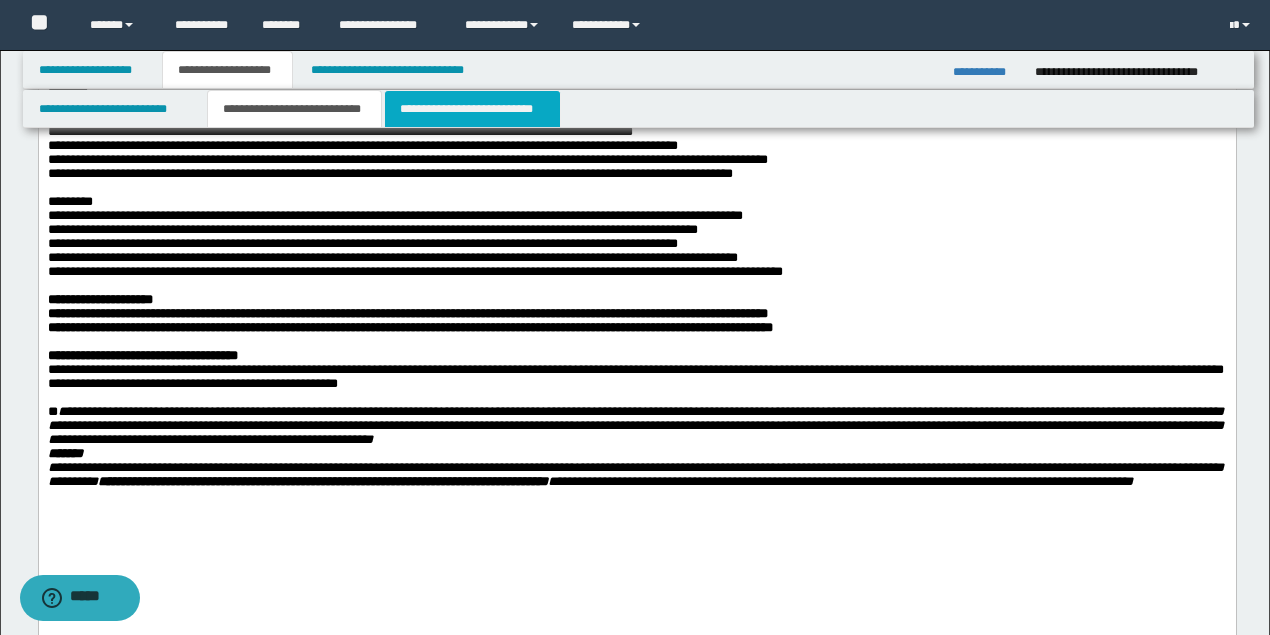 click on "**********" at bounding box center [472, 109] 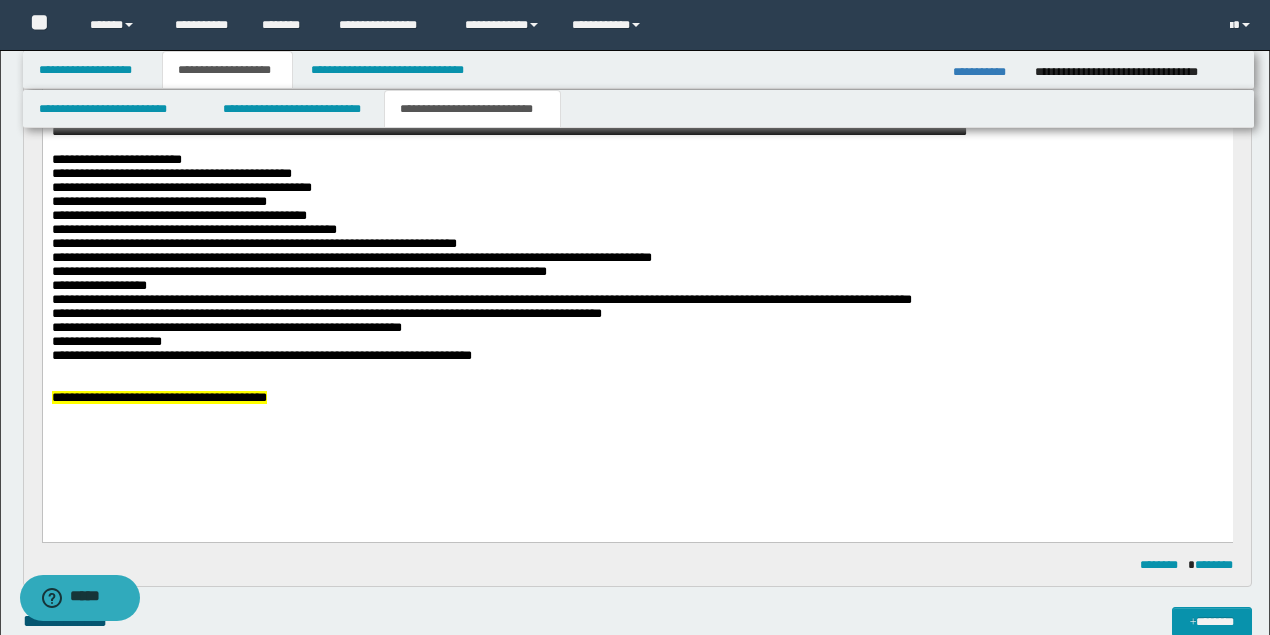 scroll, scrollTop: 0, scrollLeft: 0, axis: both 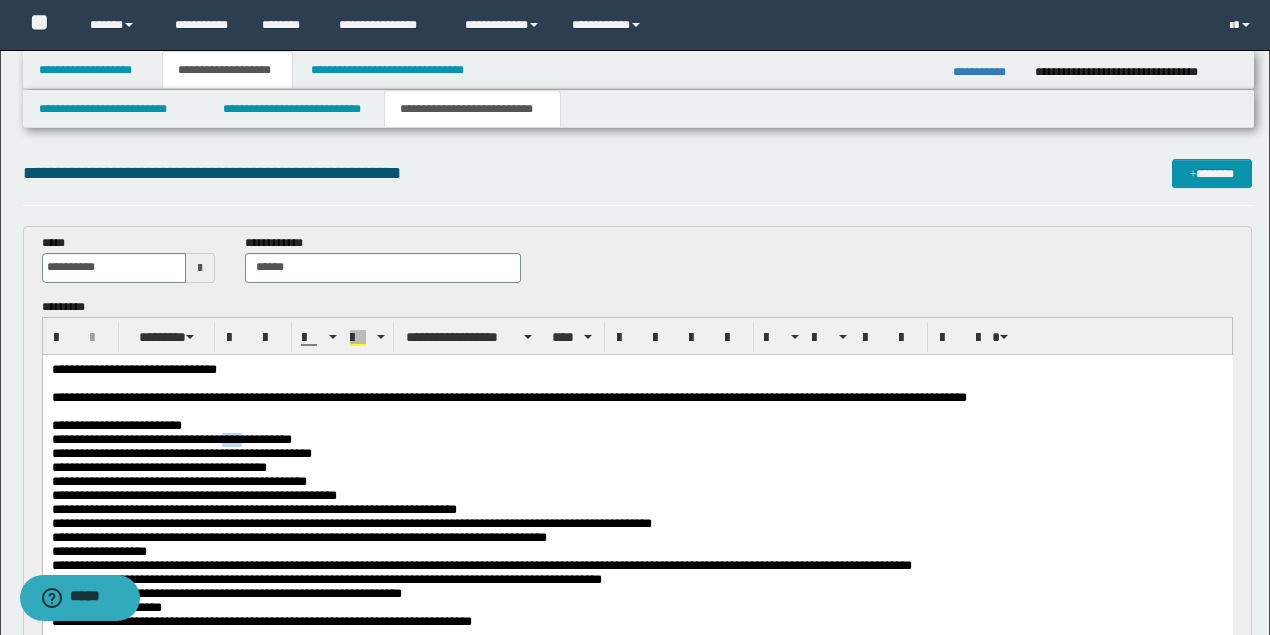 drag, startPoint x: 251, startPoint y: 440, endPoint x: 229, endPoint y: 447, distance: 23.086792 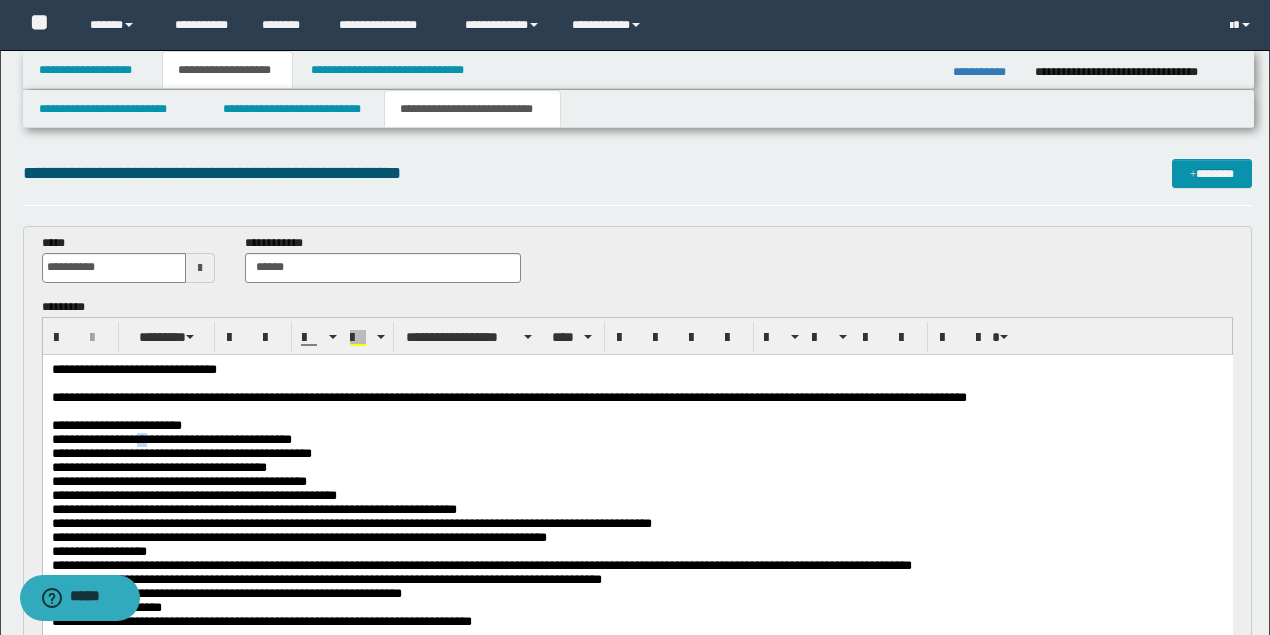 drag, startPoint x: 150, startPoint y: 444, endPoint x: 138, endPoint y: 443, distance: 12.0415945 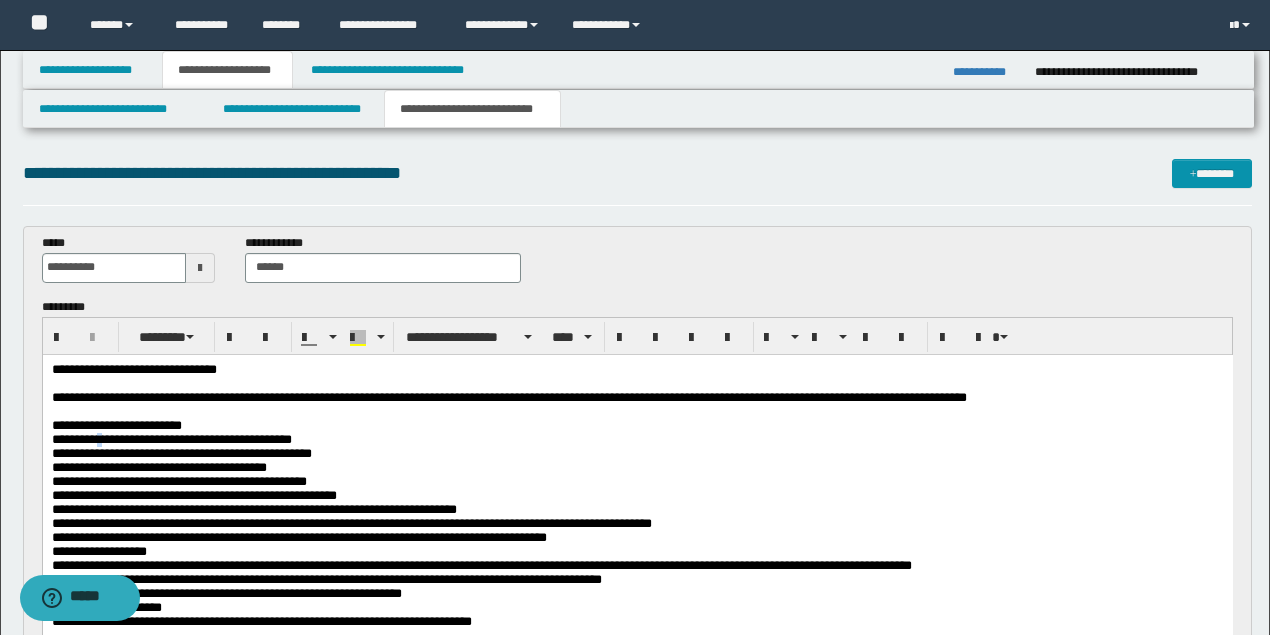 click on "**********" at bounding box center (171, 438) 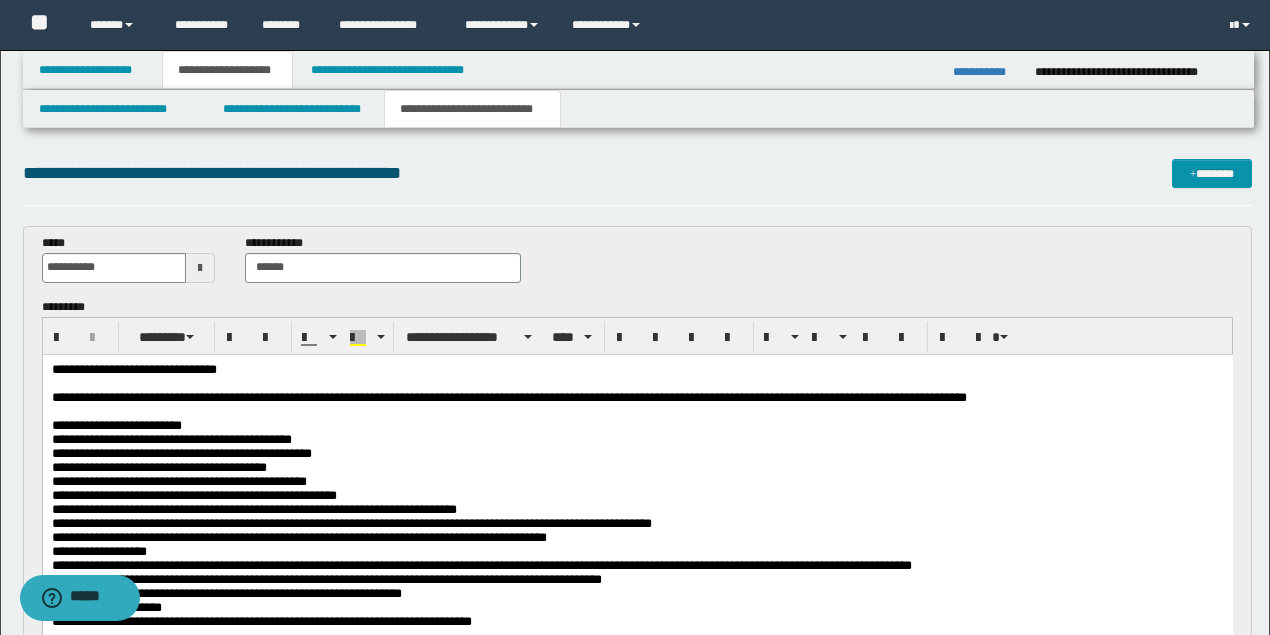 click on "**********" at bounding box center (637, 439) 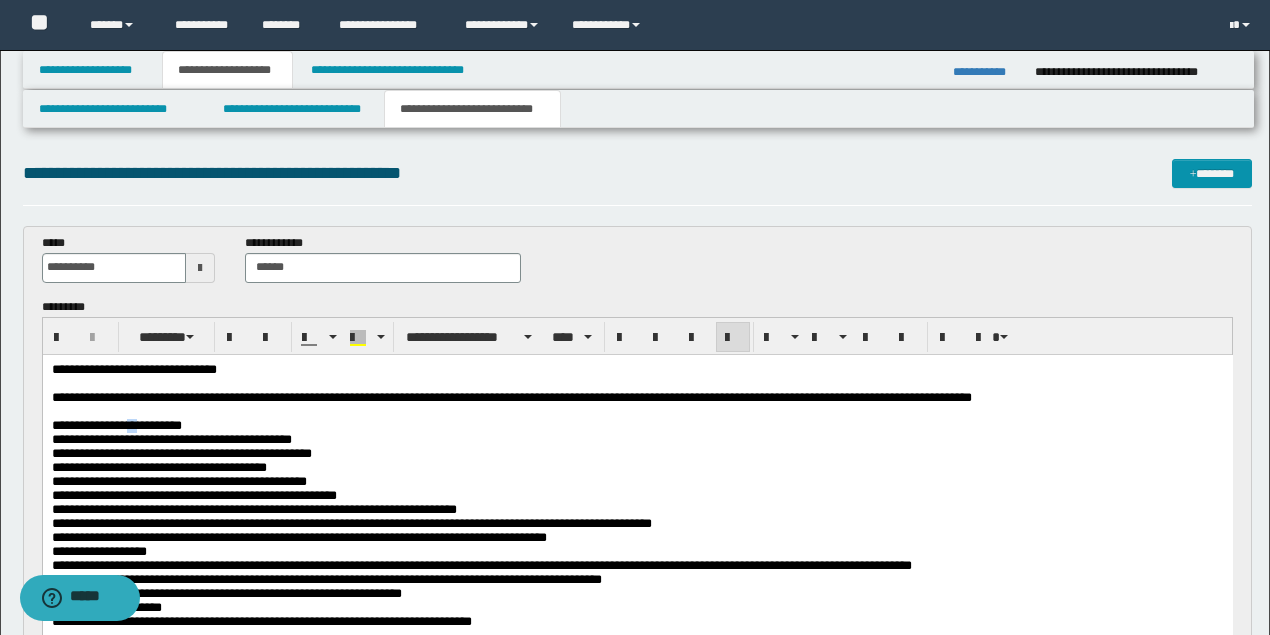 drag, startPoint x: 153, startPoint y: 427, endPoint x: 142, endPoint y: 423, distance: 11.7046995 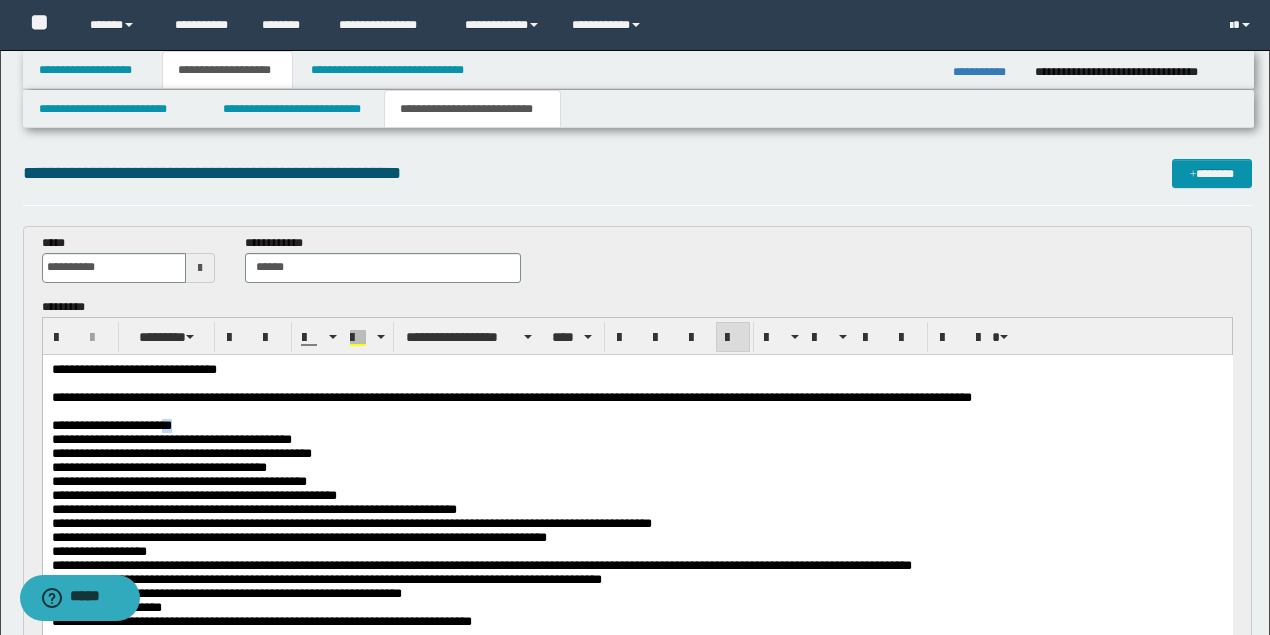drag, startPoint x: 203, startPoint y: 427, endPoint x: 191, endPoint y: 427, distance: 12 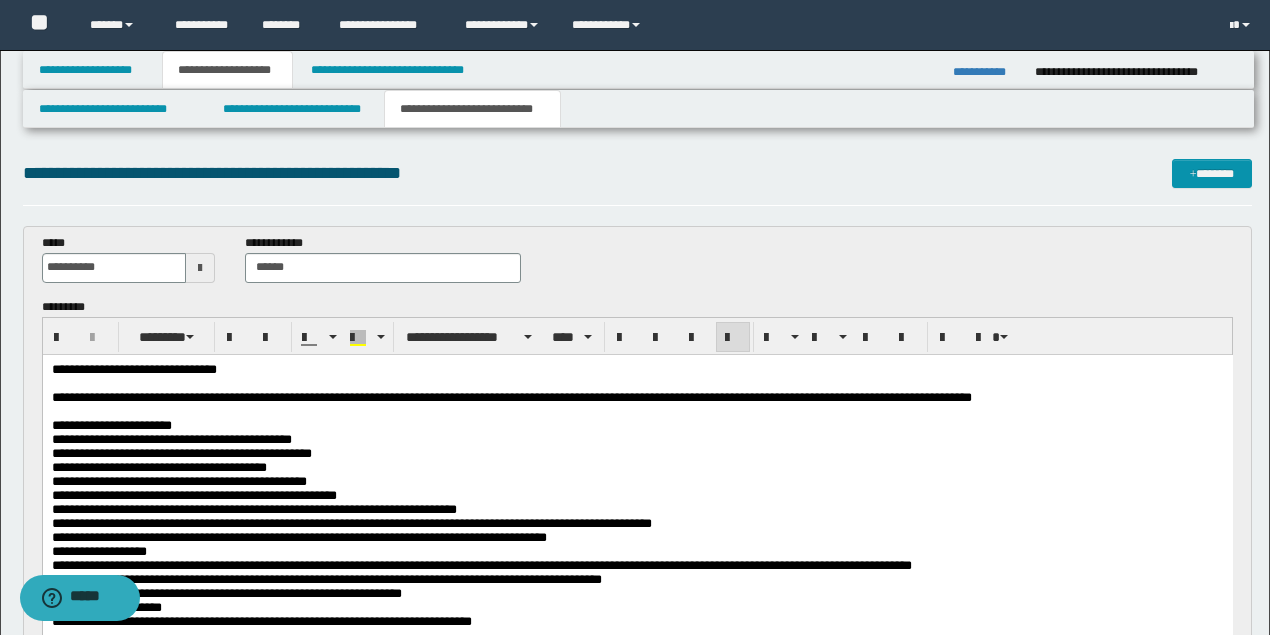click on "**********" at bounding box center (171, 438) 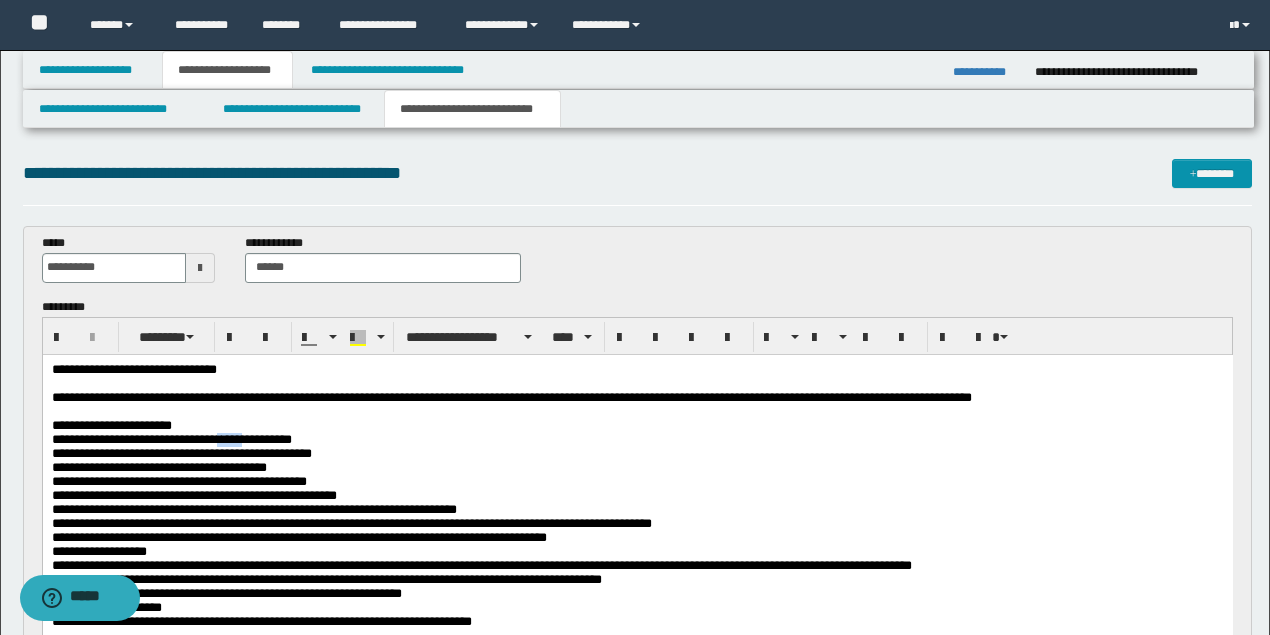 drag, startPoint x: 223, startPoint y: 447, endPoint x: 254, endPoint y: 442, distance: 31.400637 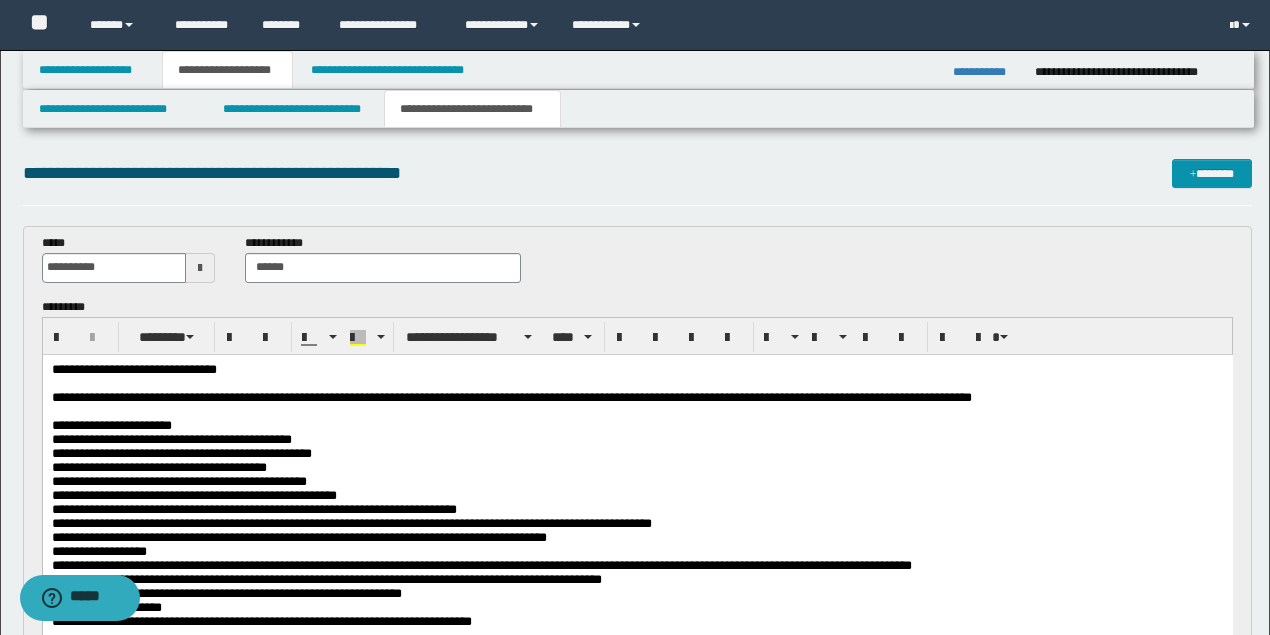 click on "**********" at bounding box center [171, 438] 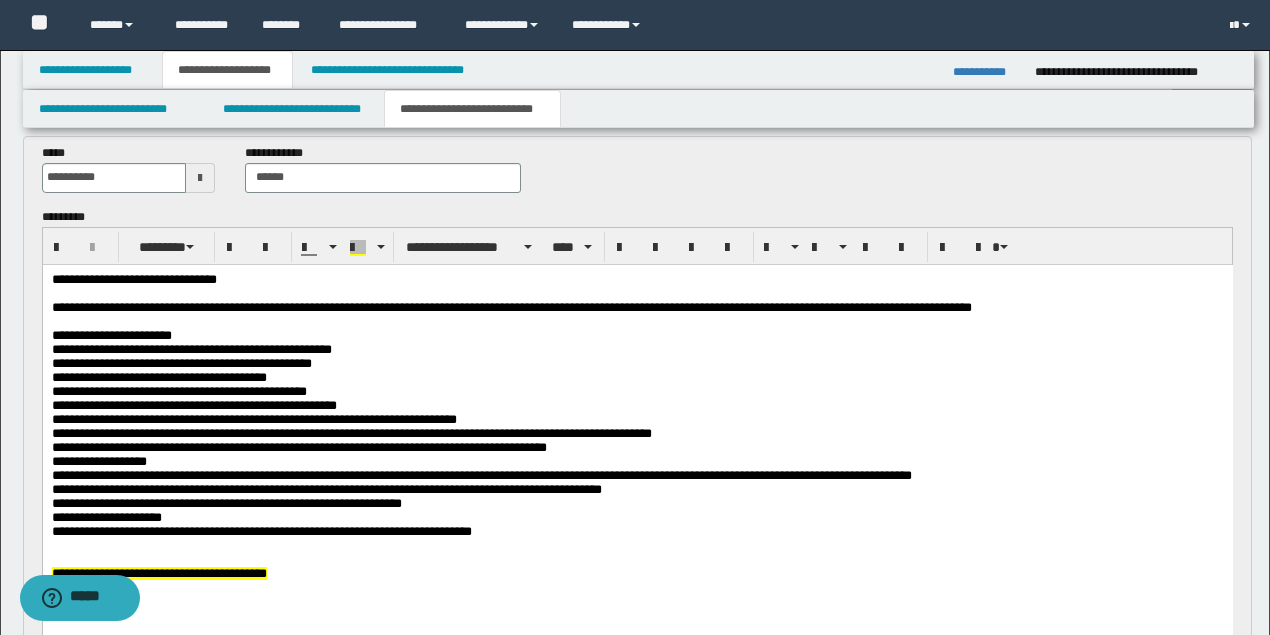 scroll, scrollTop: 133, scrollLeft: 0, axis: vertical 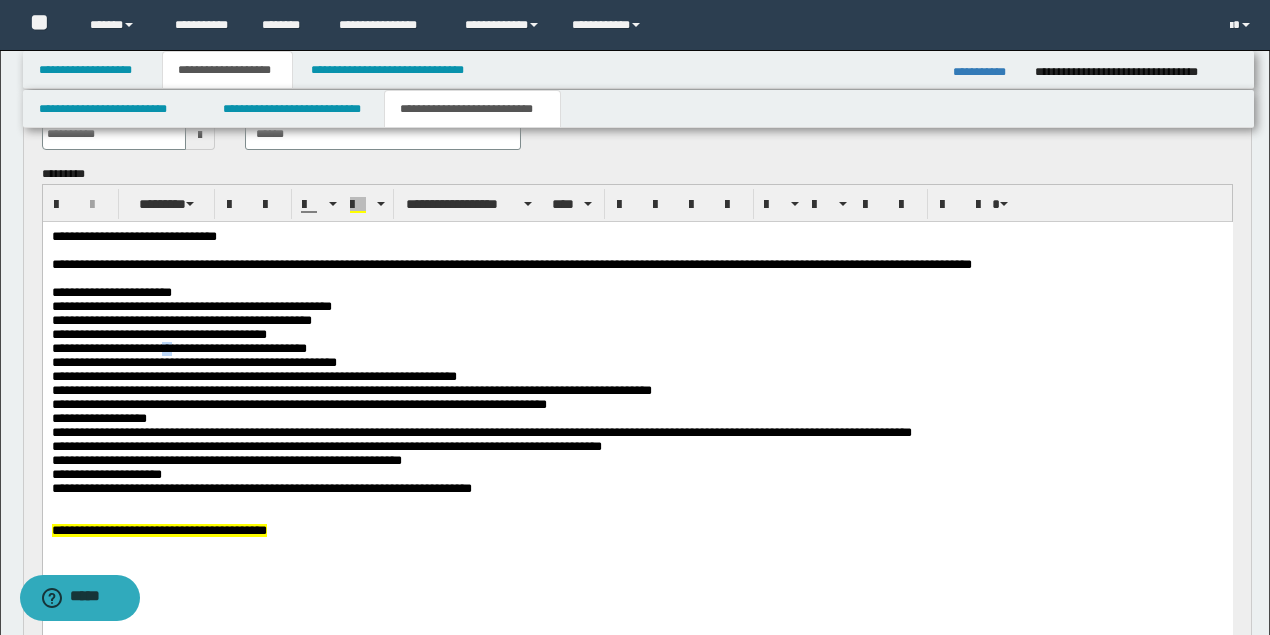 drag, startPoint x: 180, startPoint y: 359, endPoint x: 168, endPoint y: 356, distance: 12.369317 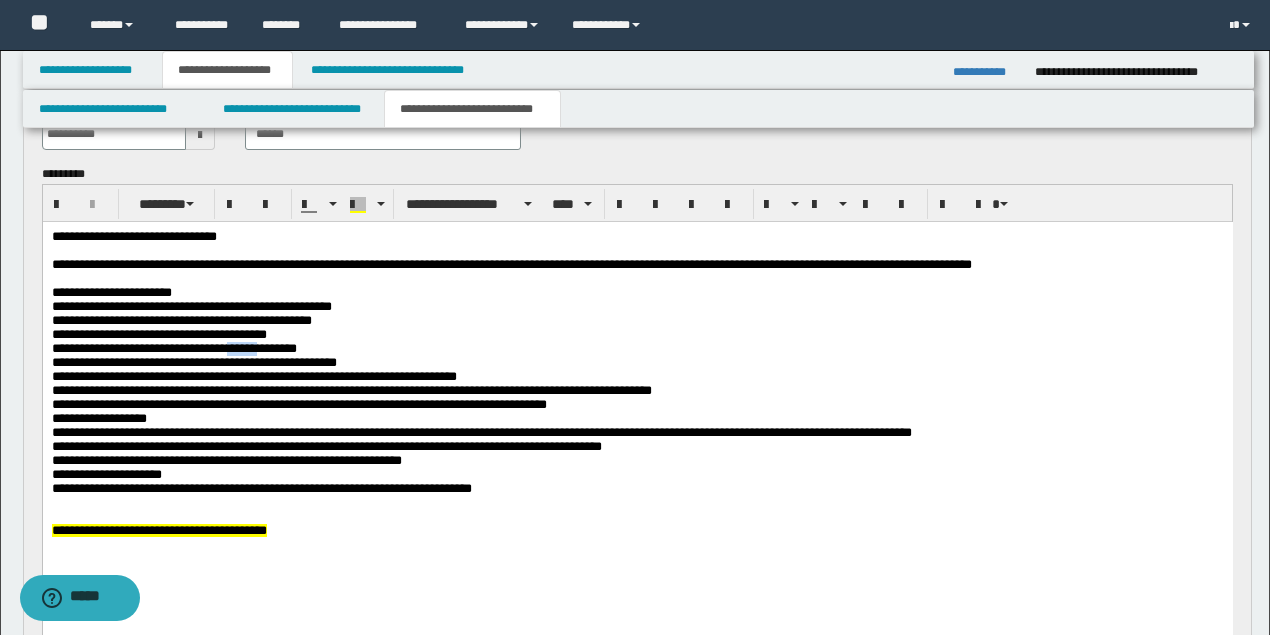drag, startPoint x: 277, startPoint y: 358, endPoint x: 243, endPoint y: 351, distance: 34.713108 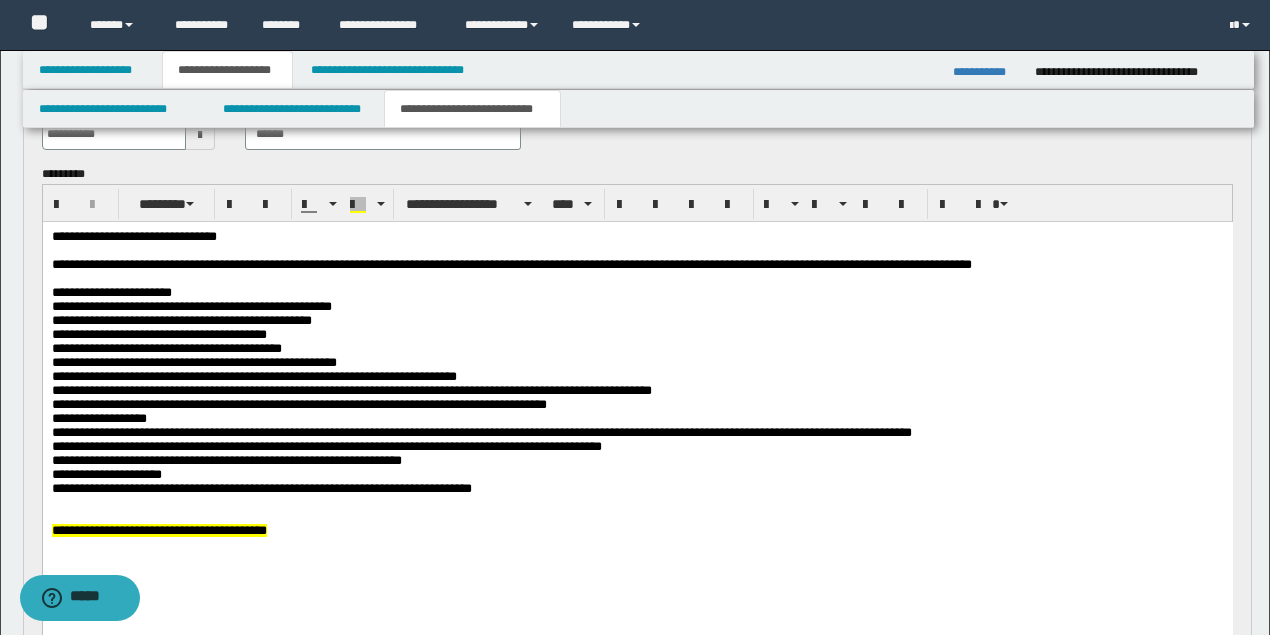 click on "**********" at bounding box center [637, 348] 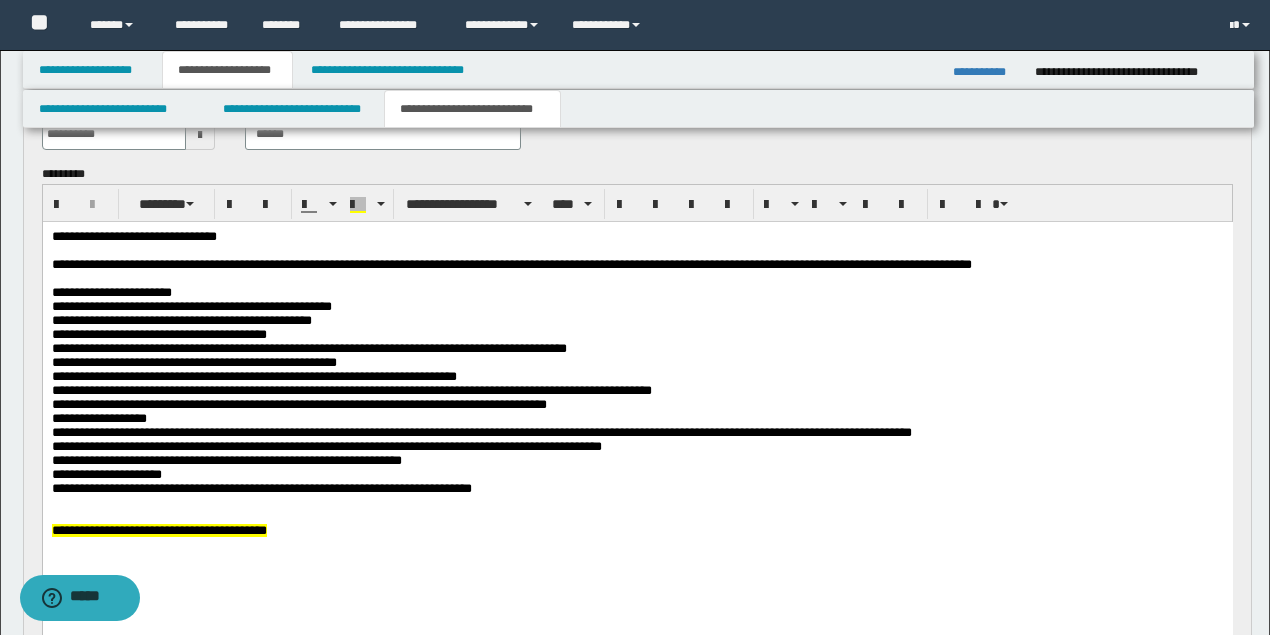 click on "**********" at bounding box center (637, 348) 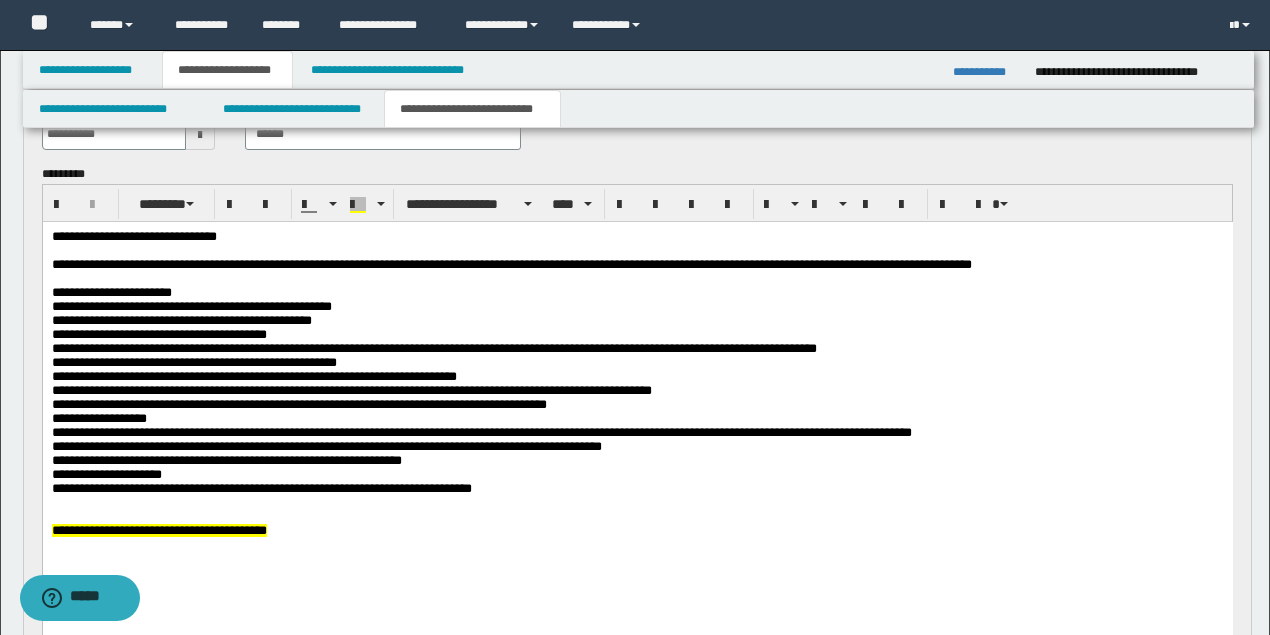 click on "**********" at bounding box center [433, 347] 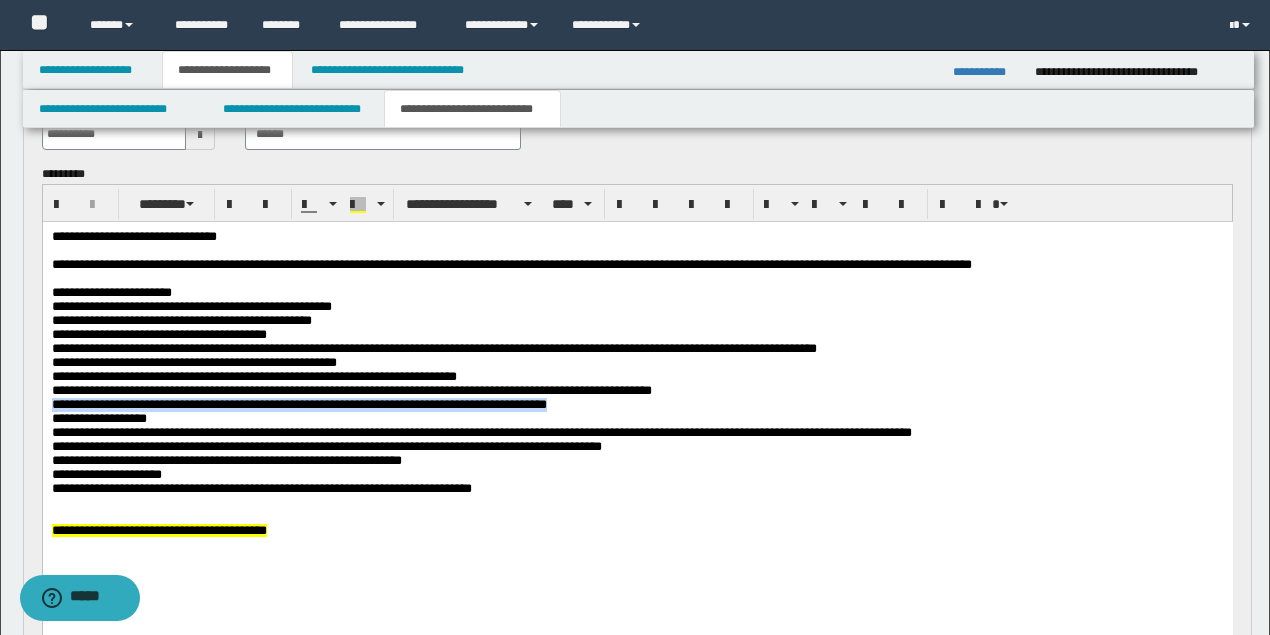 drag, startPoint x: 897, startPoint y: 412, endPoint x: 810, endPoint y: 394, distance: 88.84256 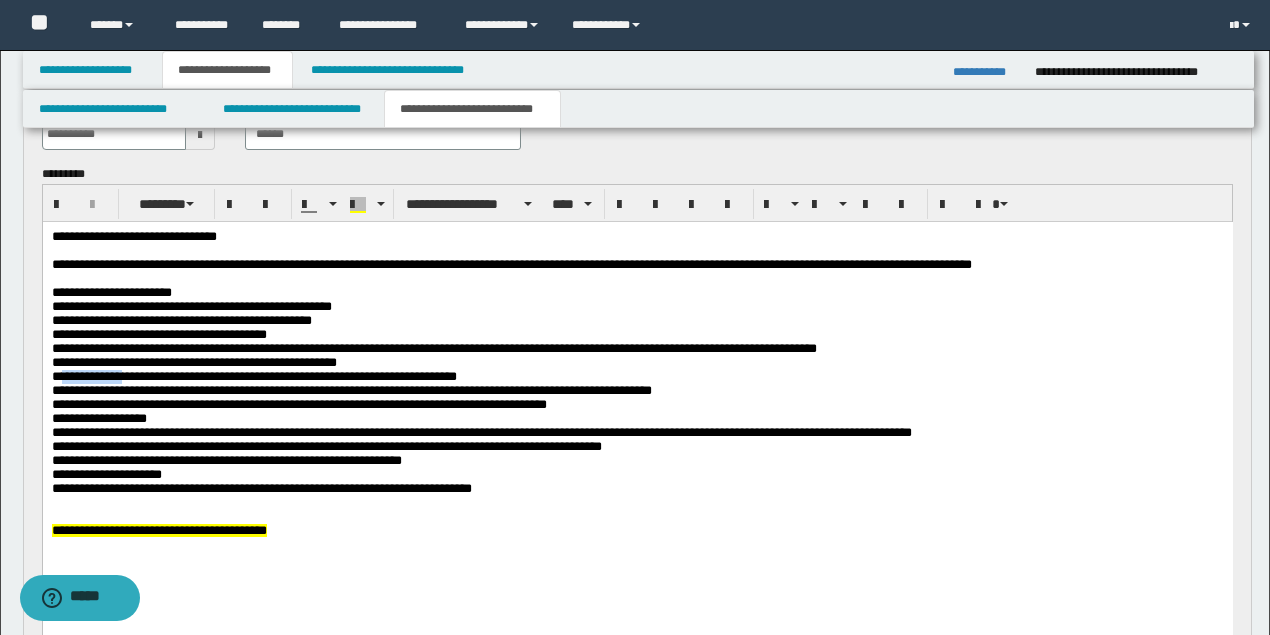 drag, startPoint x: 65, startPoint y: 389, endPoint x: 129, endPoint y: 392, distance: 64.070274 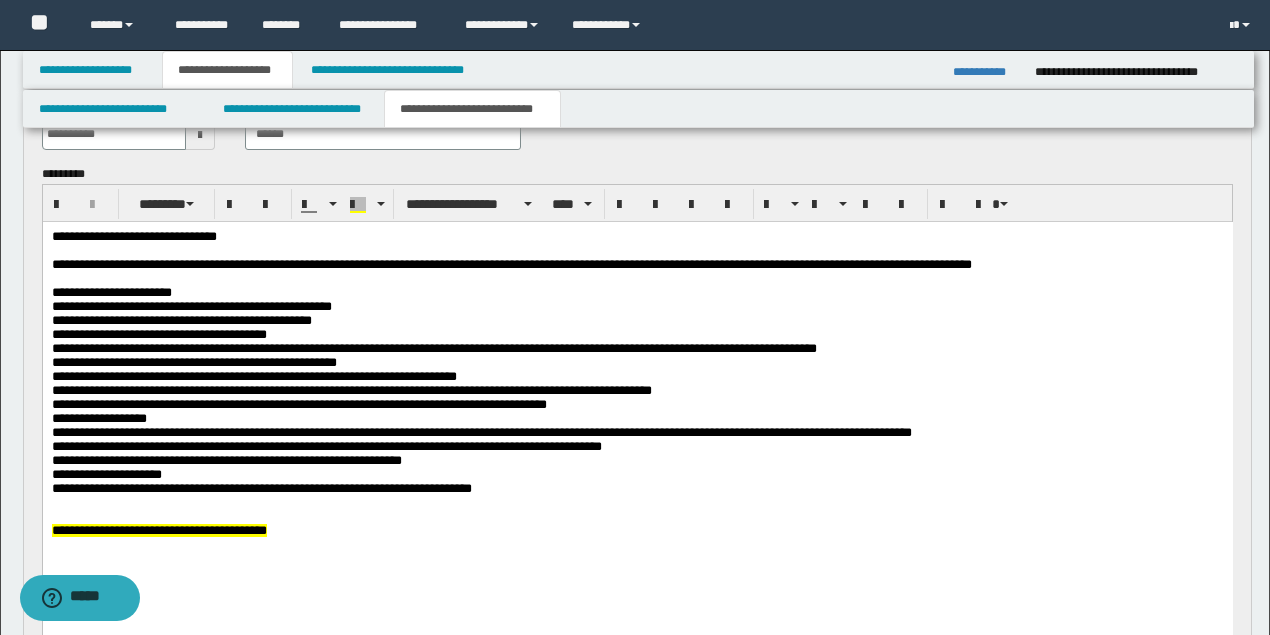 click on "**********" at bounding box center (637, 376) 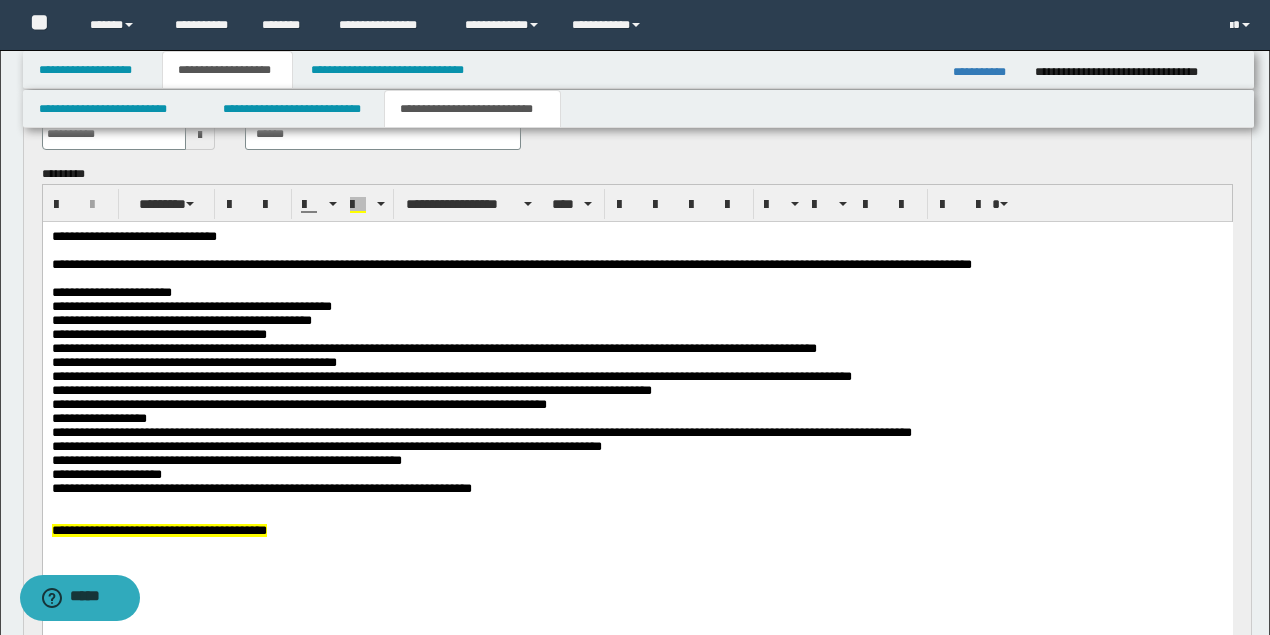 drag, startPoint x: 827, startPoint y: 380, endPoint x: 821, endPoint y: 389, distance: 10.816654 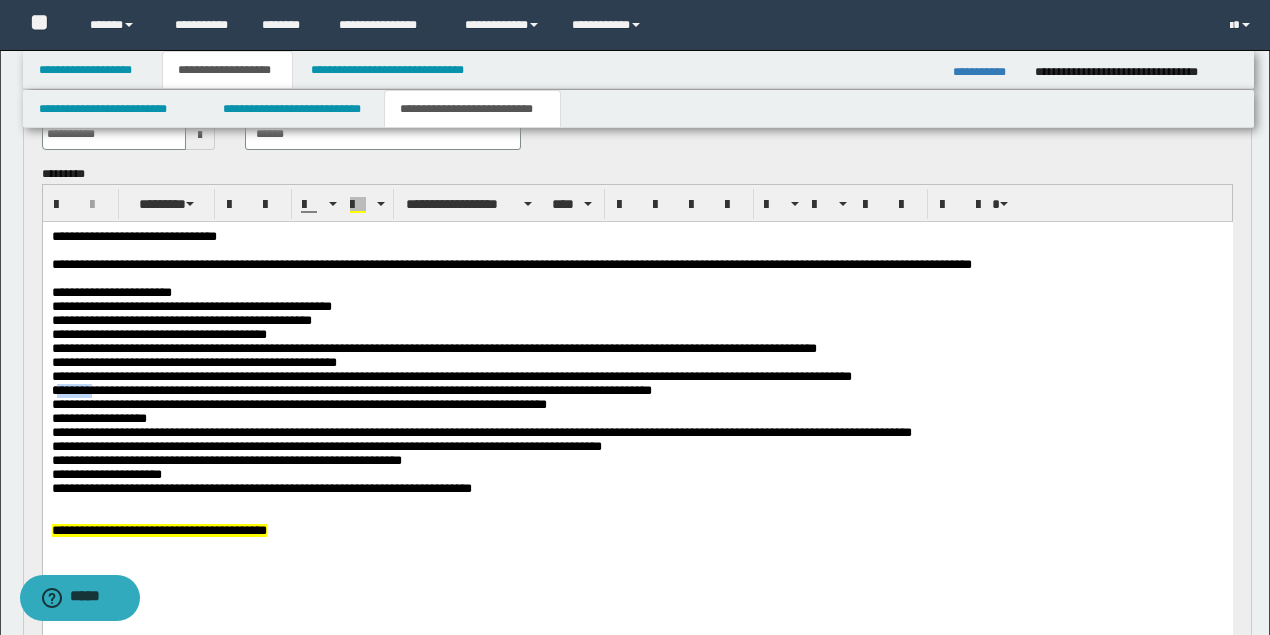 drag, startPoint x: 61, startPoint y: 406, endPoint x: 95, endPoint y: 410, distance: 34.234486 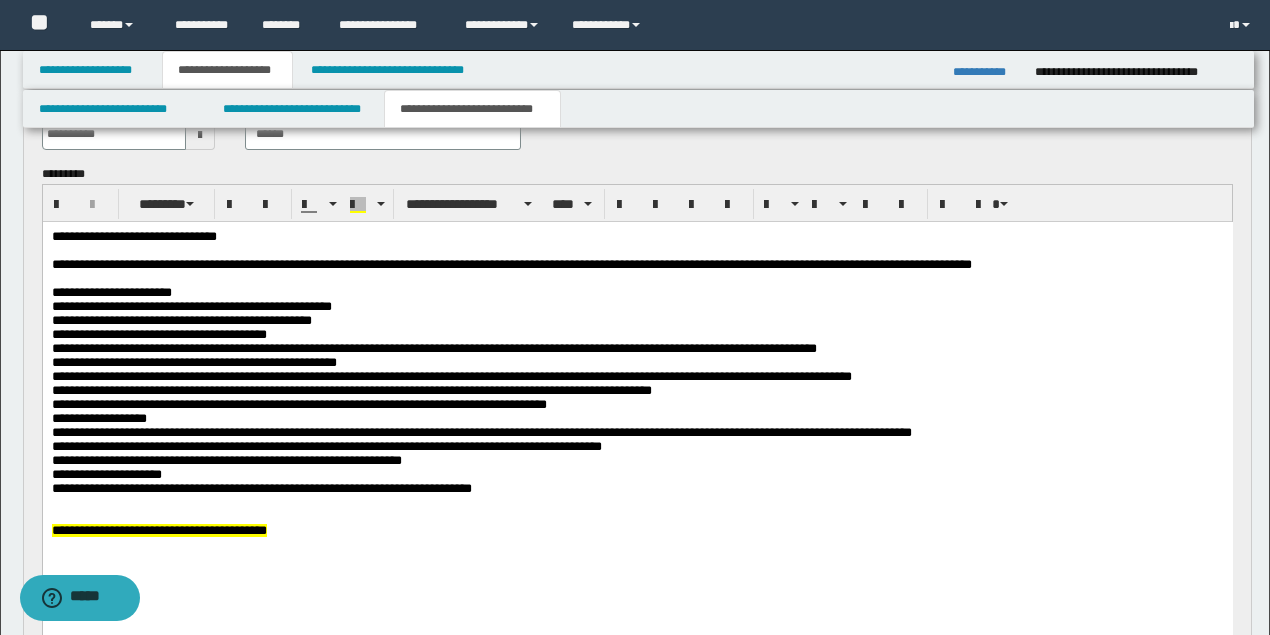 click on "**********" at bounding box center [637, 404] 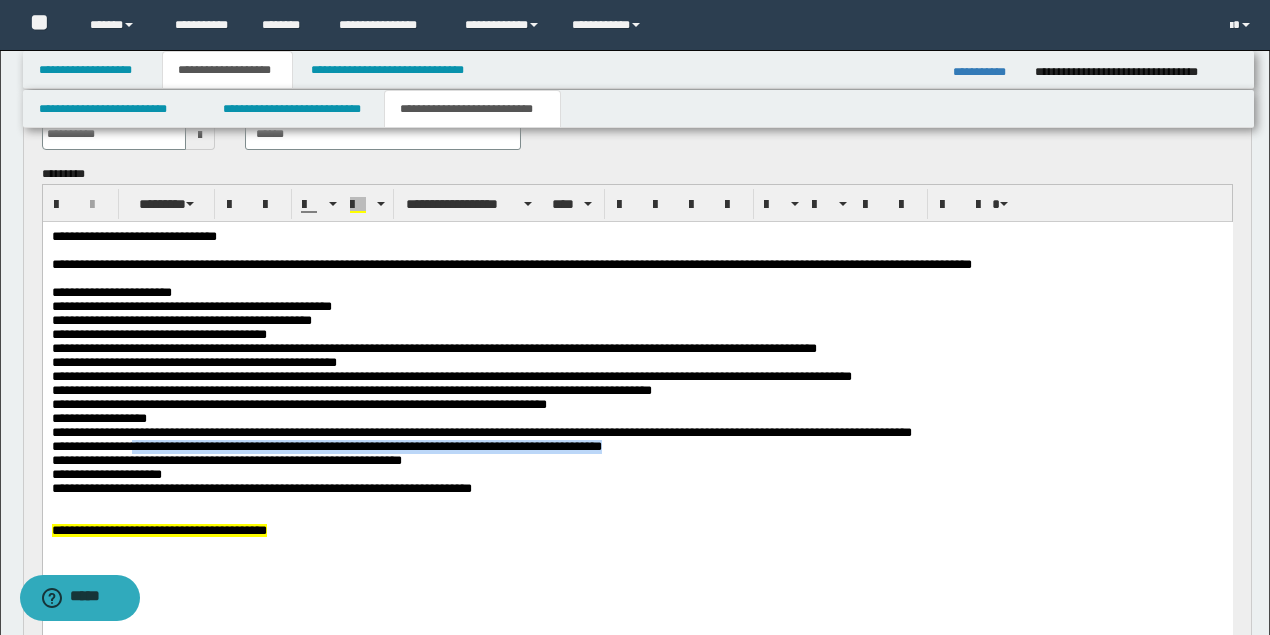 drag, startPoint x: 135, startPoint y: 466, endPoint x: 669, endPoint y: 470, distance: 534.01495 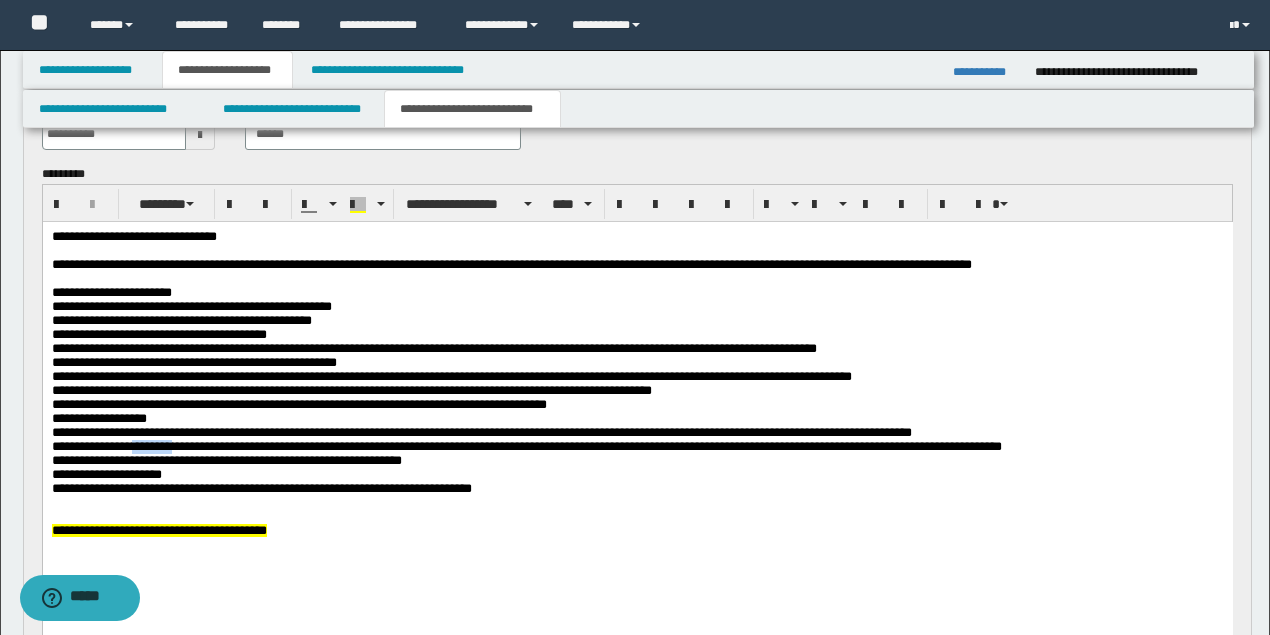 drag, startPoint x: 175, startPoint y: 462, endPoint x: 138, endPoint y: 462, distance: 37 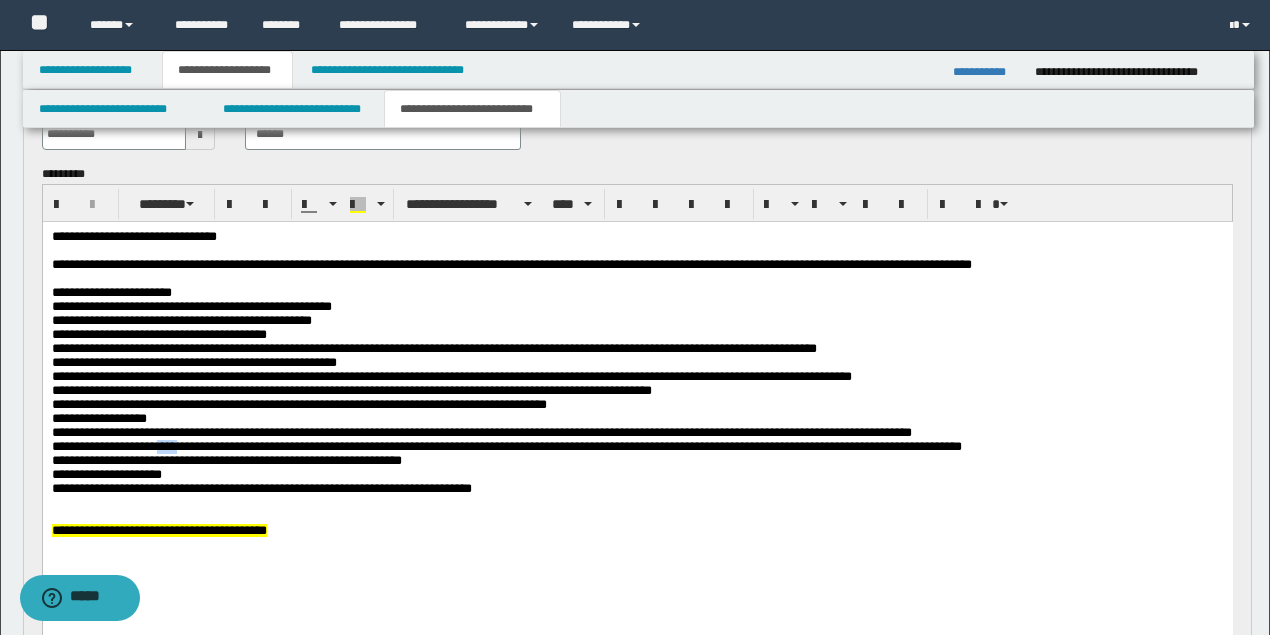 drag, startPoint x: 183, startPoint y: 468, endPoint x: 166, endPoint y: 465, distance: 17.262676 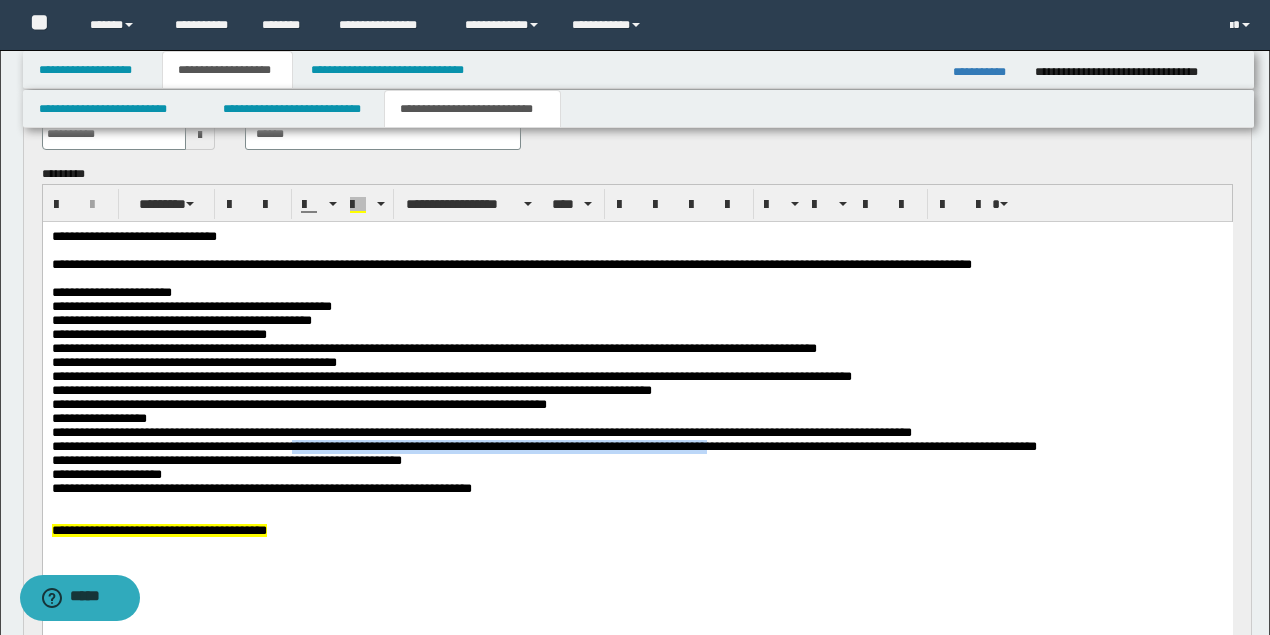 drag, startPoint x: 314, startPoint y: 467, endPoint x: 761, endPoint y: 467, distance: 447 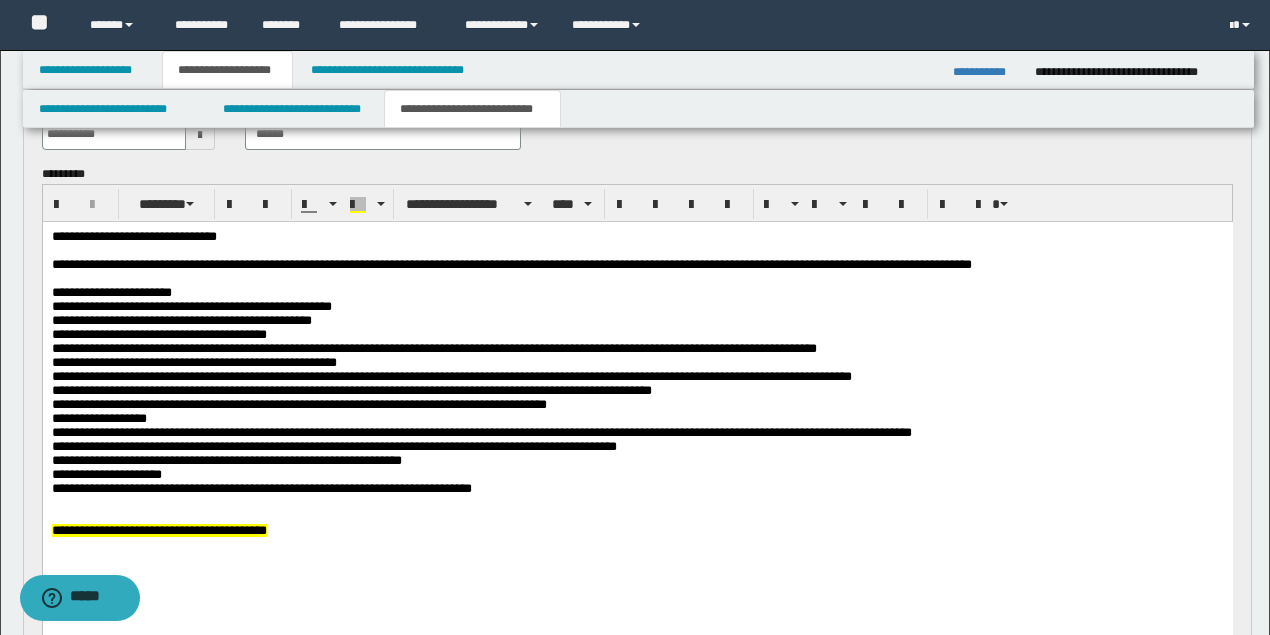 click on "**********" at bounding box center (637, 460) 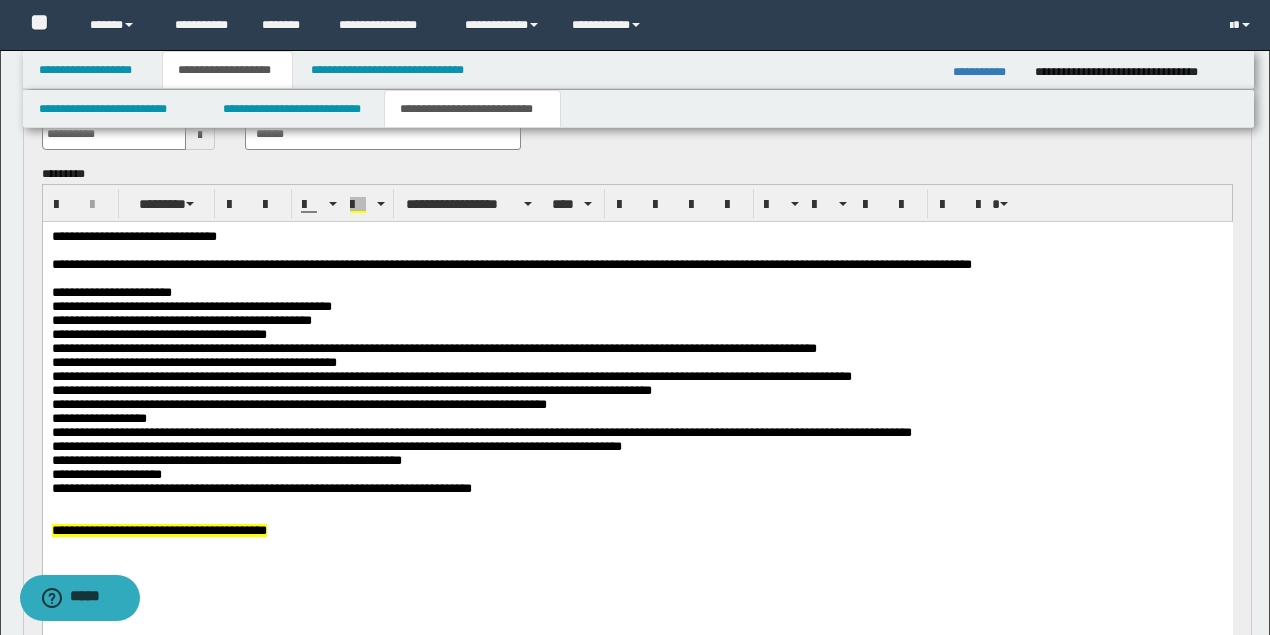 click on "**********" at bounding box center (637, 488) 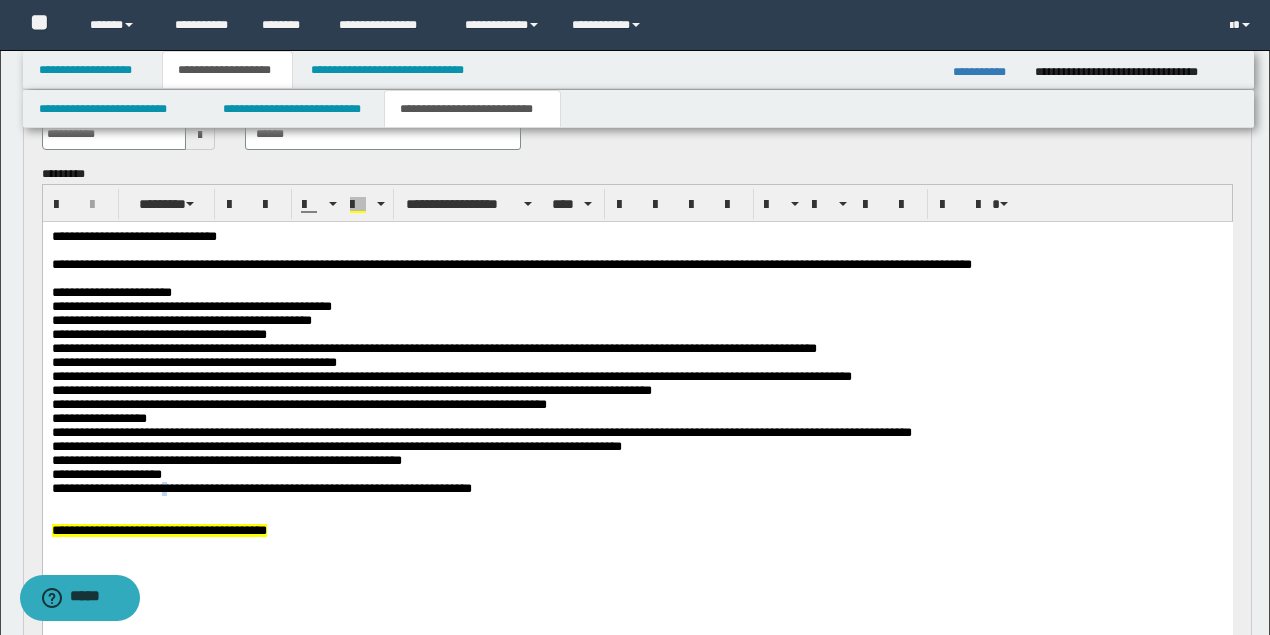 click on "**********" at bounding box center [261, 487] 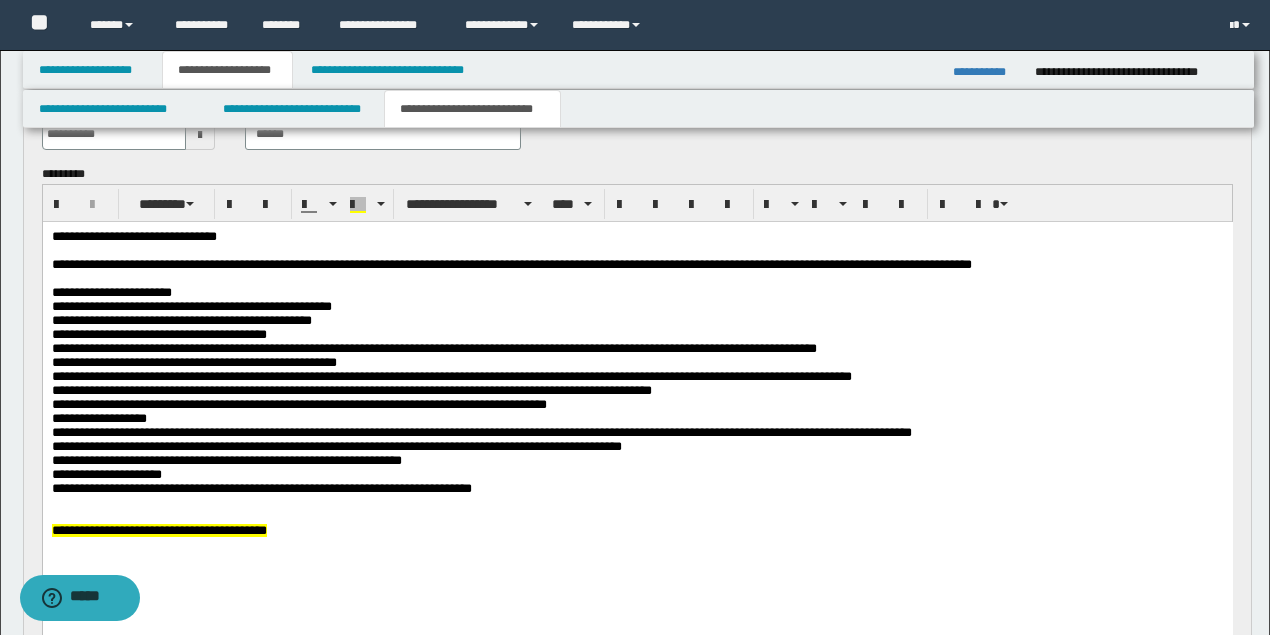 click on "**********" at bounding box center [637, 488] 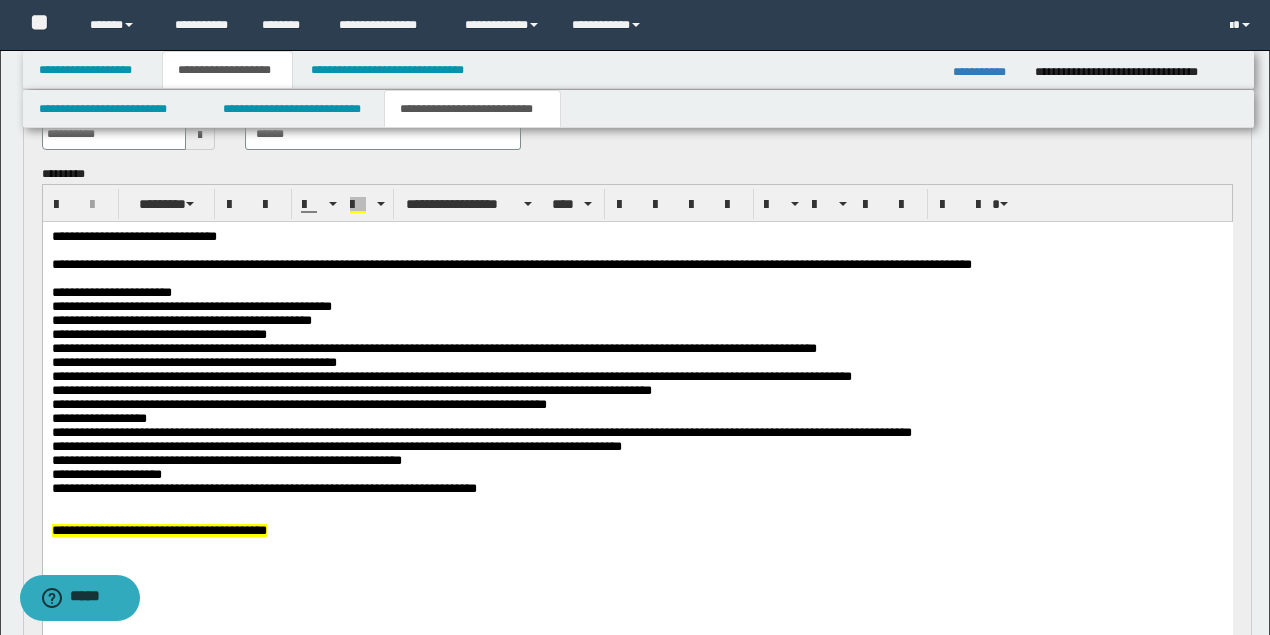 click at bounding box center (637, 502) 